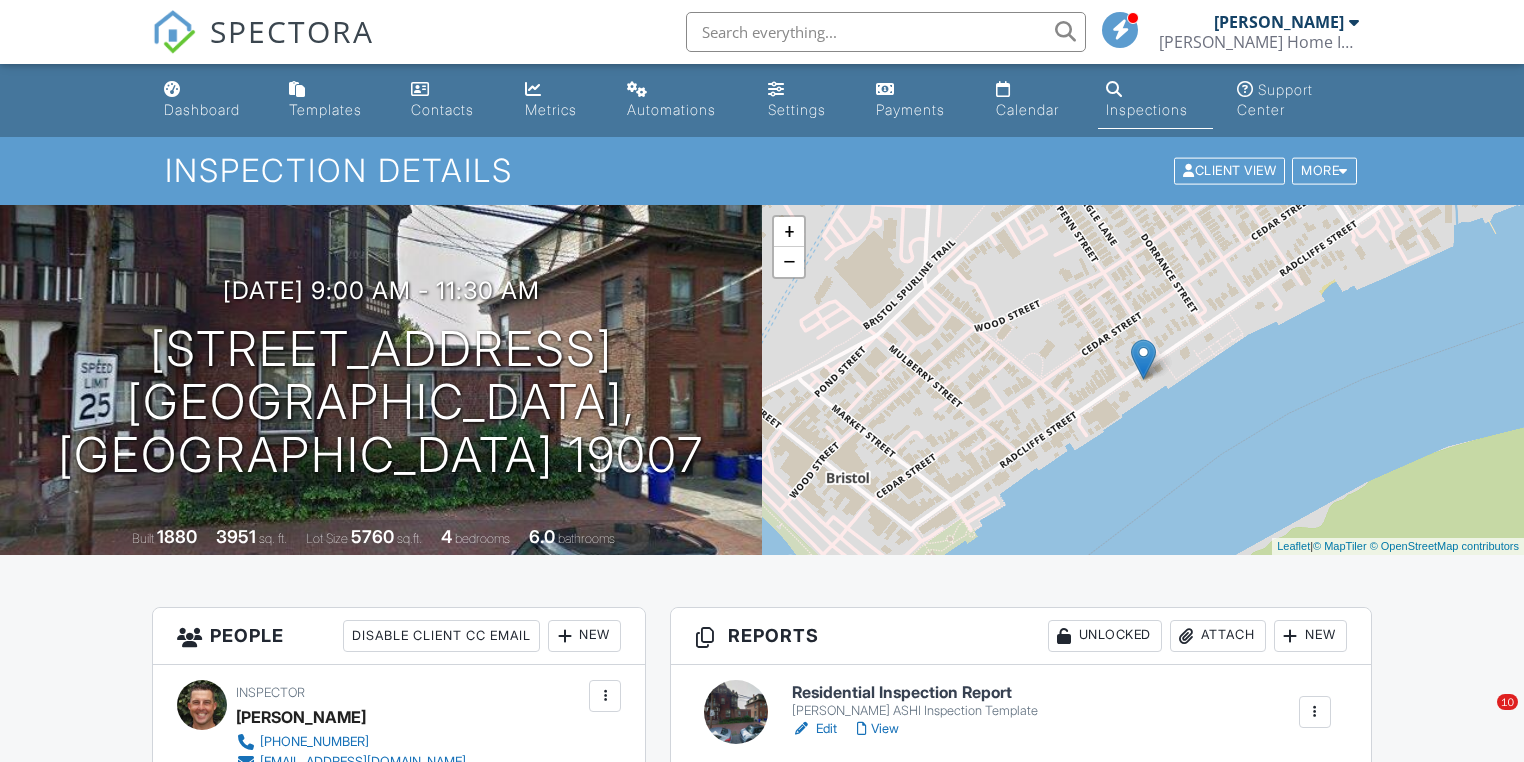 scroll, scrollTop: 0, scrollLeft: 0, axis: both 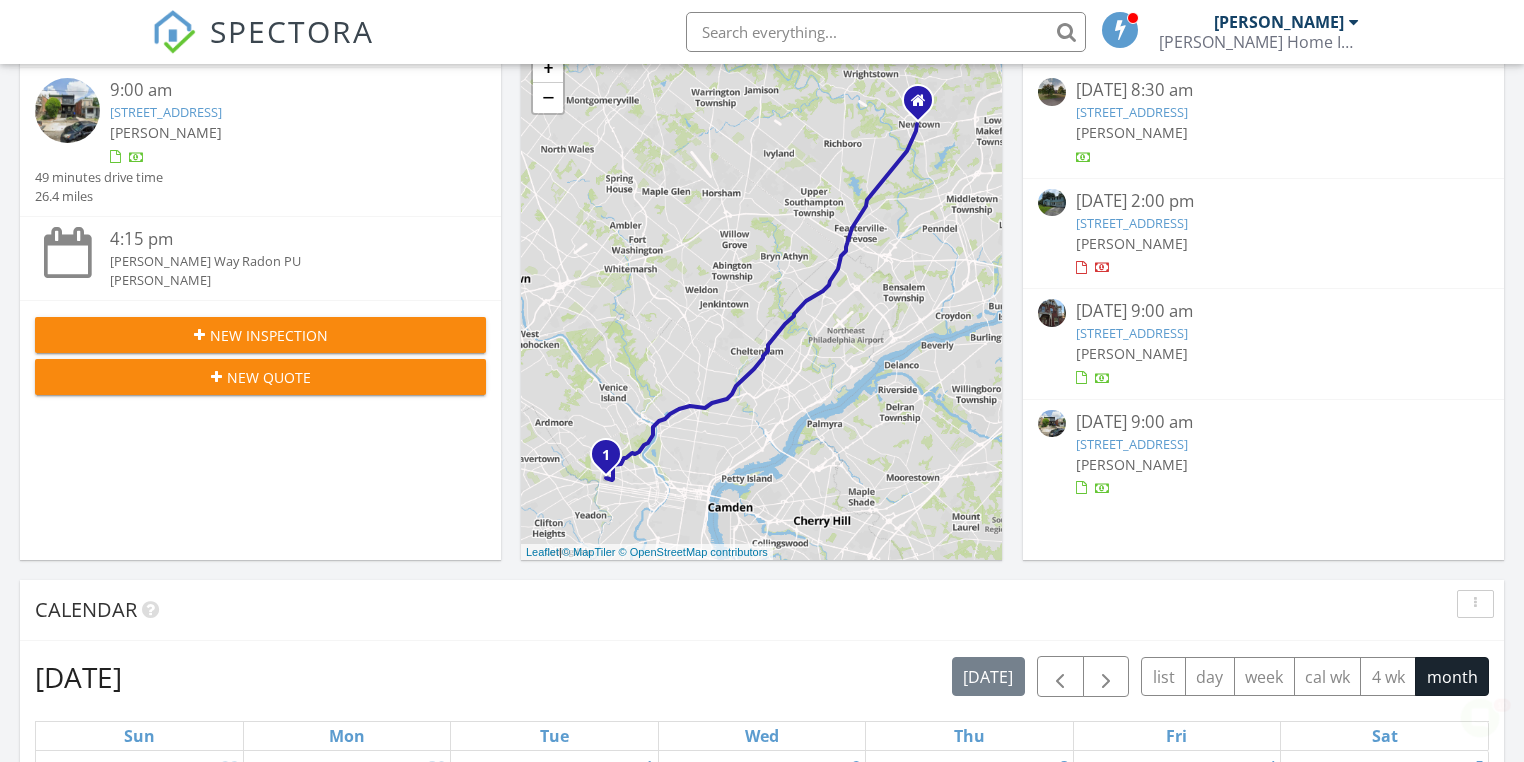 click on "615 Brookhill Rd, West Chester, PA 19380" at bounding box center (1132, 223) 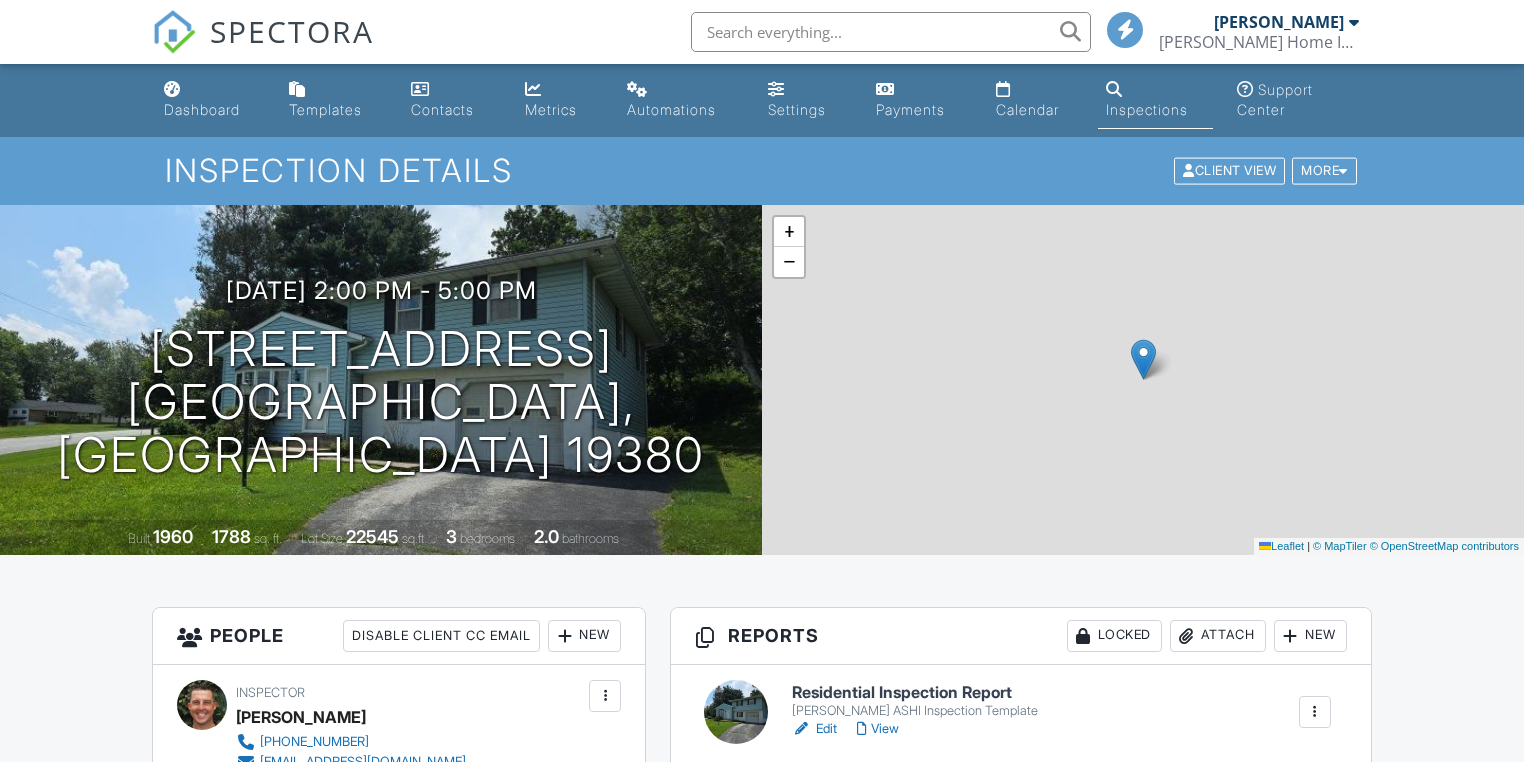 scroll, scrollTop: 190, scrollLeft: 0, axis: vertical 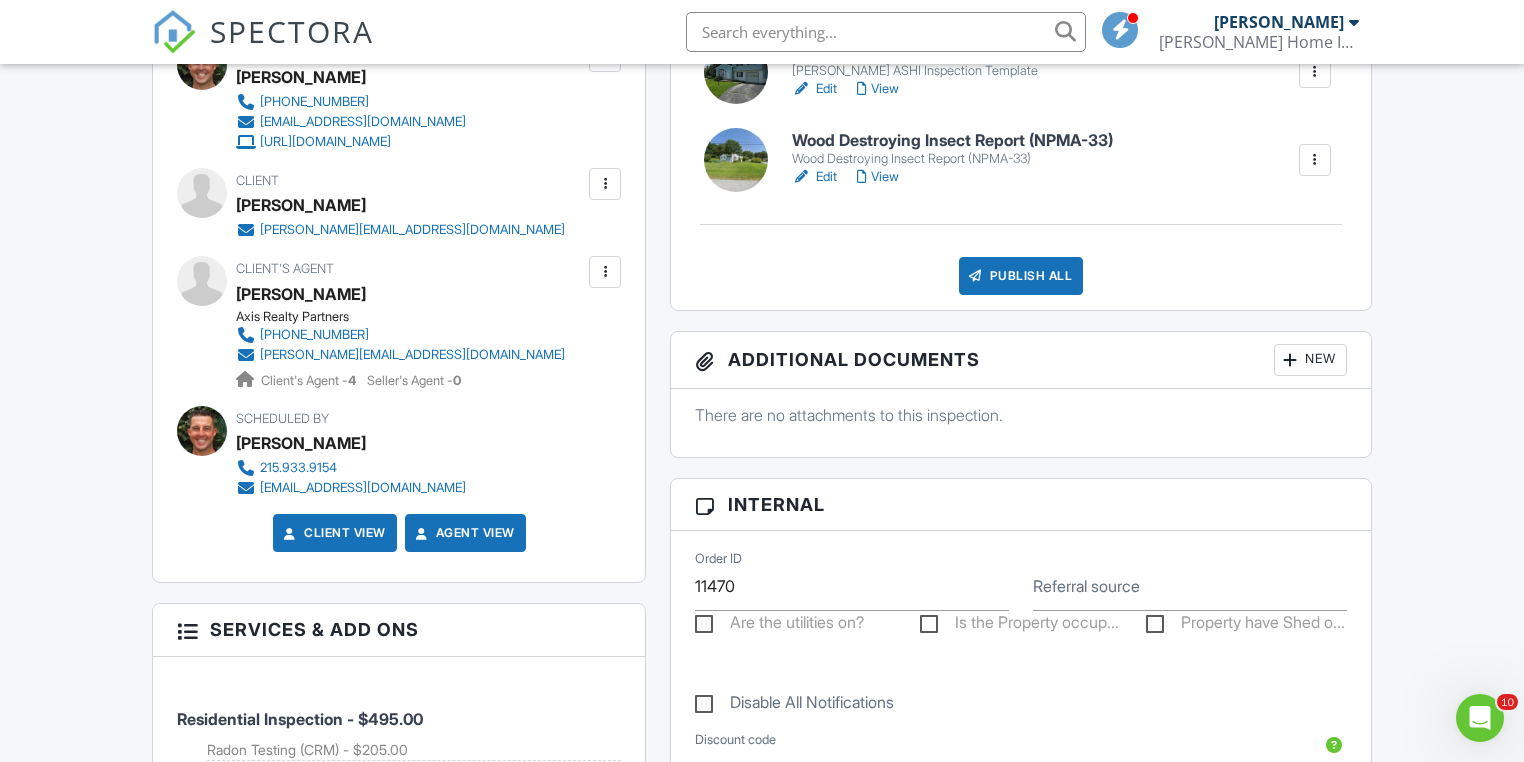 click at bounding box center [1291, 360] 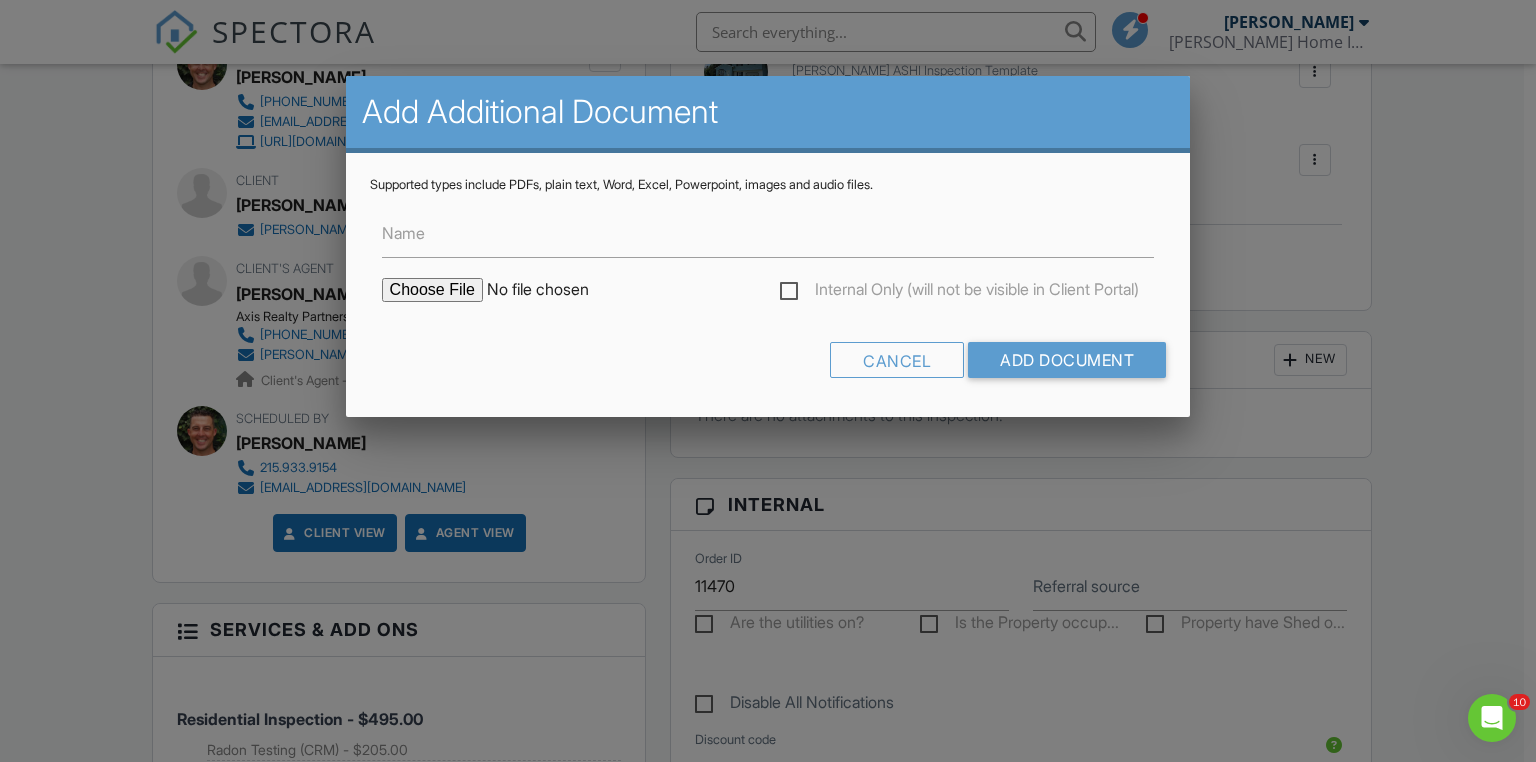 click at bounding box center (552, 290) 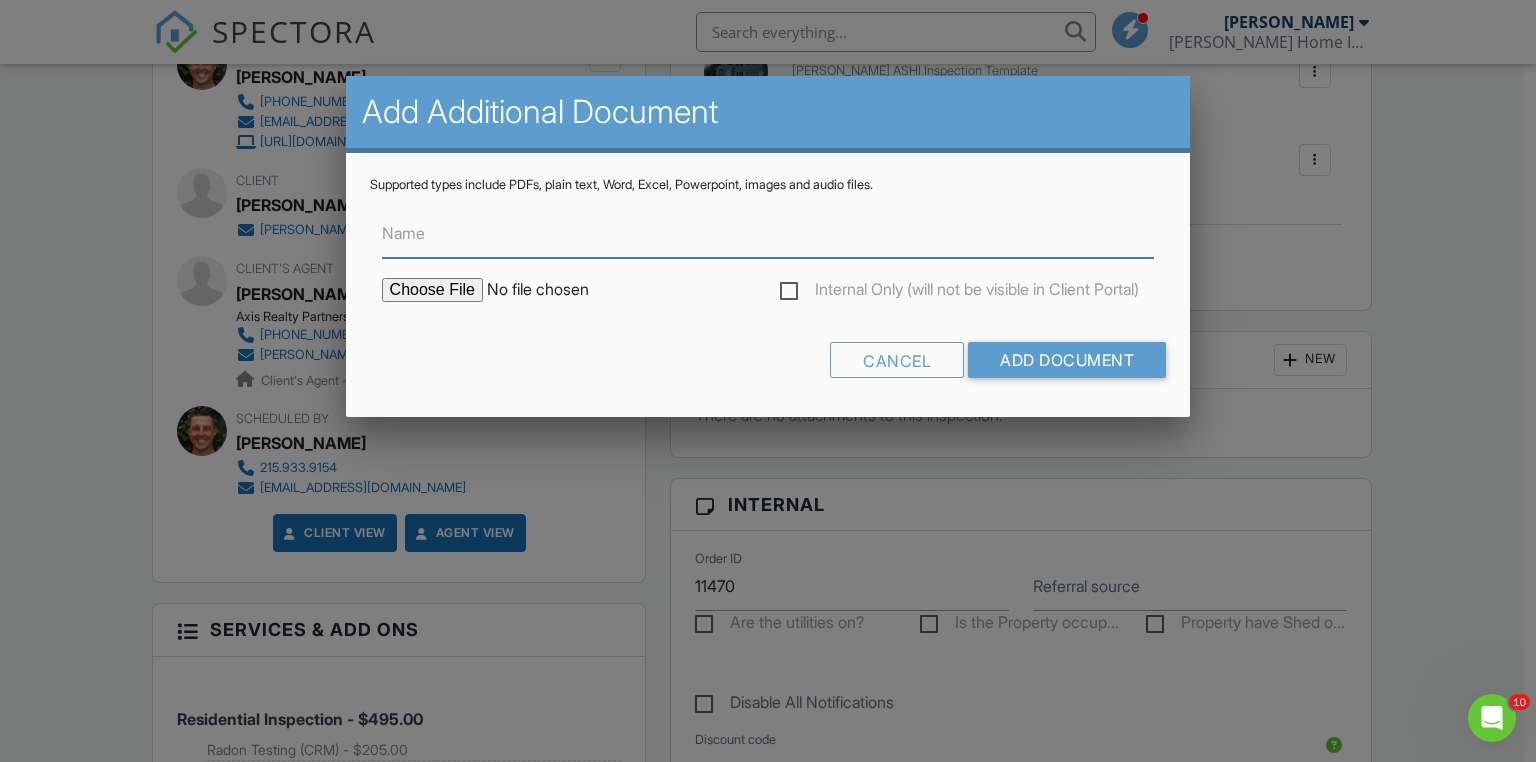 click on "Name" at bounding box center [768, 233] 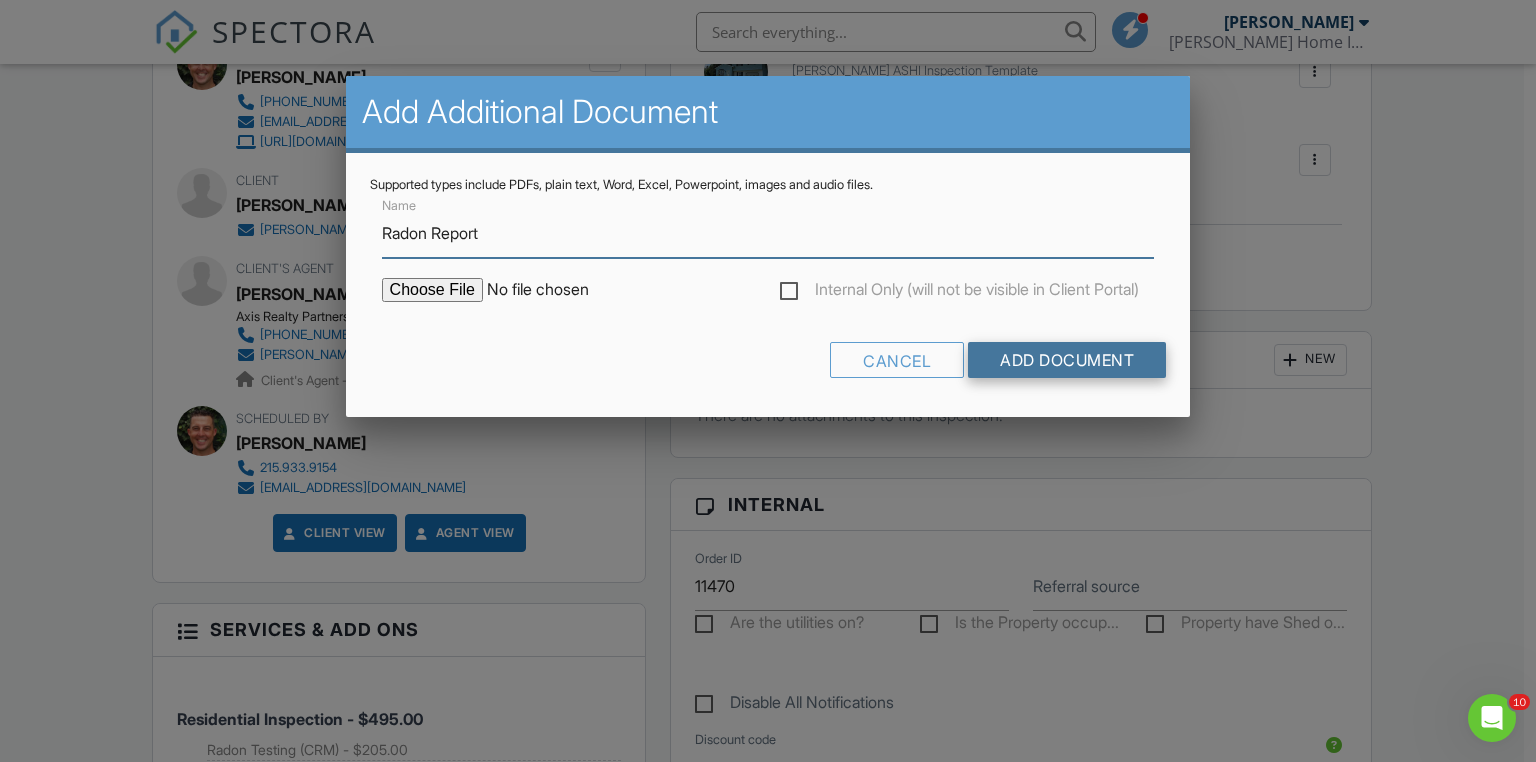 type on "Radon Report" 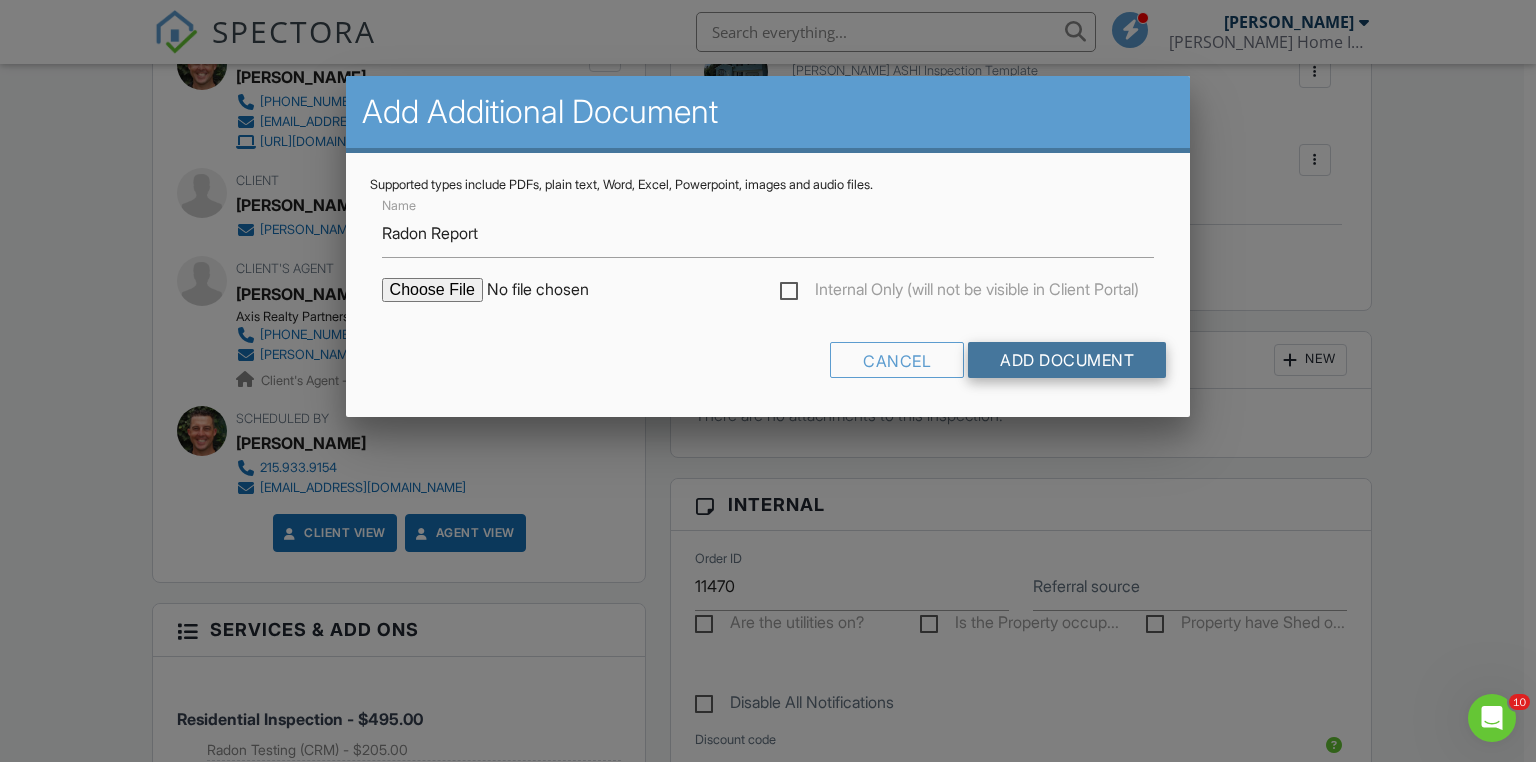 click on "Add Document" at bounding box center [1067, 360] 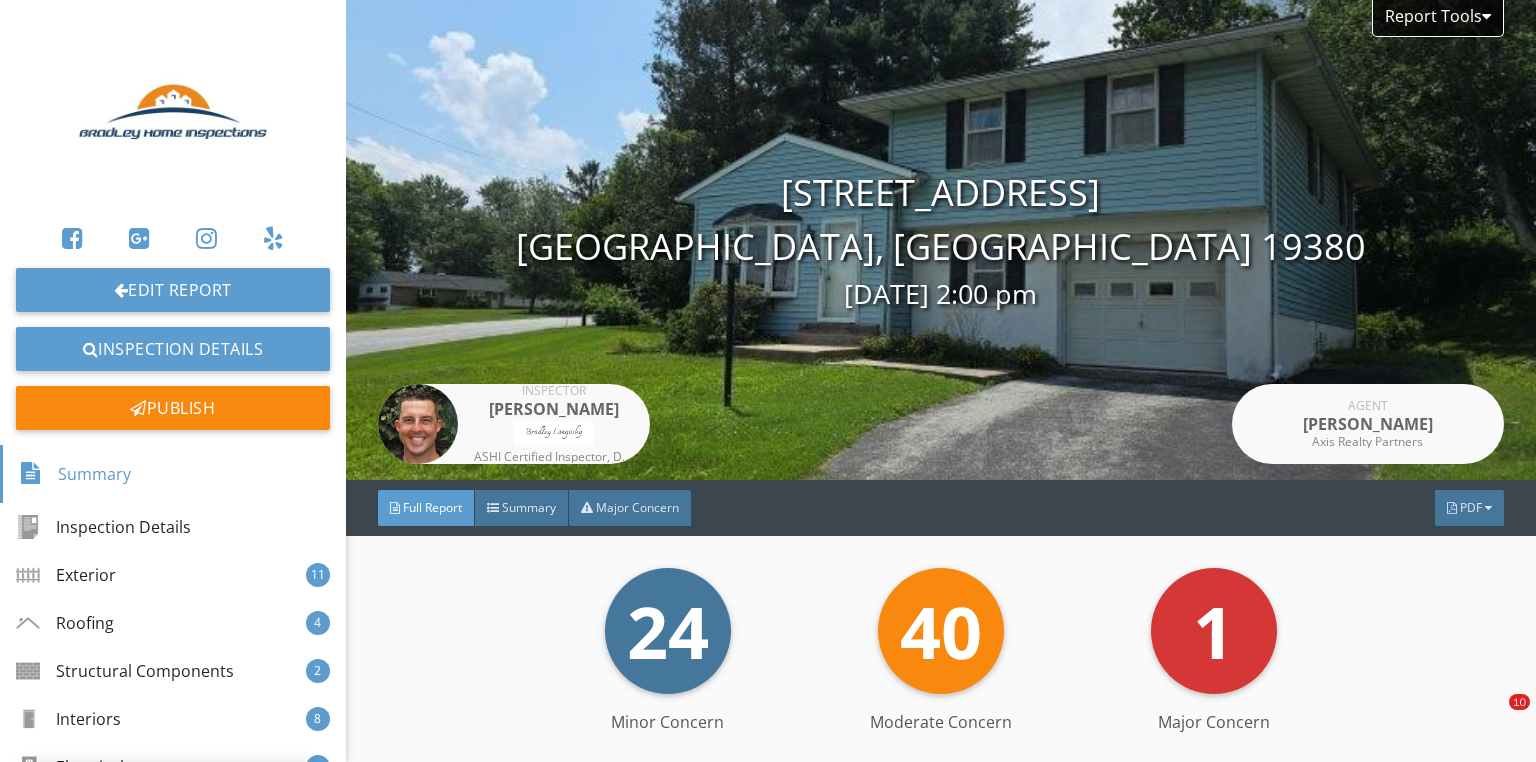 scroll, scrollTop: 0, scrollLeft: 0, axis: both 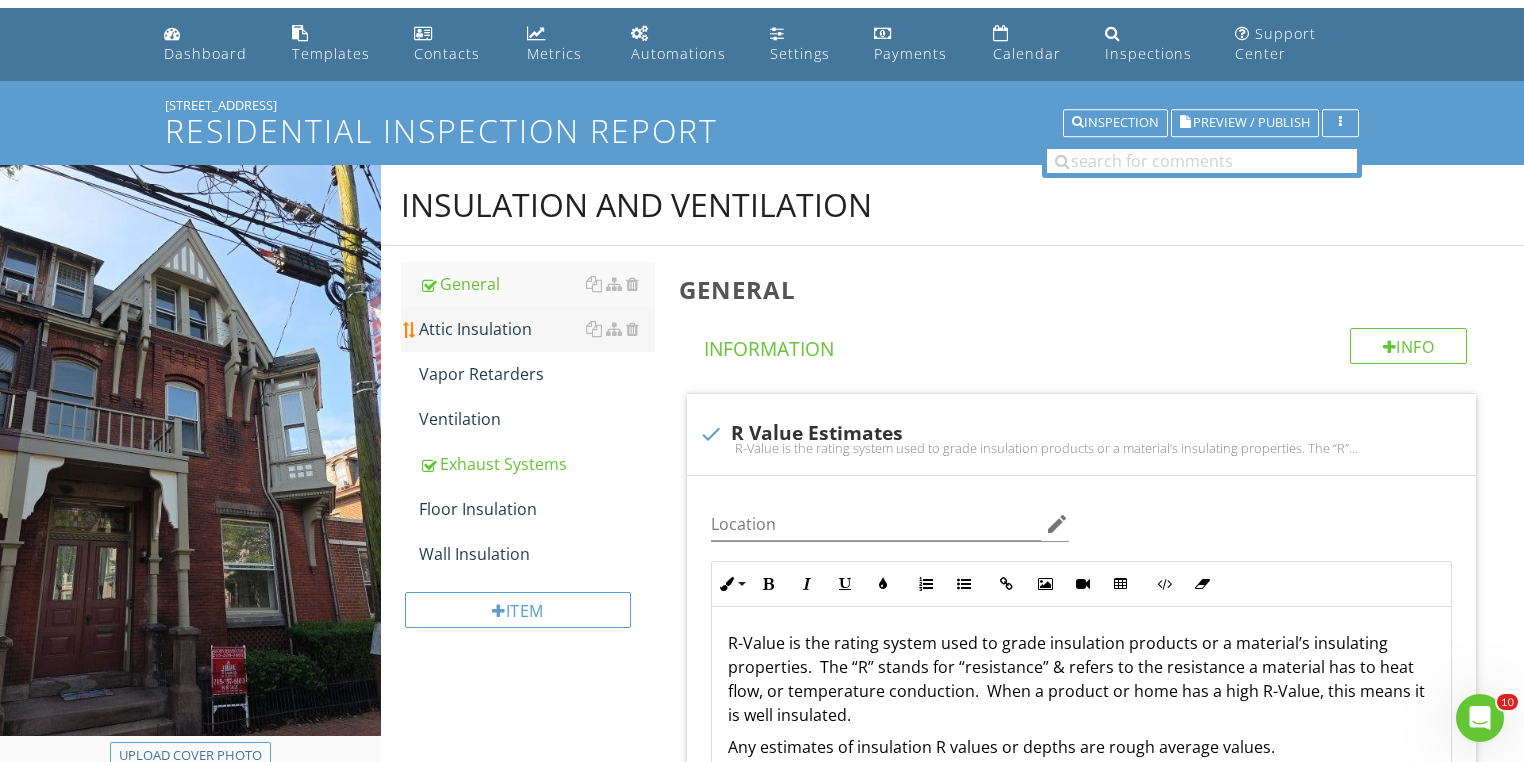 click on "Attic Insulation" at bounding box center [537, 329] 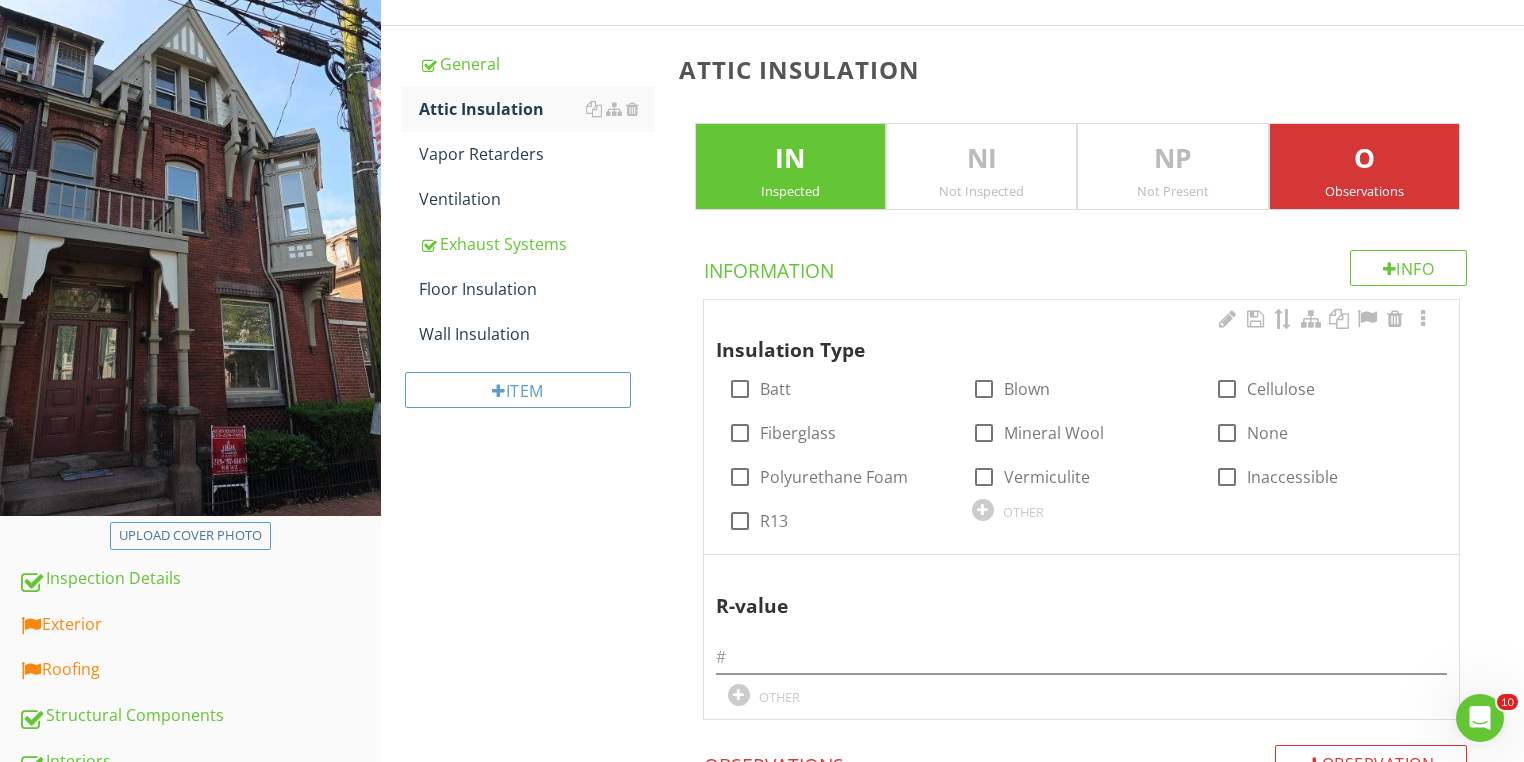 scroll, scrollTop: 296, scrollLeft: 0, axis: vertical 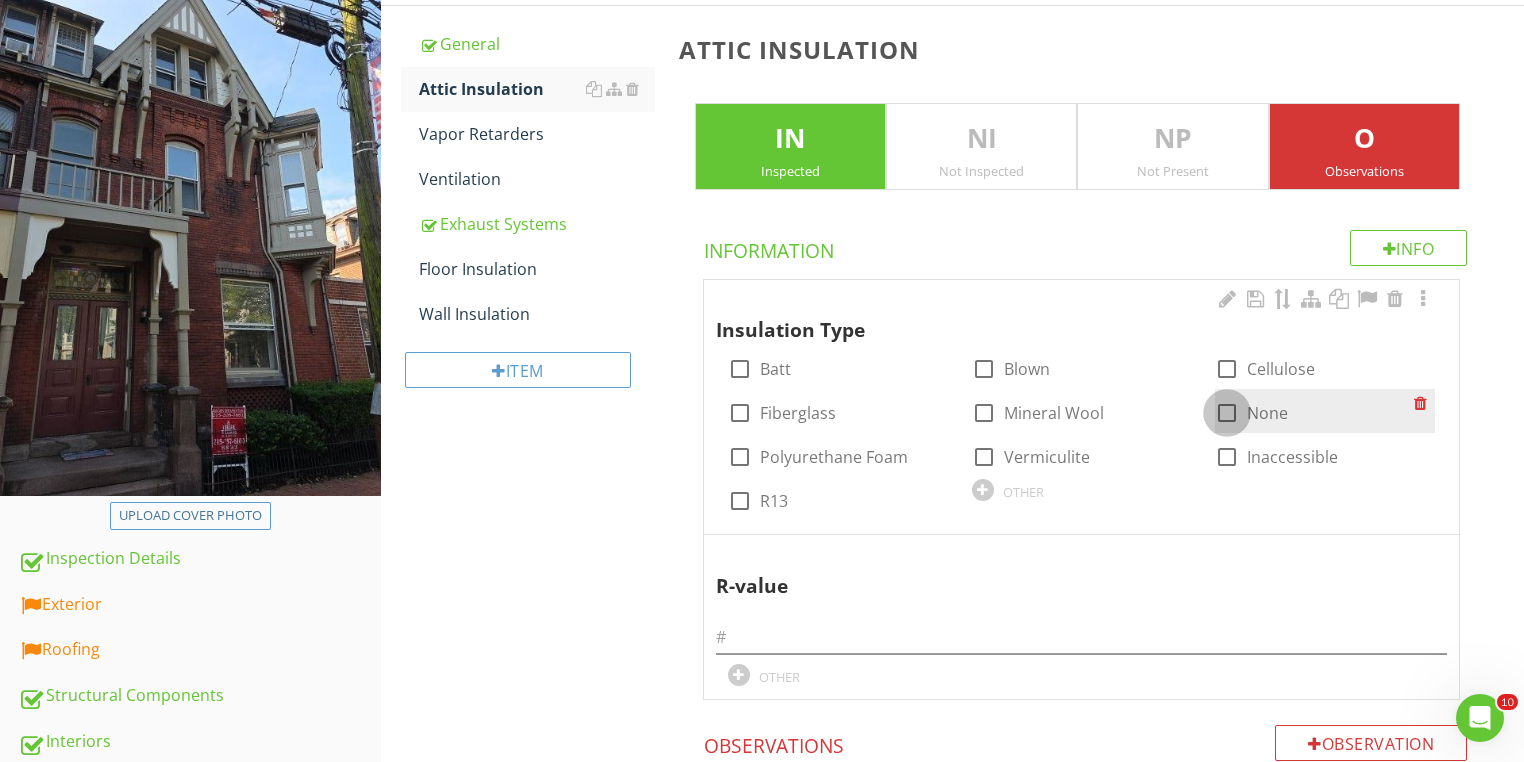 click at bounding box center [1227, 413] 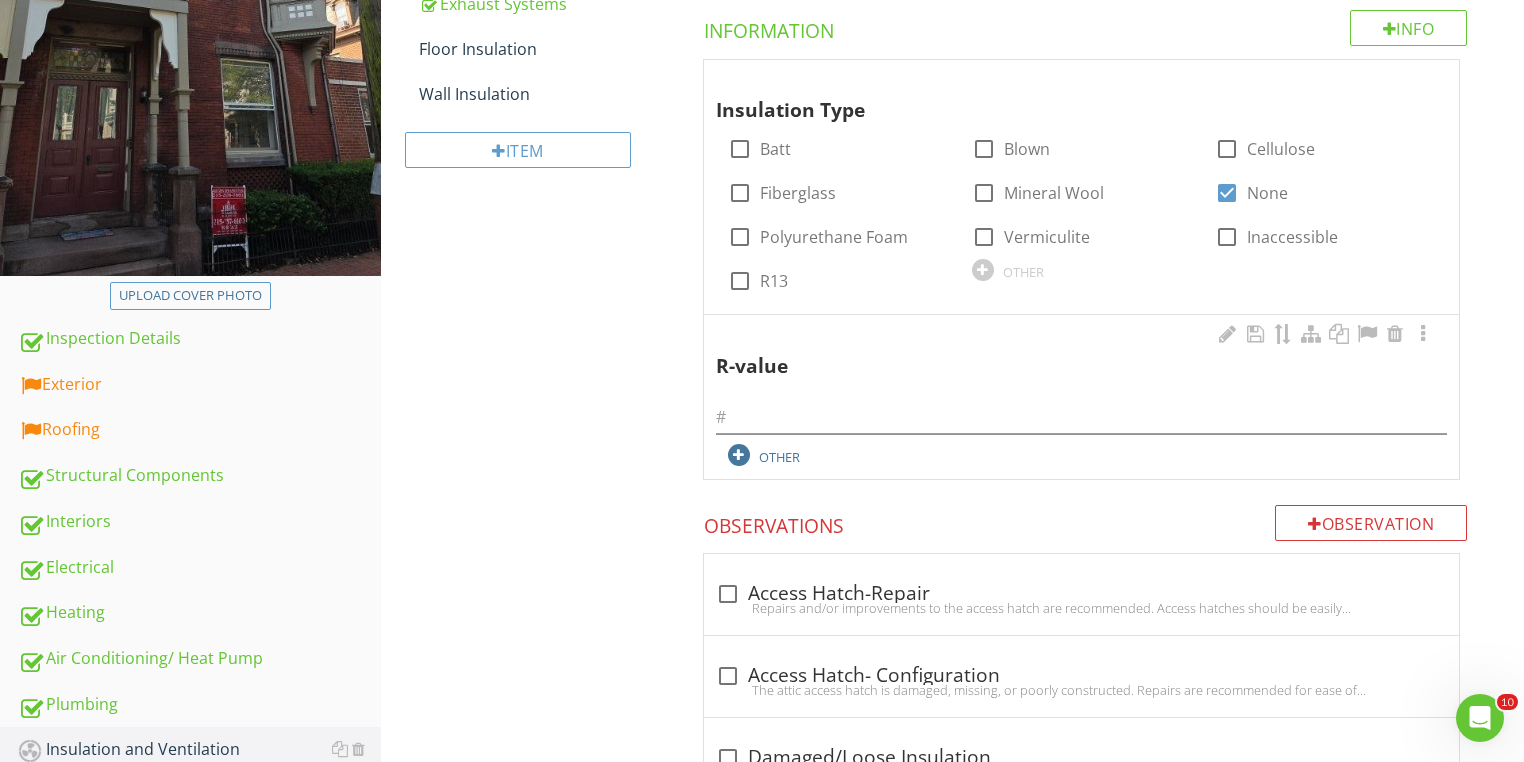 scroll, scrollTop: 536, scrollLeft: 0, axis: vertical 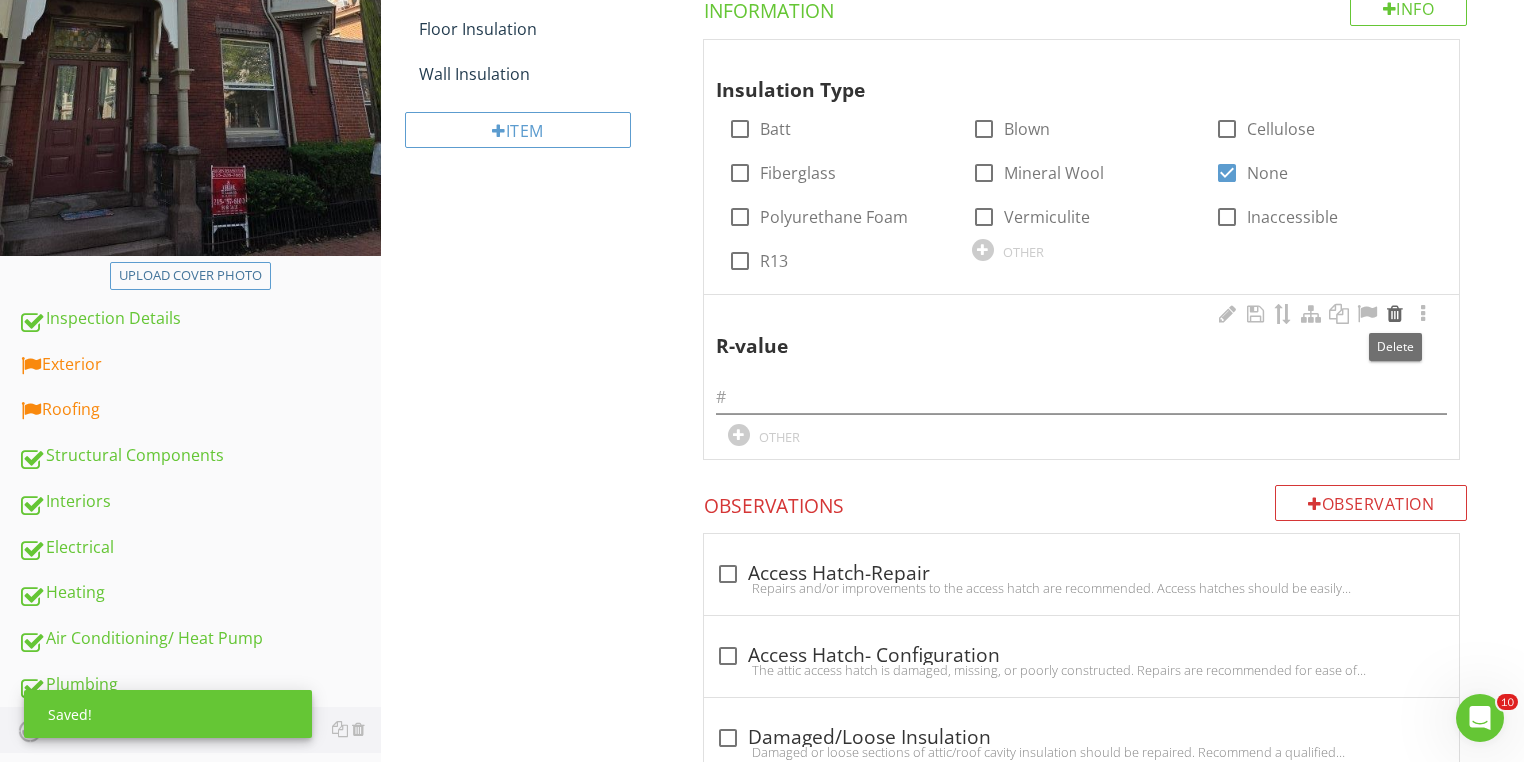 click at bounding box center (1395, 314) 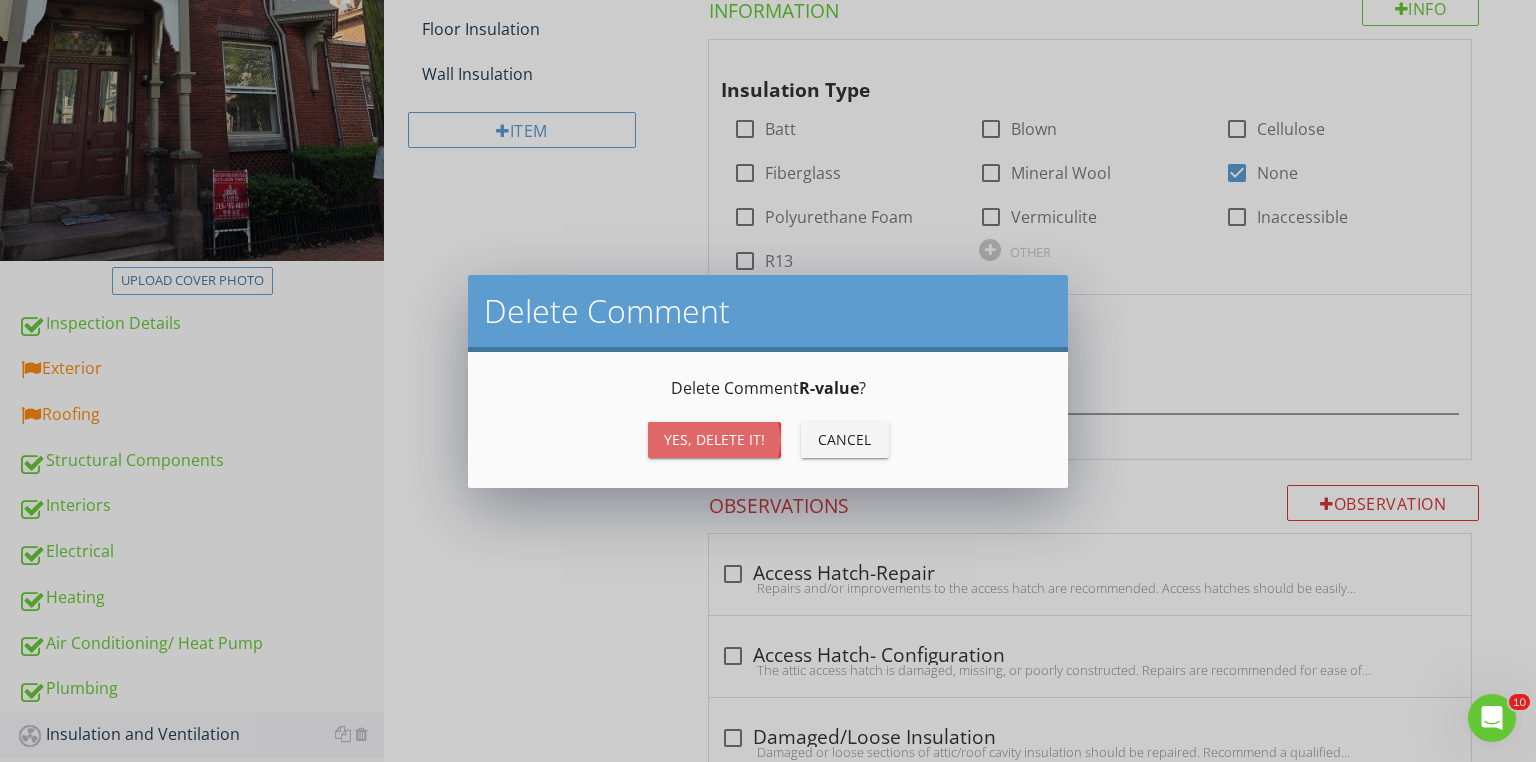 click on "Yes, Delete it!" at bounding box center (714, 439) 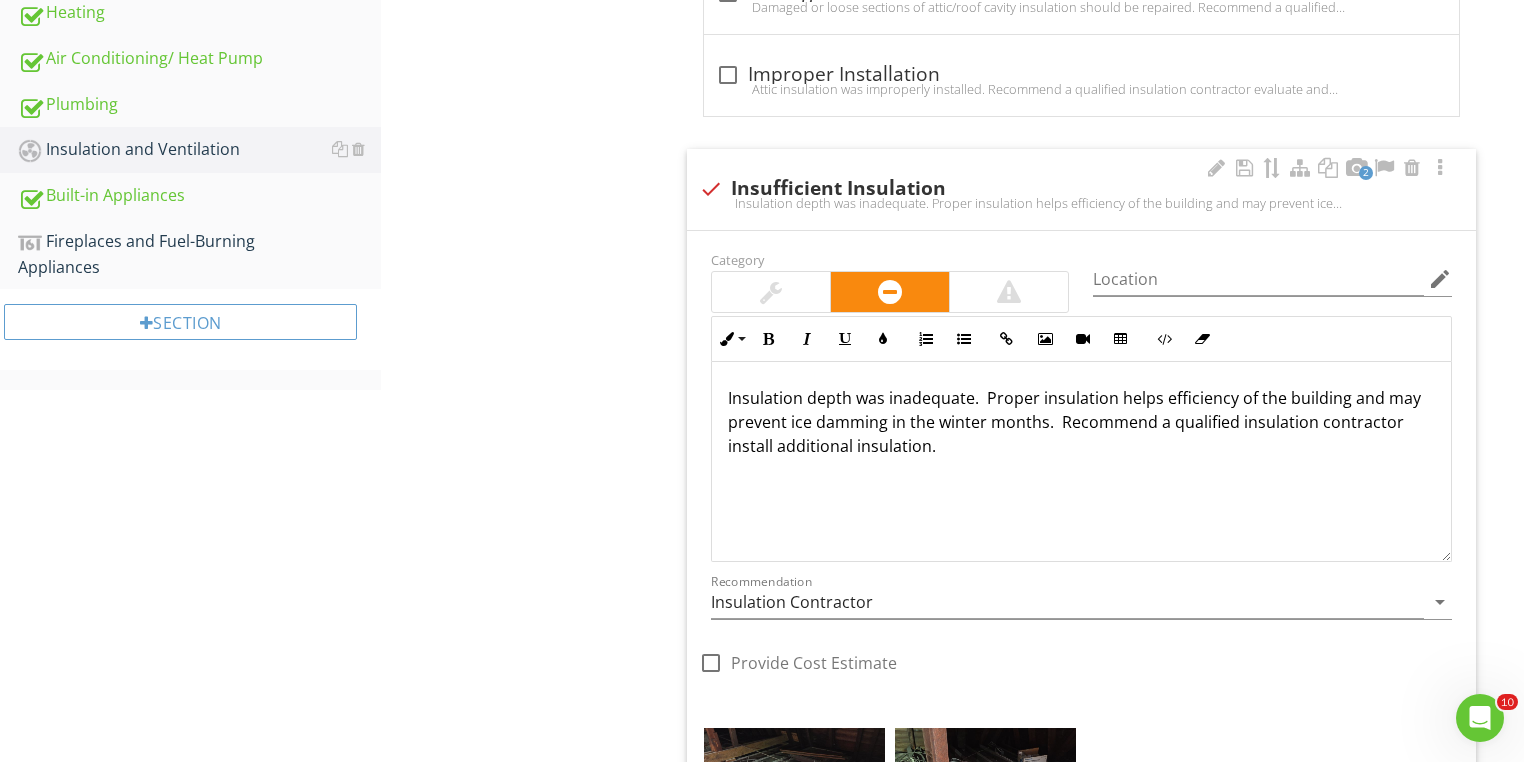 scroll, scrollTop: 1256, scrollLeft: 0, axis: vertical 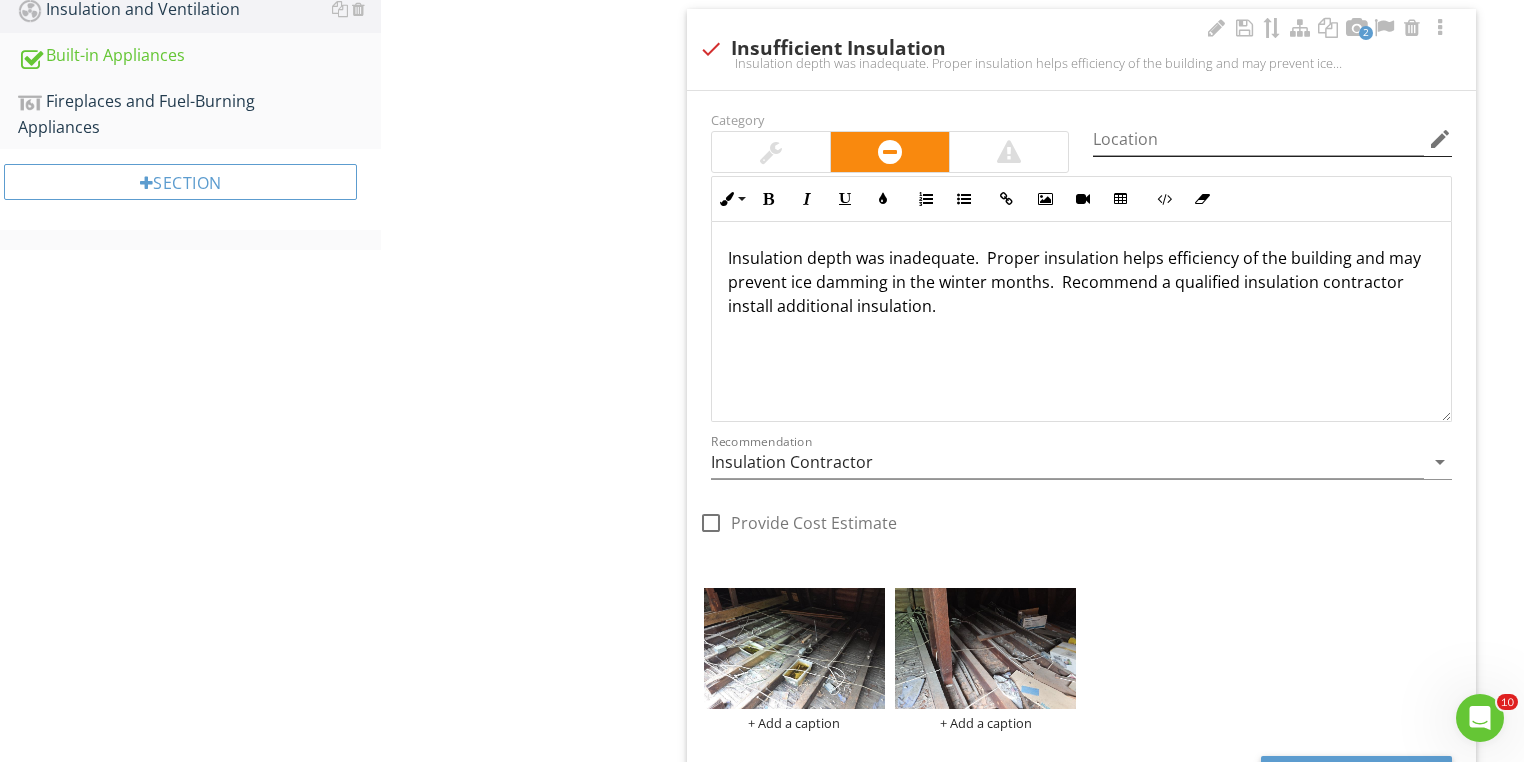 click on "edit" at bounding box center [1440, 139] 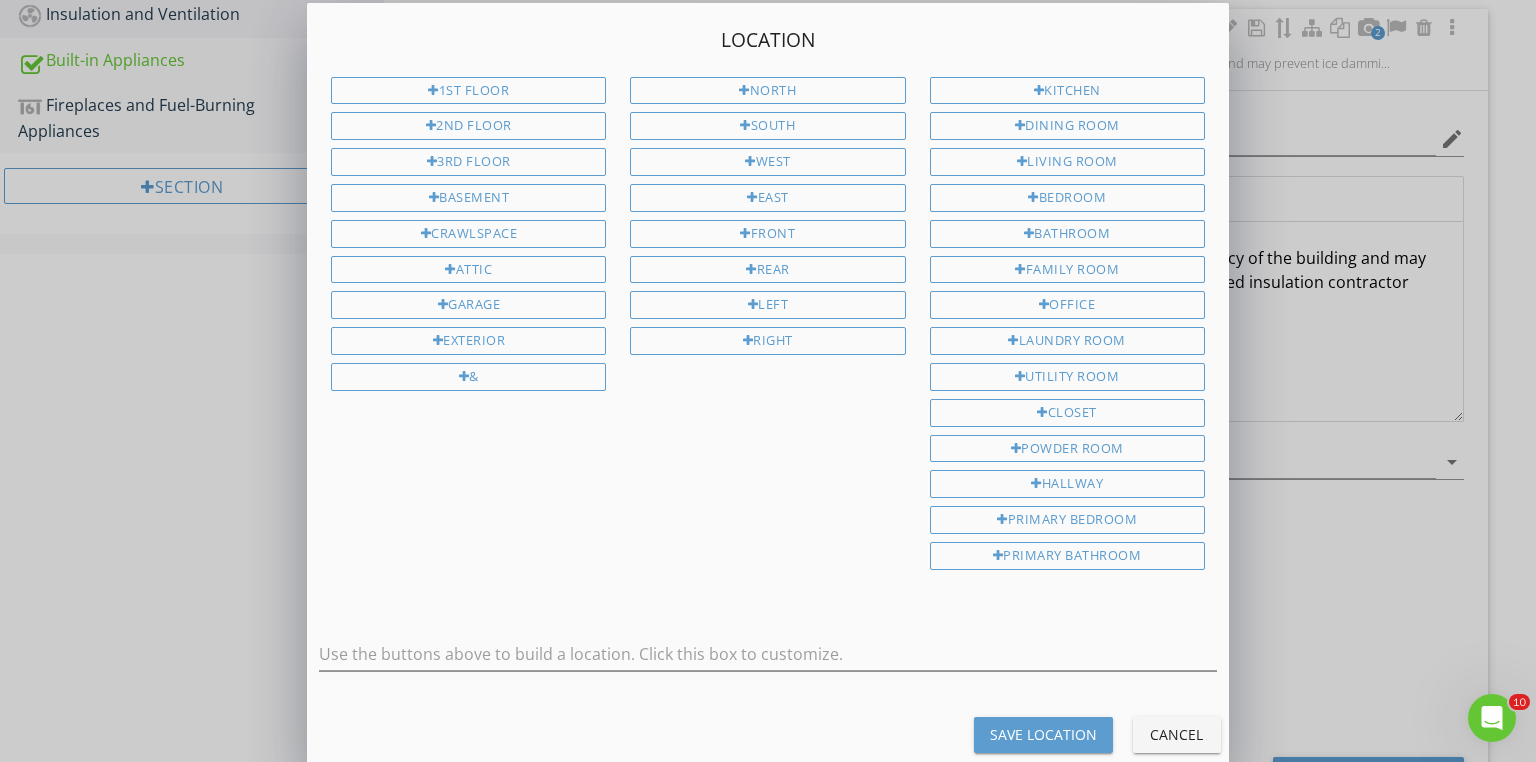 drag, startPoint x: 464, startPoint y: 264, endPoint x: 698, endPoint y: 481, distance: 319.13162 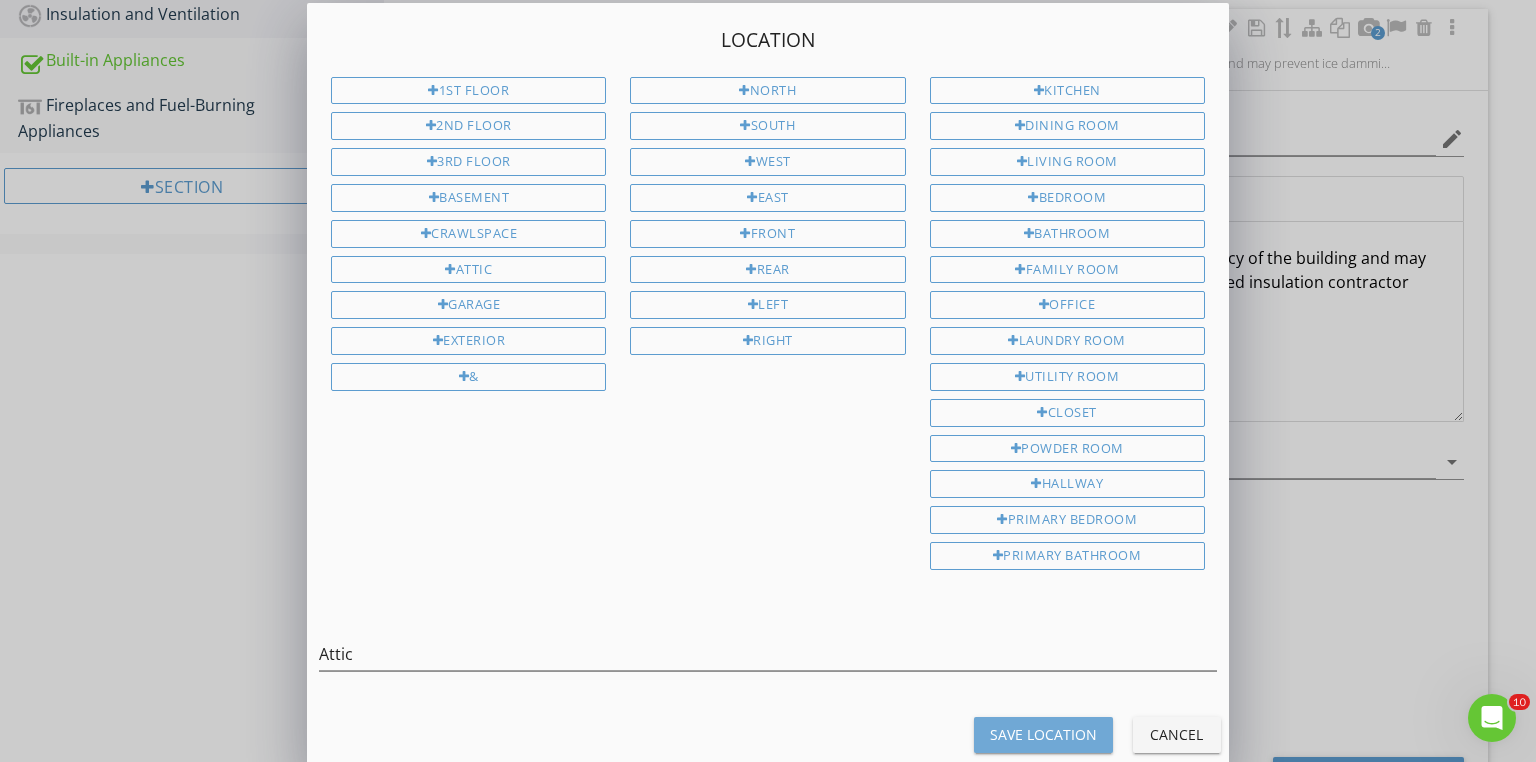 drag, startPoint x: 1011, startPoint y: 719, endPoint x: 948, endPoint y: 685, distance: 71.5891 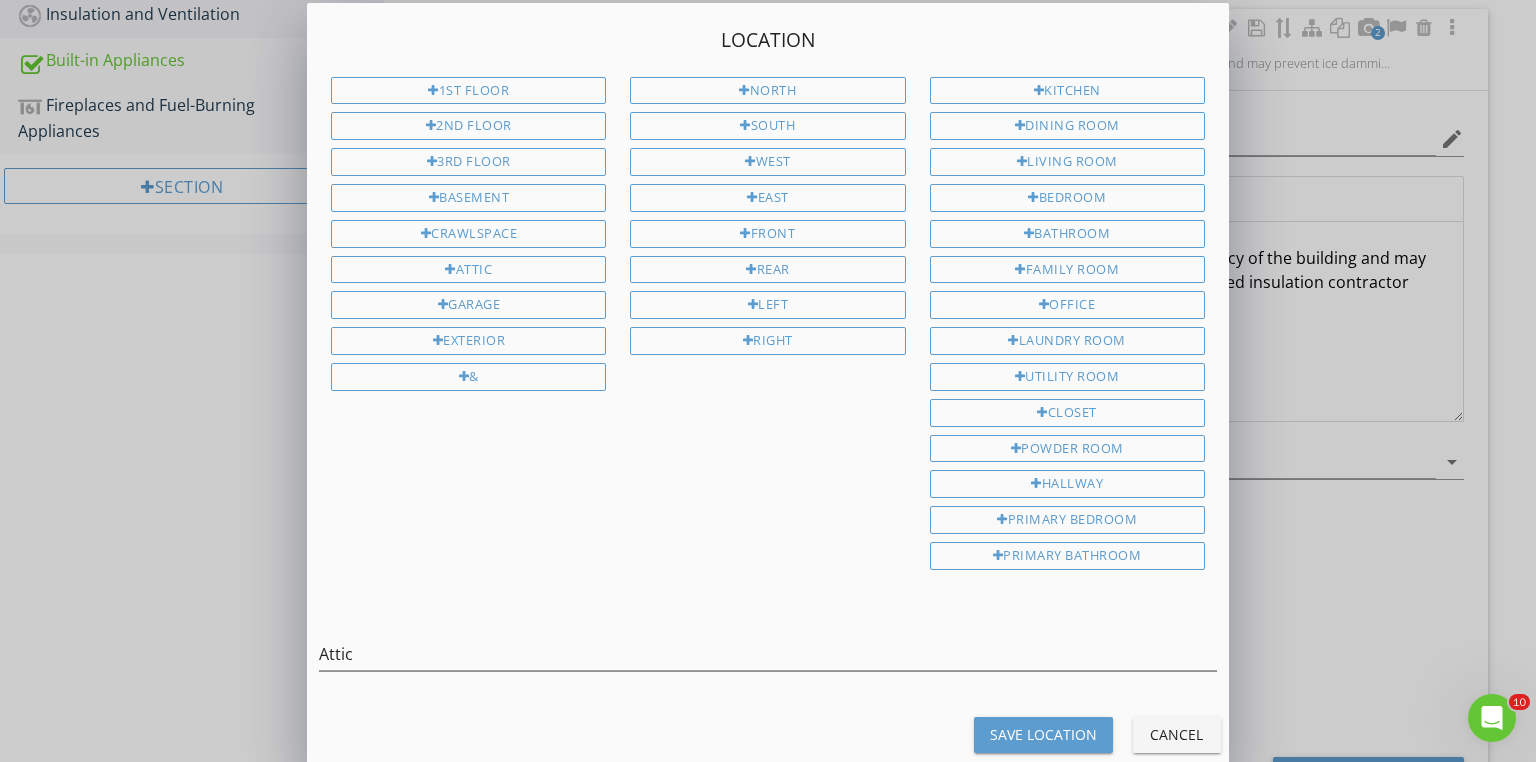 type on "Attic" 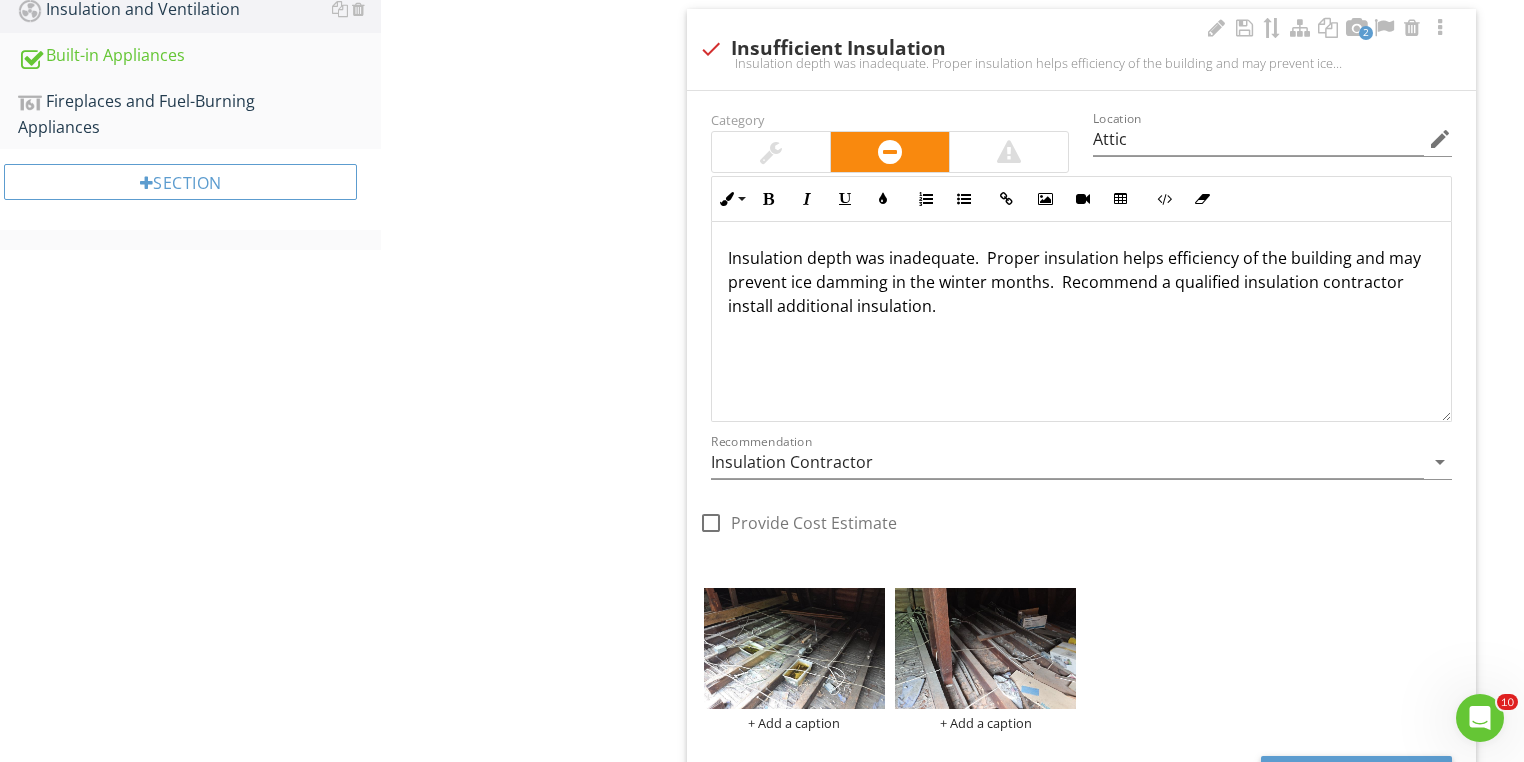 click at bounding box center [711, 523] 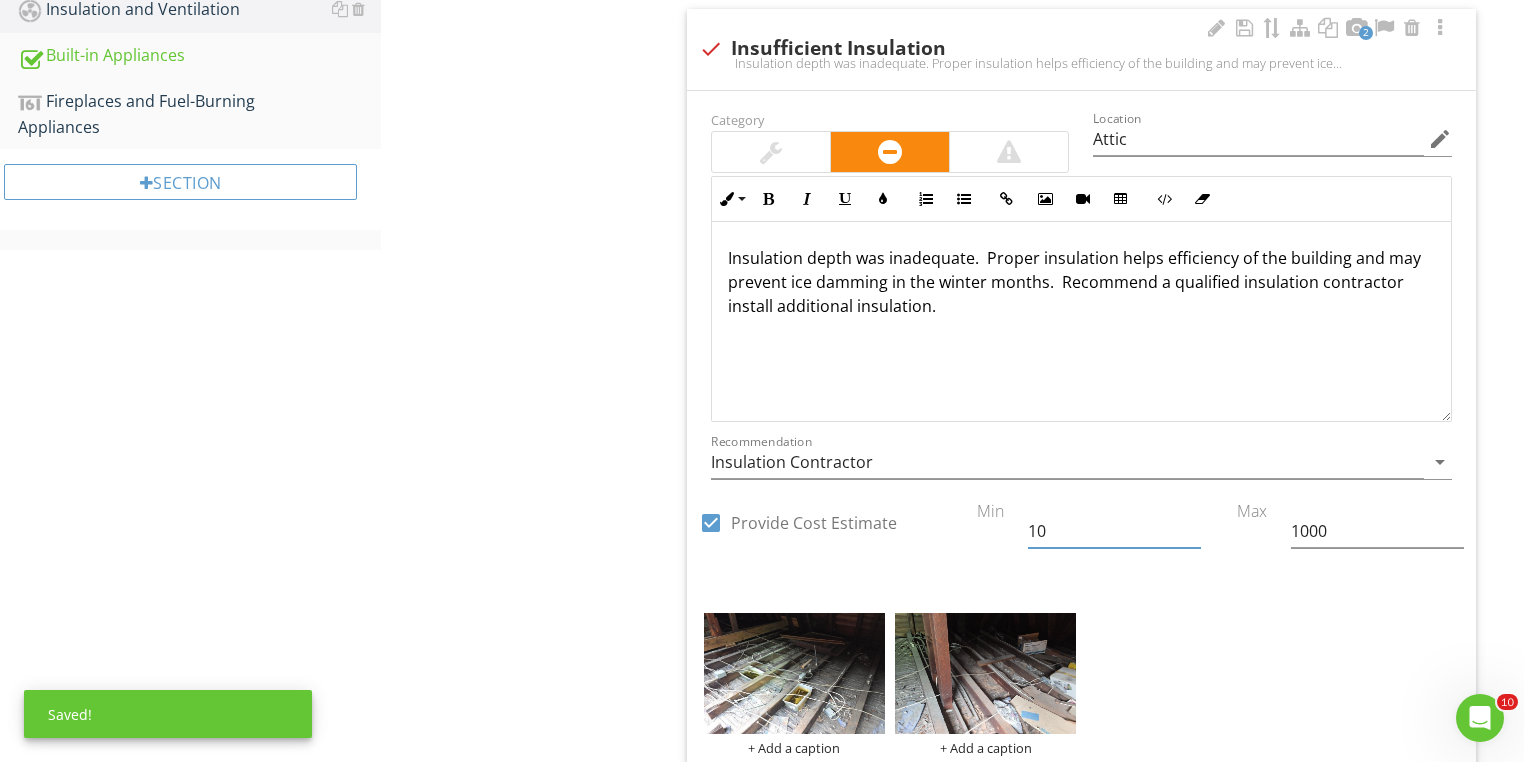 drag, startPoint x: 1062, startPoint y: 519, endPoint x: 885, endPoint y: 510, distance: 177.22867 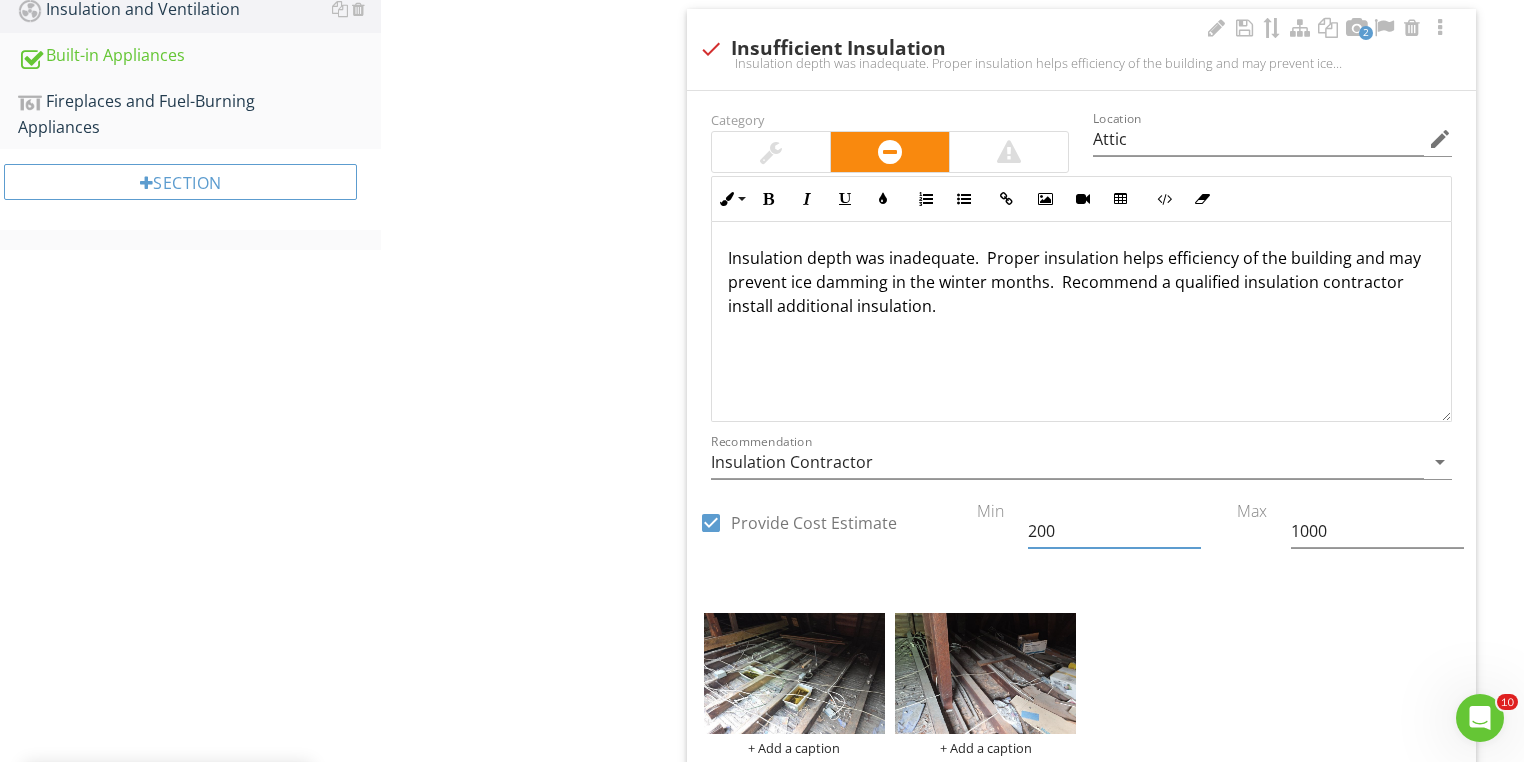type on "200" 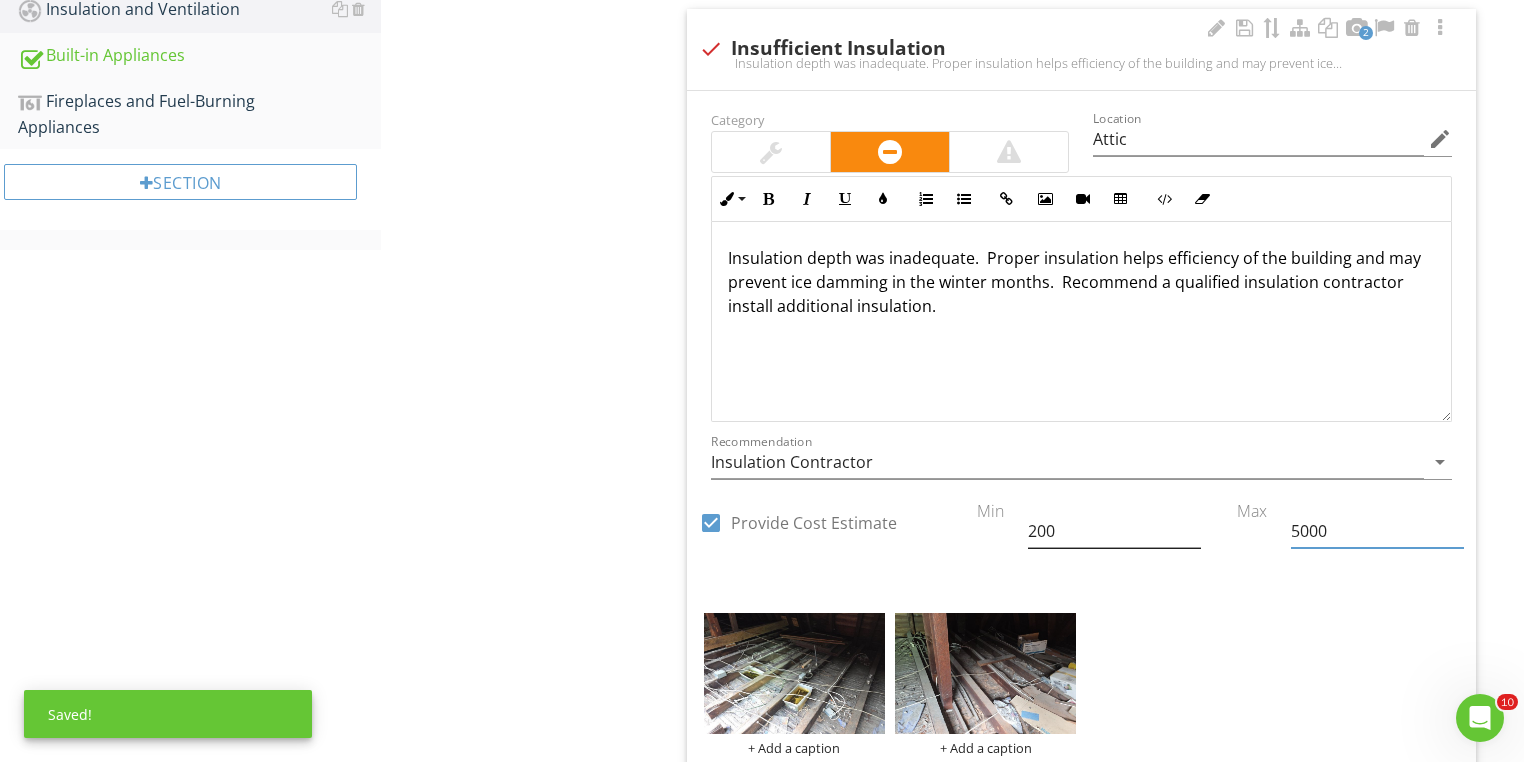 type on "5000" 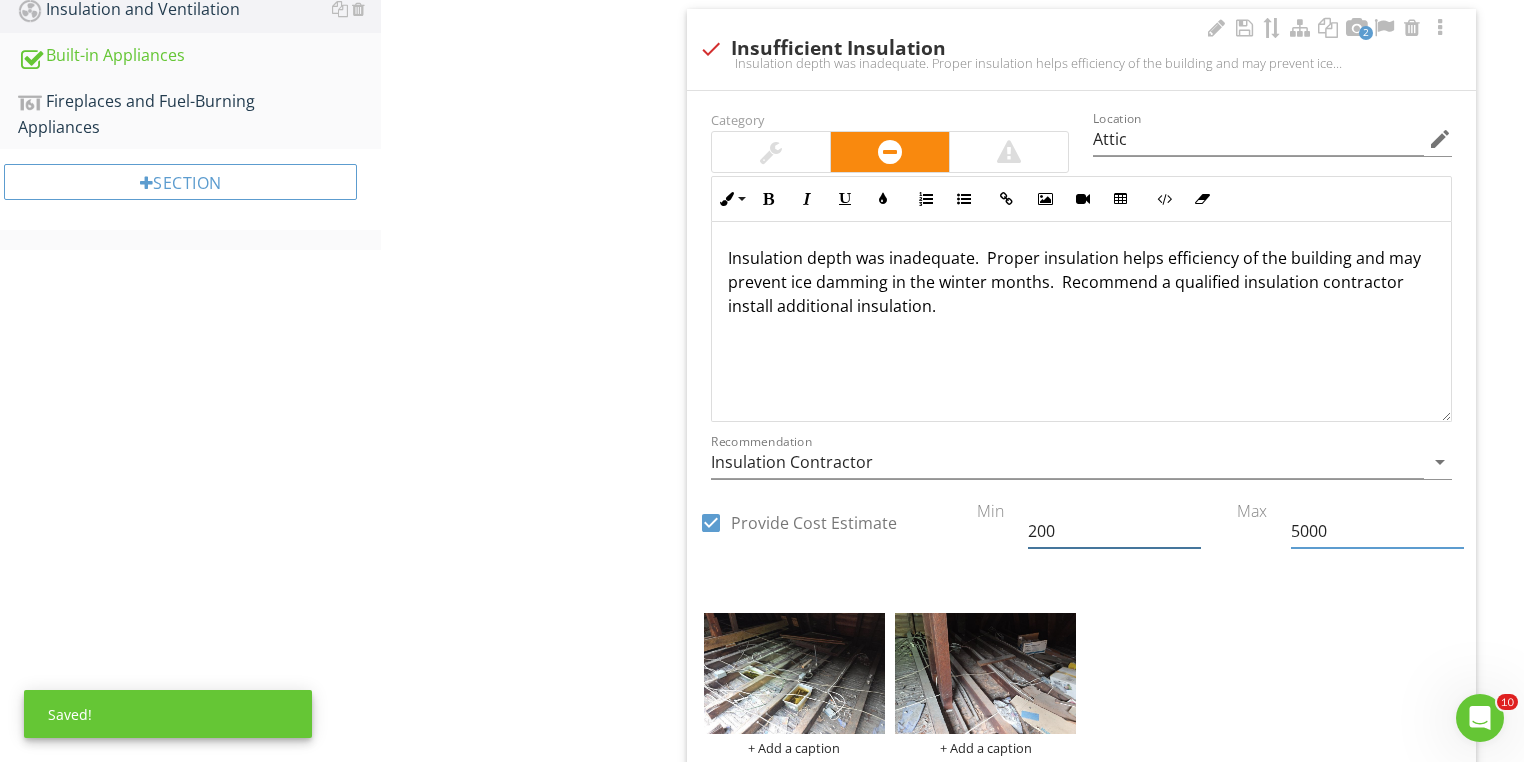 click on "200" at bounding box center (1114, 531) 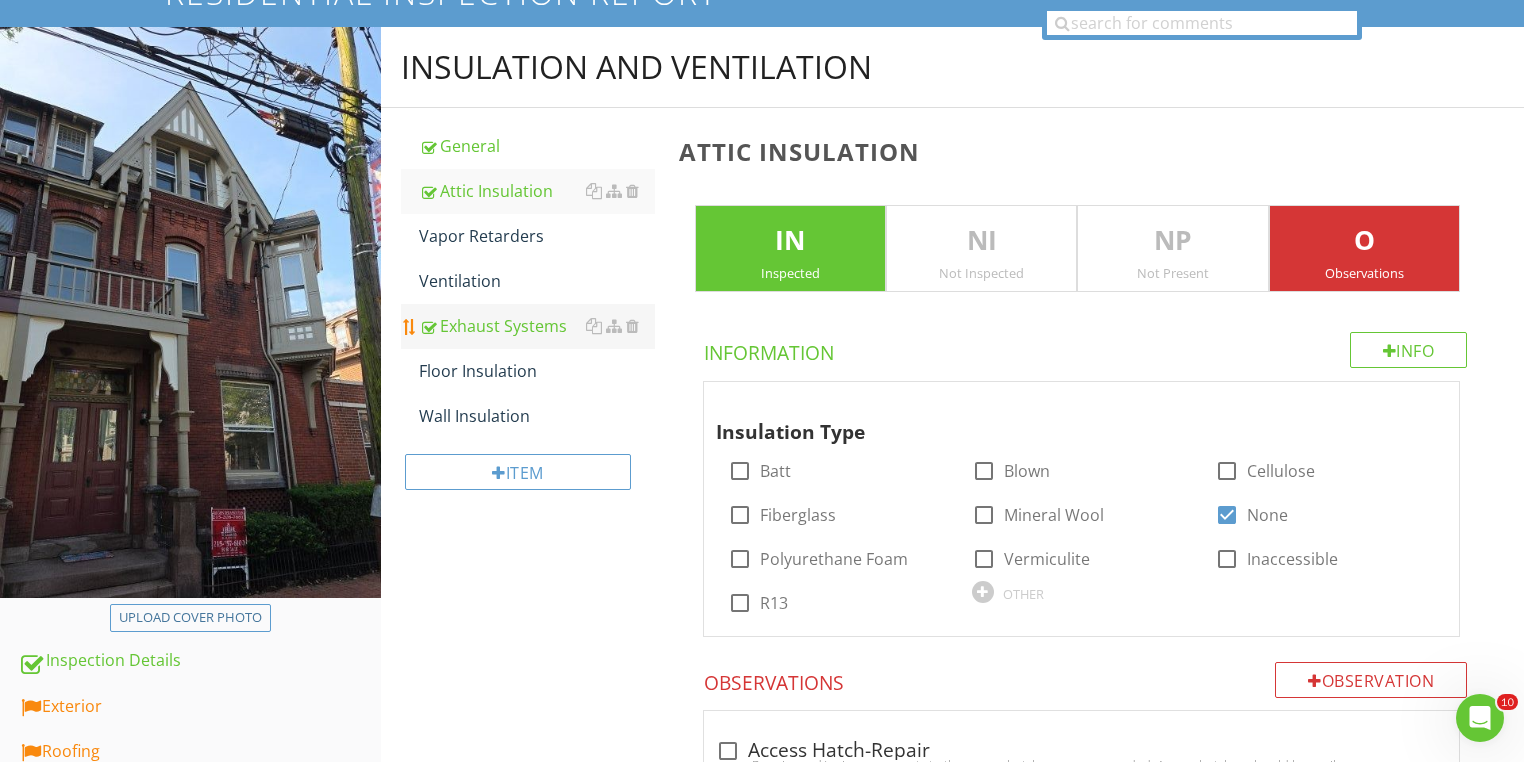 scroll, scrollTop: 189, scrollLeft: 0, axis: vertical 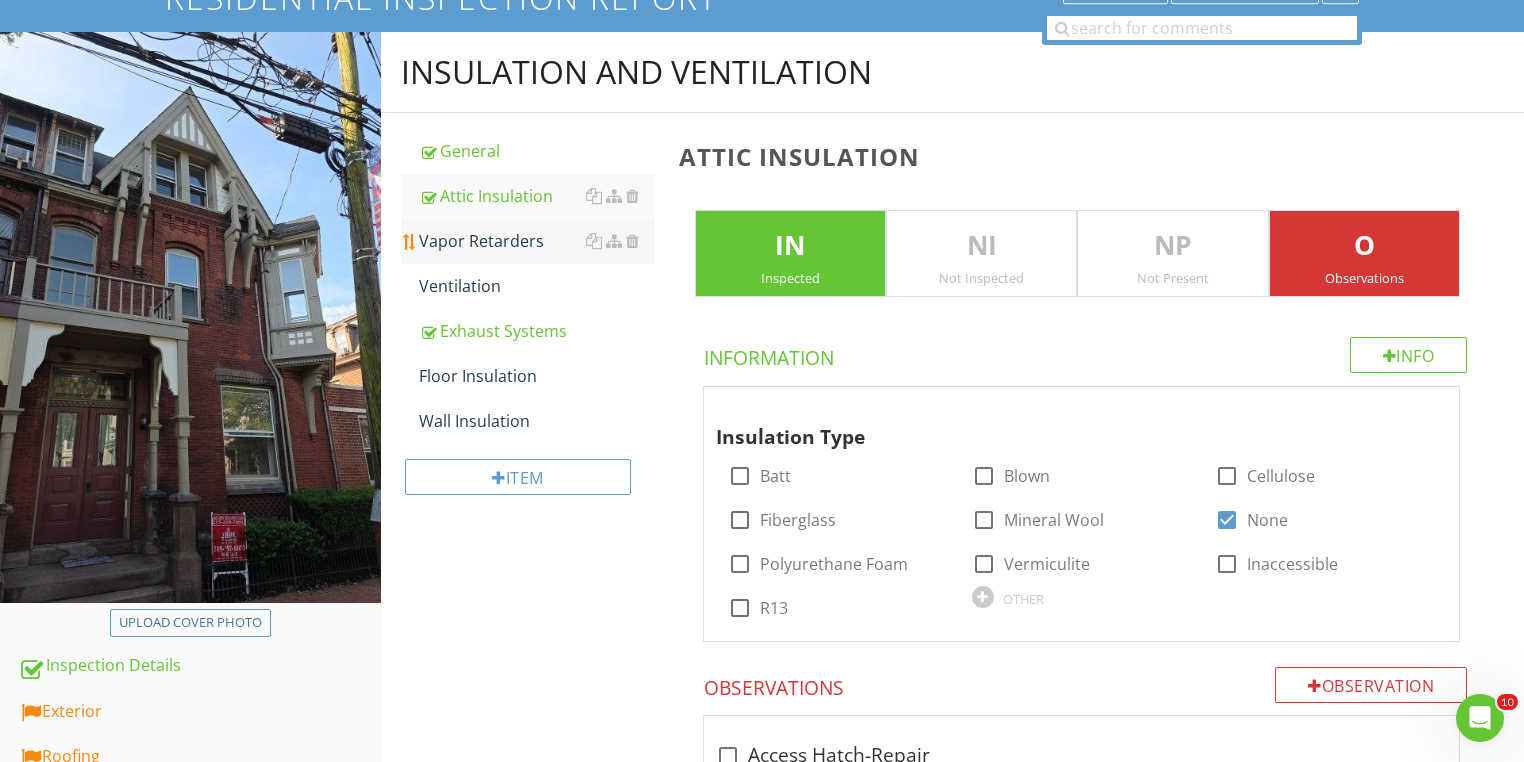 type on "2000" 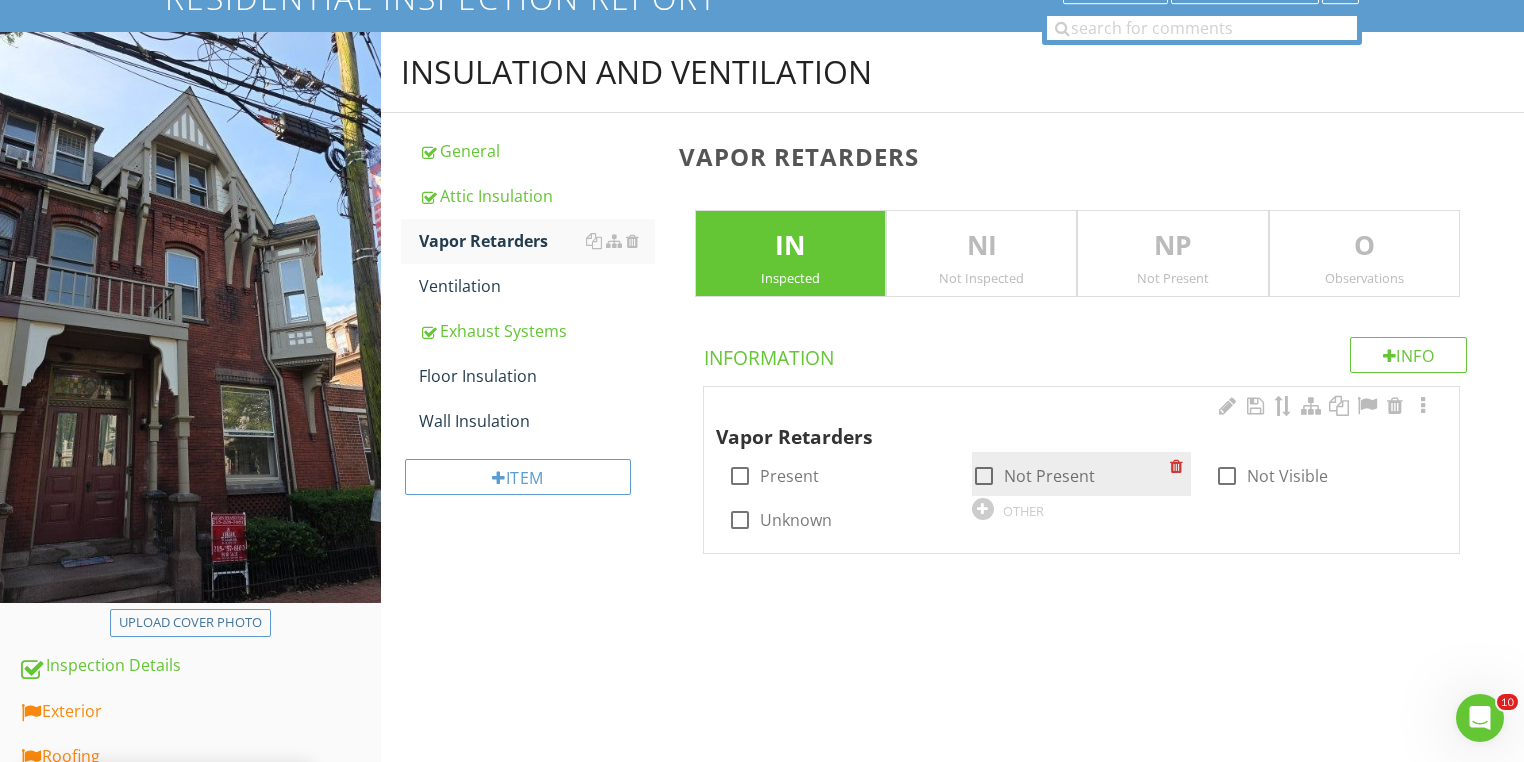 click at bounding box center (984, 476) 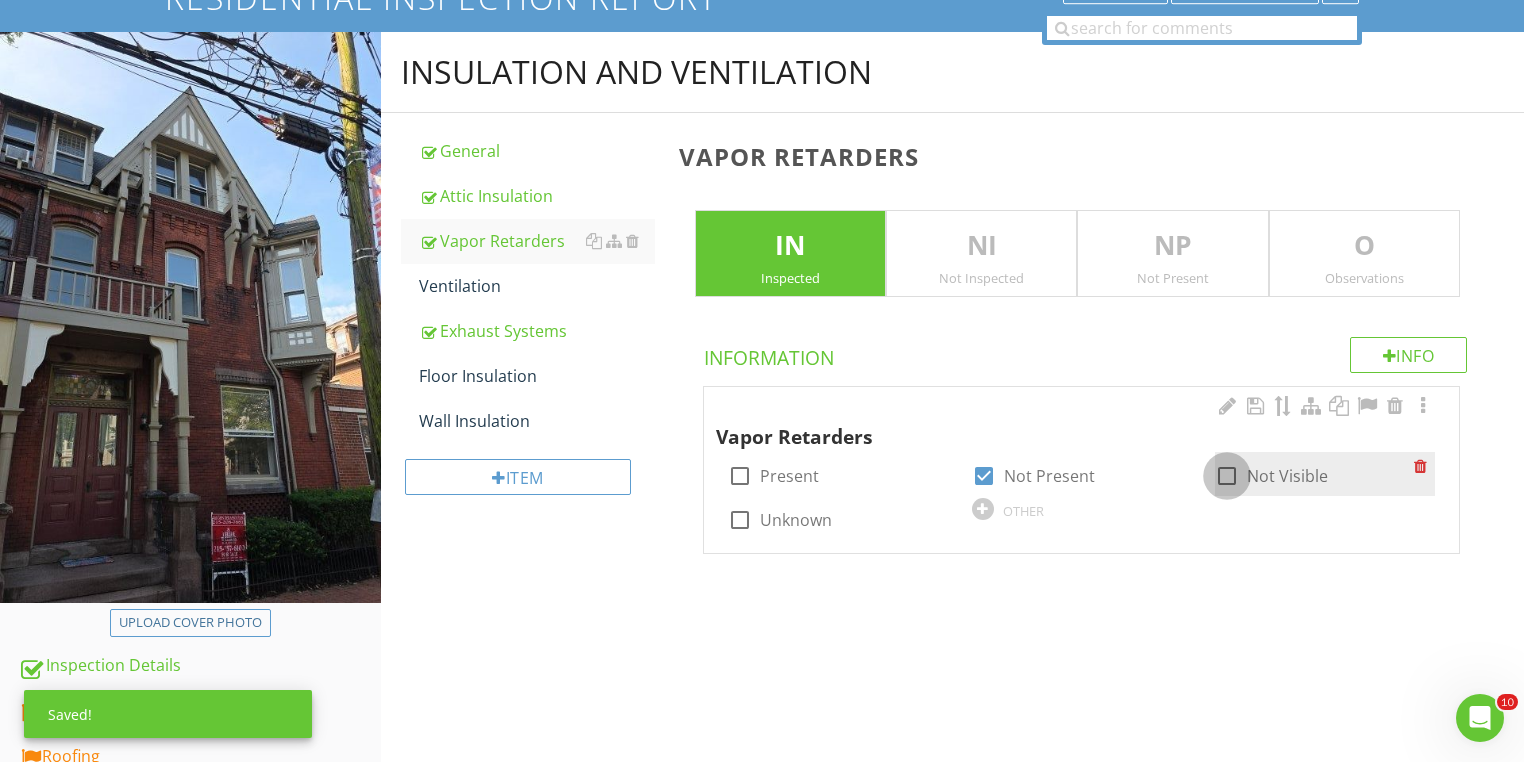click at bounding box center (1227, 476) 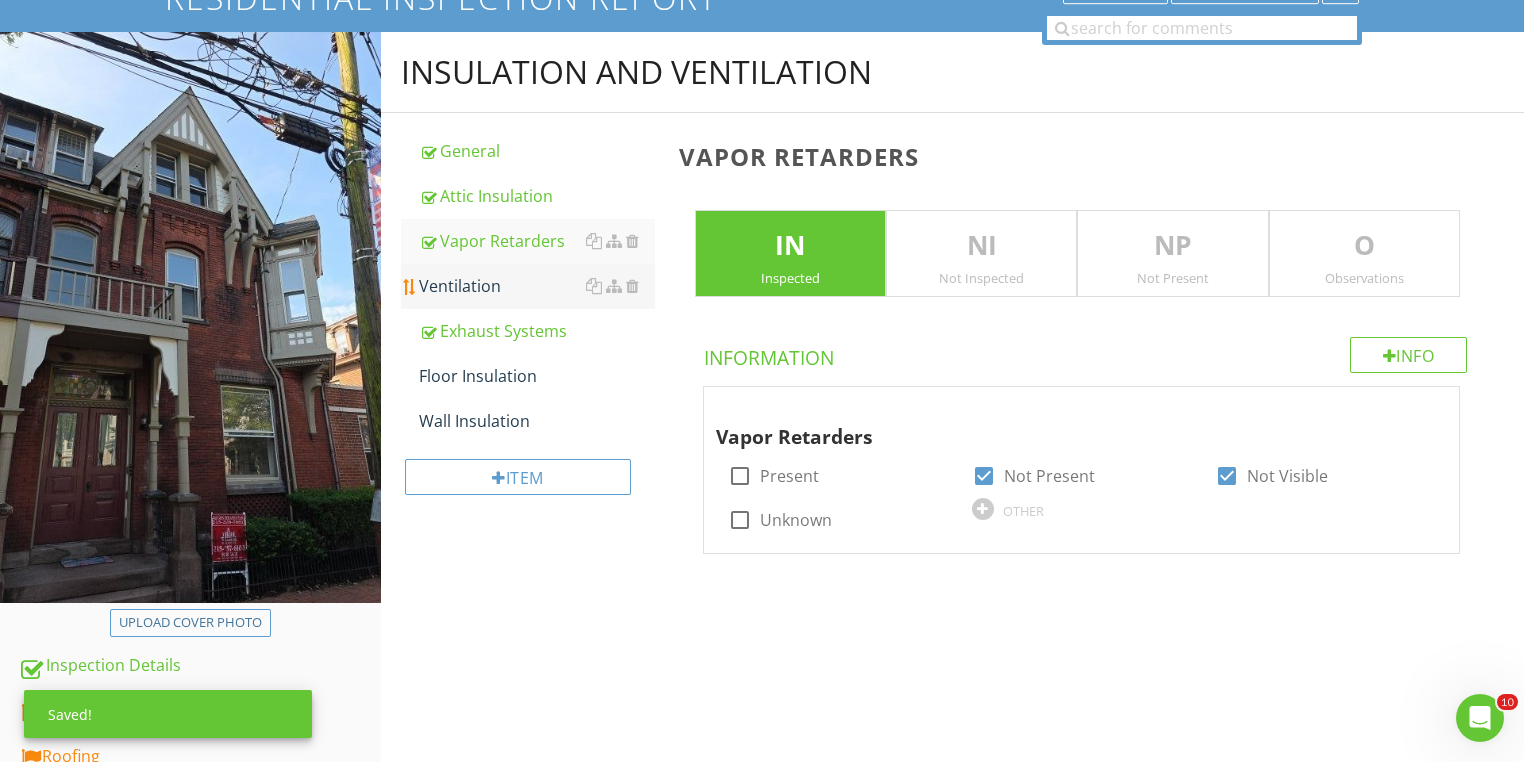 drag, startPoint x: 467, startPoint y: 292, endPoint x: 483, endPoint y: 290, distance: 16.124516 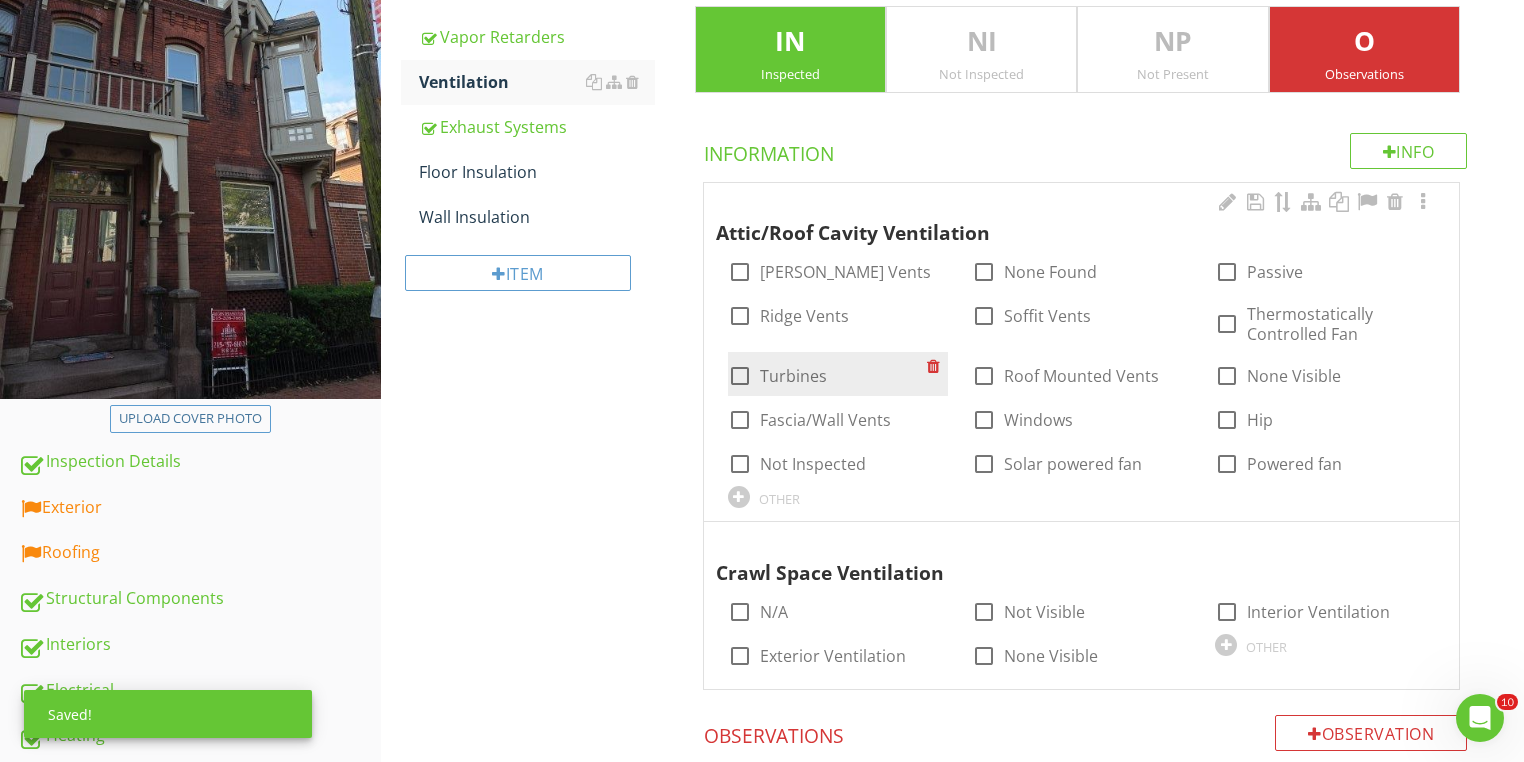 scroll, scrollTop: 429, scrollLeft: 0, axis: vertical 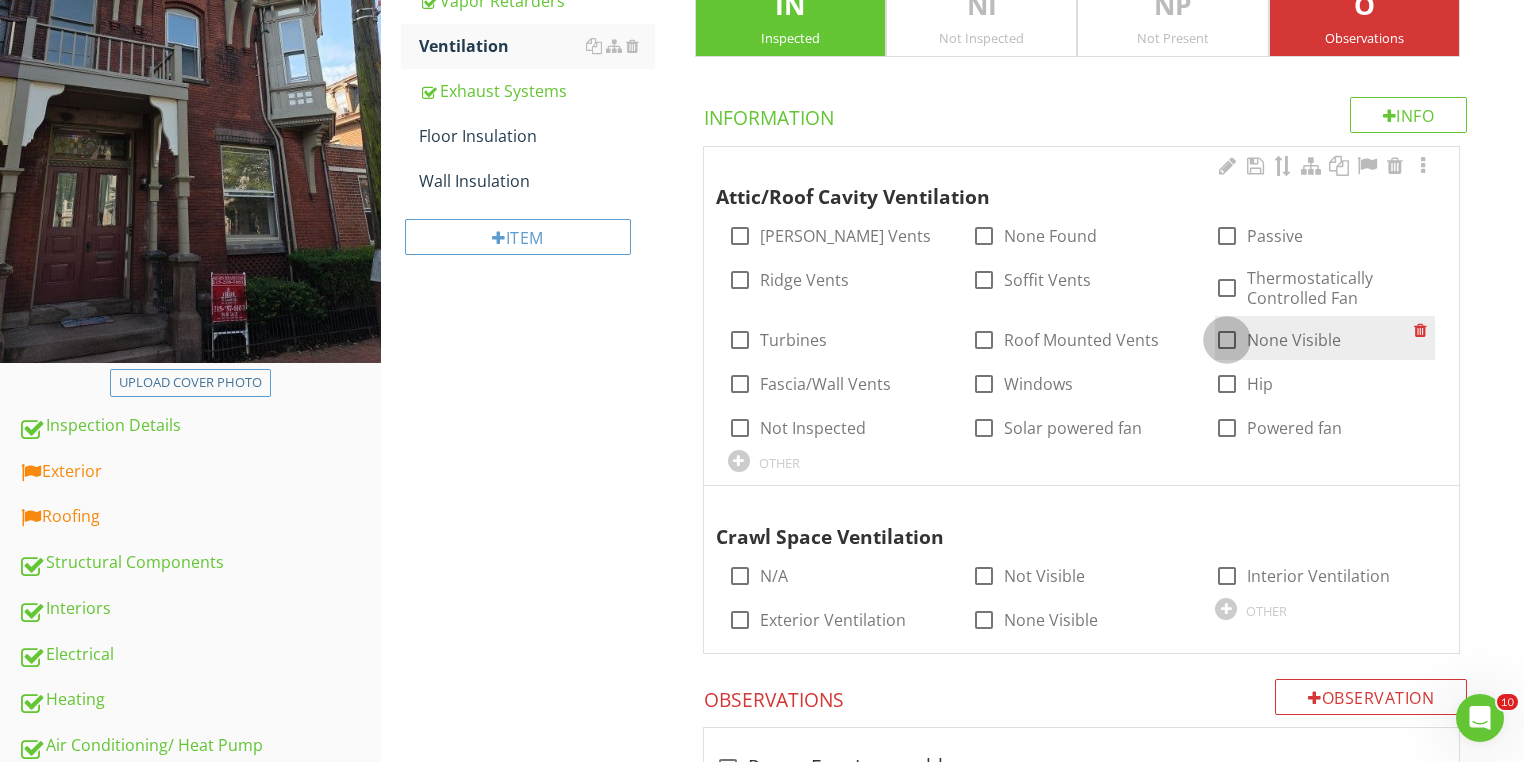 click at bounding box center [1227, 340] 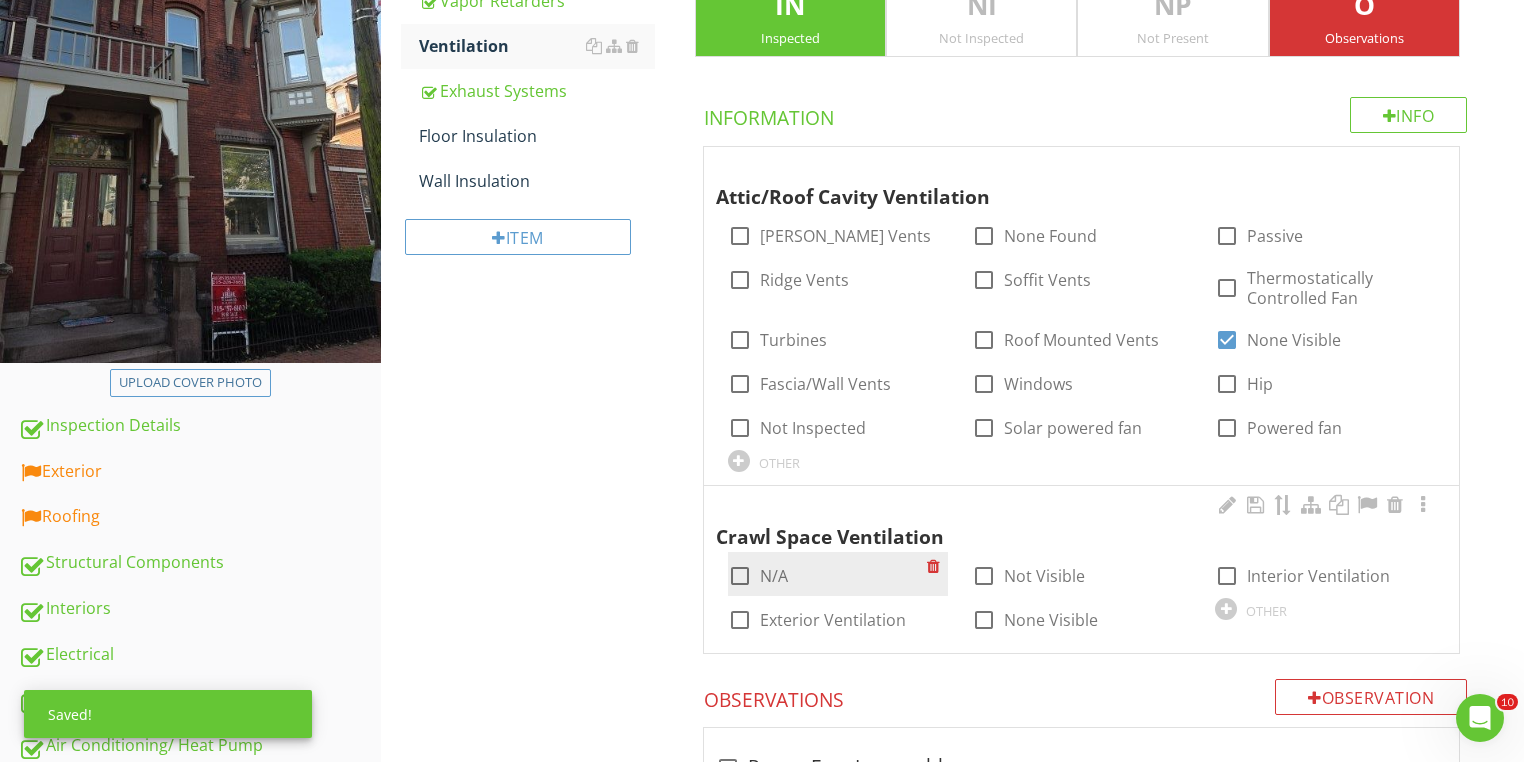 drag, startPoint x: 740, startPoint y: 568, endPoint x: 757, endPoint y: 564, distance: 17.464249 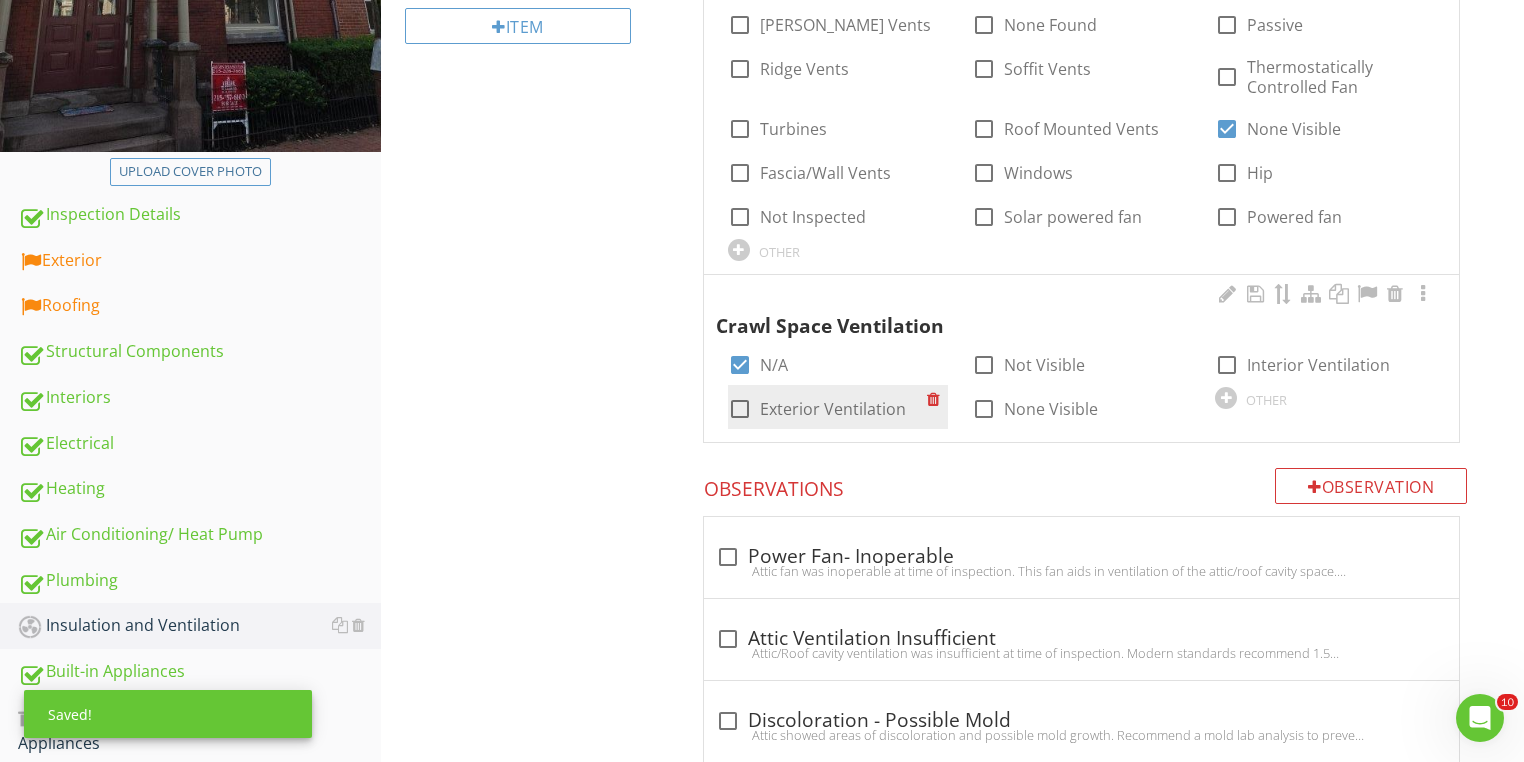 scroll, scrollTop: 829, scrollLeft: 0, axis: vertical 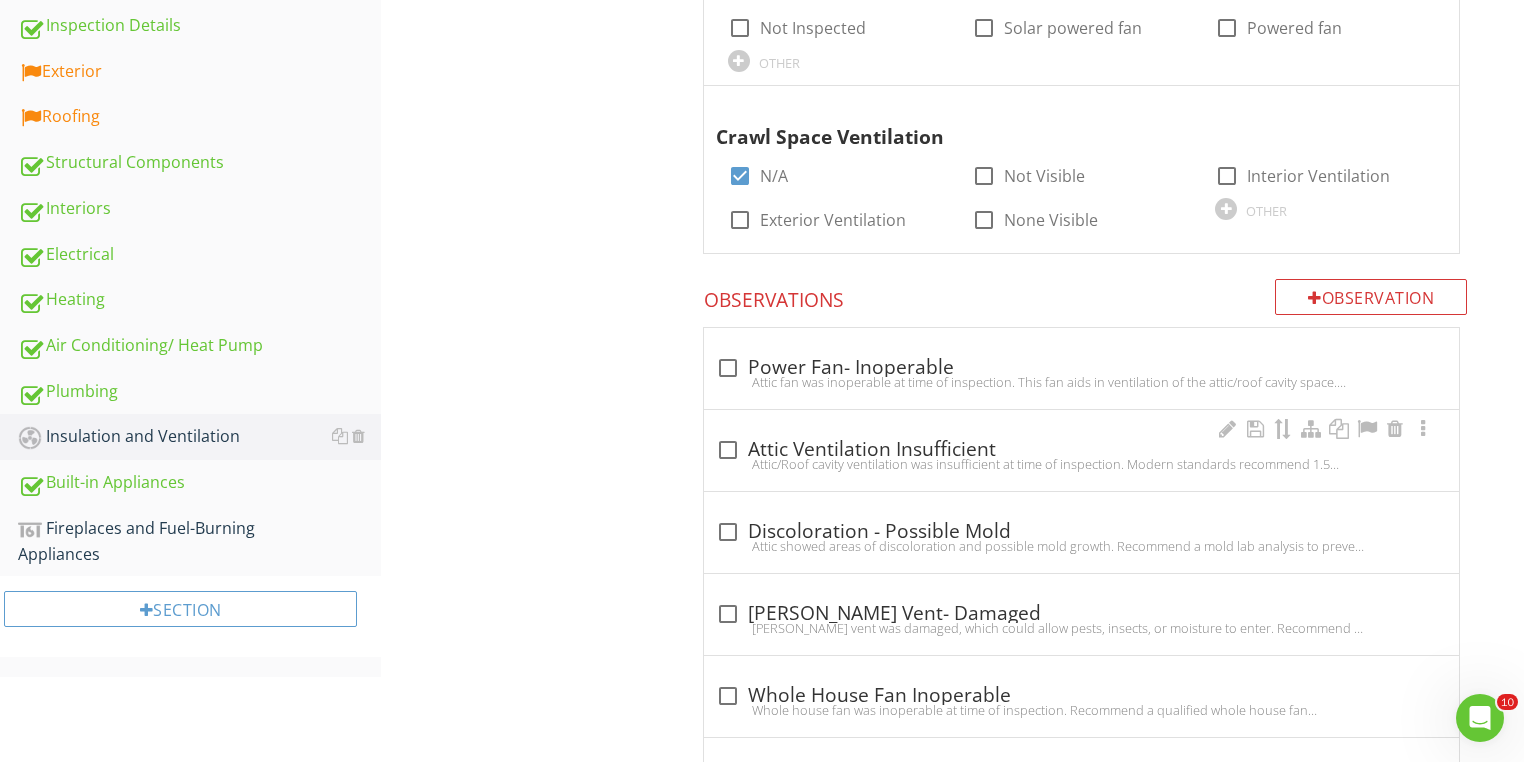 click on "Attic/Roof cavity ventilation was insufficient at time of inspection. Modern standards recommend 1.5 square feet of venting area for every 300 square feet of attic floor space.Proper ventilation will help to keep the house cooler during warm weather and extend the life of roofing materials. In cold climates, it will help reduce the potential for ice dams on the roof and condensation within the attic." at bounding box center (1081, 464) 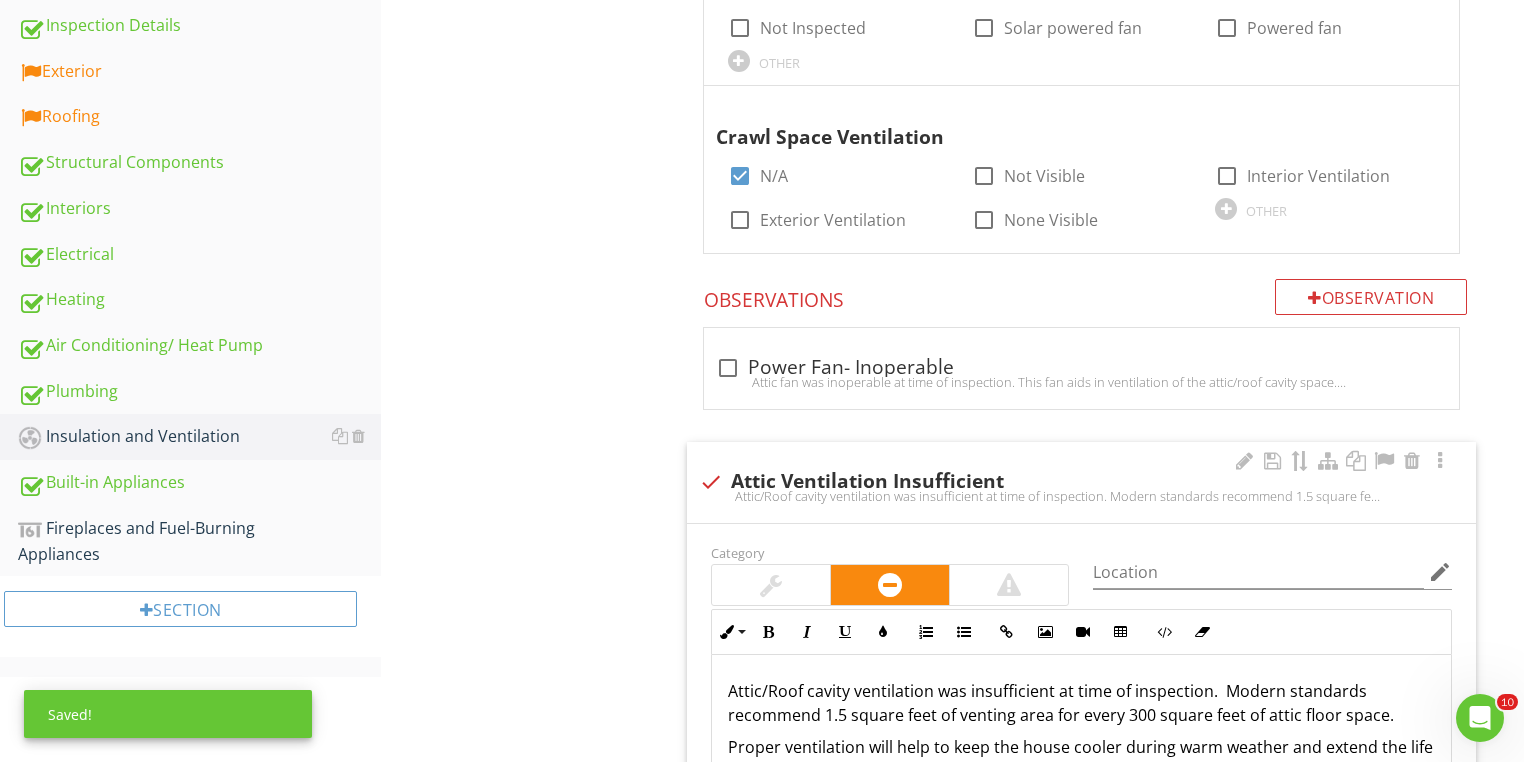click at bounding box center [771, 585] 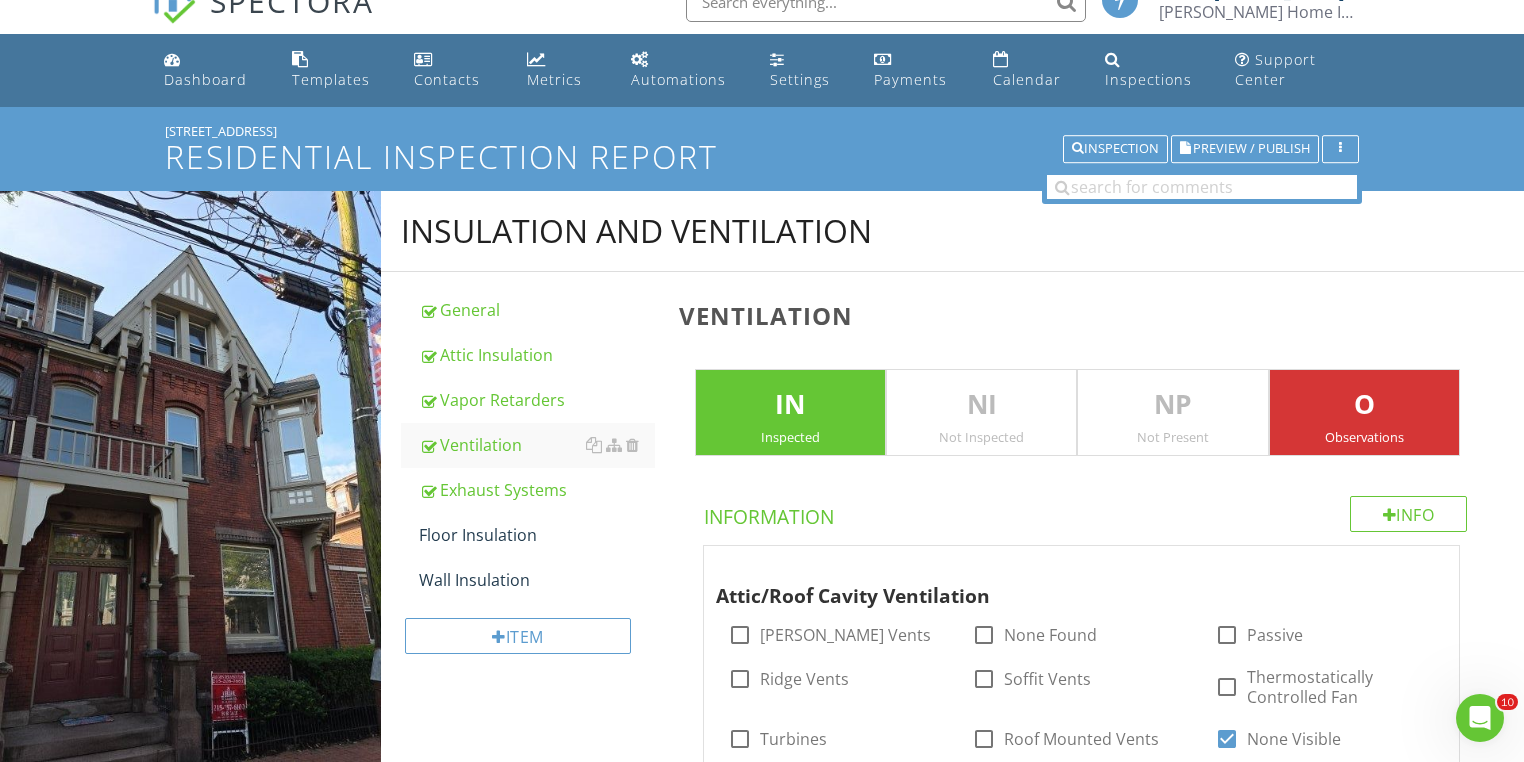 scroll, scrollTop: 29, scrollLeft: 0, axis: vertical 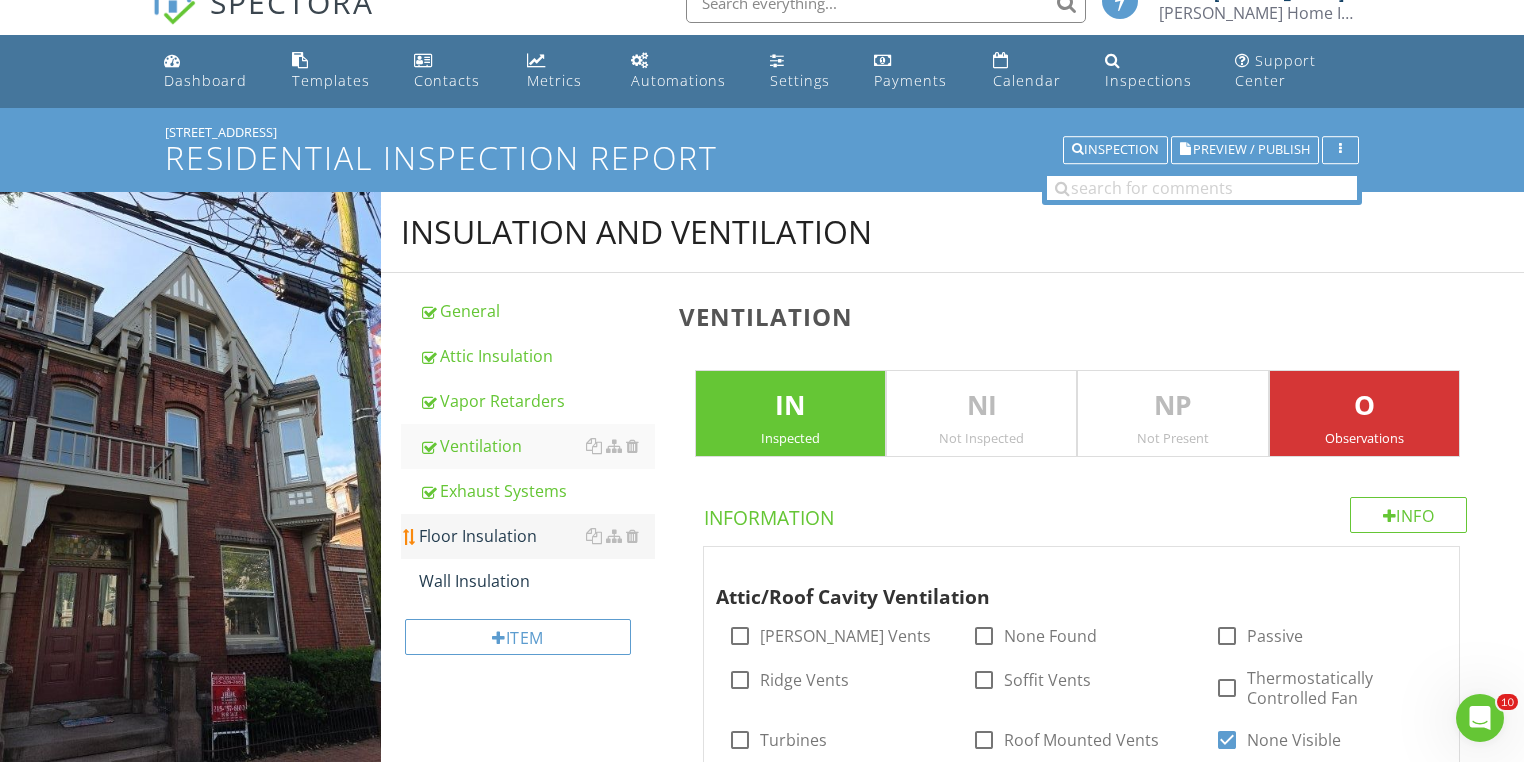 click on "Floor Insulation" at bounding box center [537, 536] 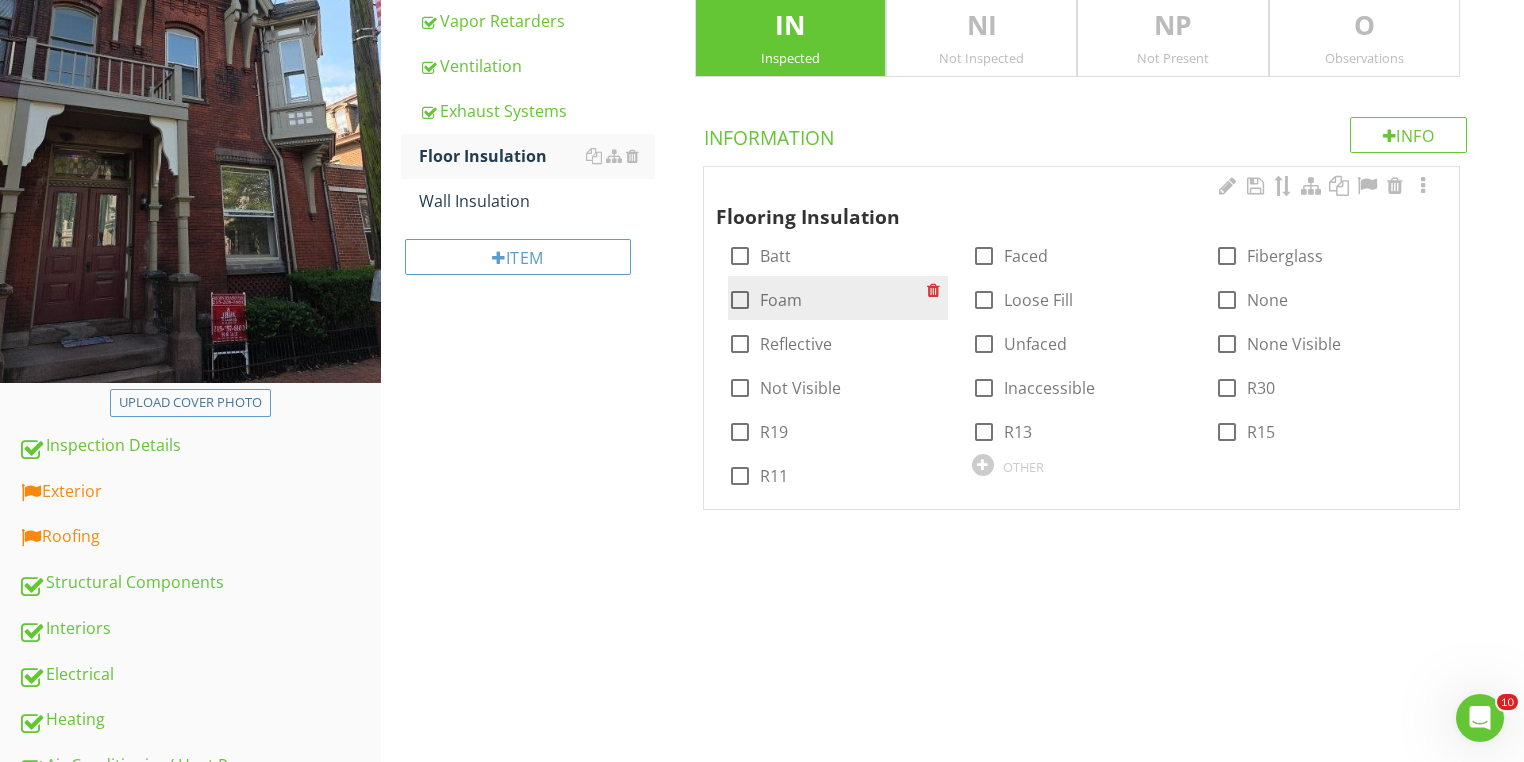 scroll, scrollTop: 338, scrollLeft: 0, axis: vertical 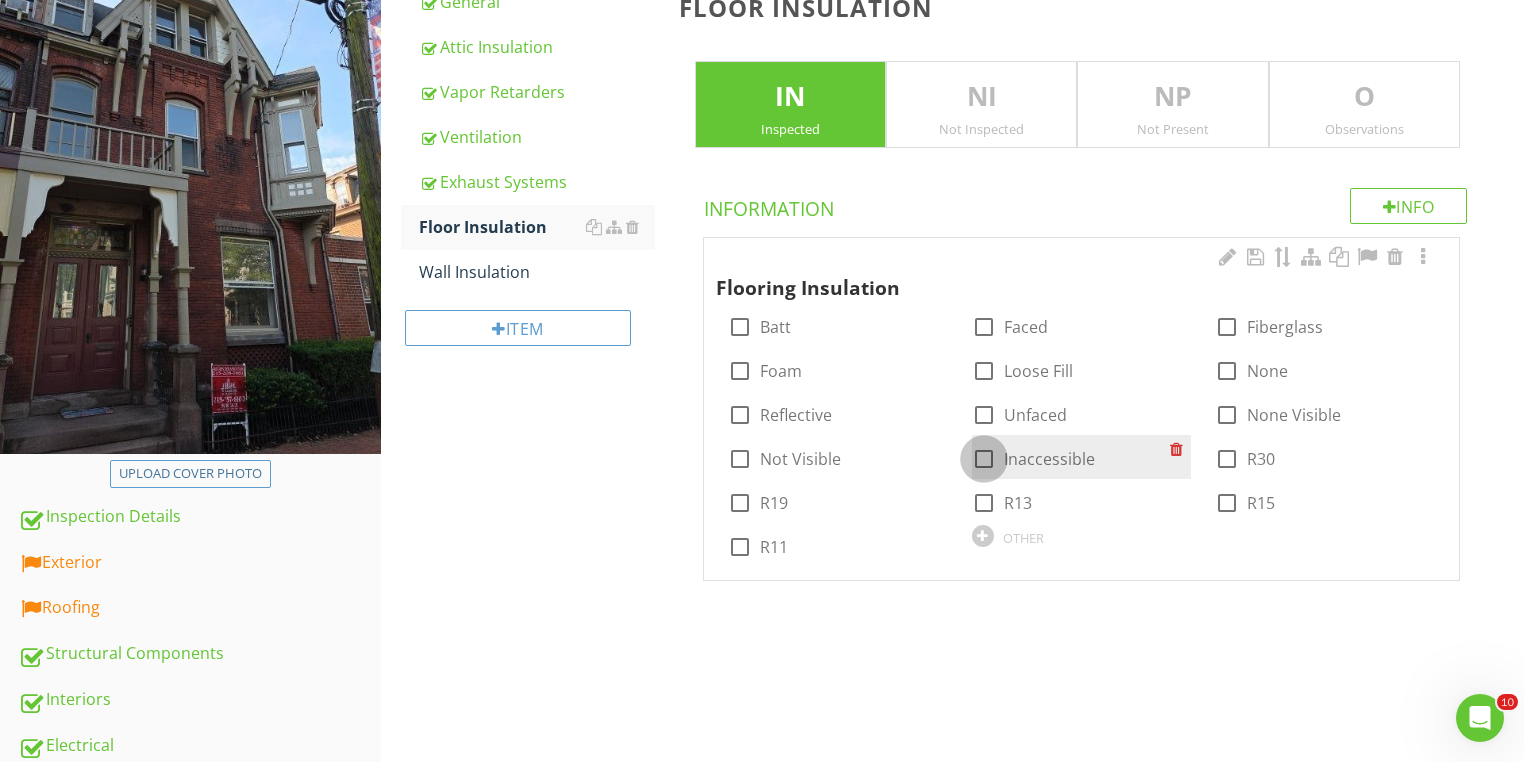 click at bounding box center [984, 459] 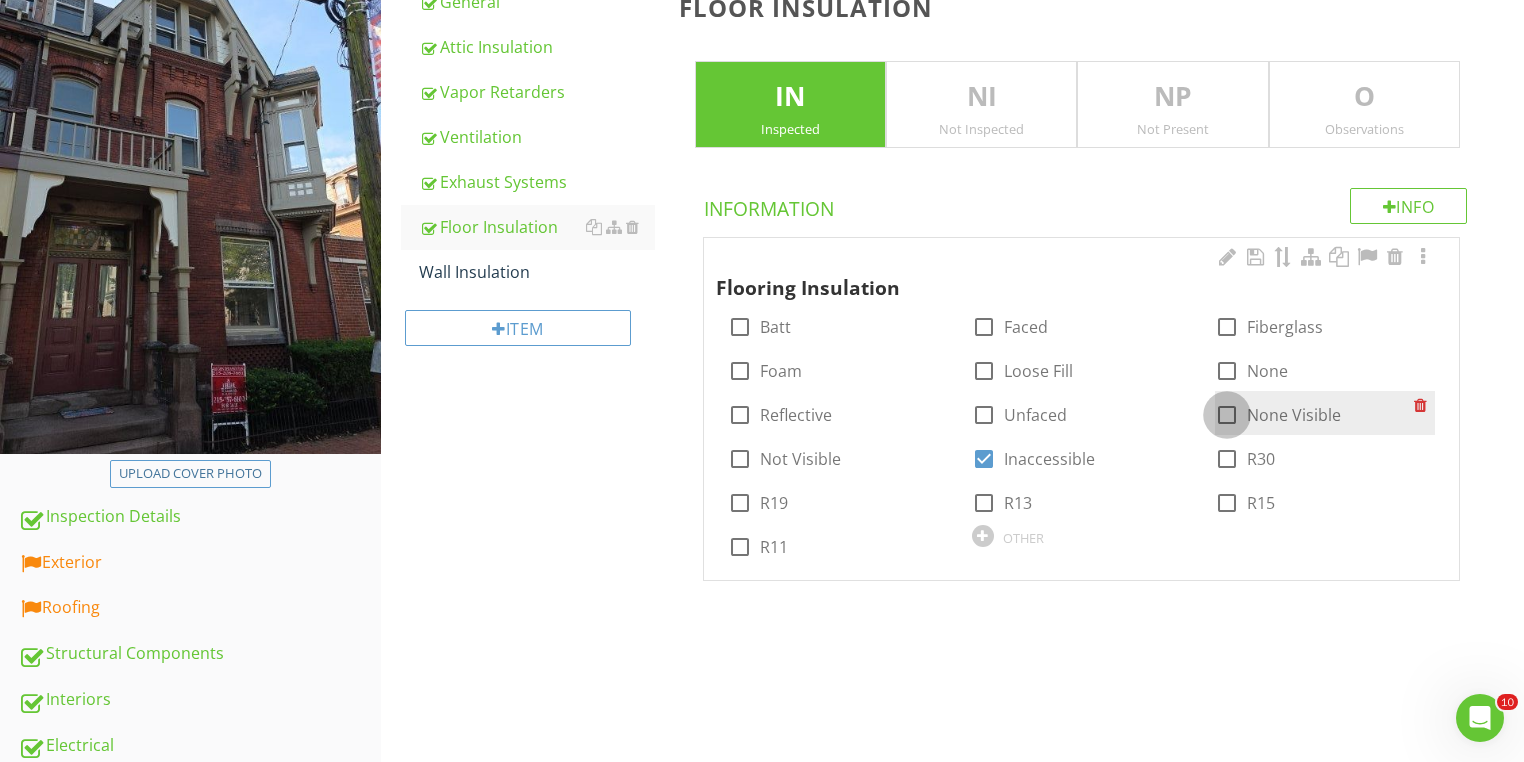 click at bounding box center [1227, 415] 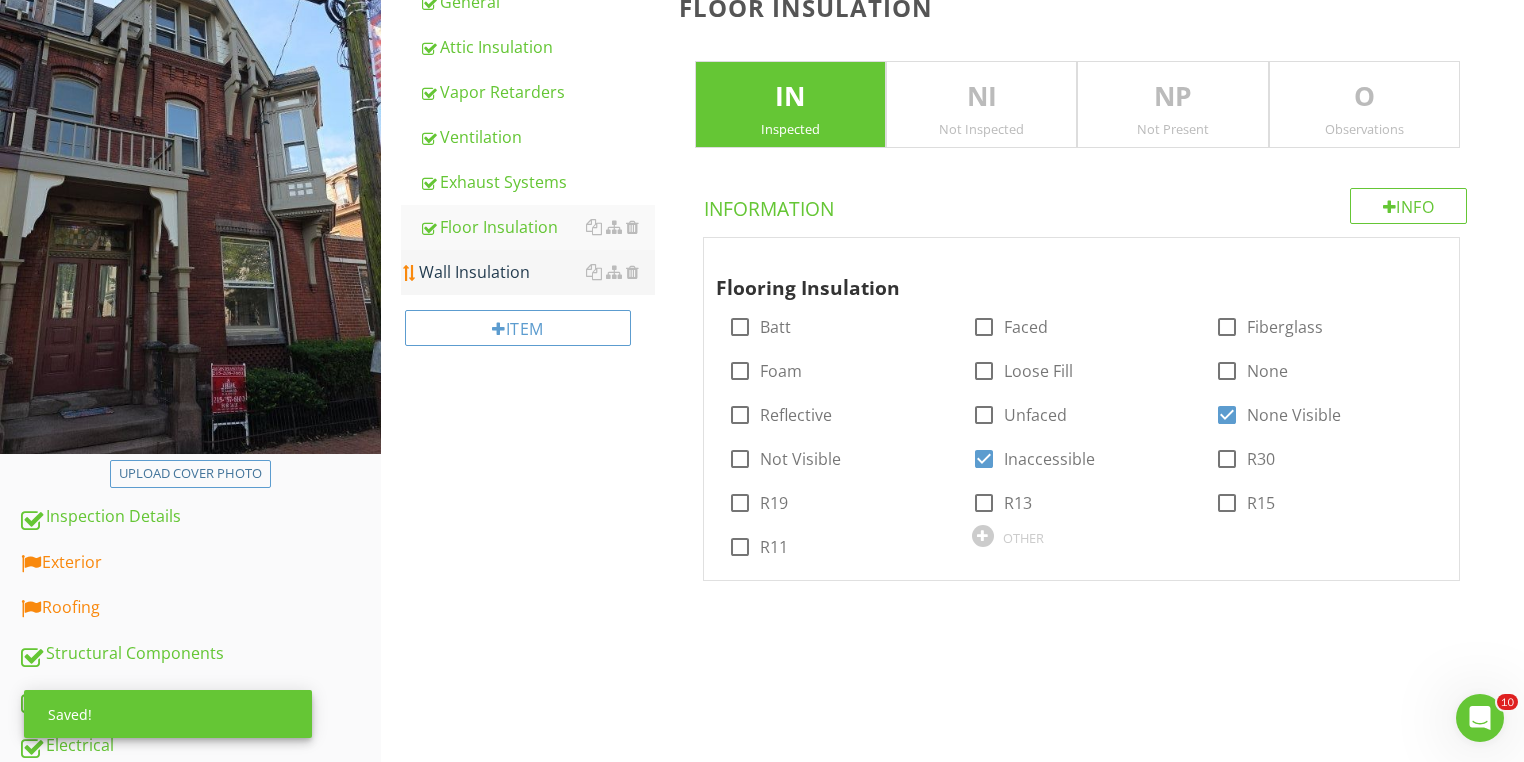 click on "Wall Insulation" at bounding box center [537, 272] 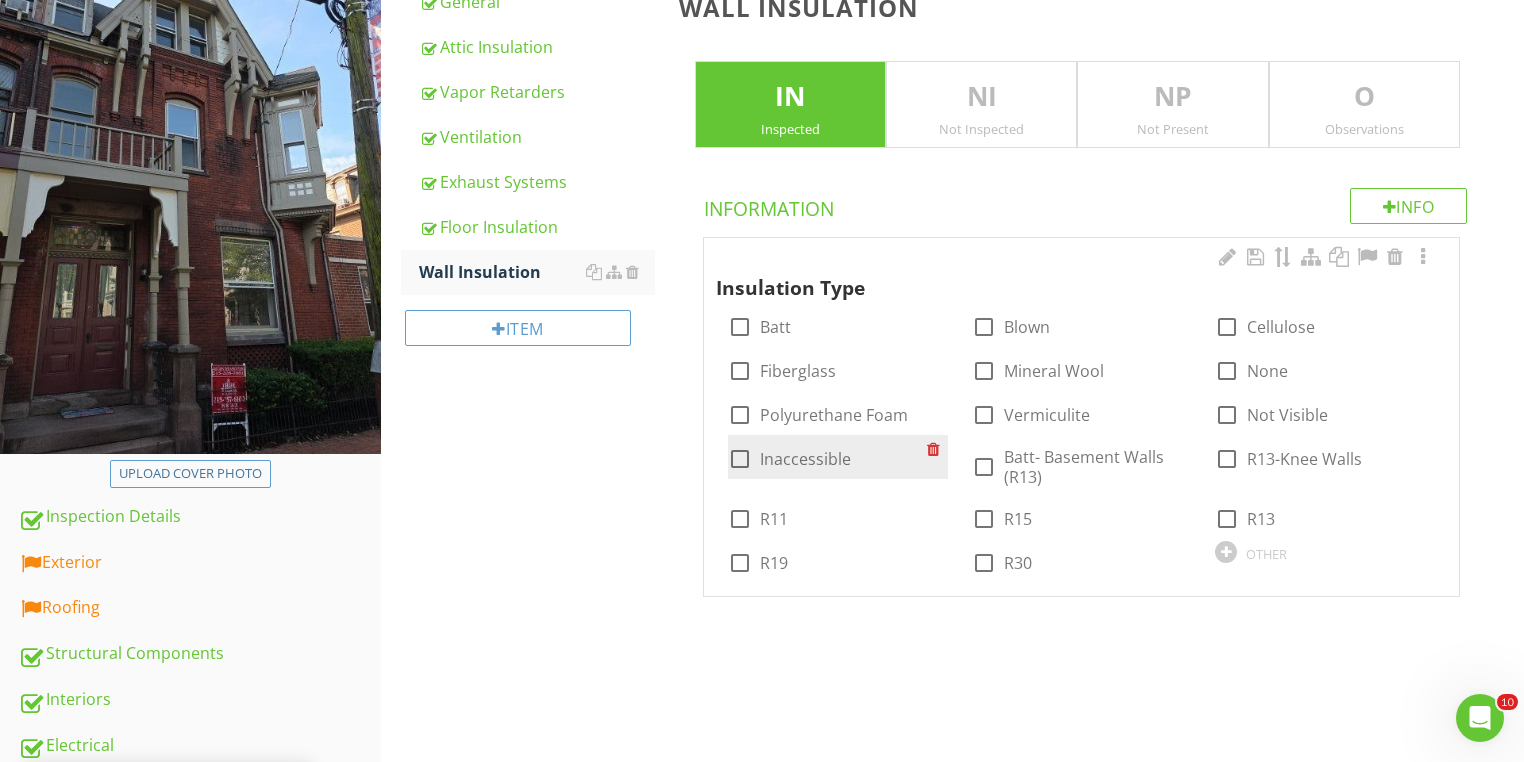 drag, startPoint x: 716, startPoint y: 458, endPoint x: 738, endPoint y: 458, distance: 22 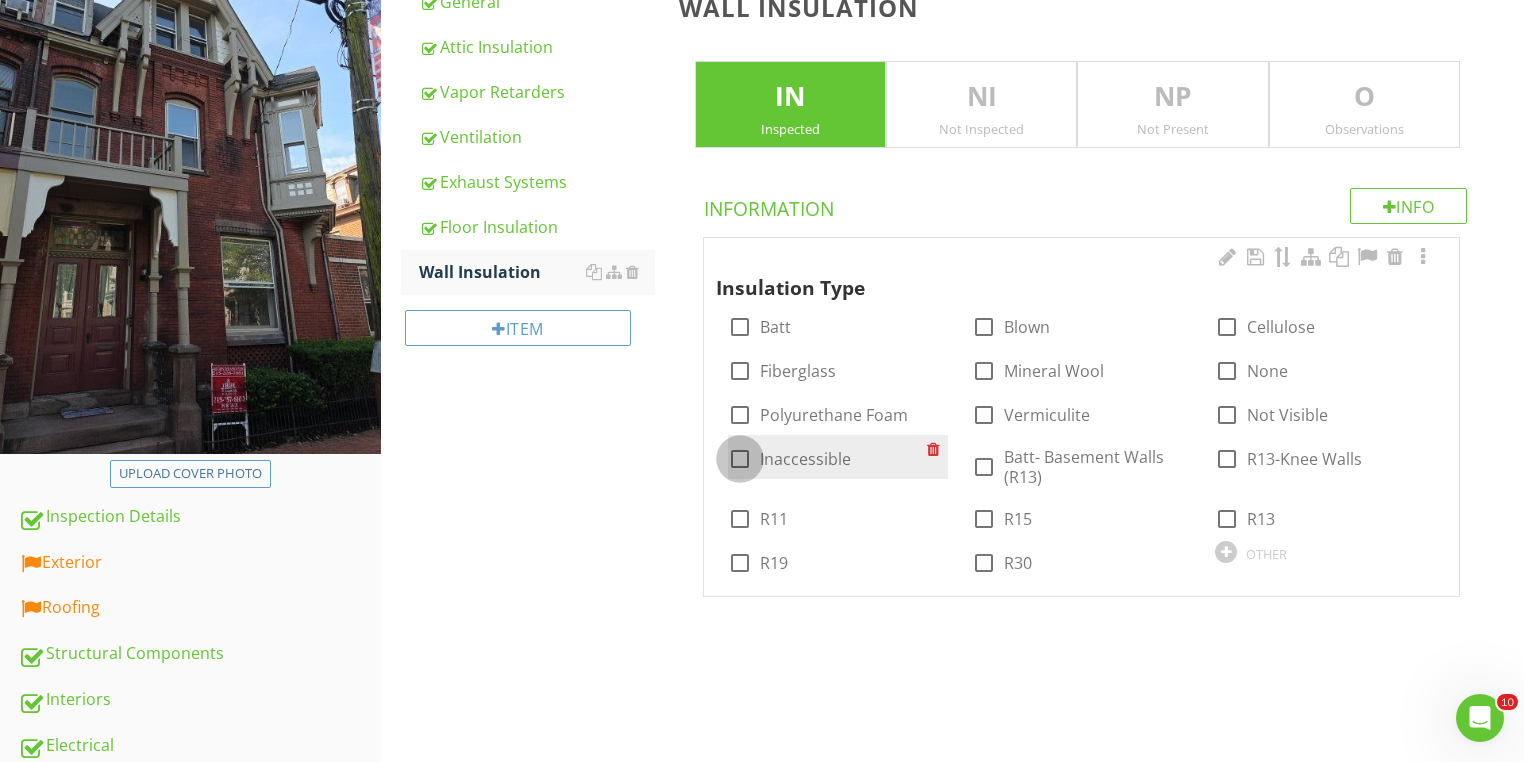 drag, startPoint x: 744, startPoint y: 458, endPoint x: 758, endPoint y: 451, distance: 15.652476 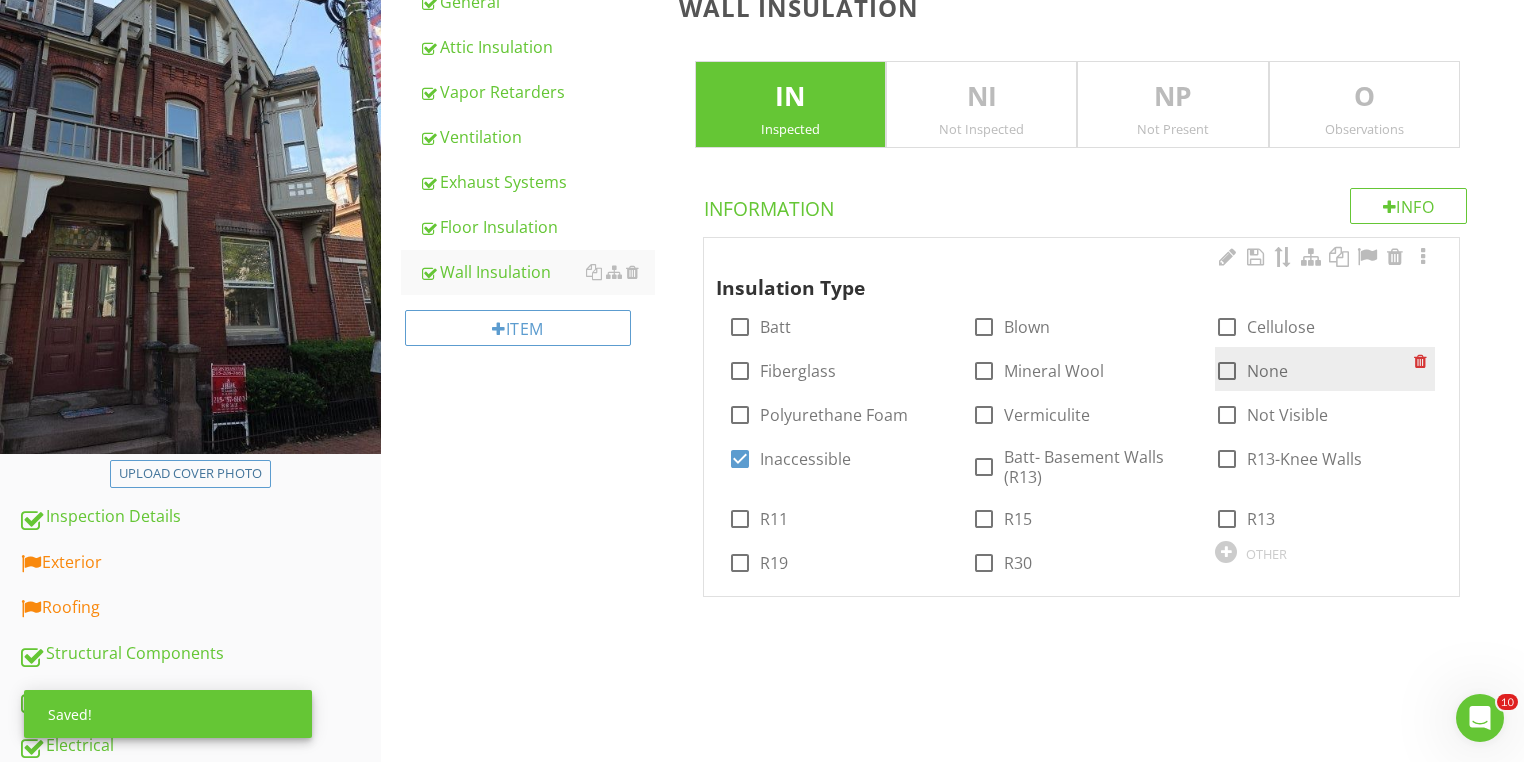 click at bounding box center [1227, 371] 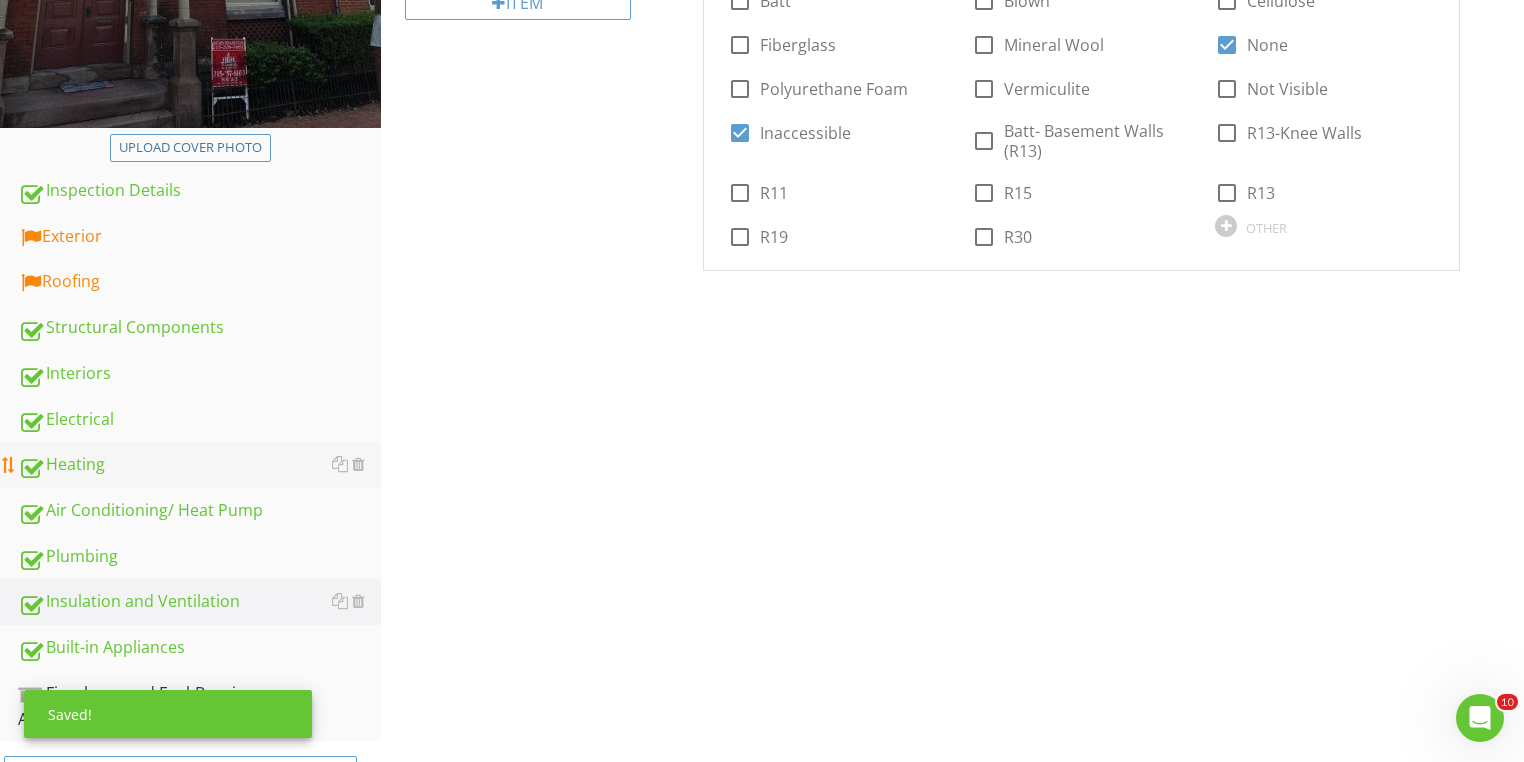scroll, scrollTop: 738, scrollLeft: 0, axis: vertical 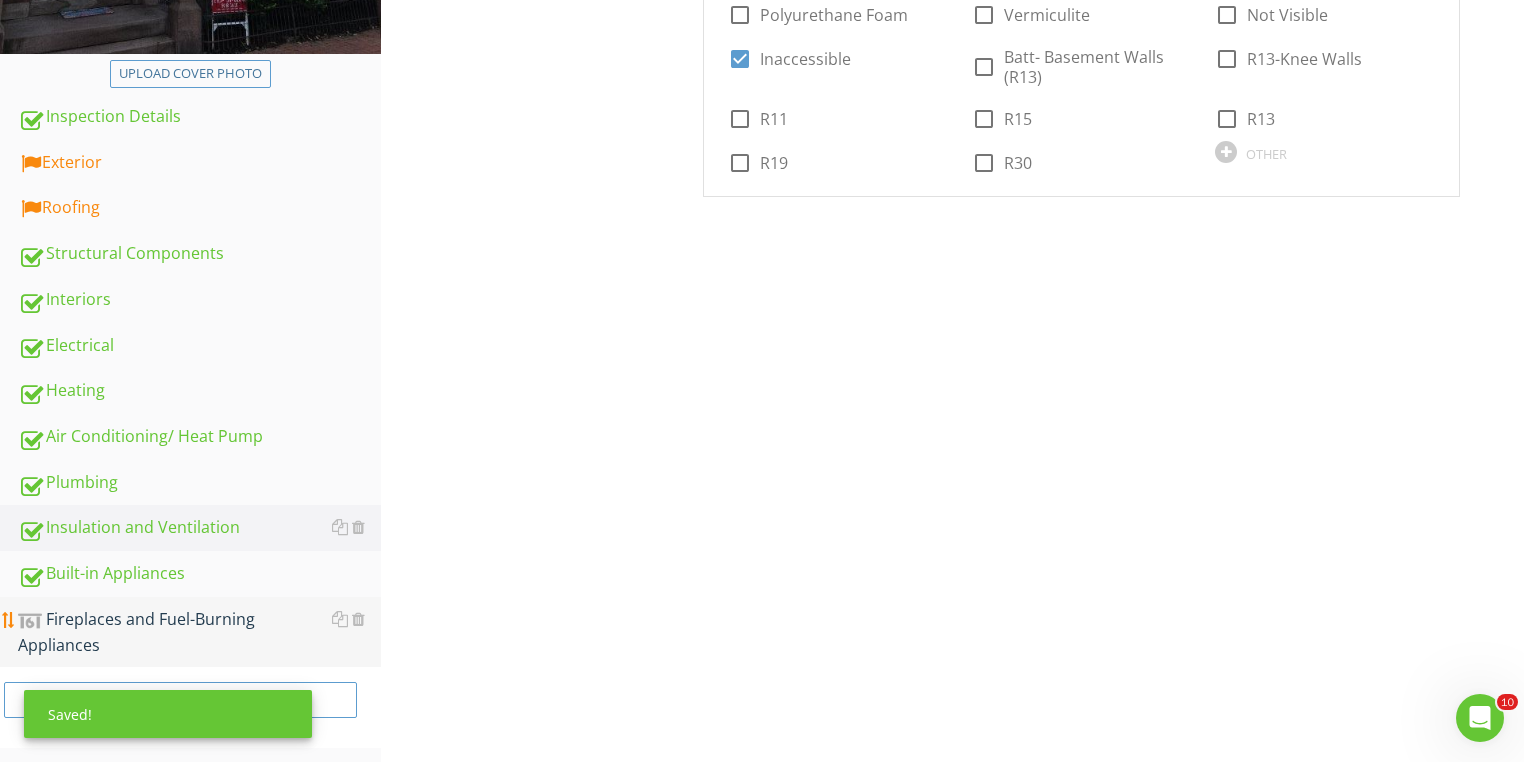 click on "Fireplaces and Fuel-Burning Appliances" at bounding box center [199, 632] 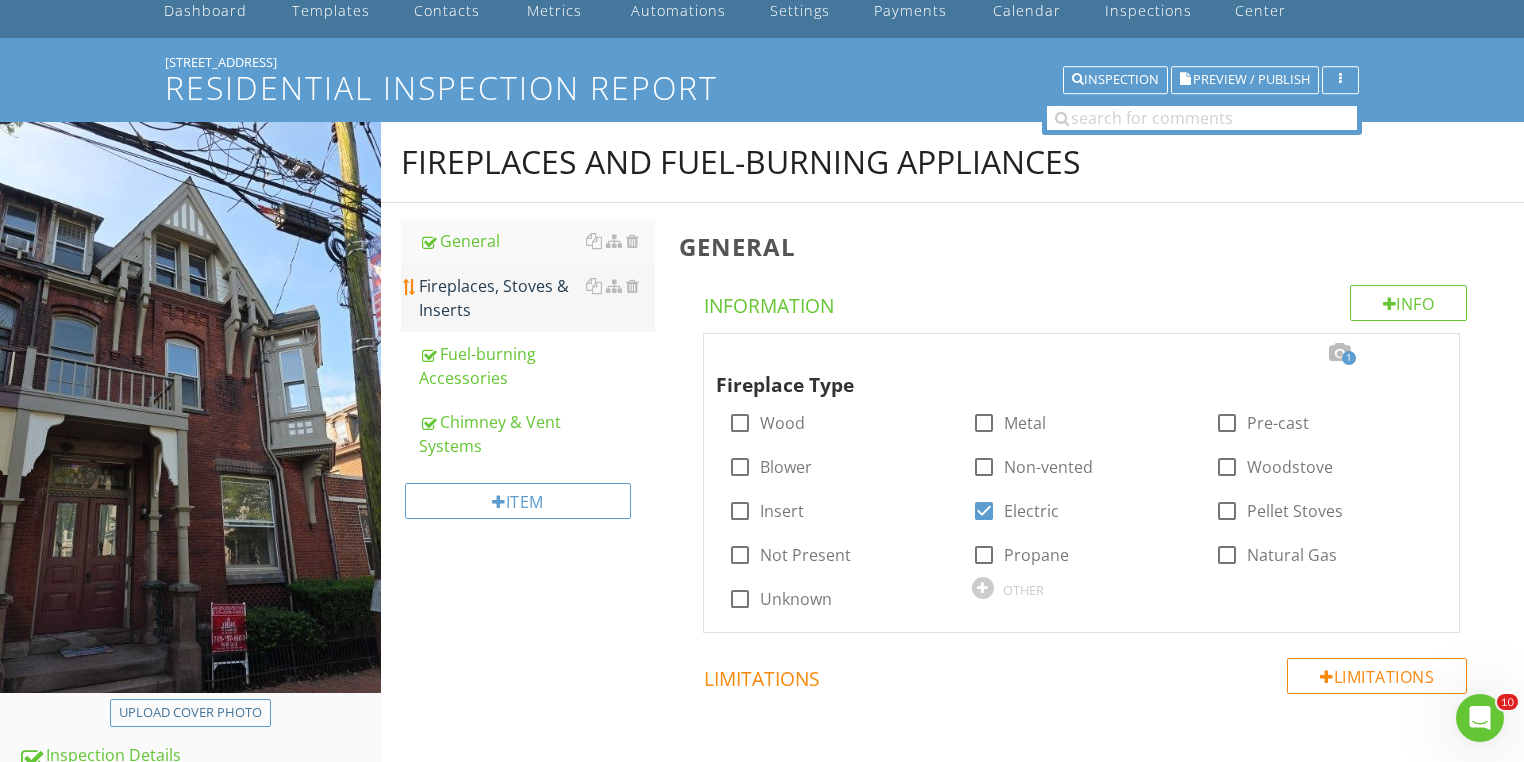 scroll, scrollTop: 98, scrollLeft: 0, axis: vertical 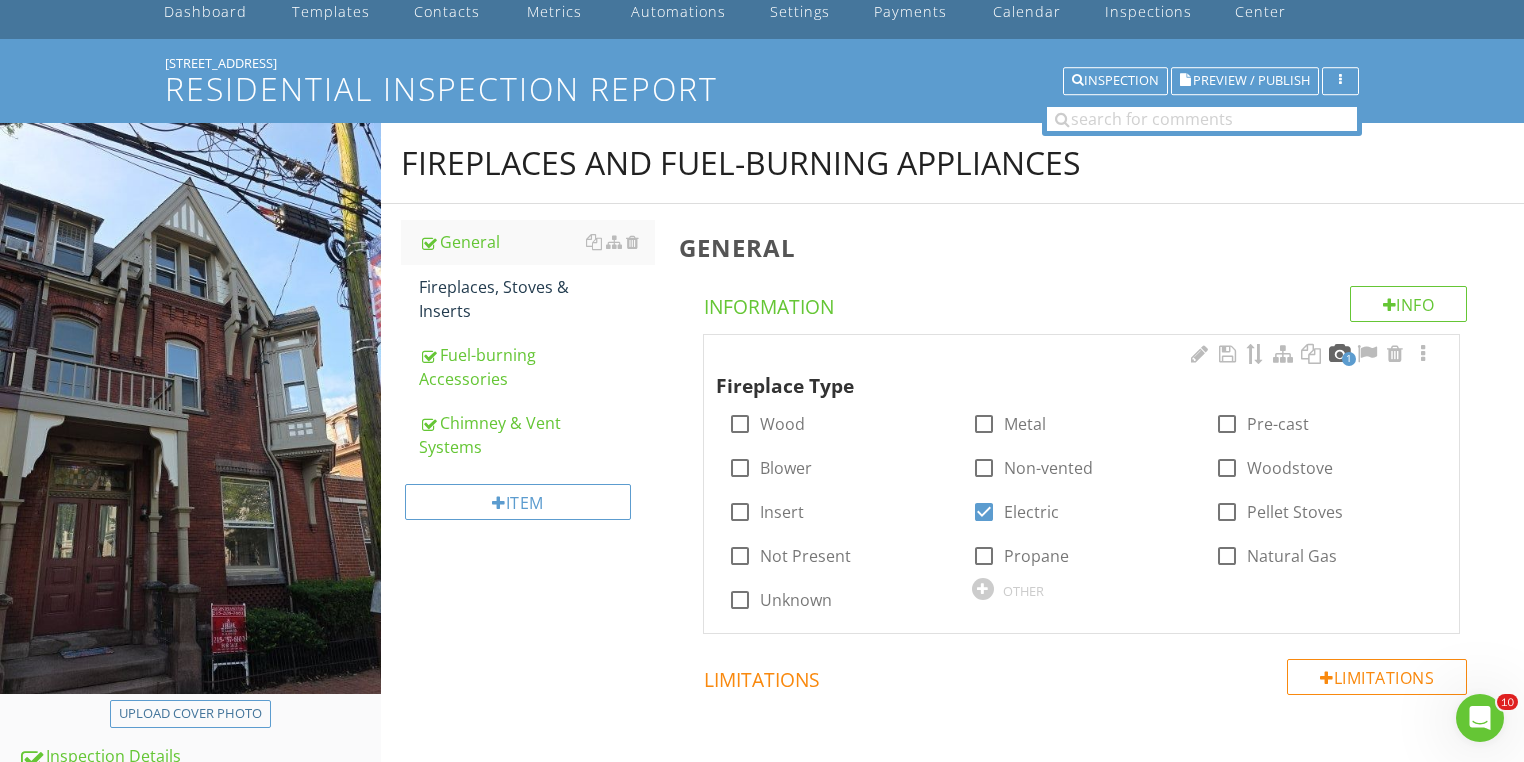 click at bounding box center (1339, 354) 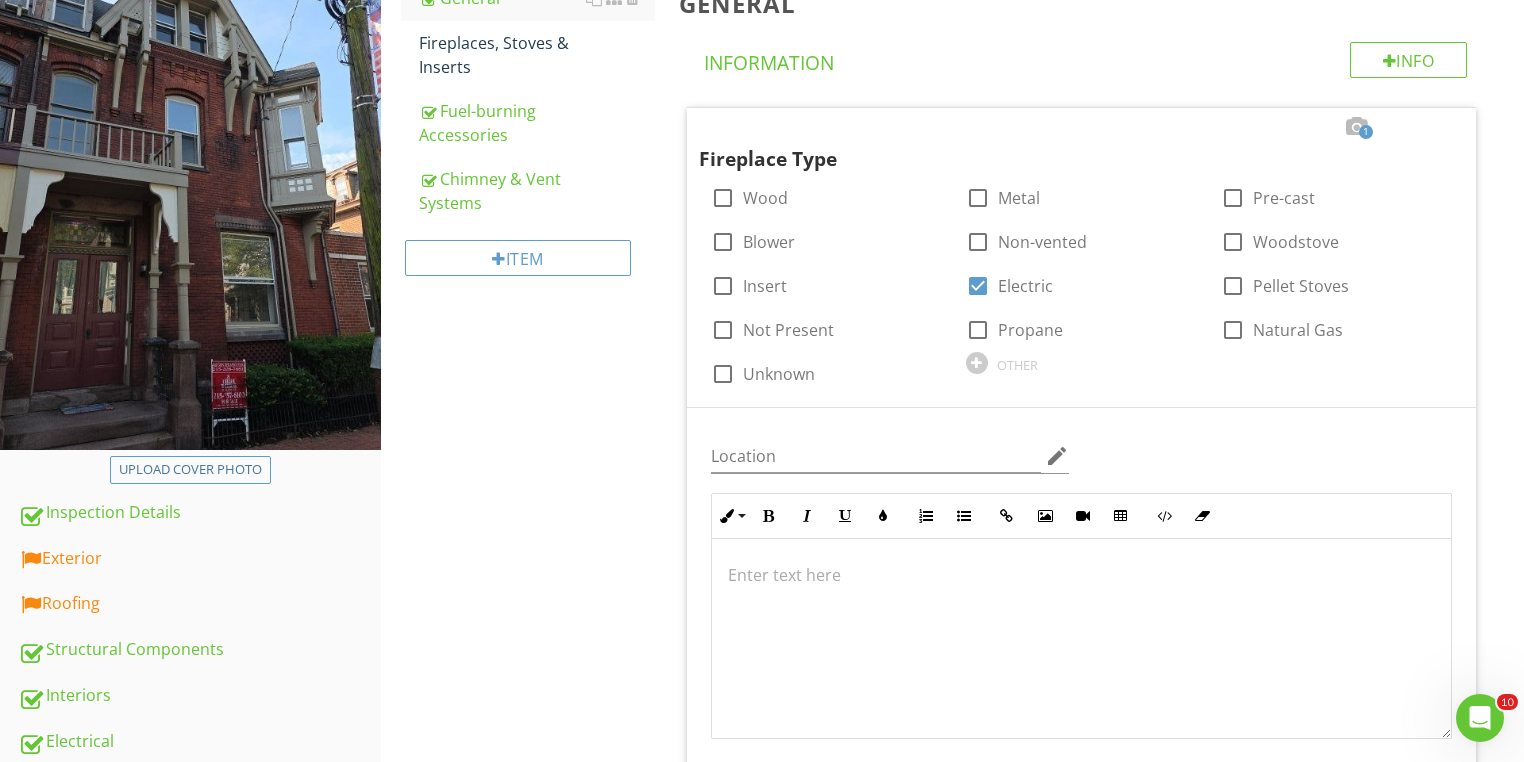 scroll, scrollTop: 258, scrollLeft: 0, axis: vertical 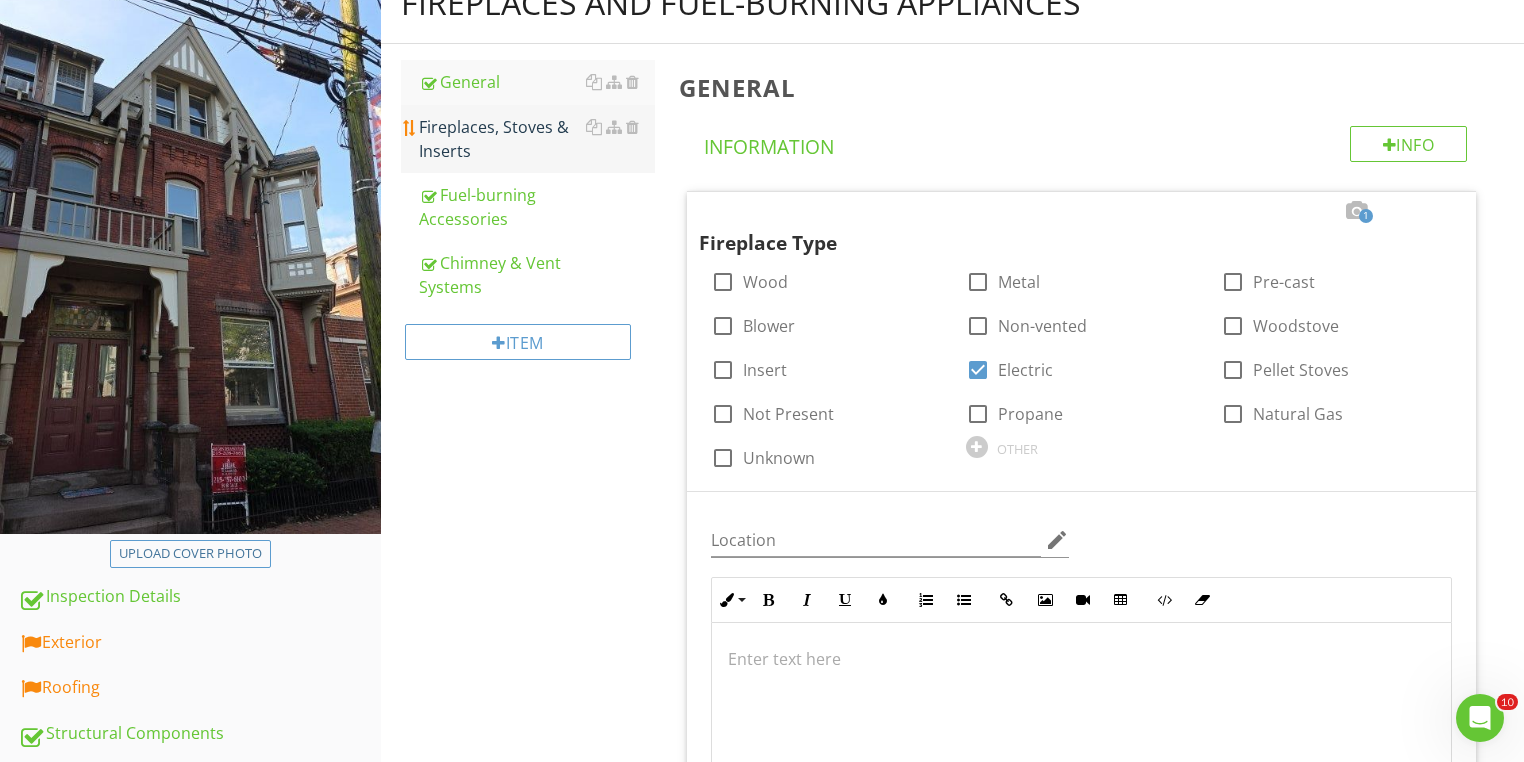 click on "Fireplaces, Stoves & Inserts" at bounding box center (537, 139) 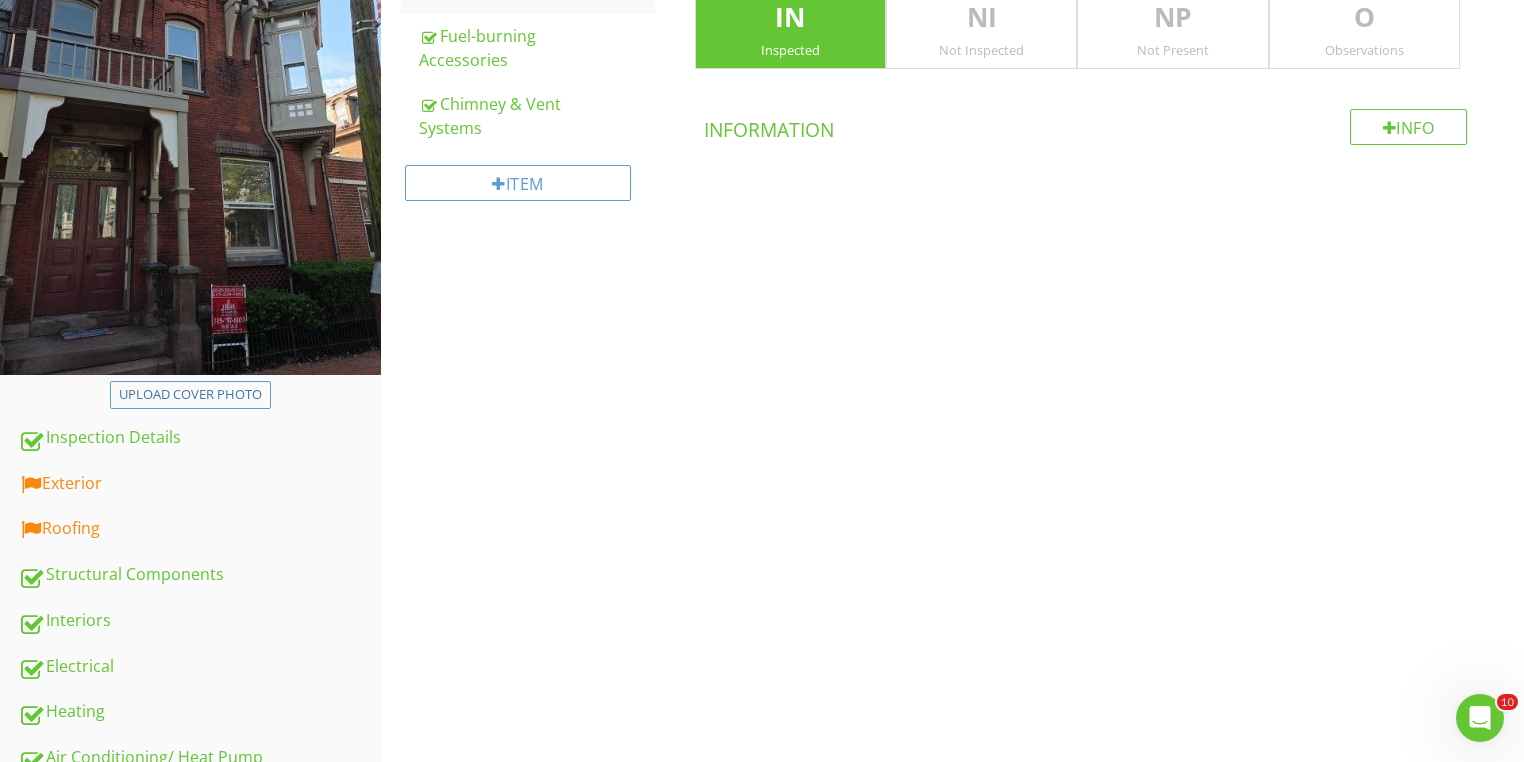 scroll, scrollTop: 560, scrollLeft: 0, axis: vertical 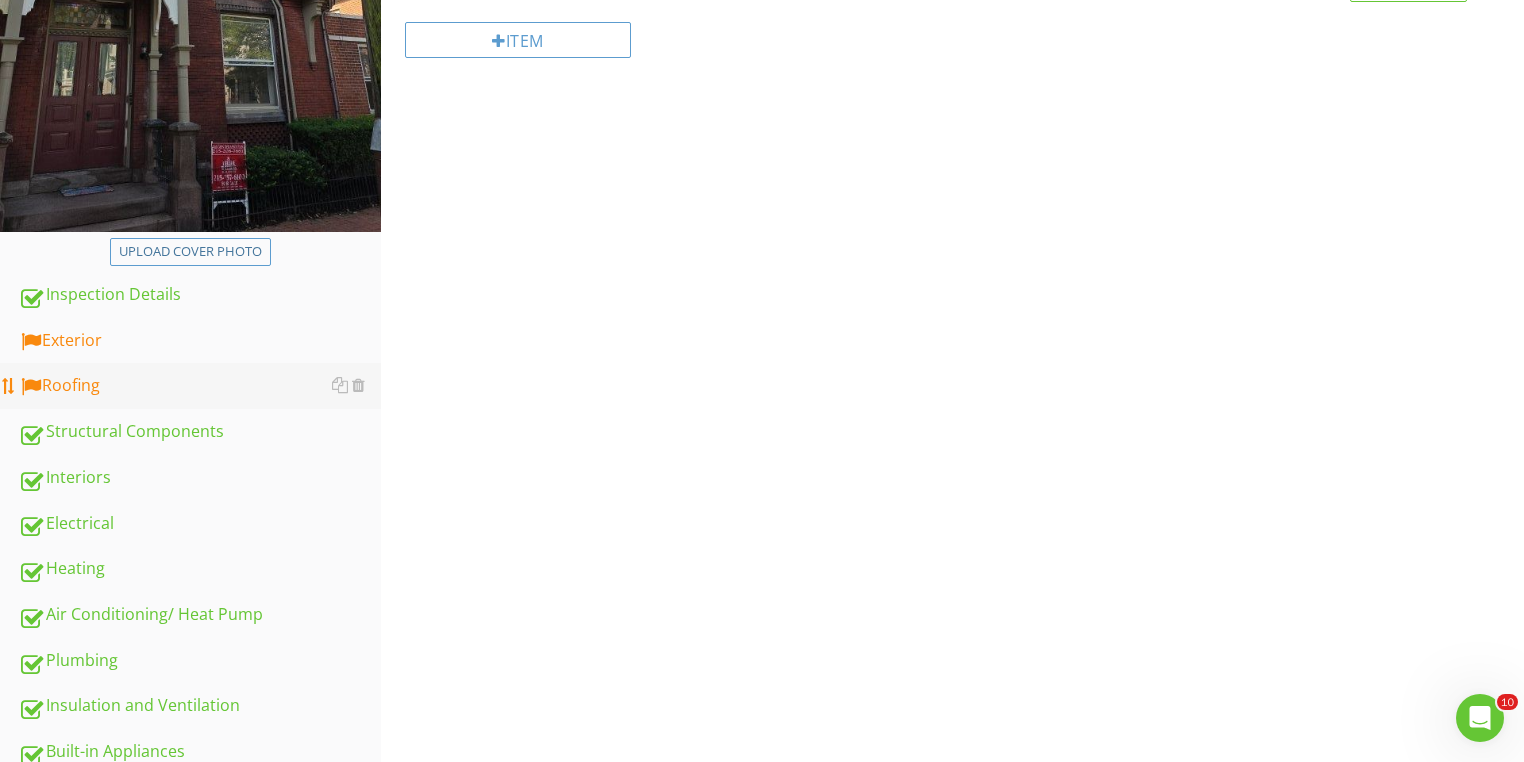 click on "Roofing" at bounding box center [199, 386] 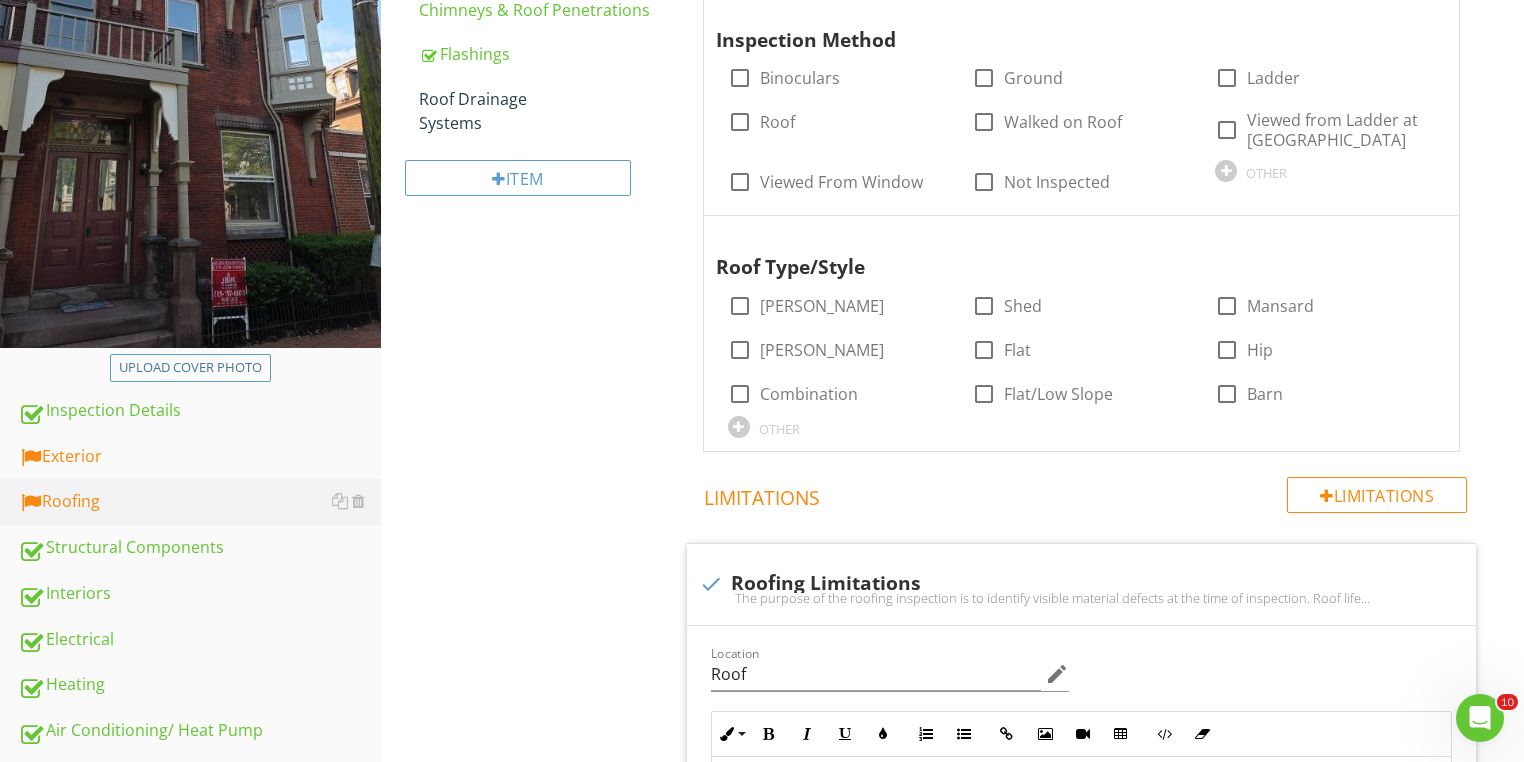 scroll, scrollTop: 320, scrollLeft: 0, axis: vertical 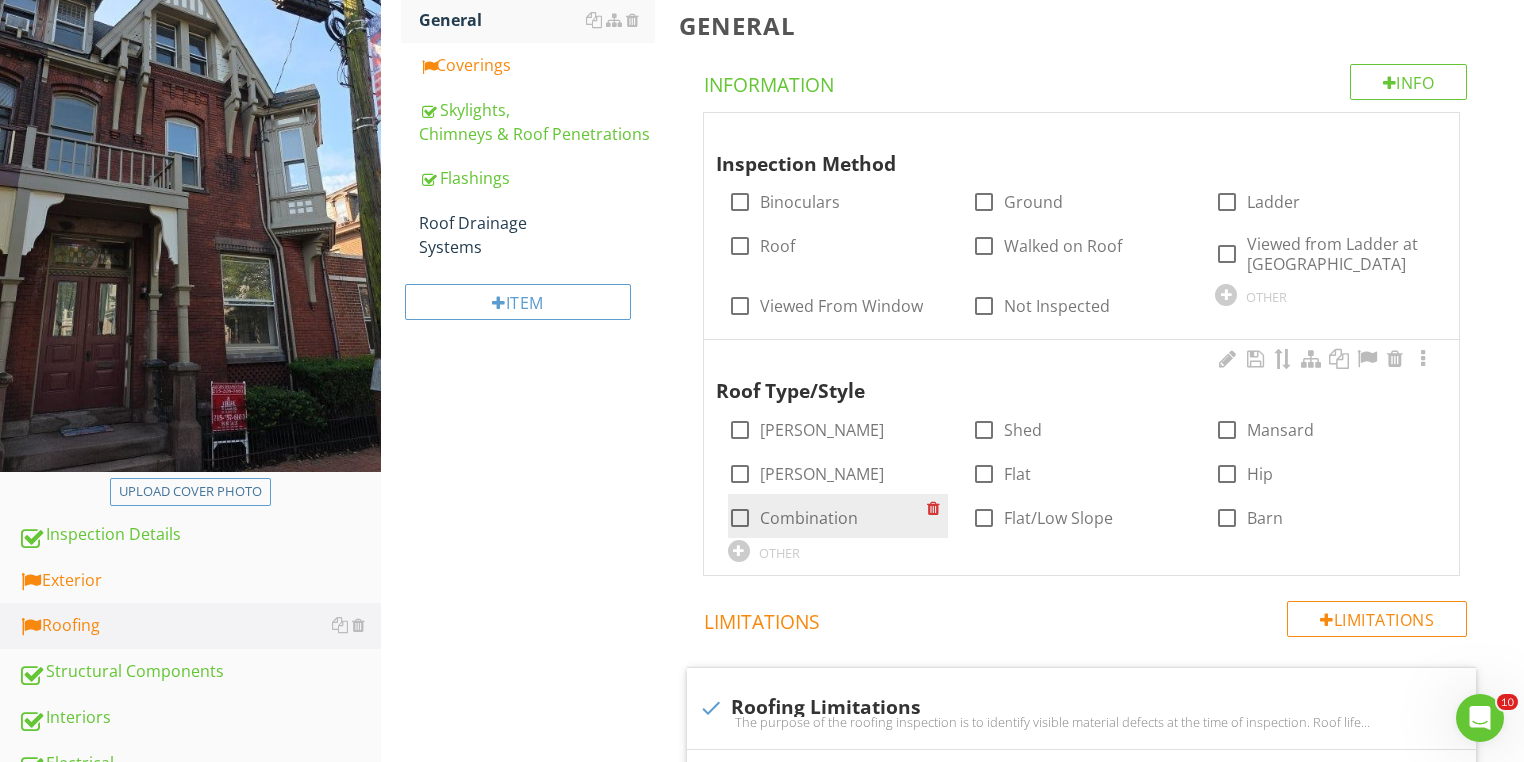 click at bounding box center [740, 518] 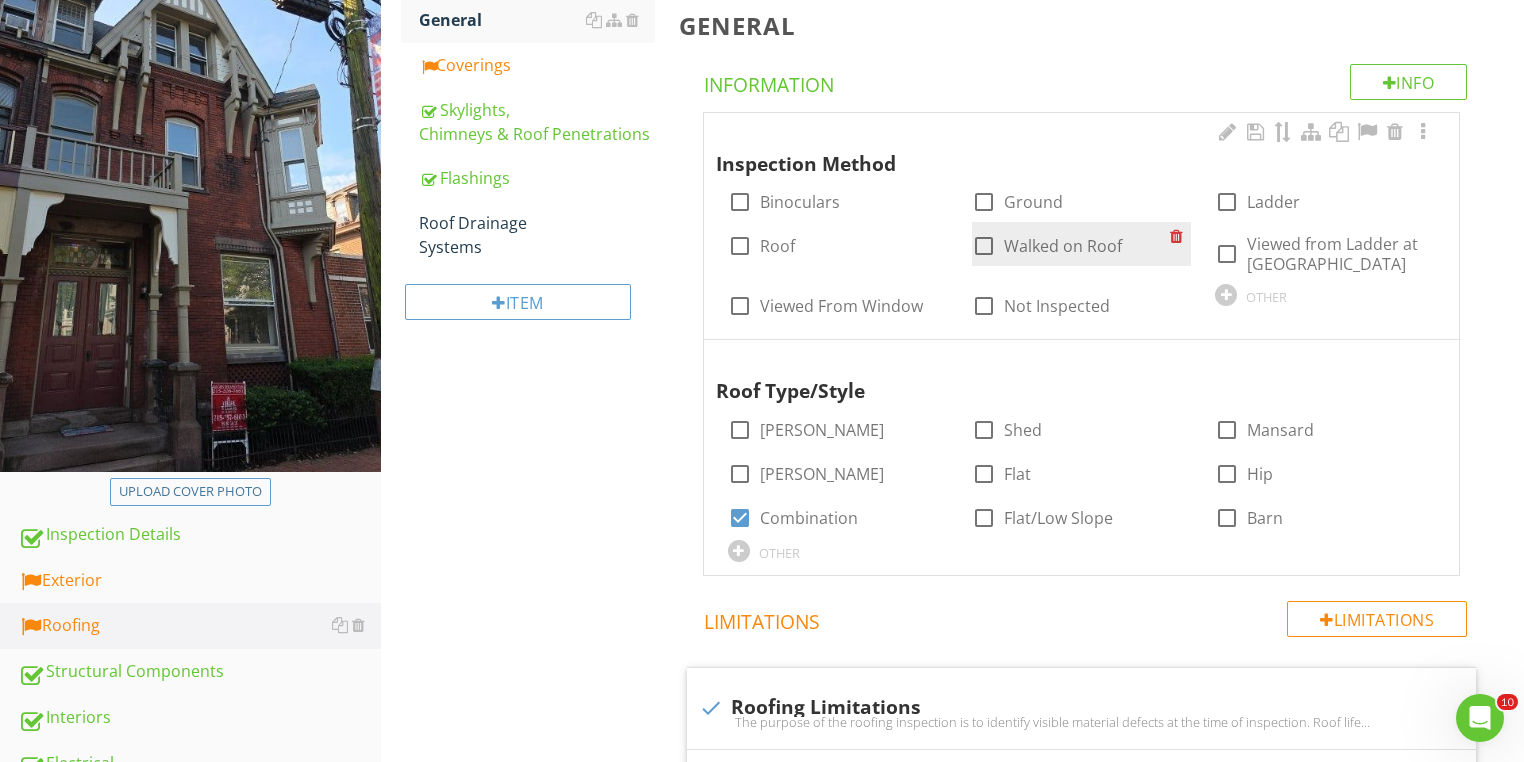 click at bounding box center (984, 246) 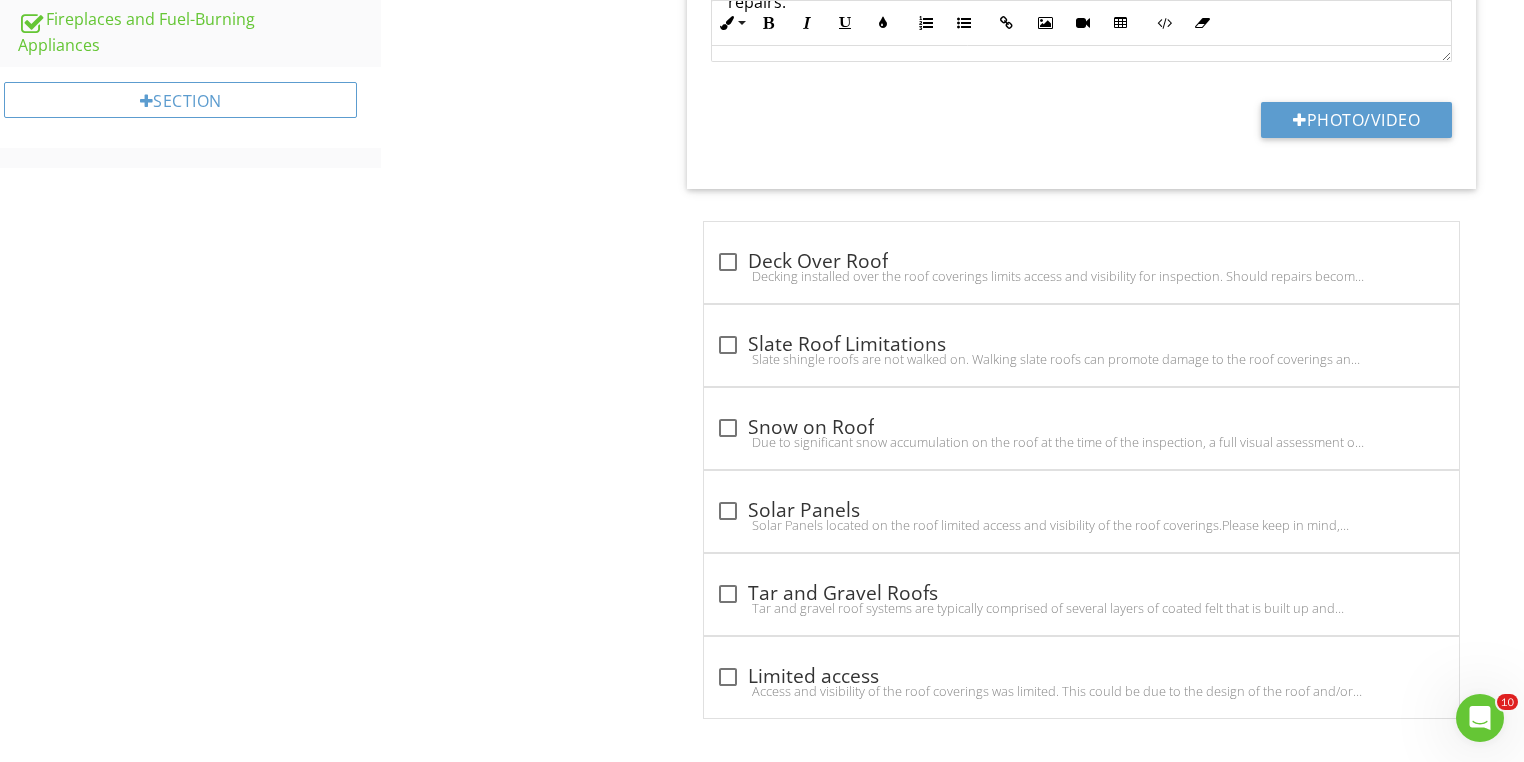 scroll, scrollTop: 1340, scrollLeft: 0, axis: vertical 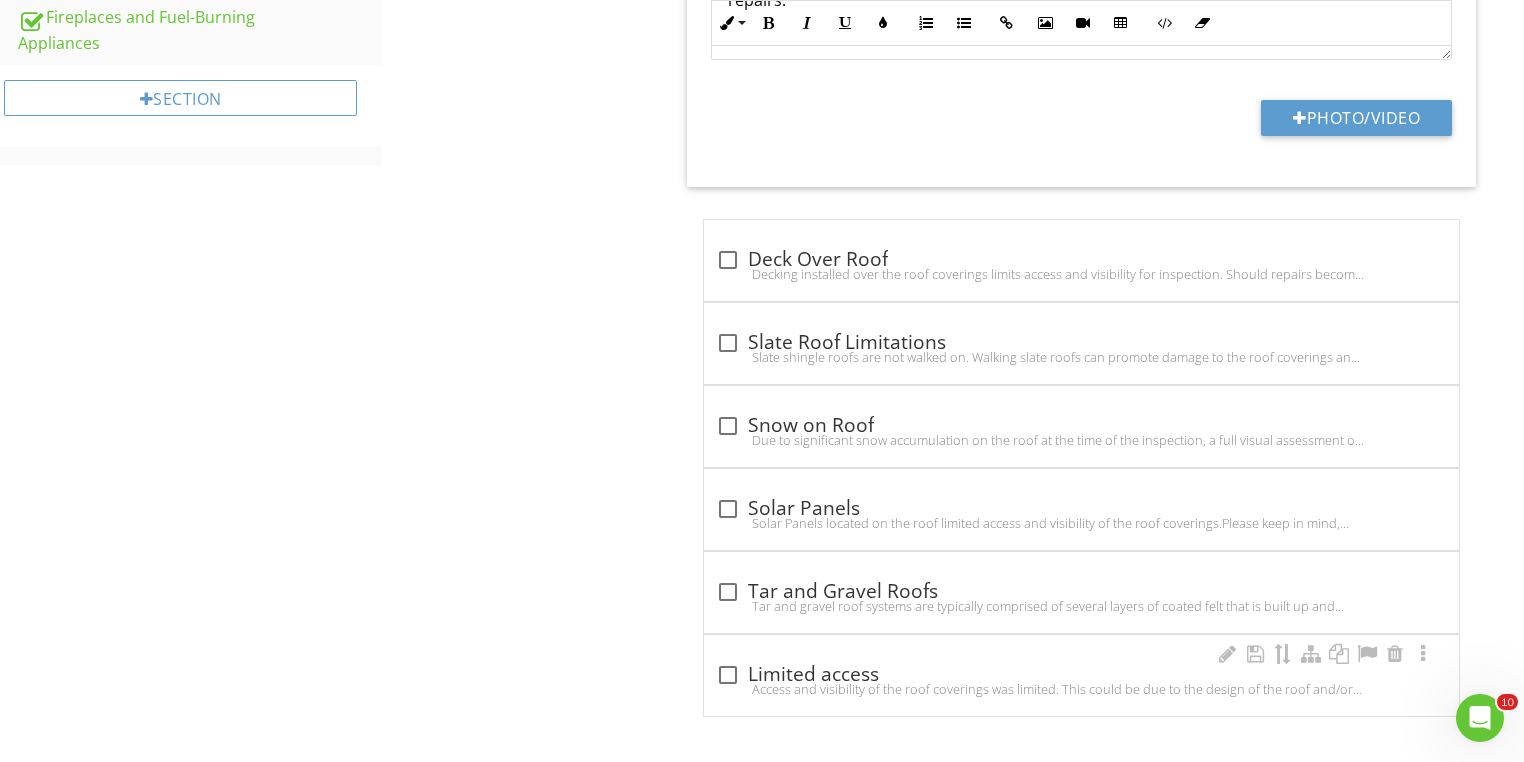 click on "check_box_outline_blank
Limited access
Access and visibility of the roof coverings was limited. This could be due to the design of the roof and/or safety concerns." at bounding box center [1081, 675] 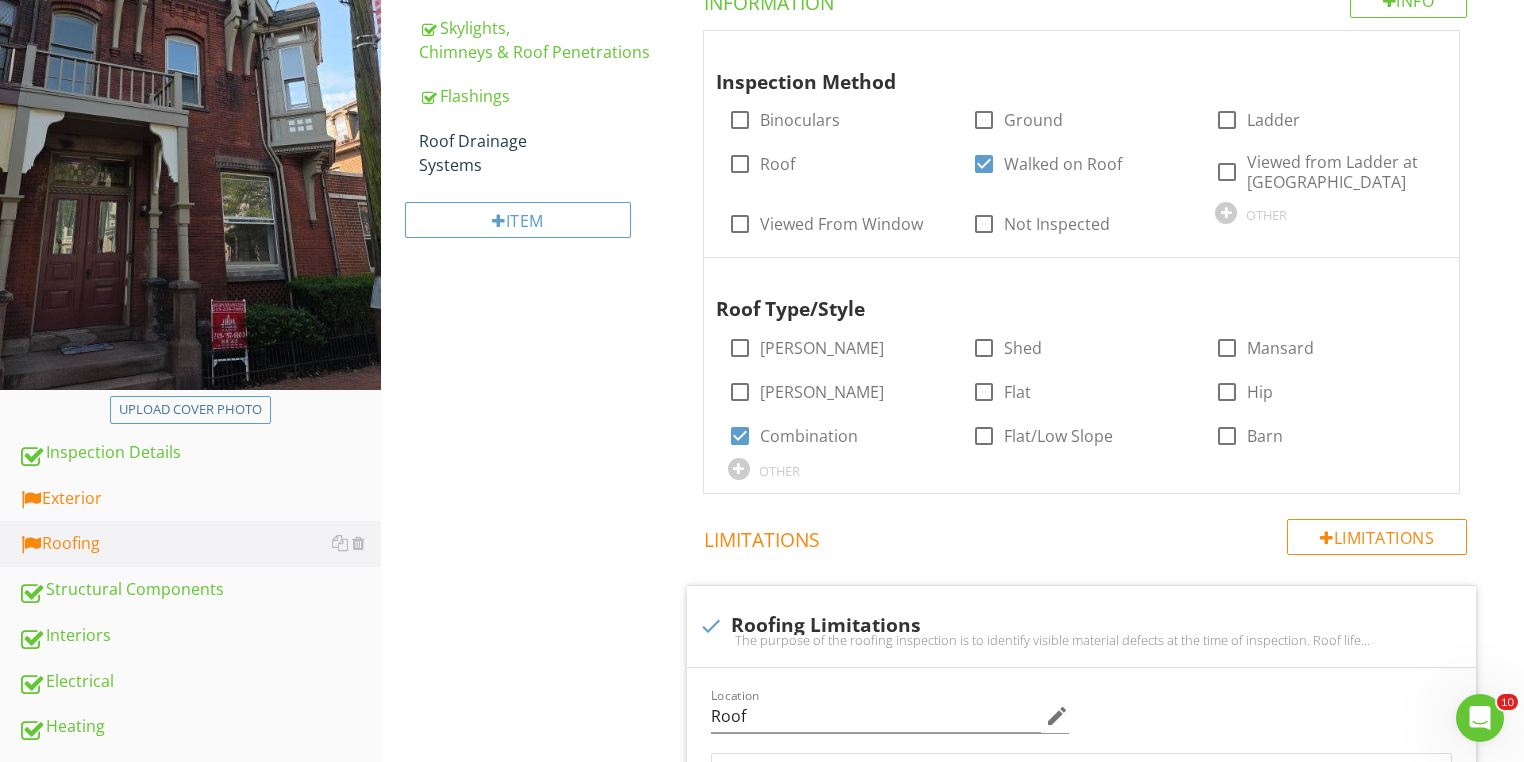 scroll, scrollTop: 262, scrollLeft: 0, axis: vertical 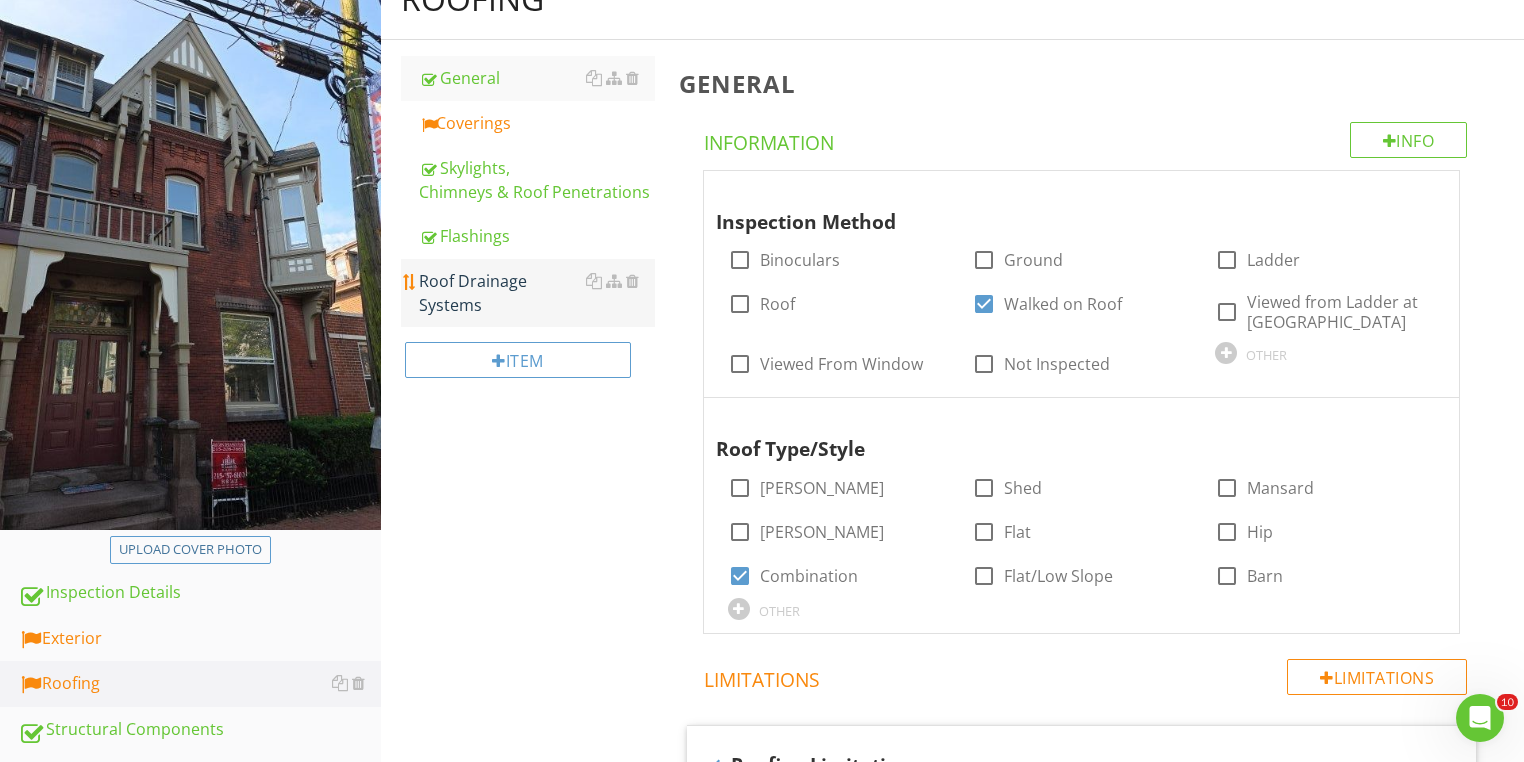 click on "Roof Drainage Systems" at bounding box center [537, 293] 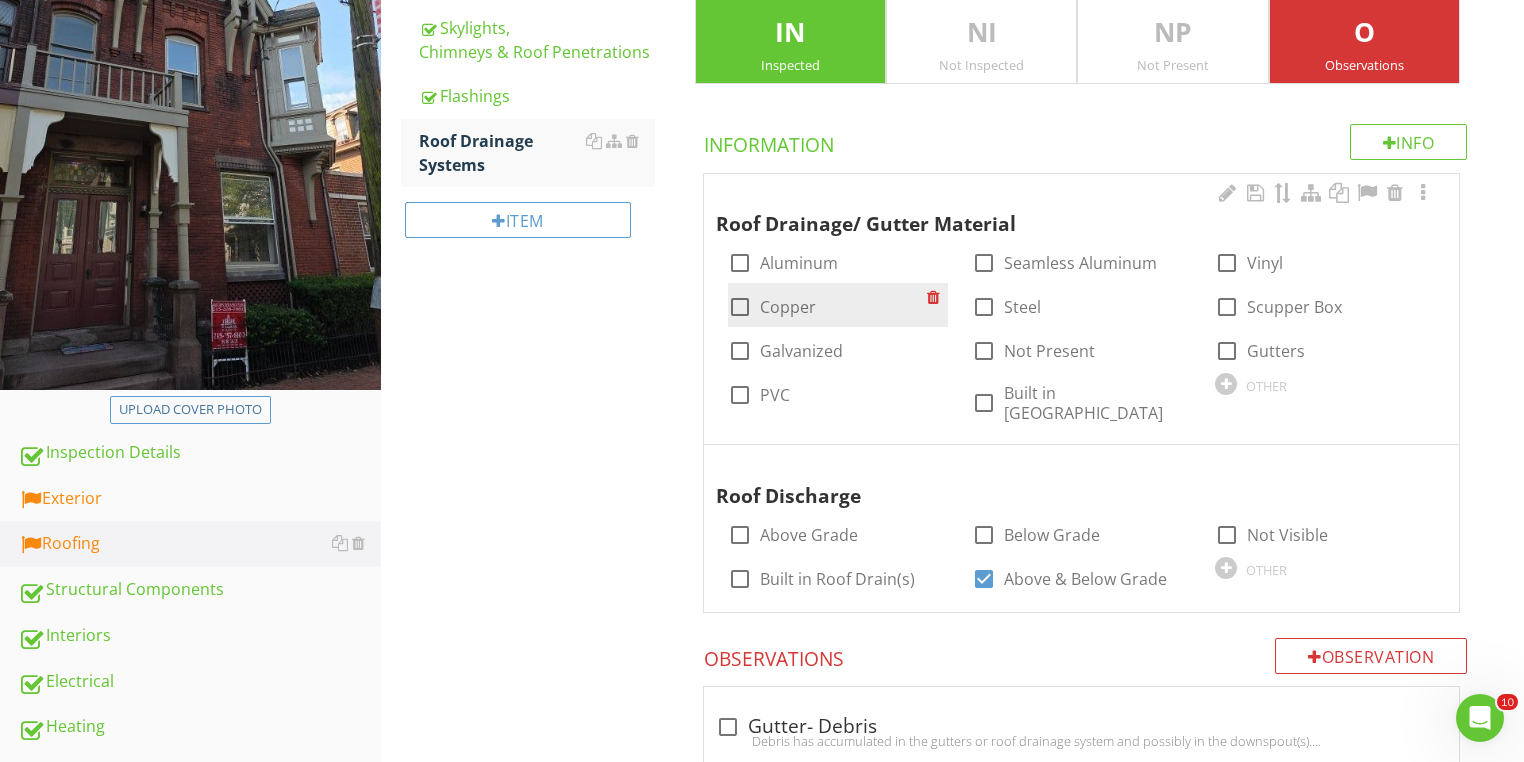 scroll, scrollTop: 422, scrollLeft: 0, axis: vertical 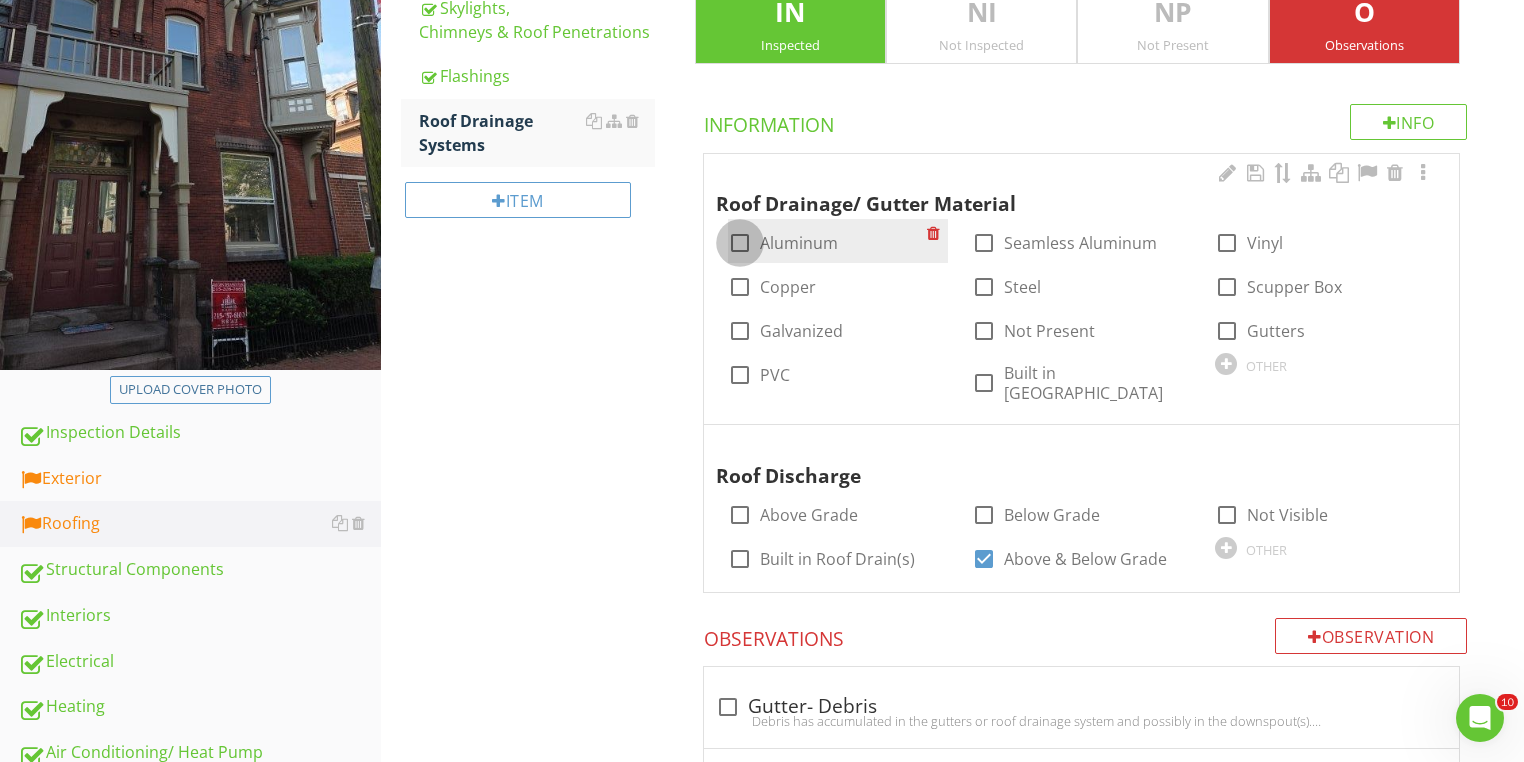 click at bounding box center [740, 243] 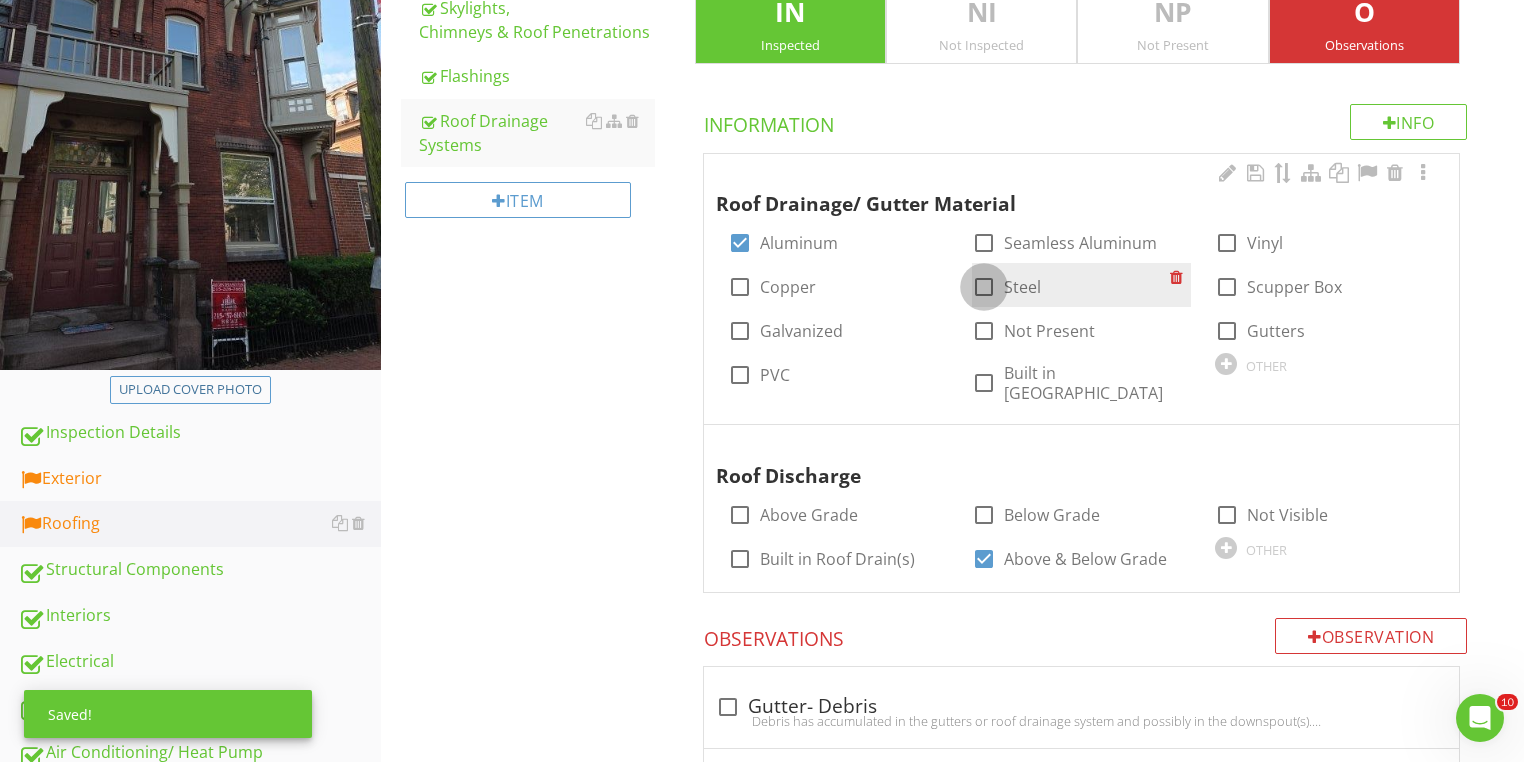 click at bounding box center [984, 287] 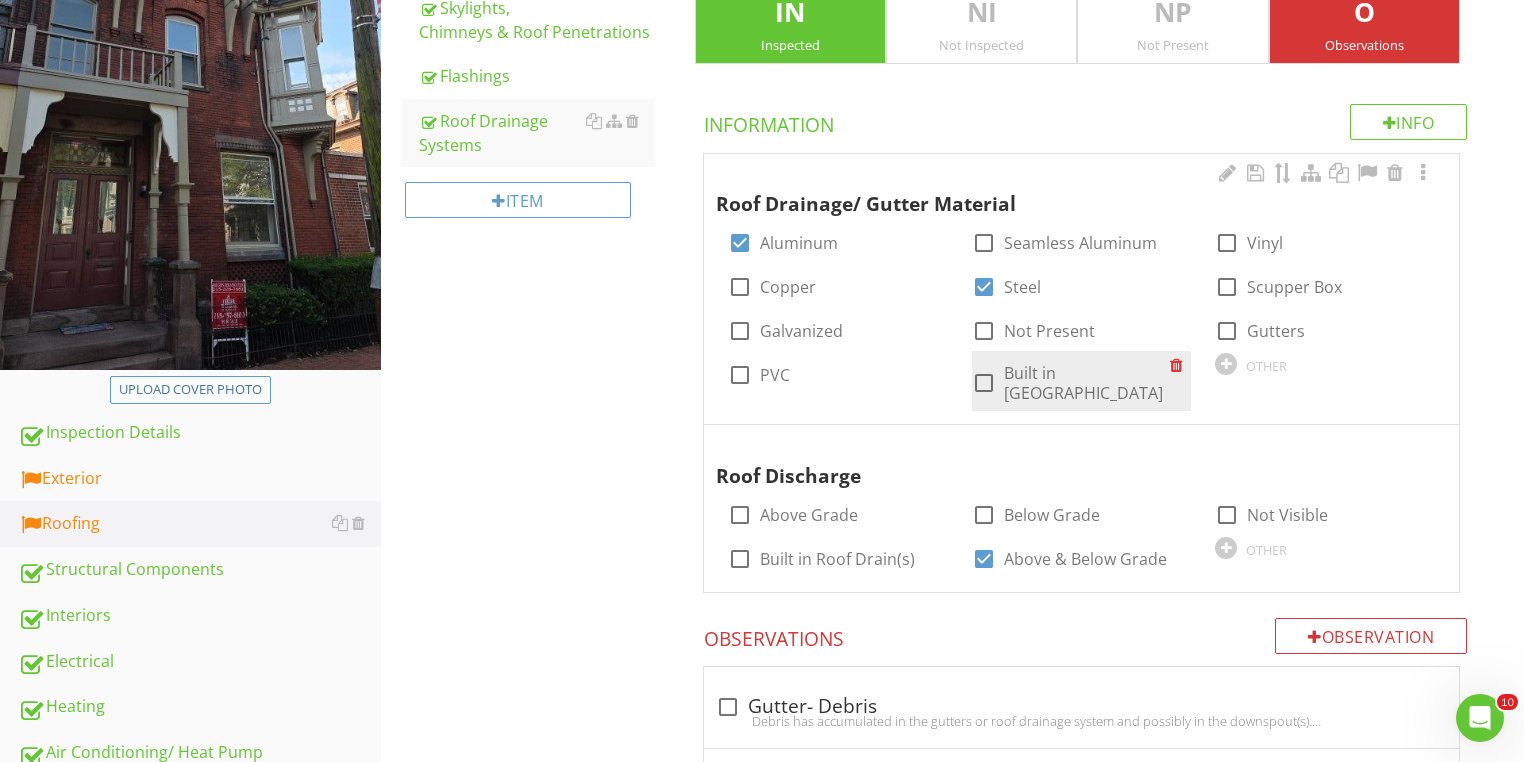click at bounding box center [984, 383] 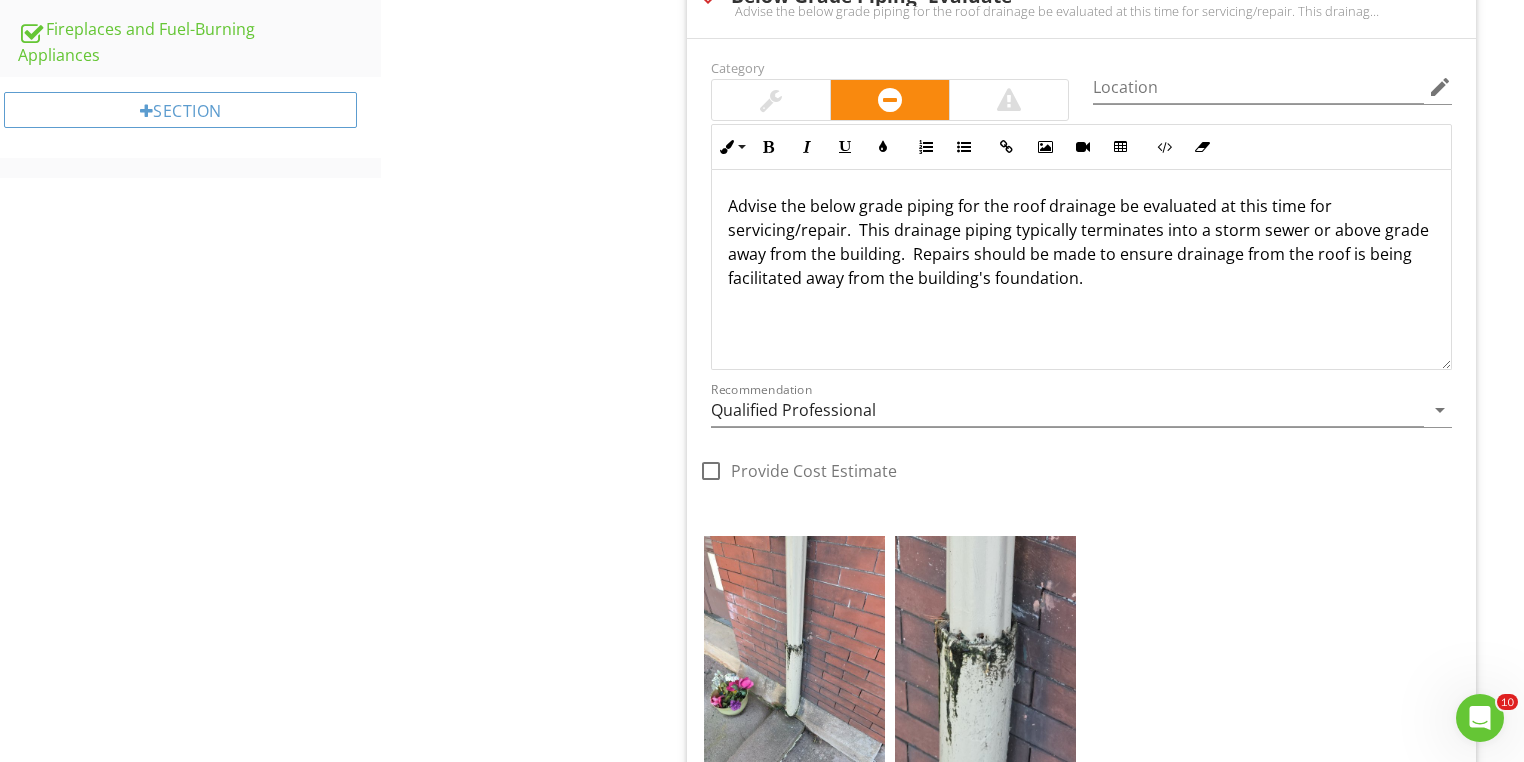 scroll, scrollTop: 1302, scrollLeft: 0, axis: vertical 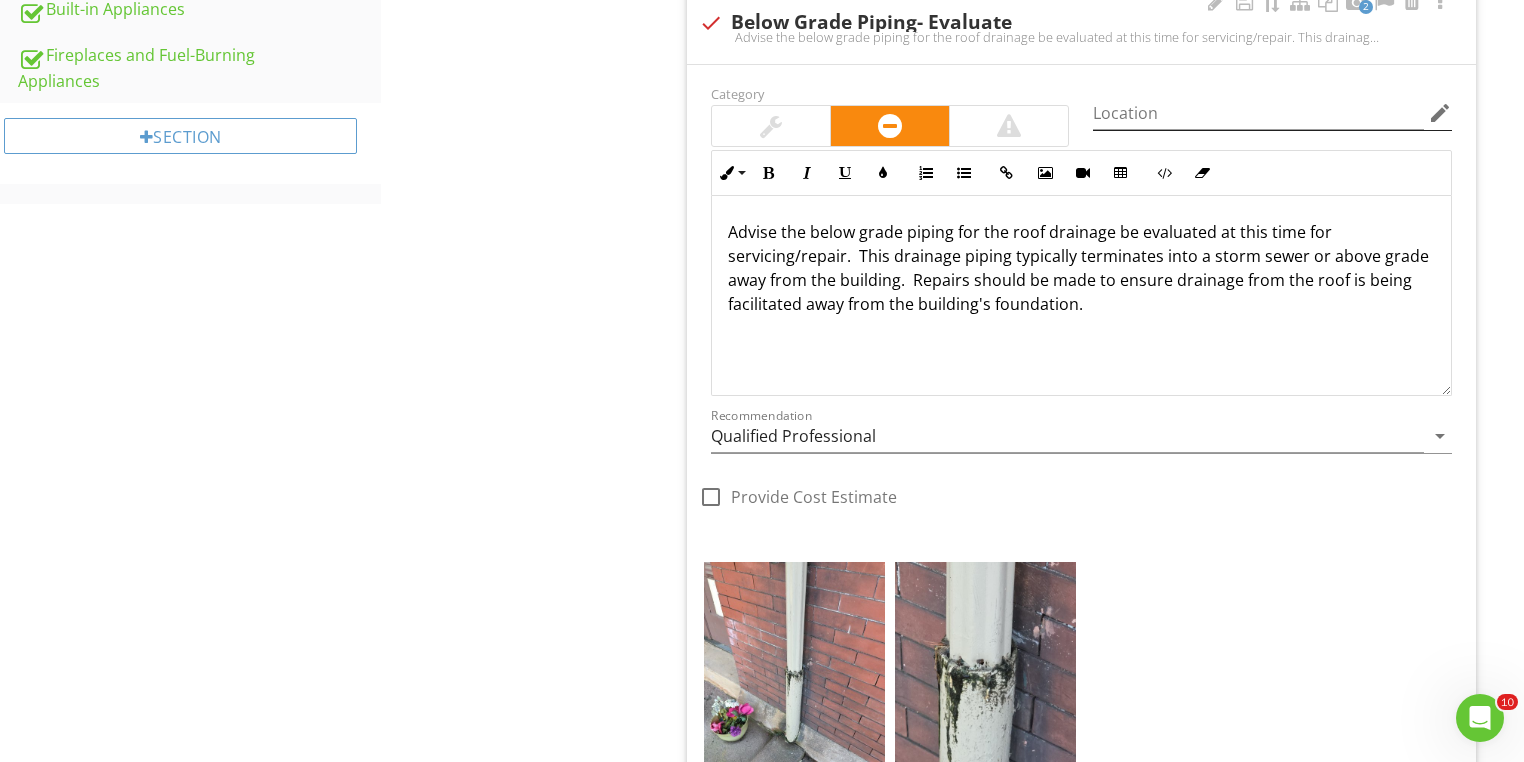 click on "edit" at bounding box center [1440, 113] 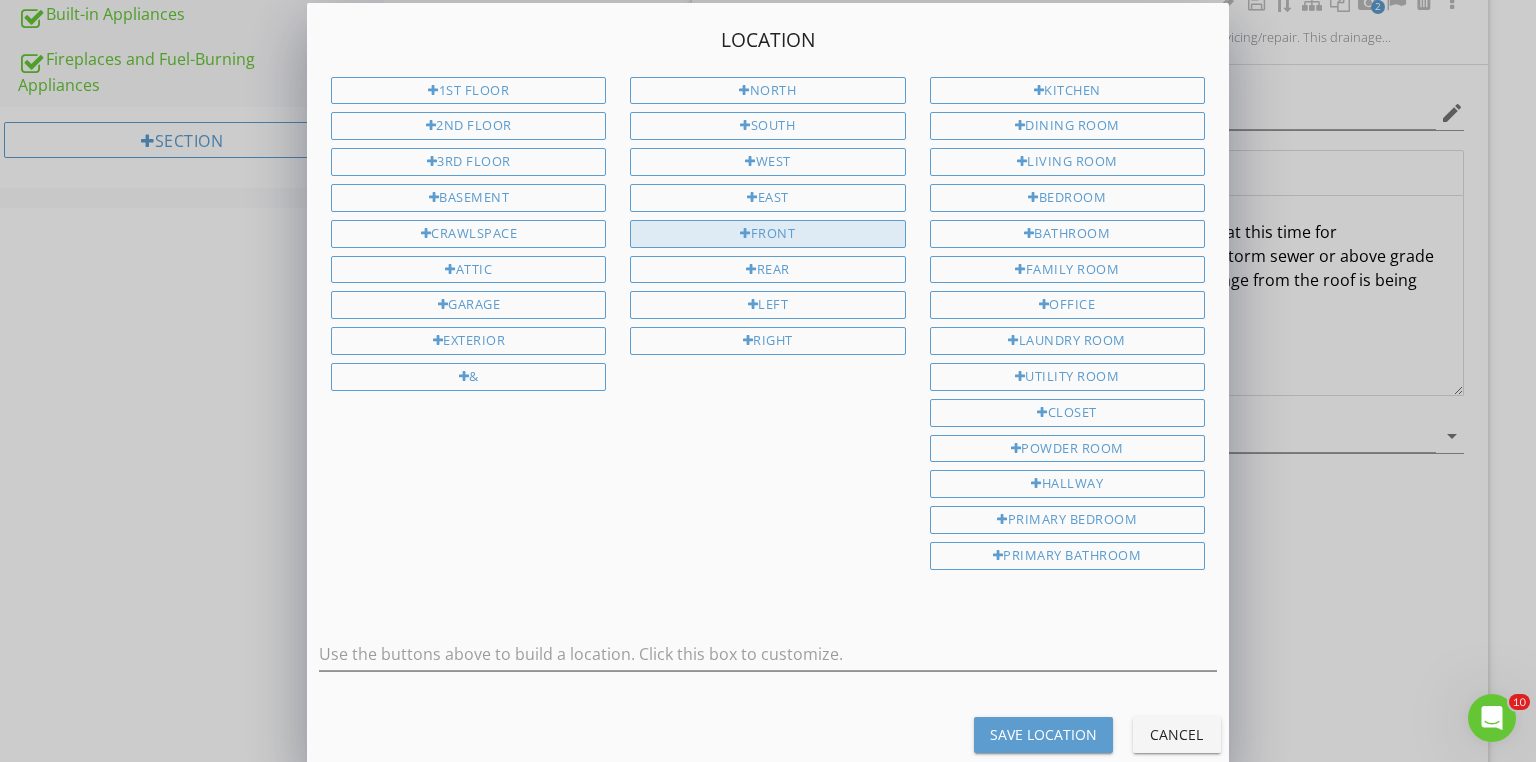 click on "Front" at bounding box center (767, 234) 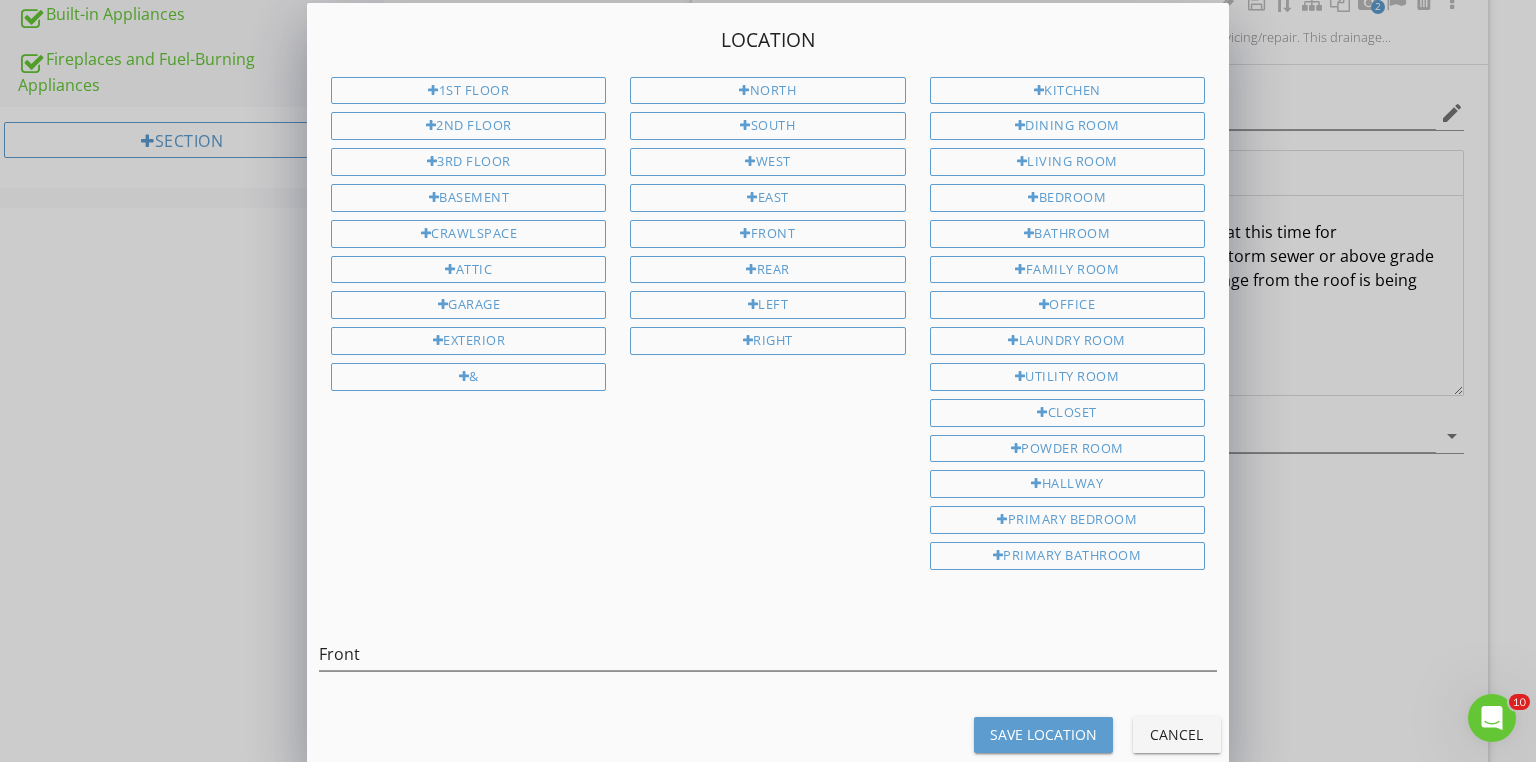 click on "Save Location" at bounding box center (1043, 734) 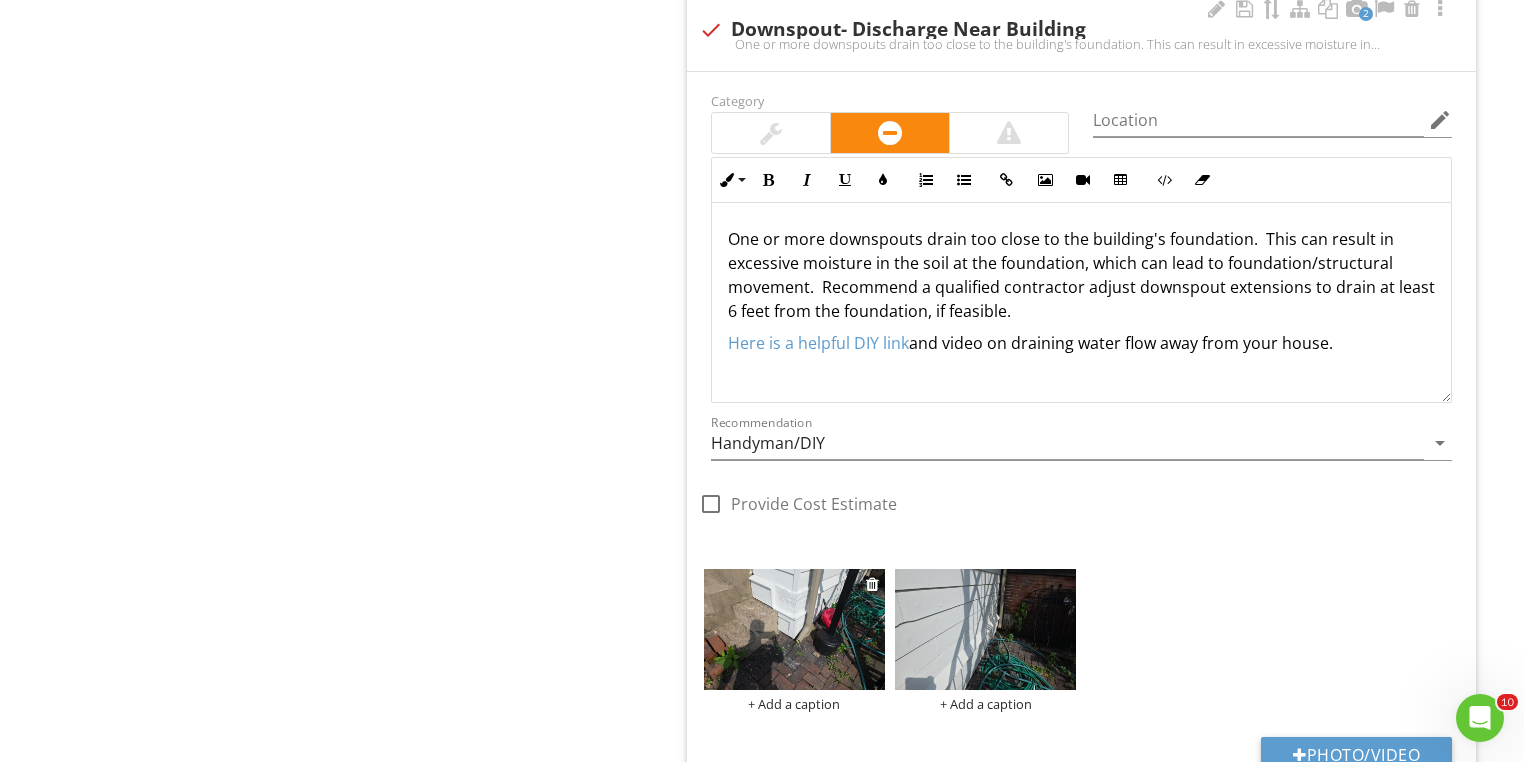 scroll, scrollTop: 2262, scrollLeft: 0, axis: vertical 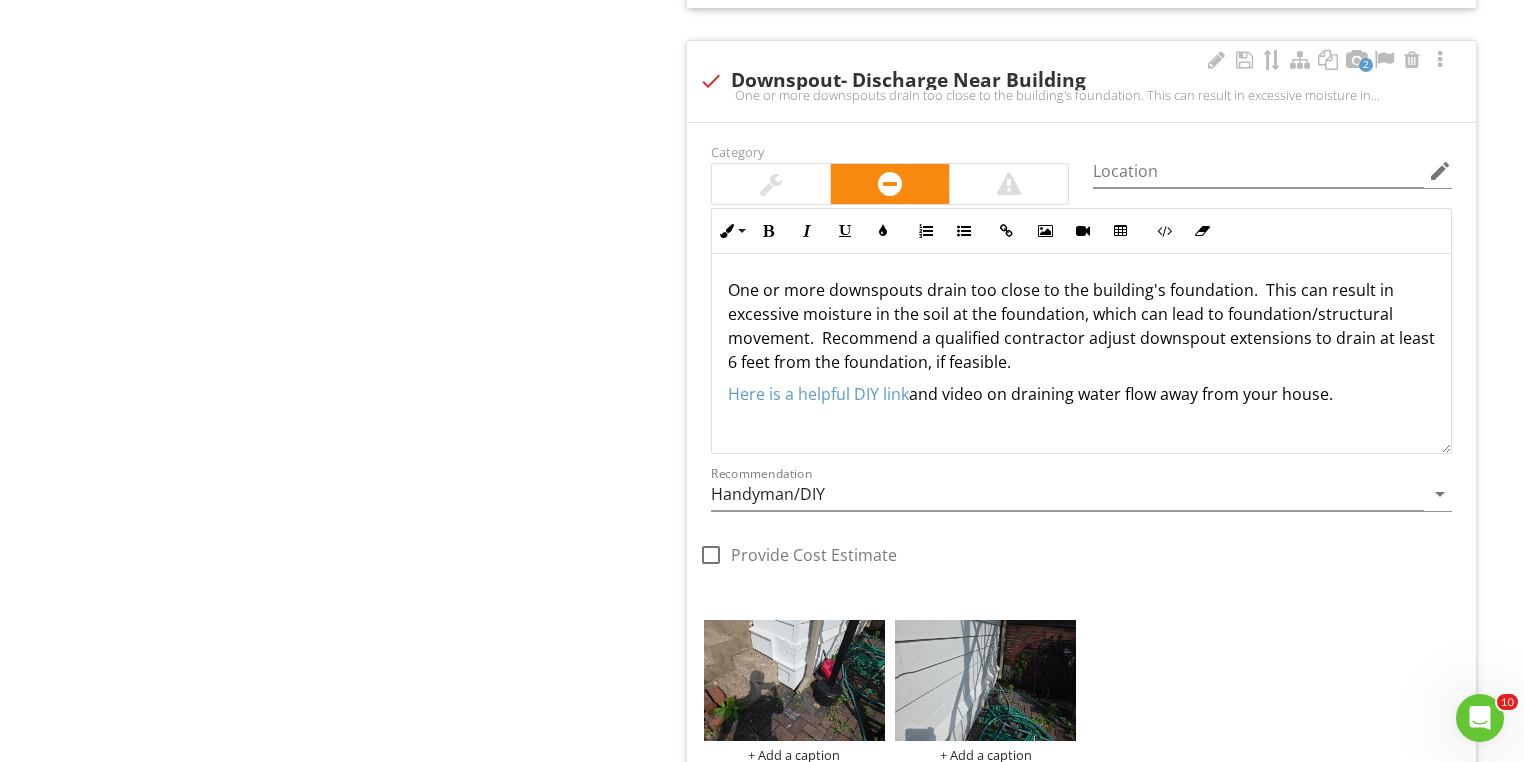 click at bounding box center (711, 555) 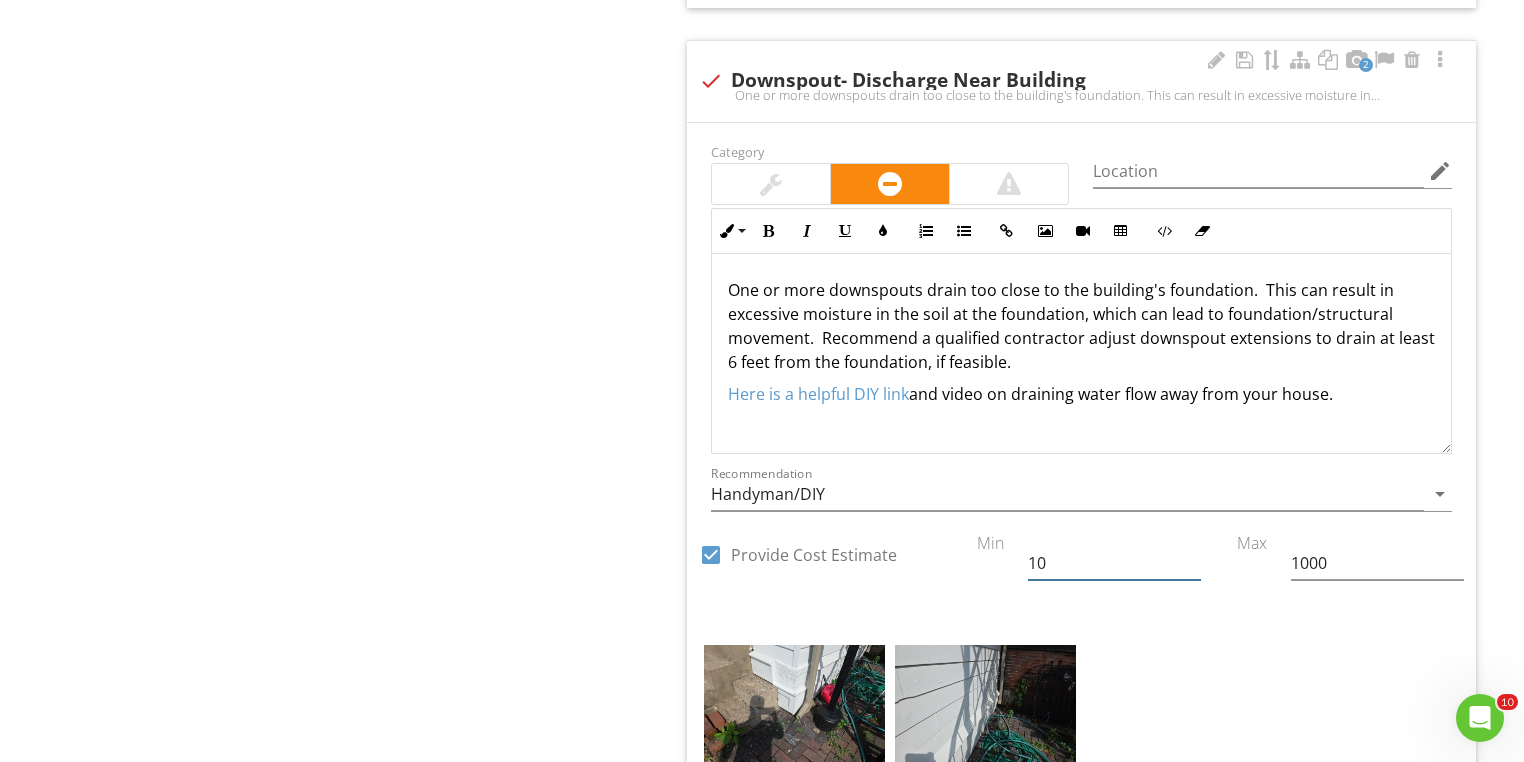 click on "10" at bounding box center (1114, 563) 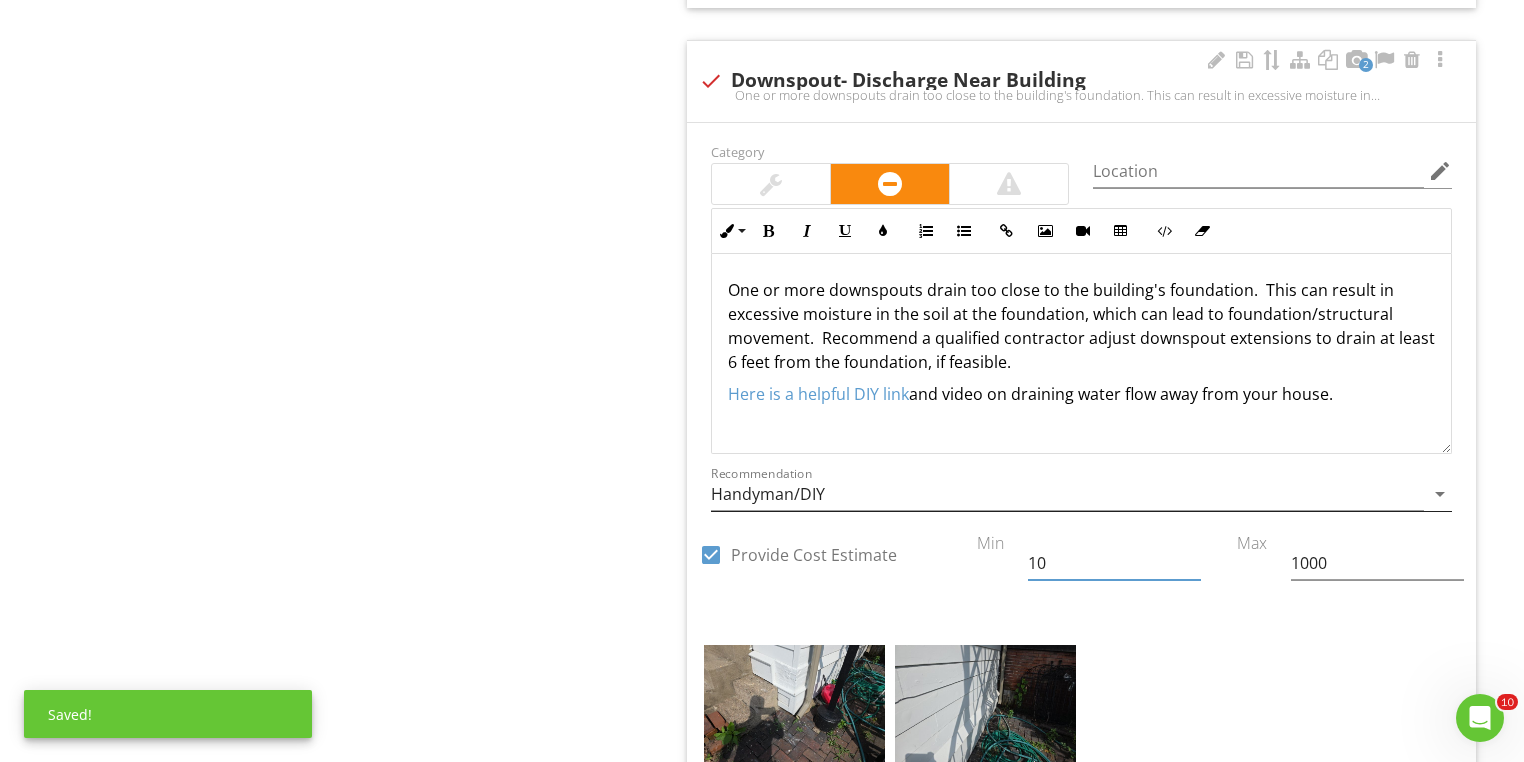 type on "1" 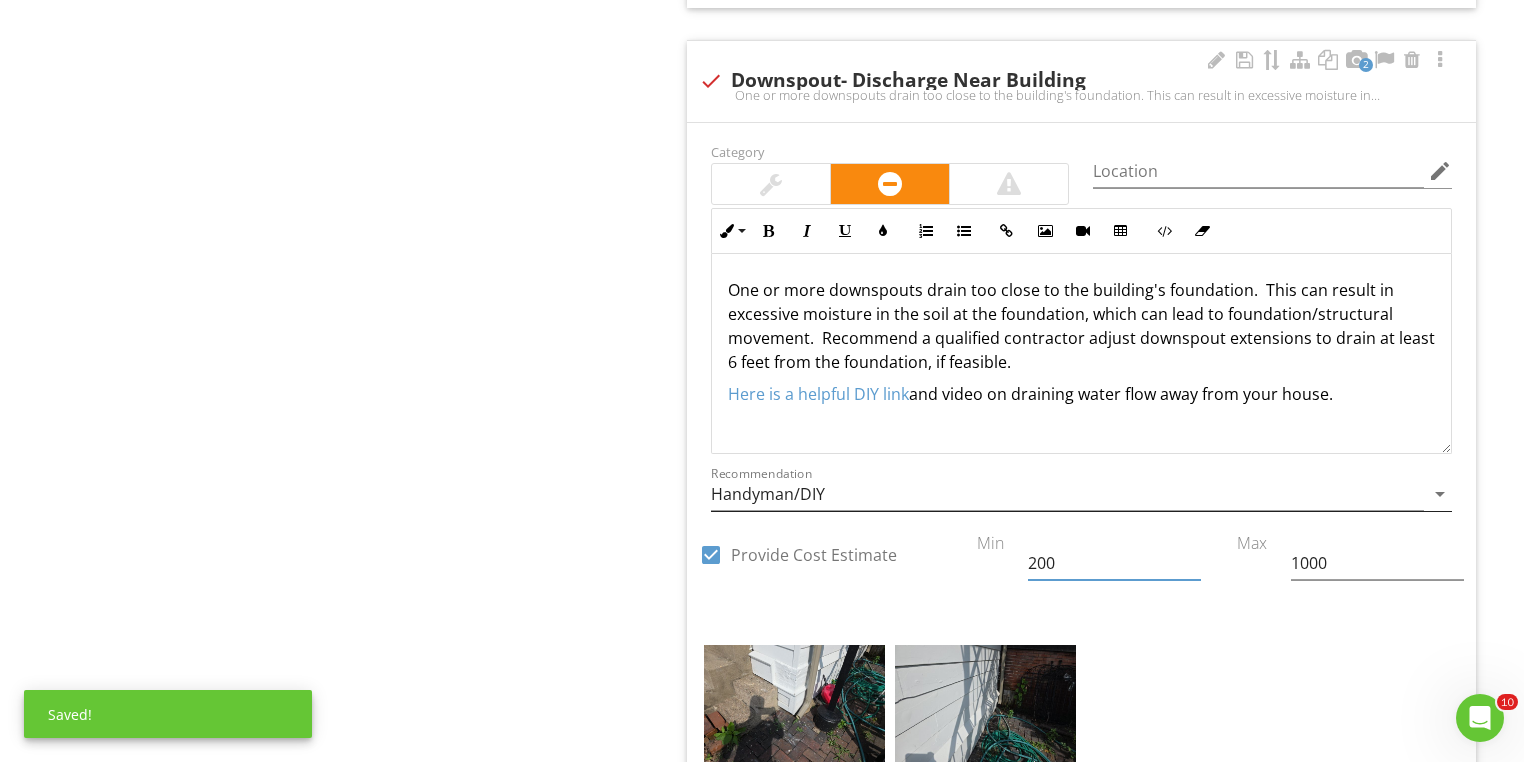 type on "200" 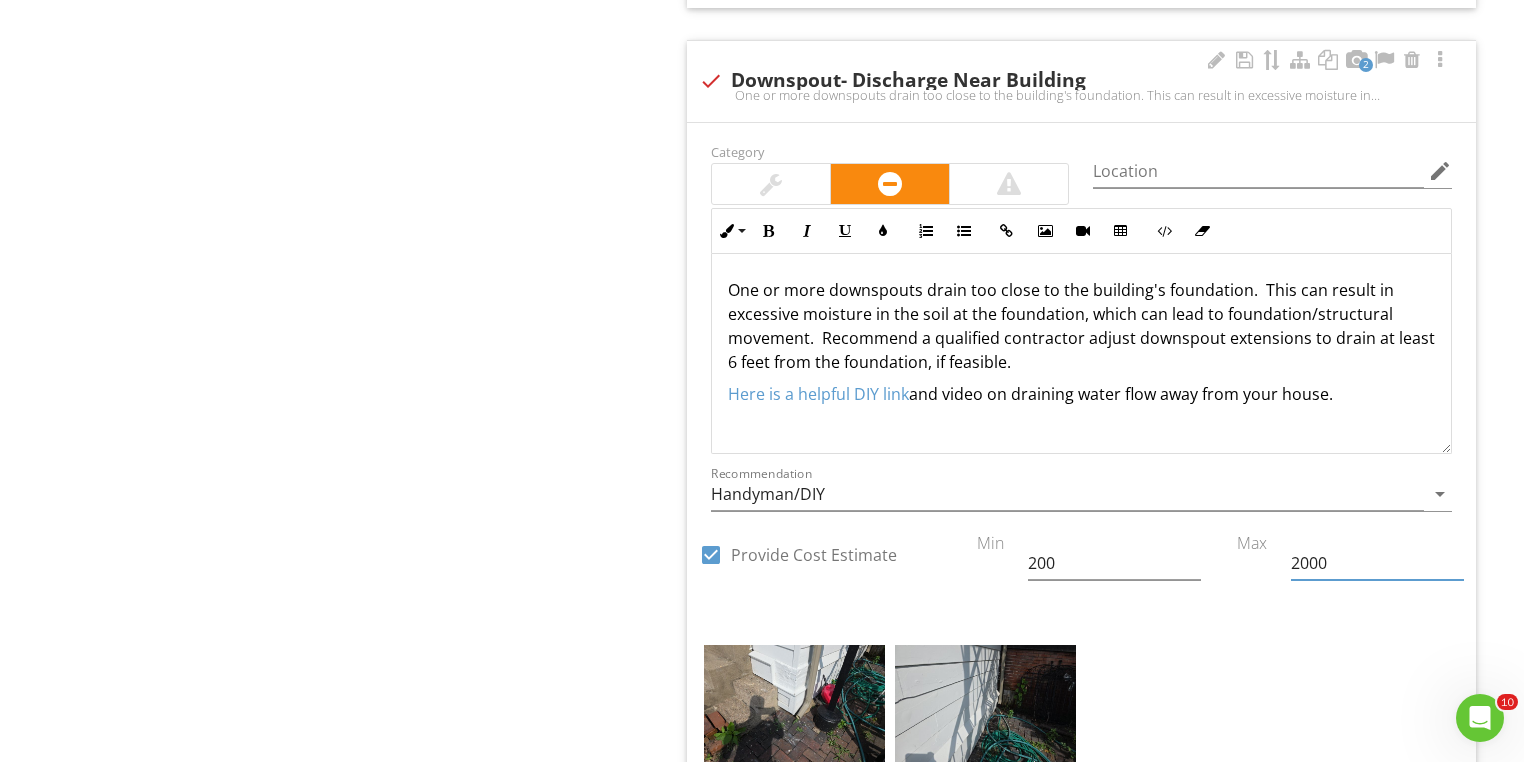 scroll, scrollTop: 0, scrollLeft: 0, axis: both 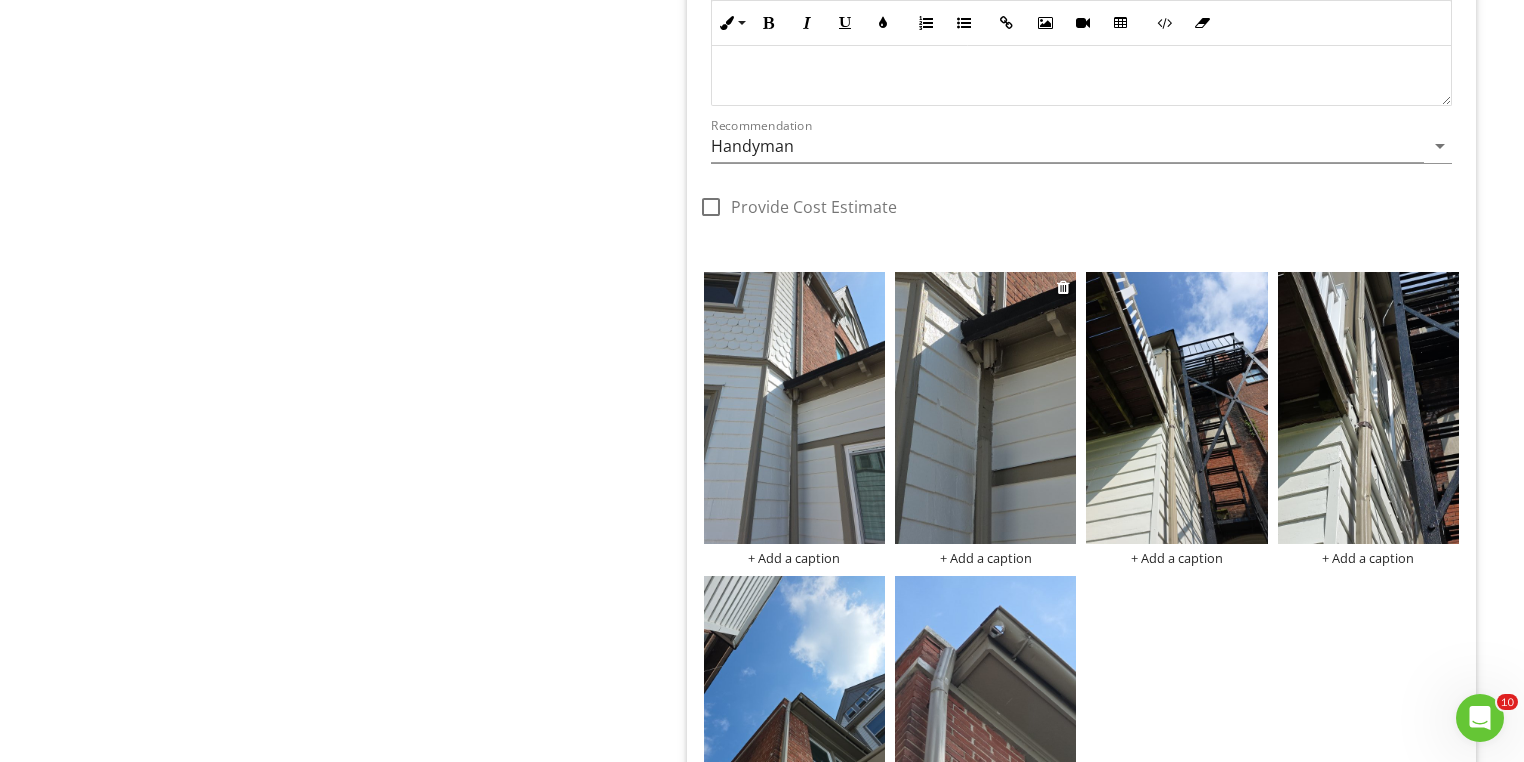 type on "2000" 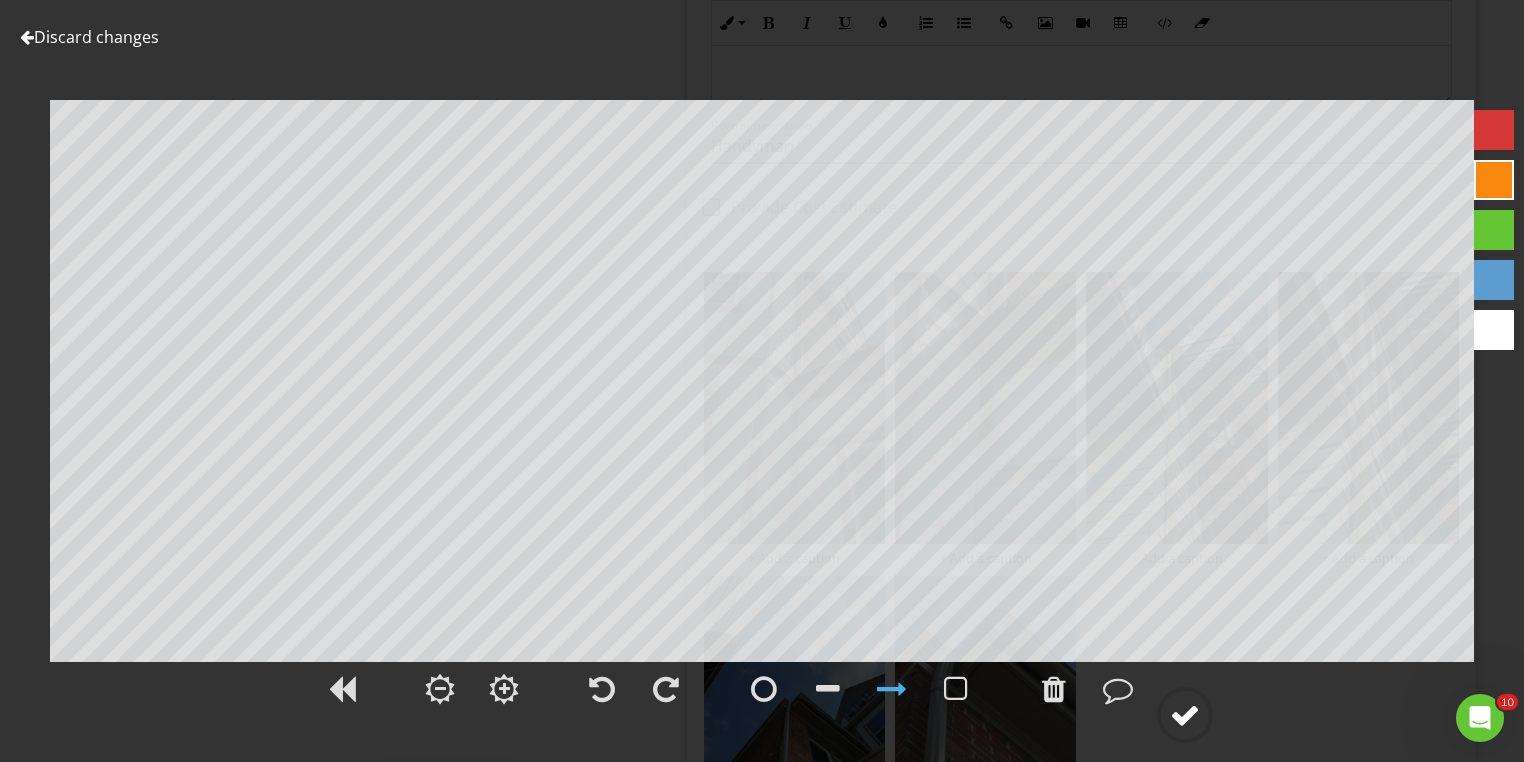 click at bounding box center [1185, 715] 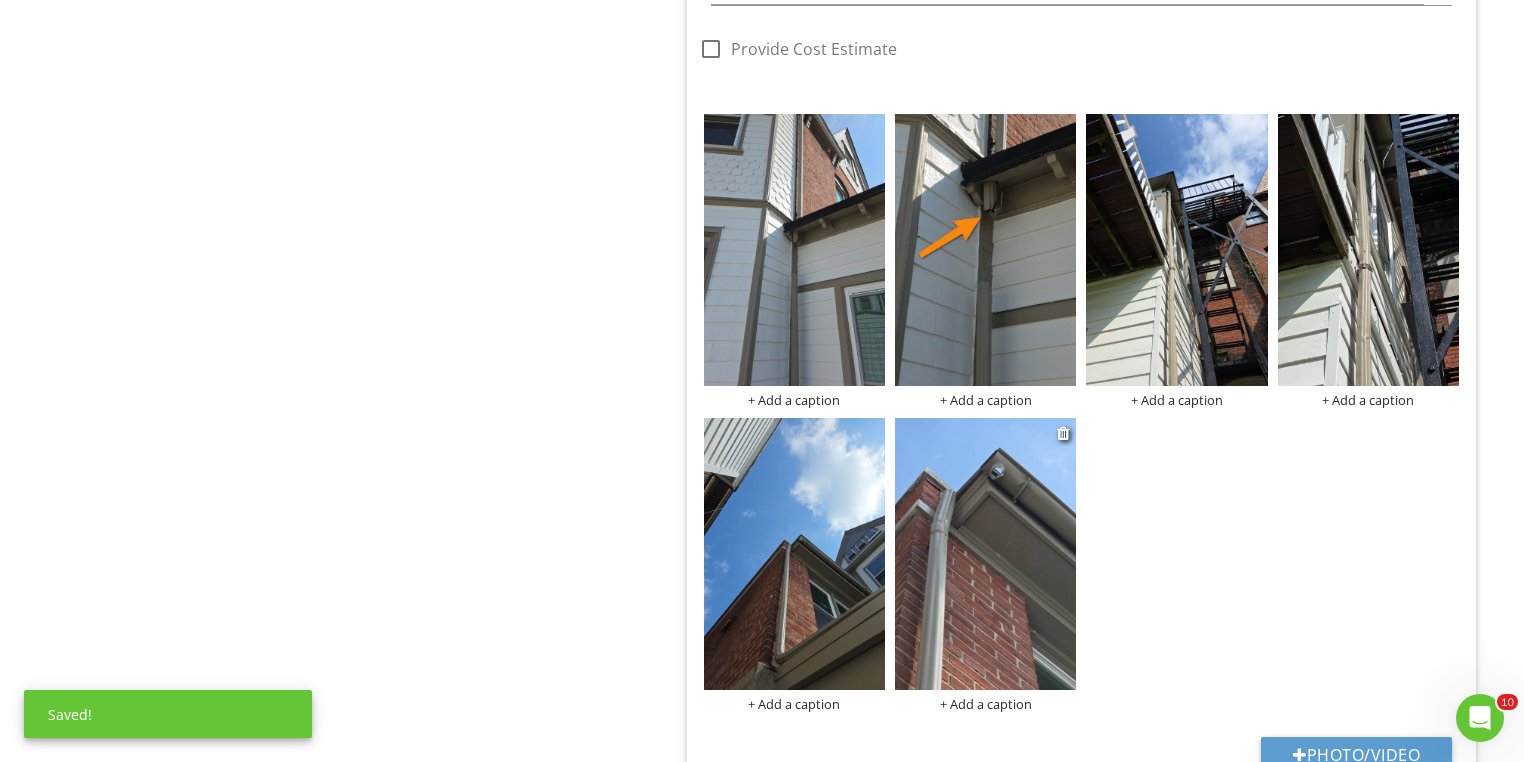 scroll, scrollTop: 3942, scrollLeft: 0, axis: vertical 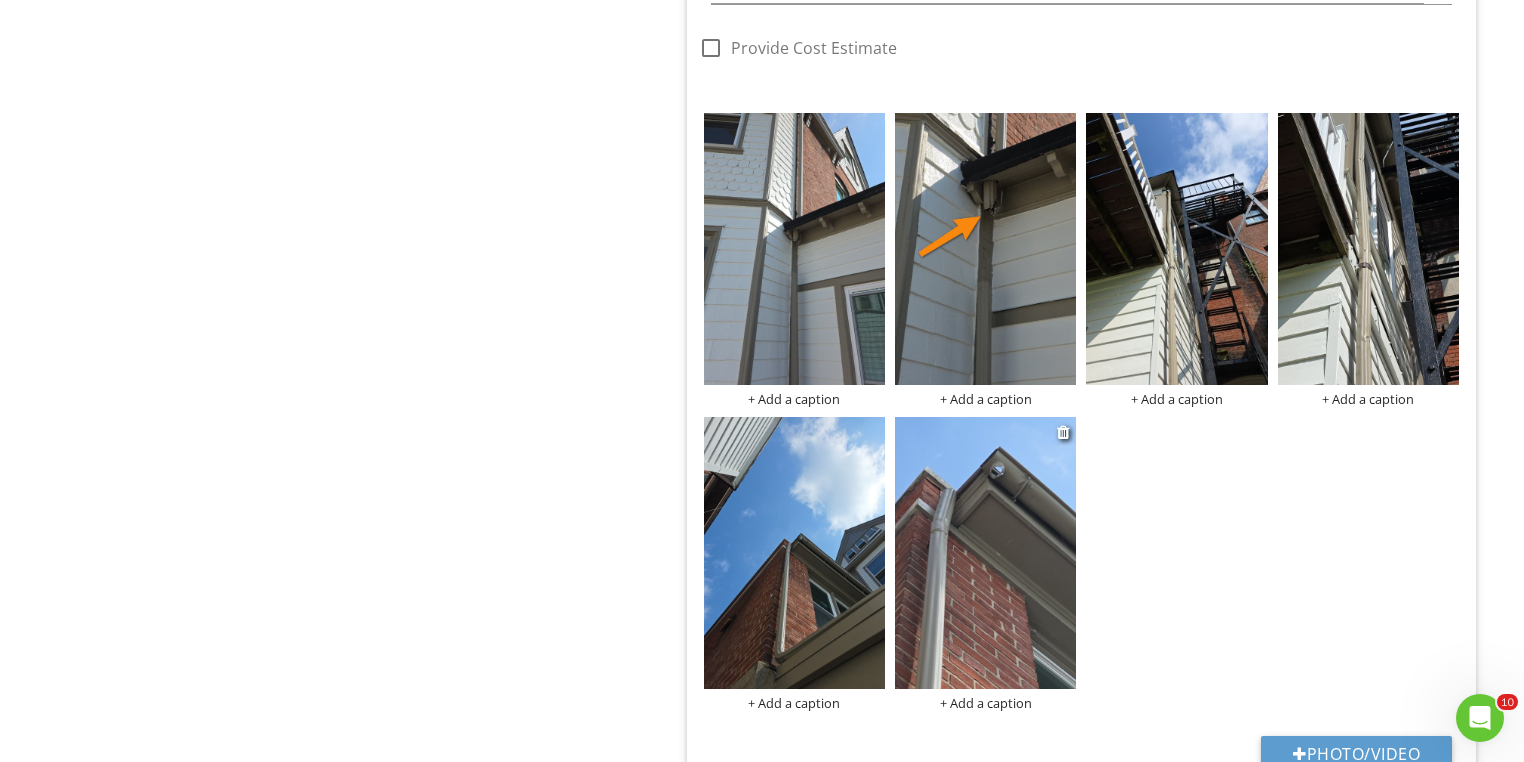 click at bounding box center [985, 553] 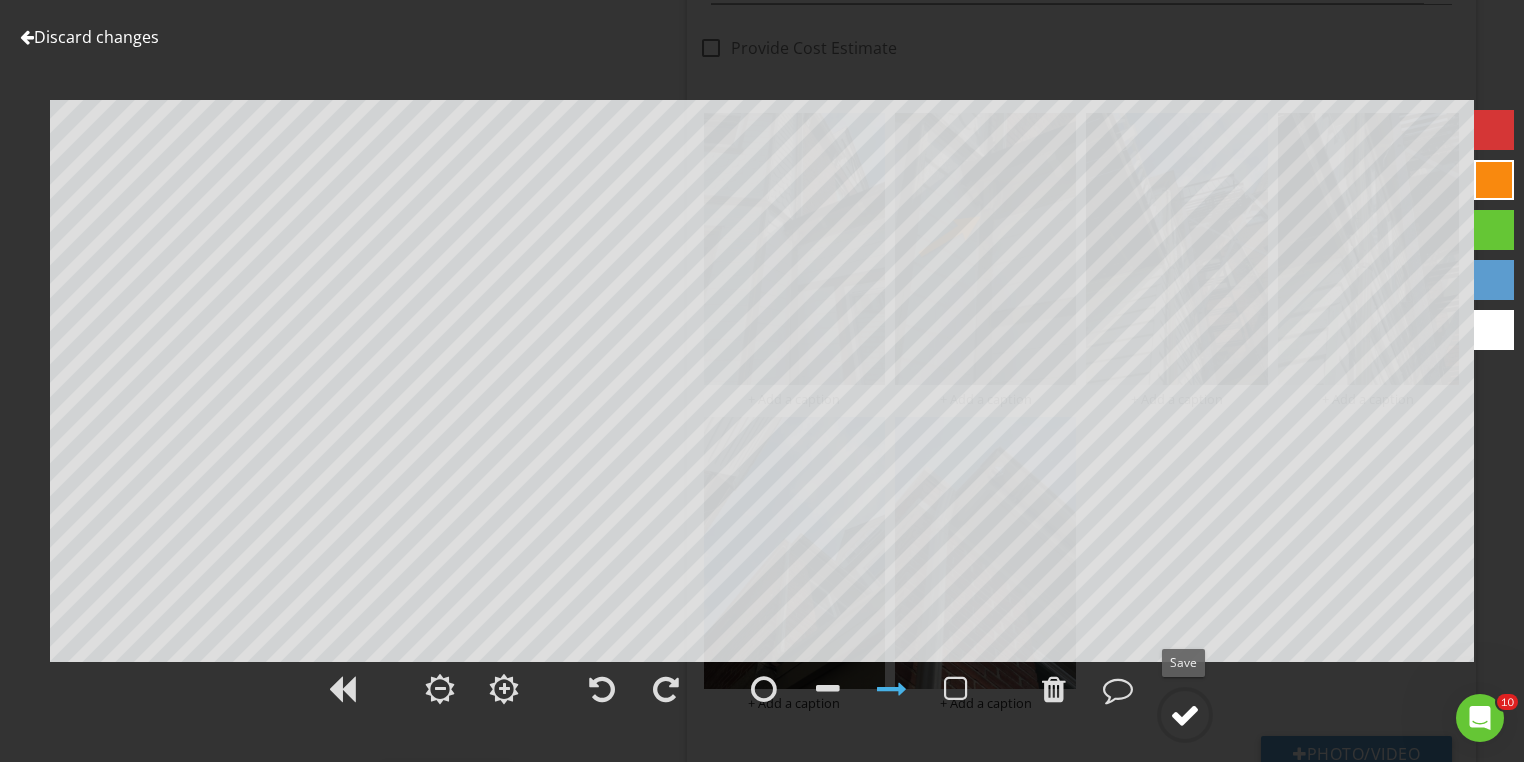click 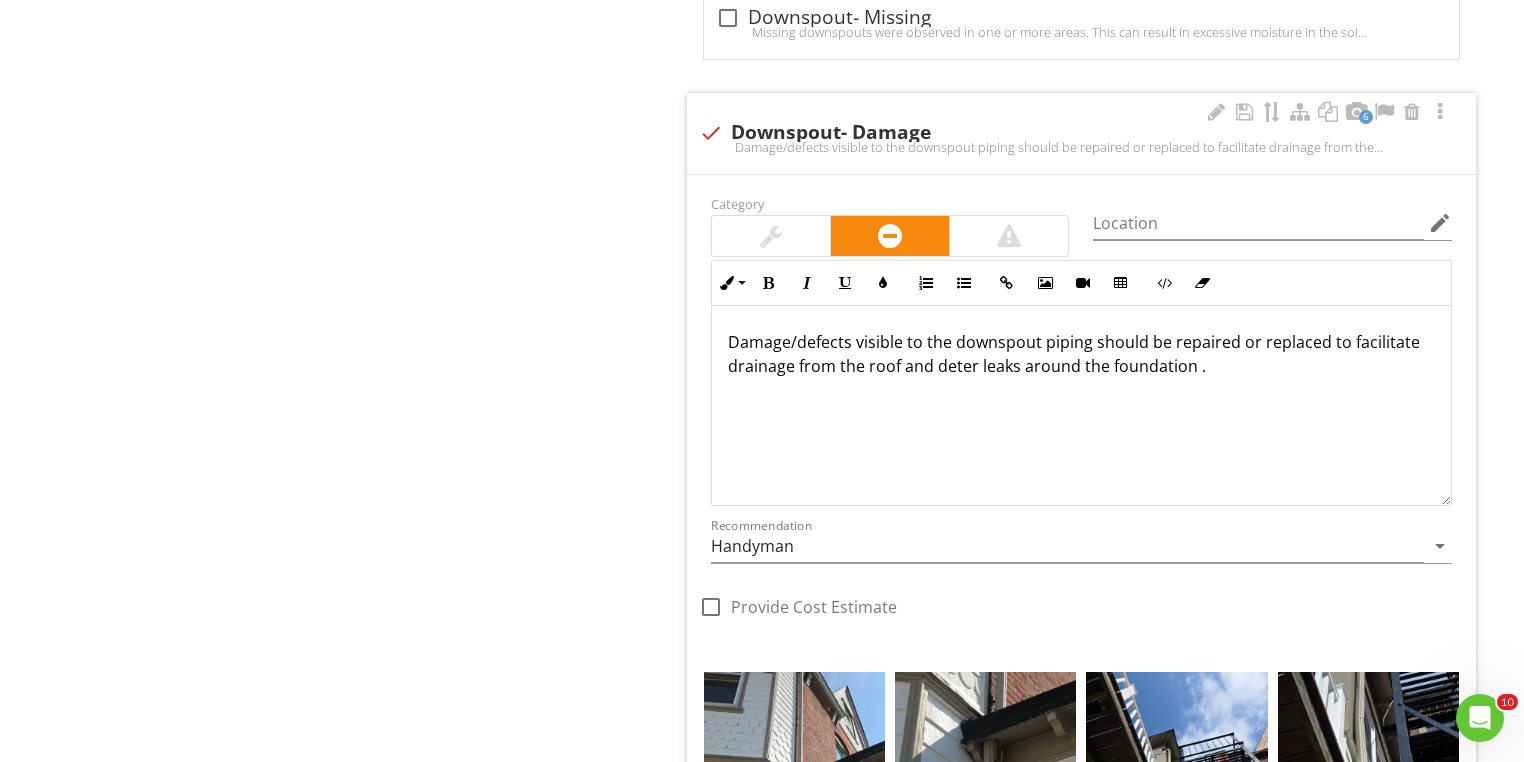 scroll, scrollTop: 3382, scrollLeft: 0, axis: vertical 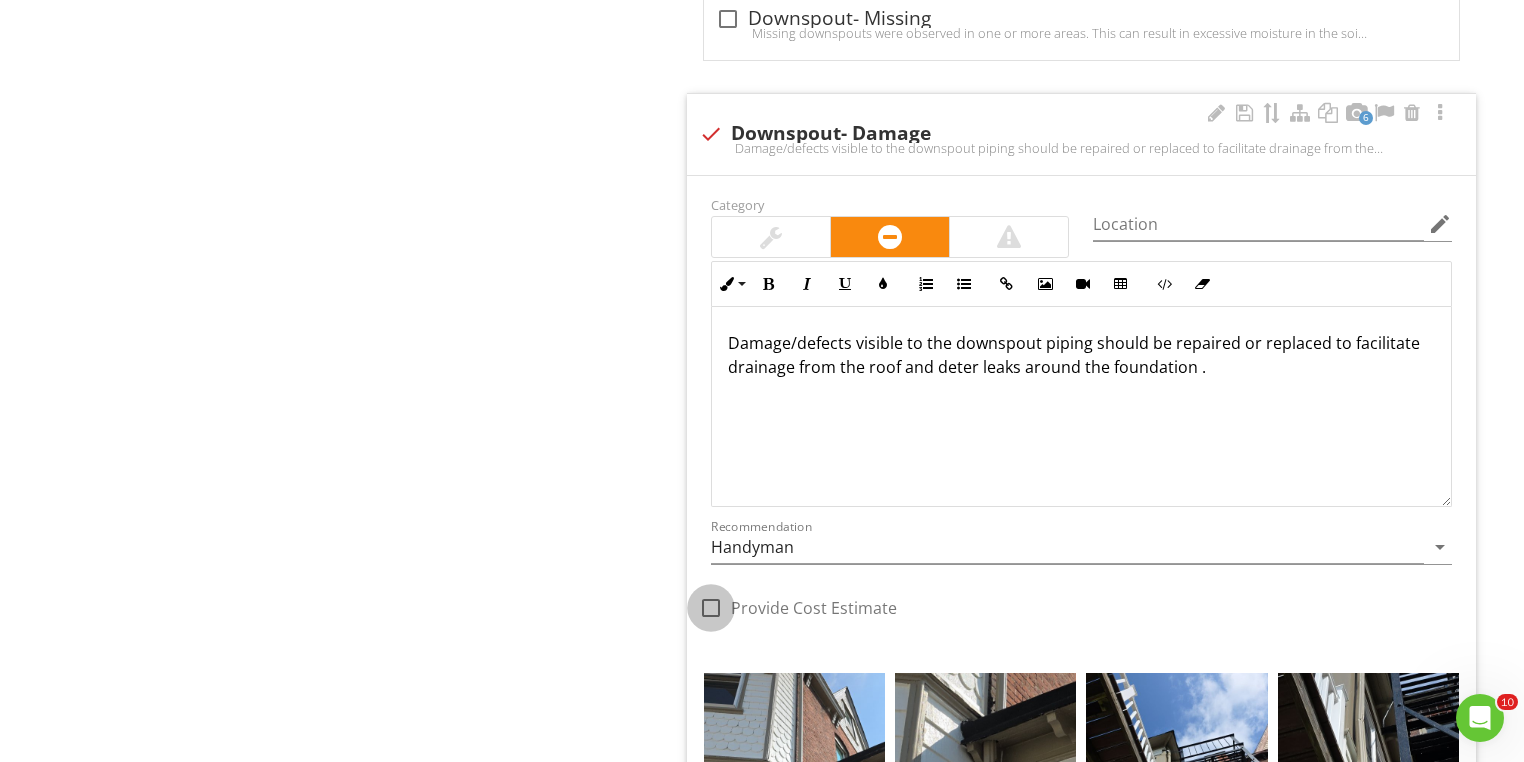 drag, startPoint x: 699, startPoint y: 588, endPoint x: 712, endPoint y: 582, distance: 14.3178215 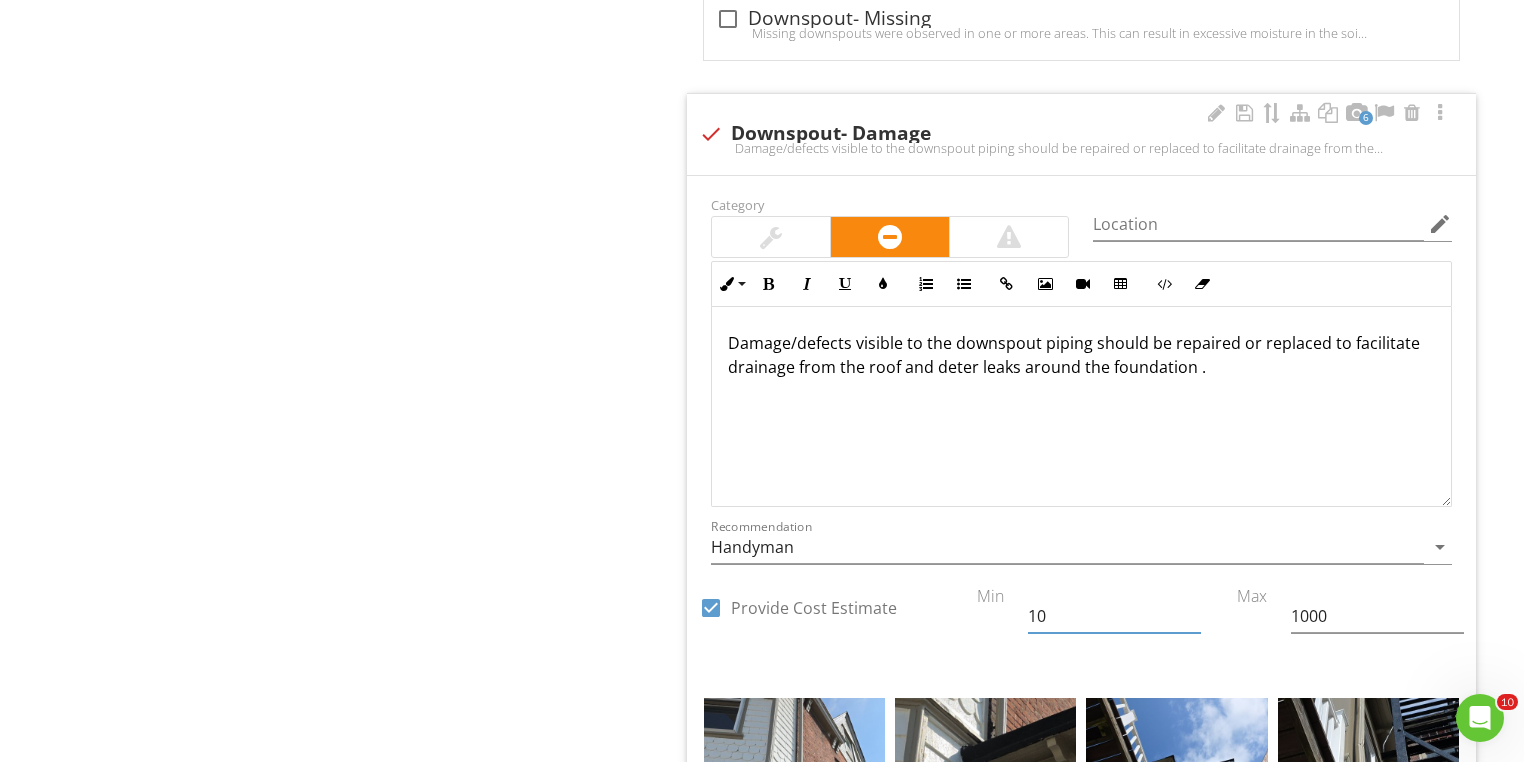 click on "10" at bounding box center [1114, 616] 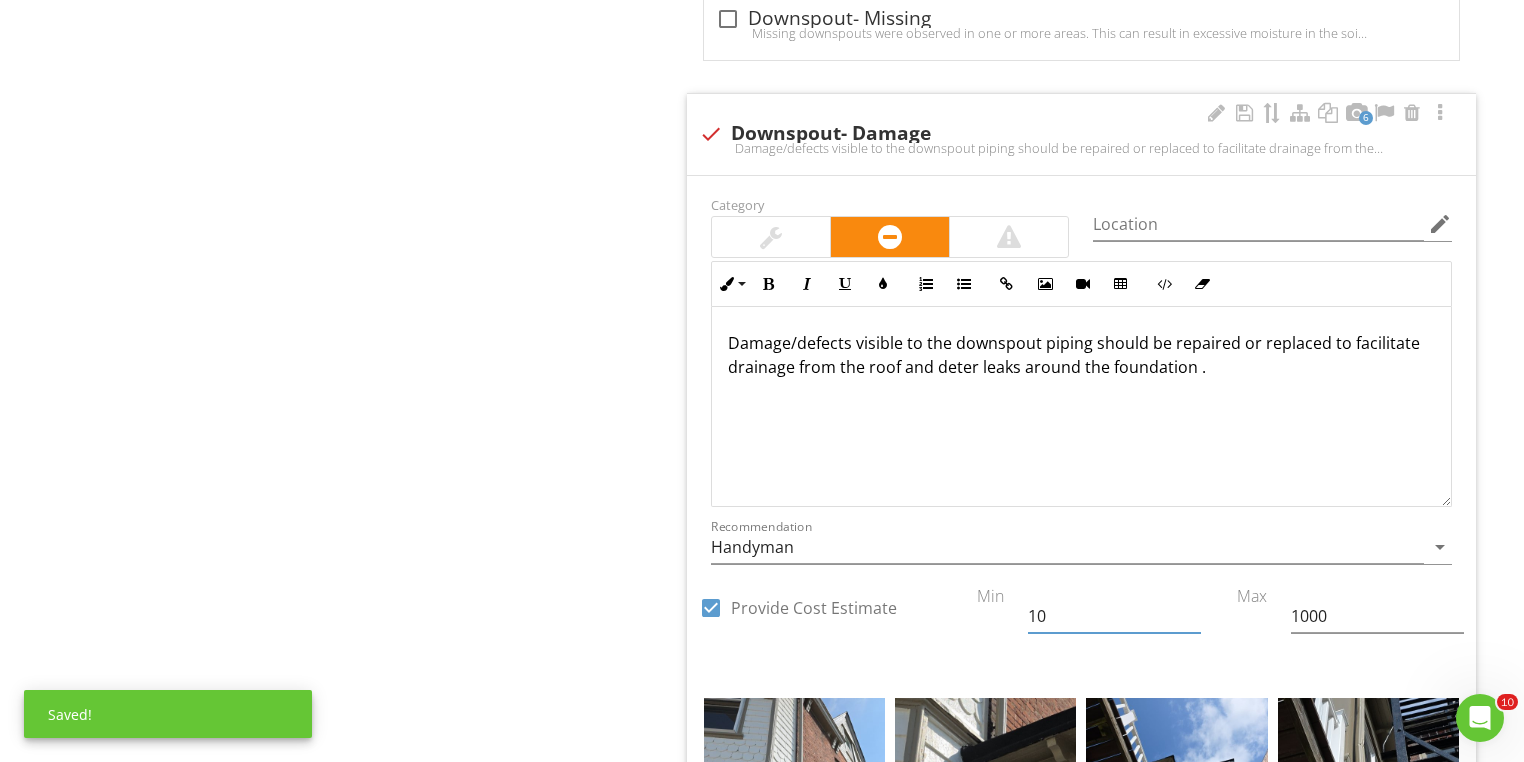 drag, startPoint x: 1044, startPoint y: 596, endPoint x: 1015, endPoint y: 578, distance: 34.132095 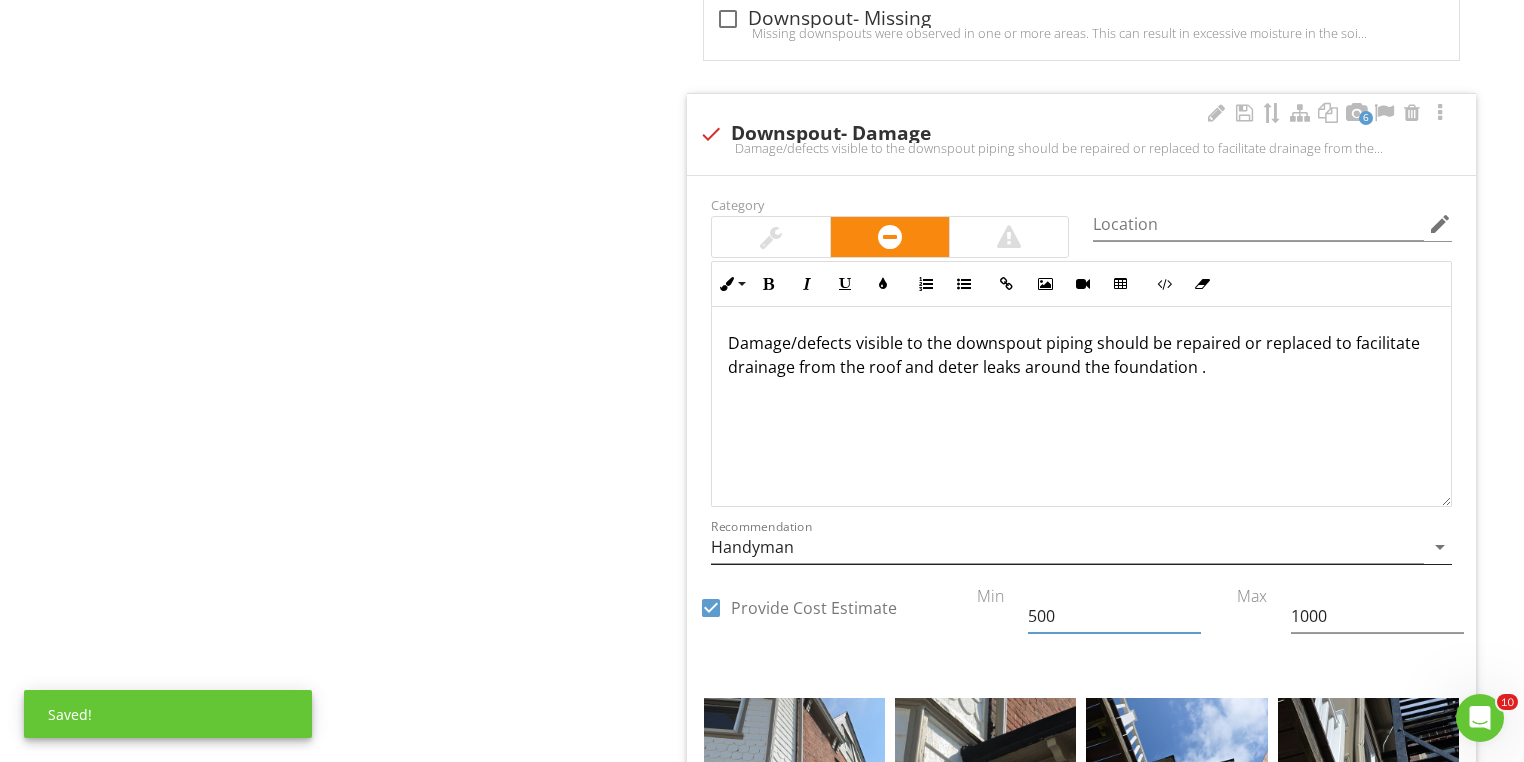type on "500" 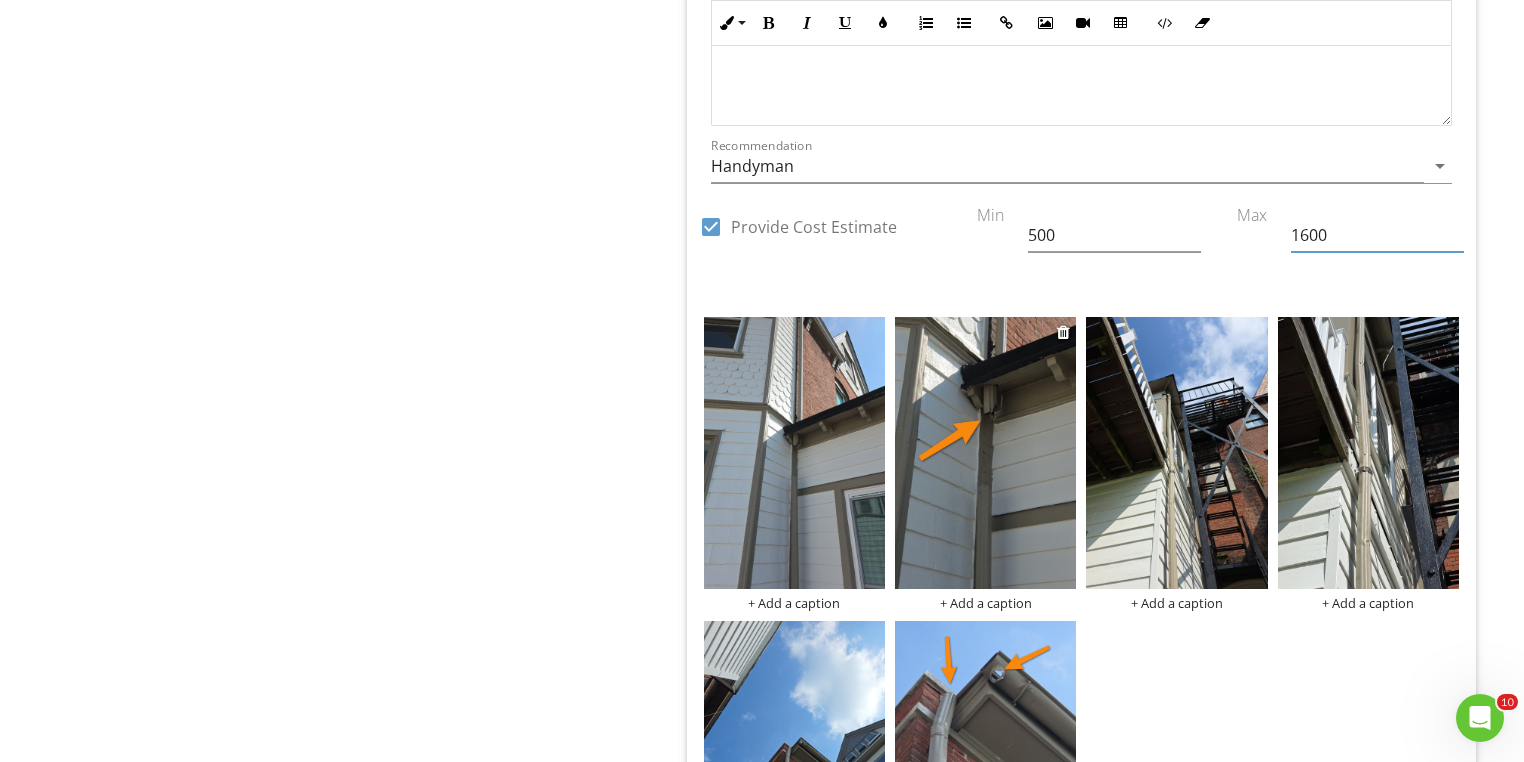 scroll, scrollTop: 3622, scrollLeft: 0, axis: vertical 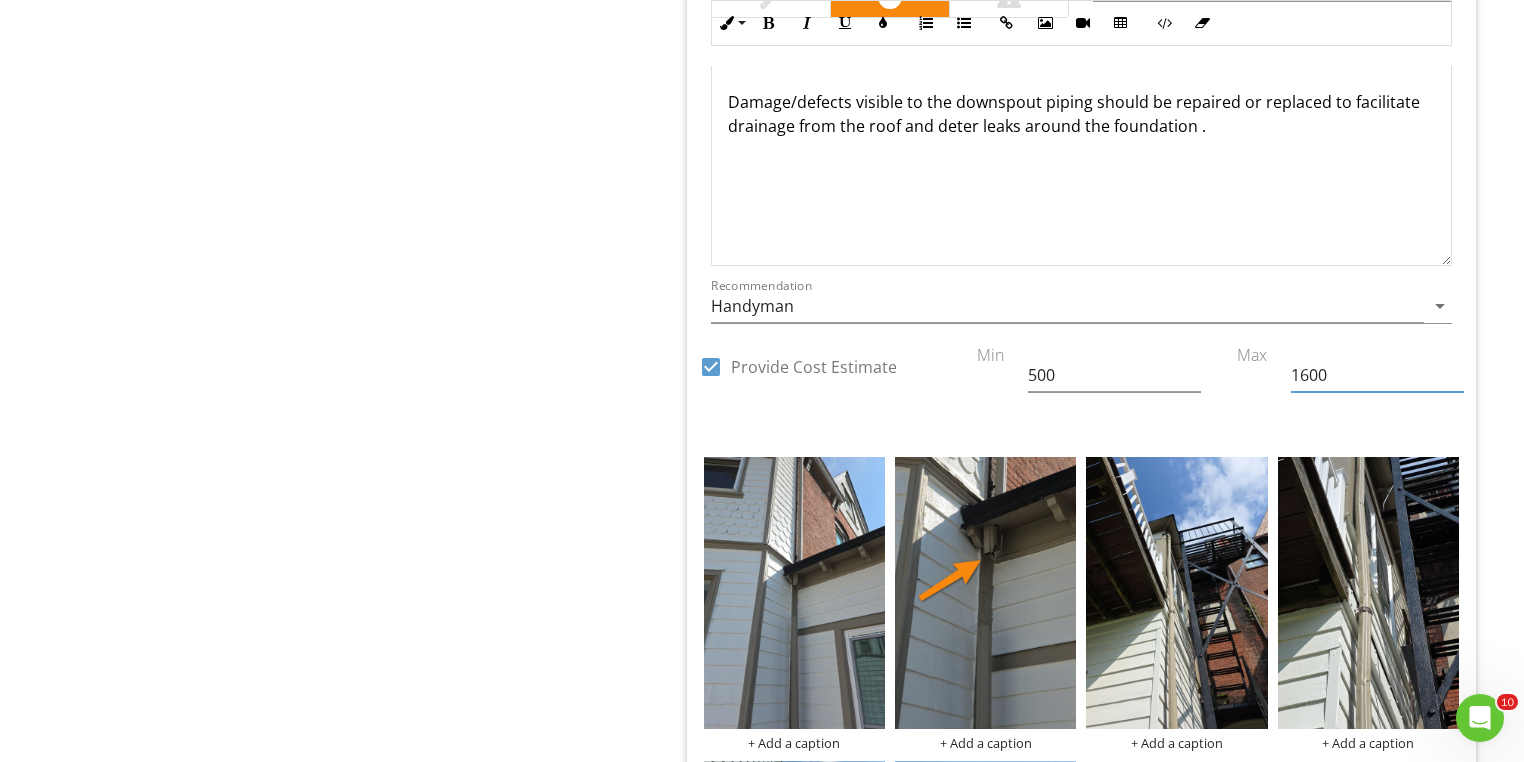 drag, startPoint x: 1369, startPoint y: 362, endPoint x: 1210, endPoint y: 353, distance: 159.25452 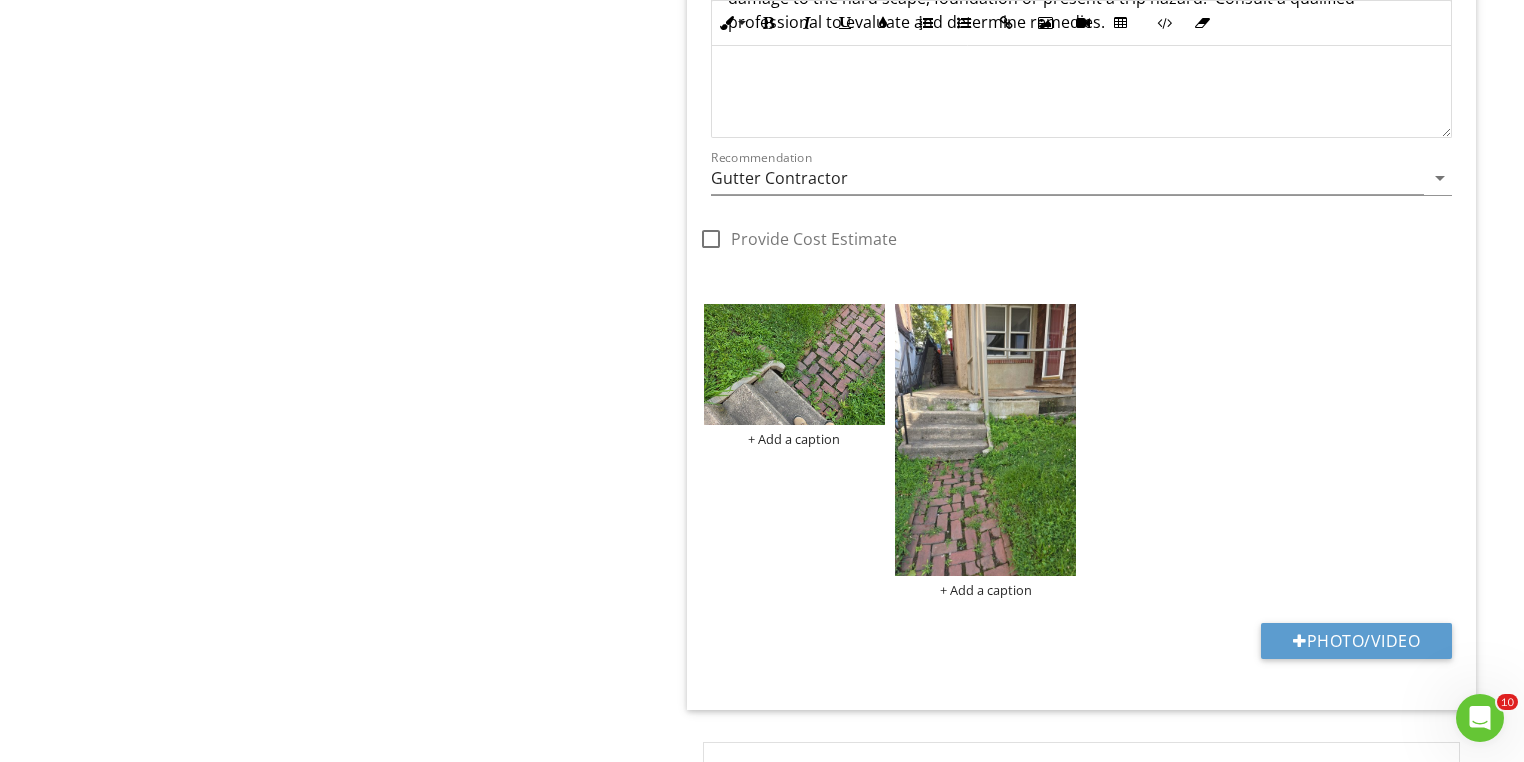scroll, scrollTop: 5302, scrollLeft: 0, axis: vertical 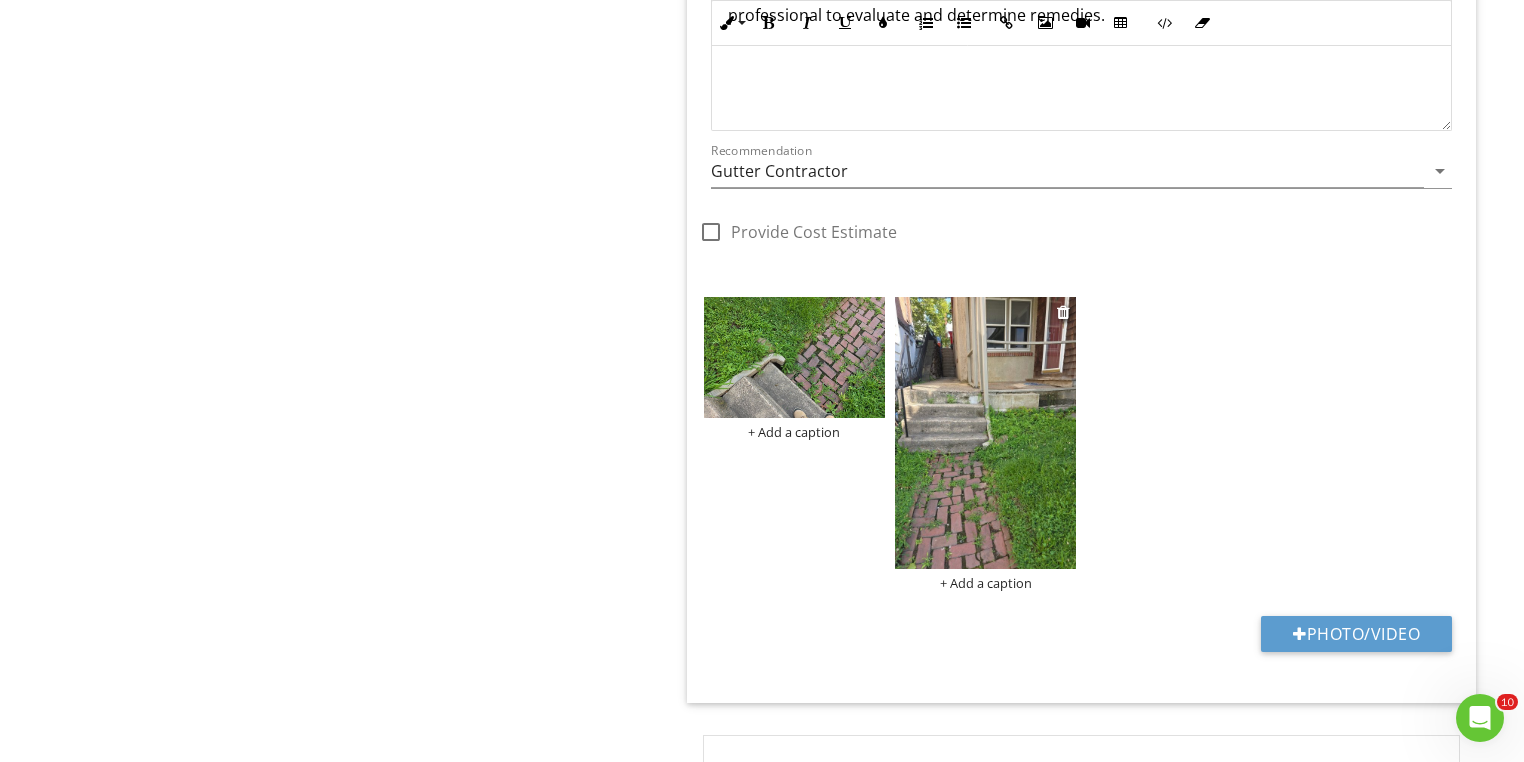 type on "2000" 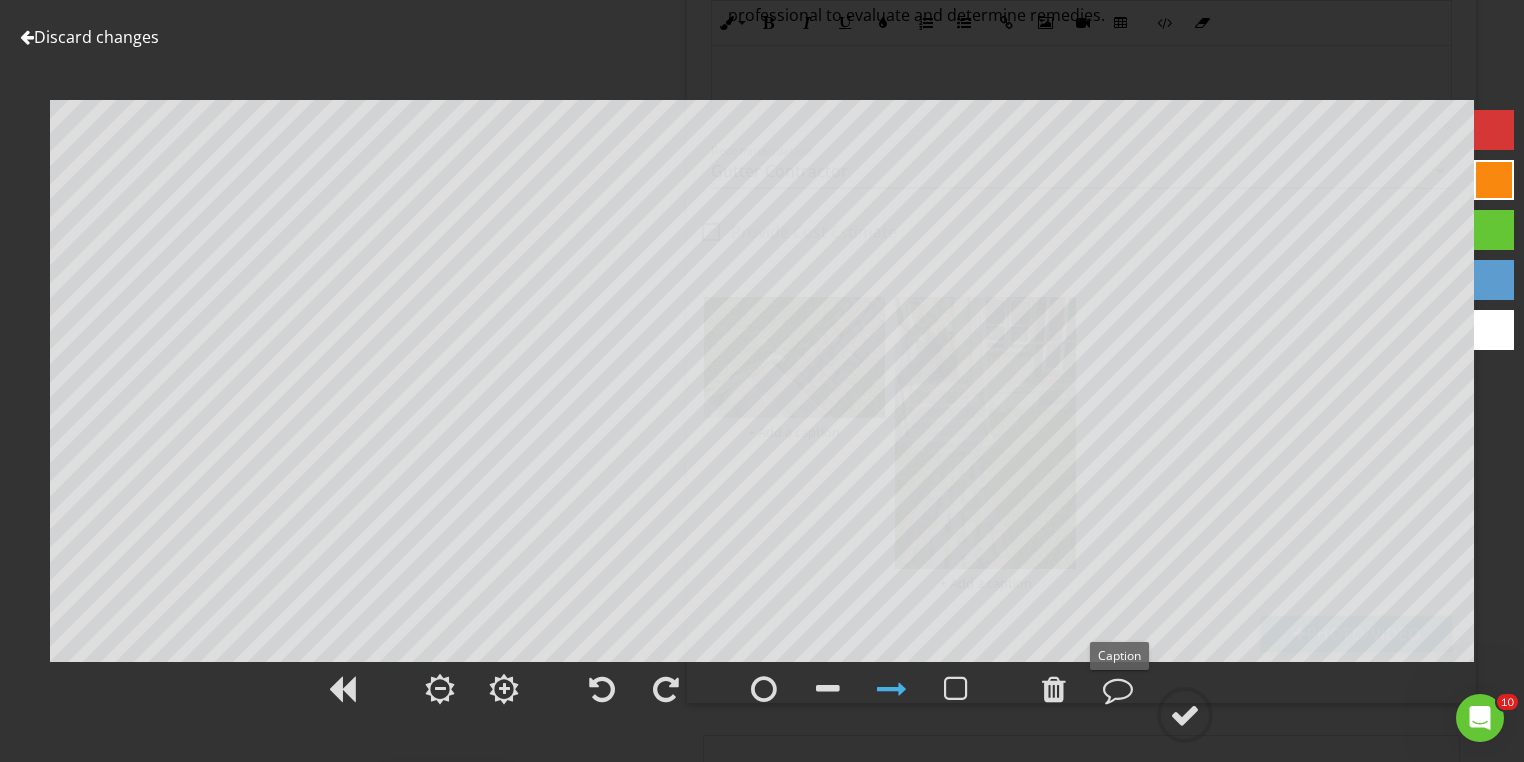 click at bounding box center (762, 700) 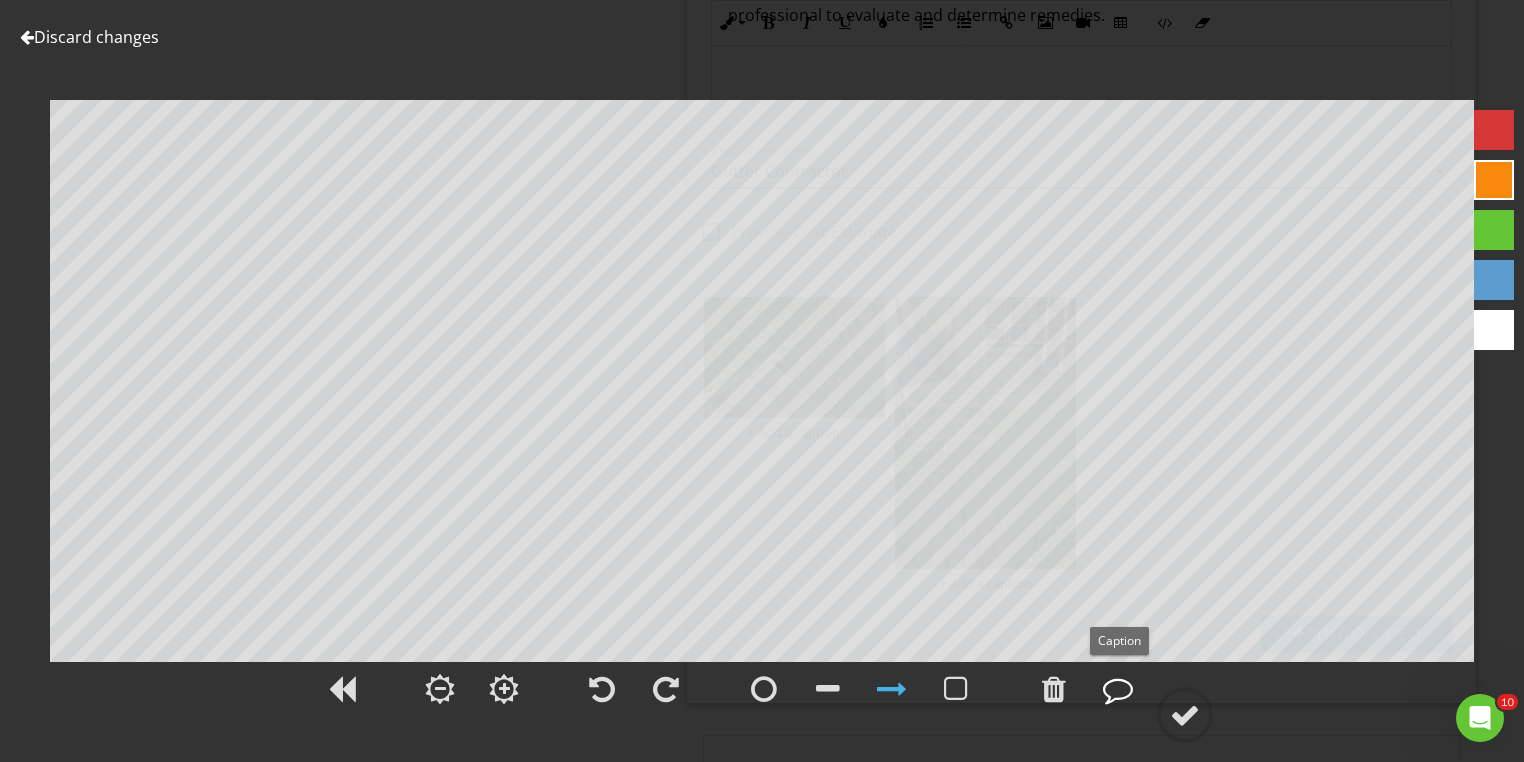 click at bounding box center [1118, 689] 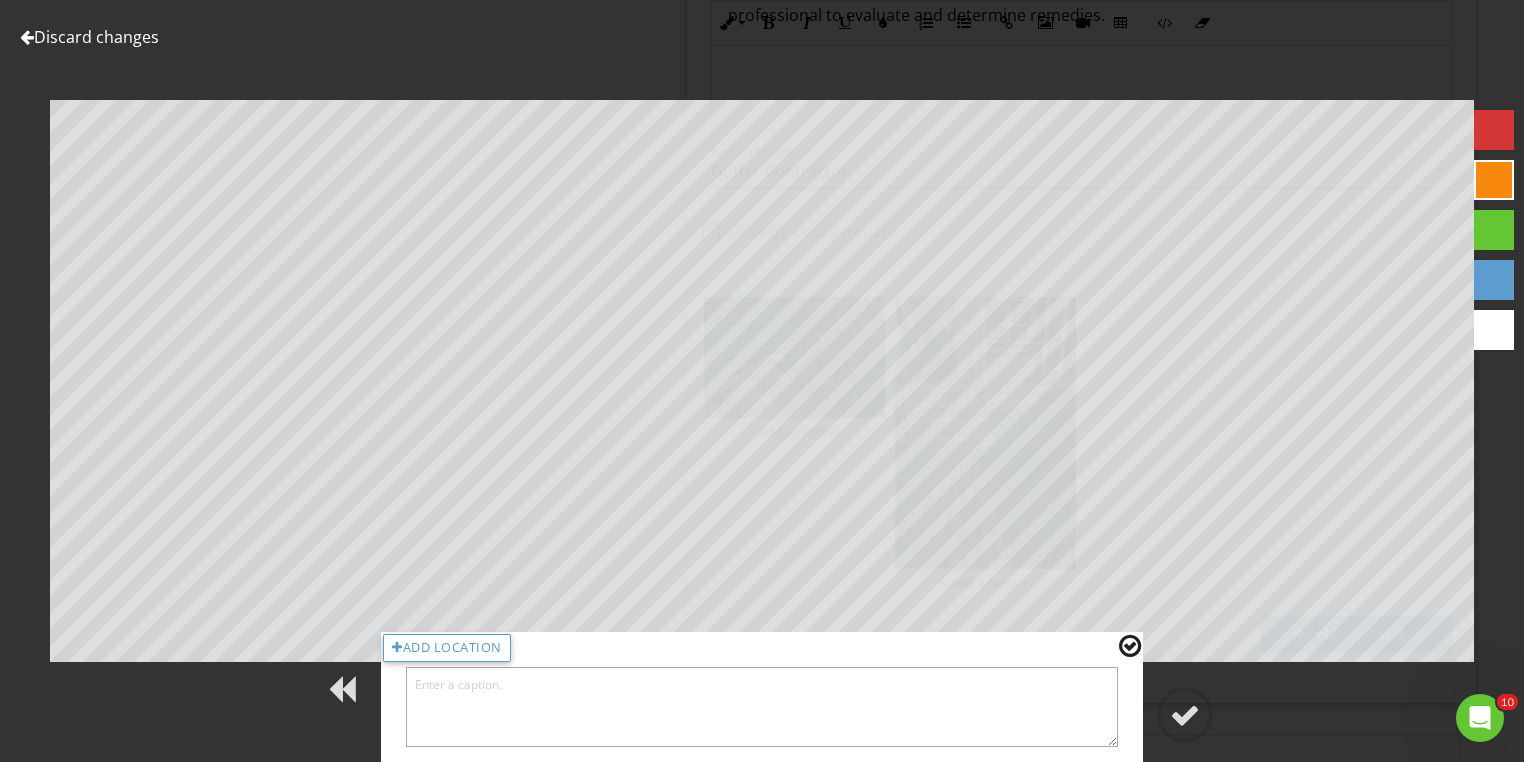 click at bounding box center [762, 707] 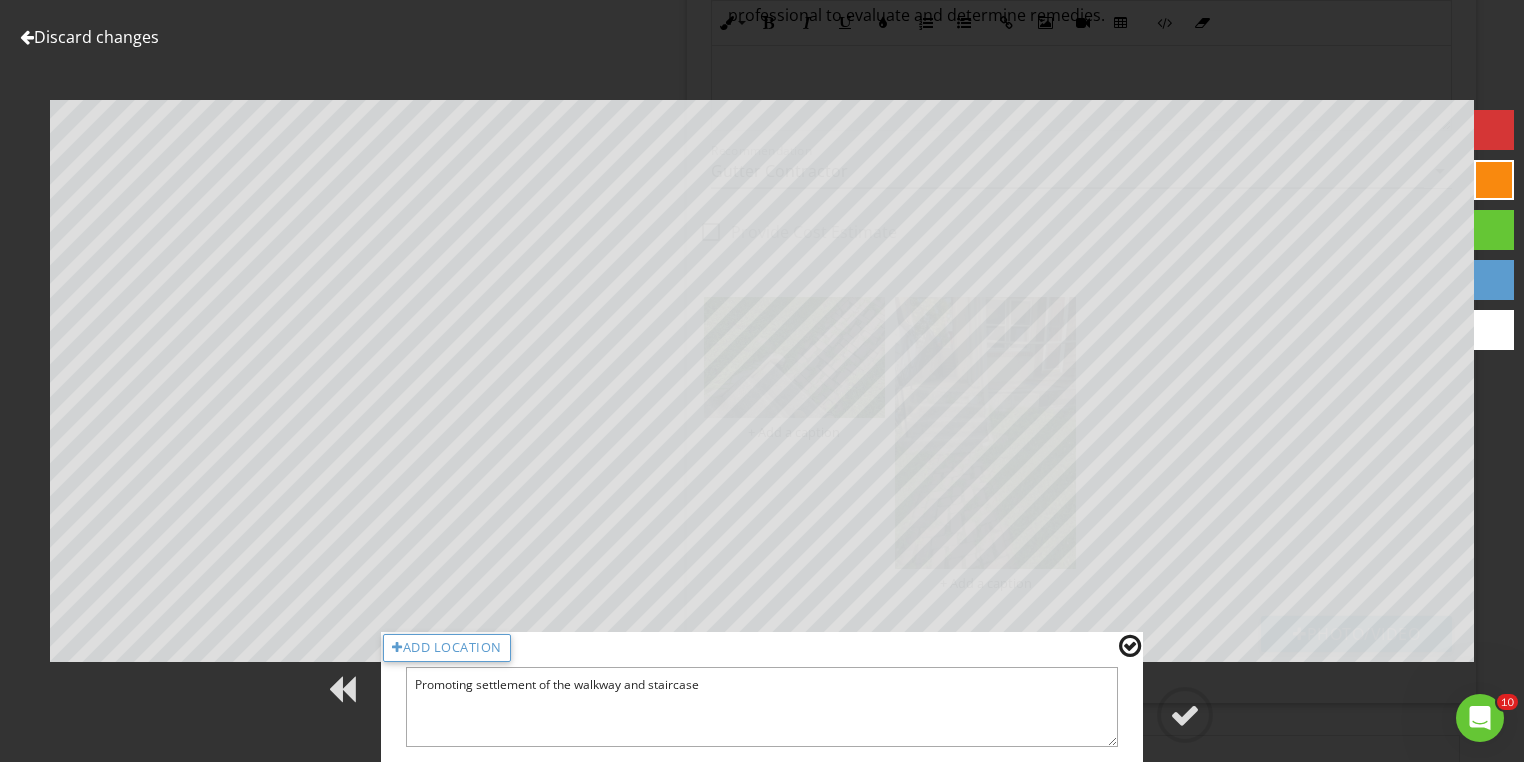 type on "Promoting settlement of the walkway and staircase" 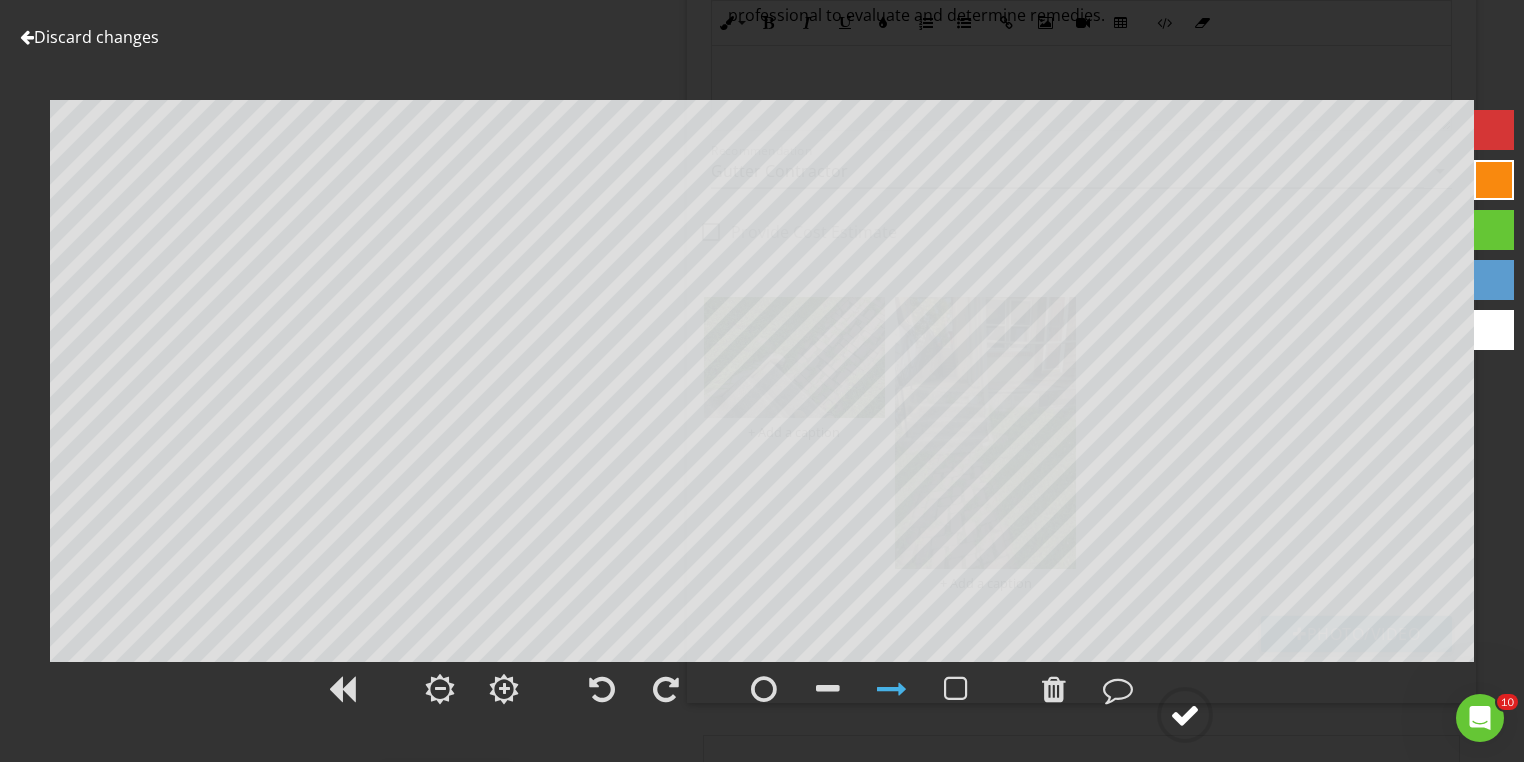 click at bounding box center [1185, 715] 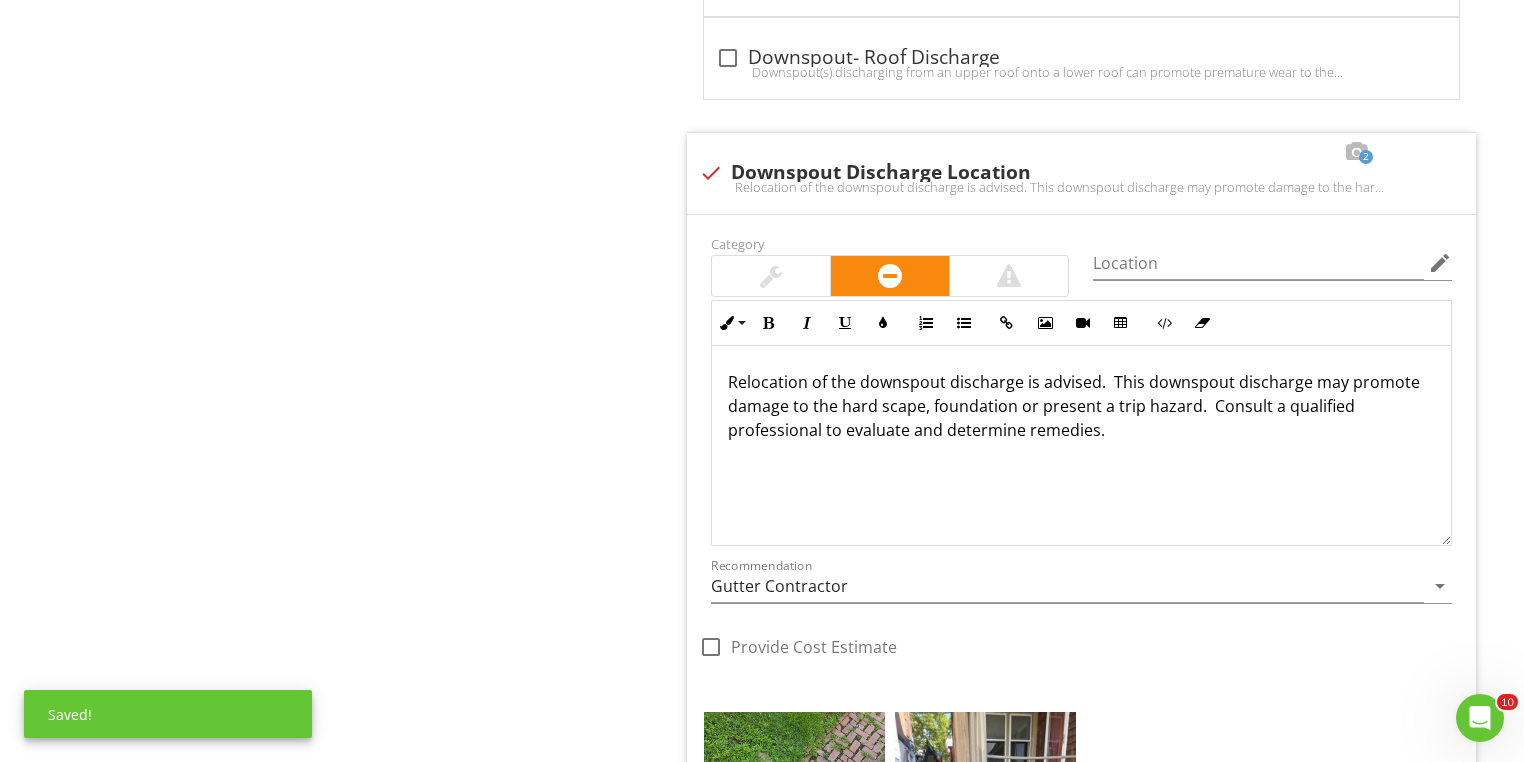 scroll, scrollTop: 4902, scrollLeft: 0, axis: vertical 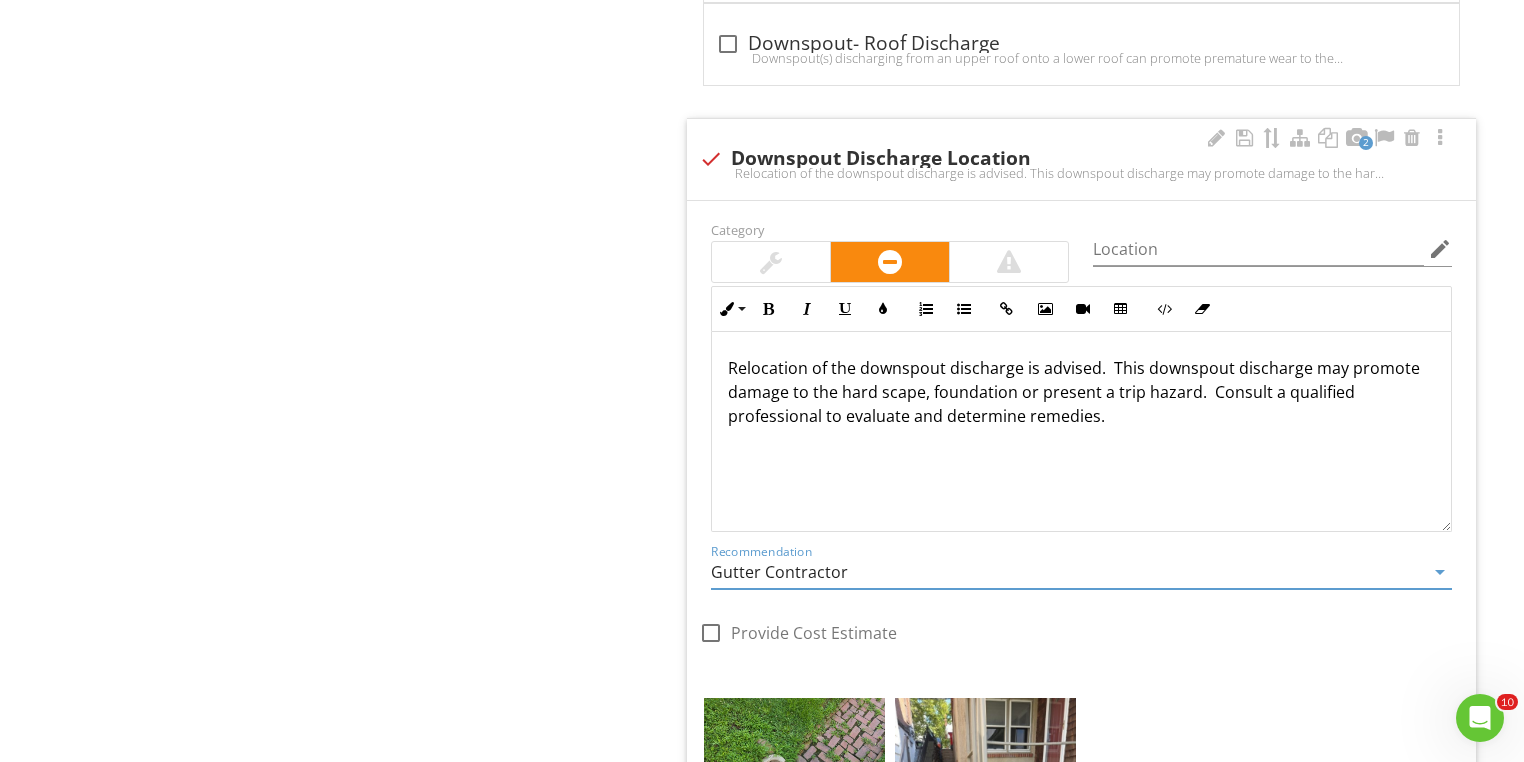 click on "Gutter Contractor" at bounding box center [1067, 572] 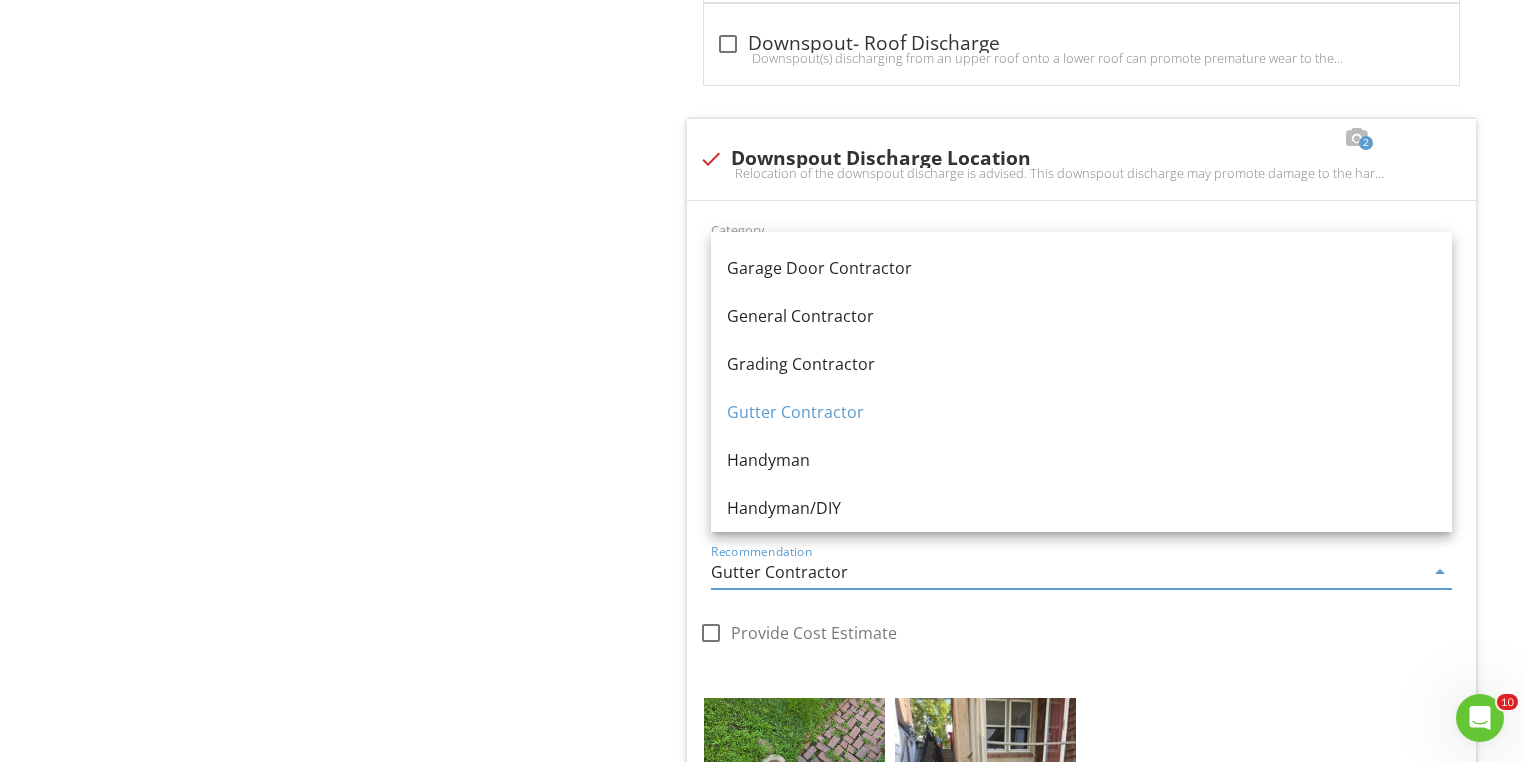 scroll, scrollTop: 1200, scrollLeft: 0, axis: vertical 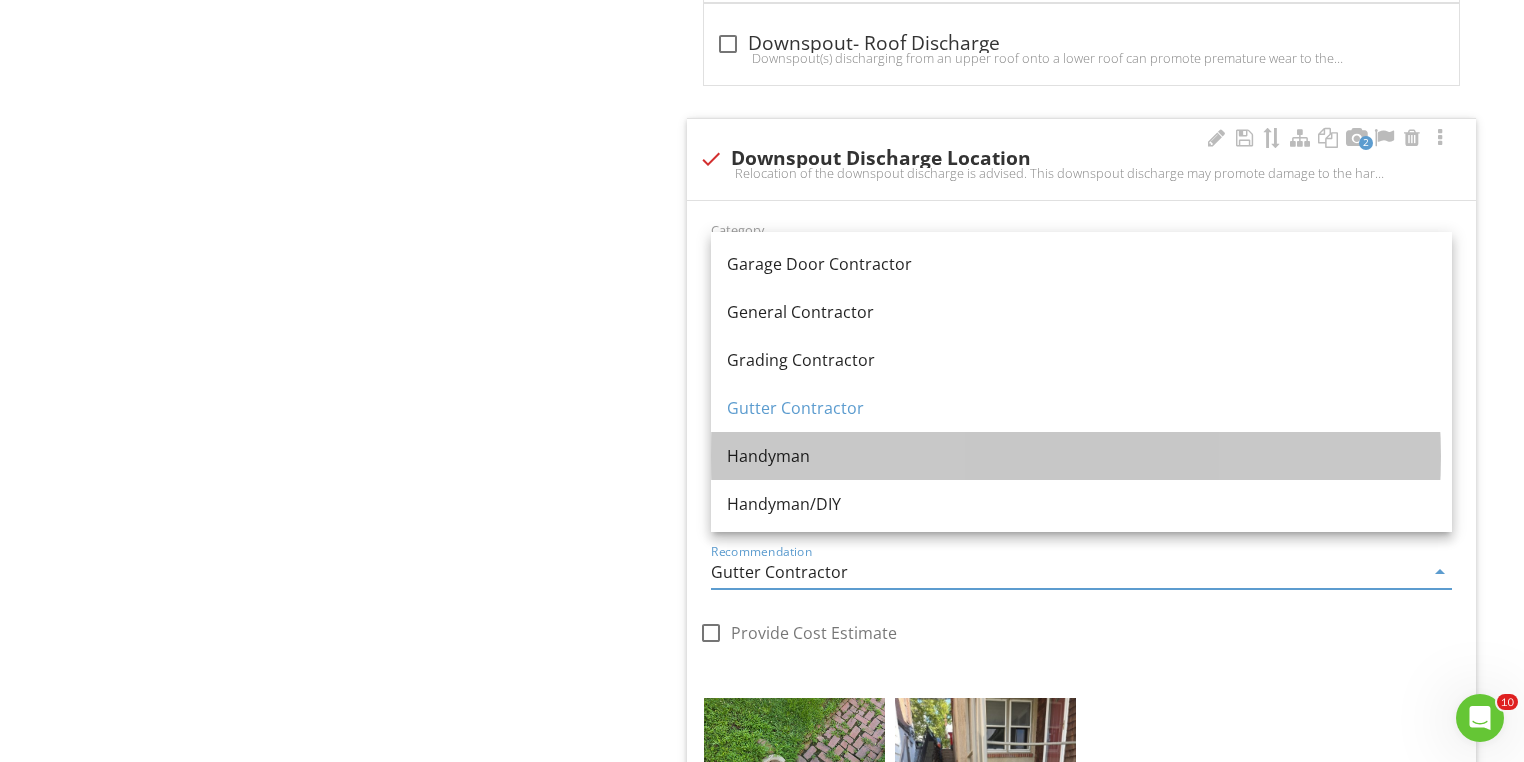 drag, startPoint x: 803, startPoint y: 470, endPoint x: 812, endPoint y: 464, distance: 10.816654 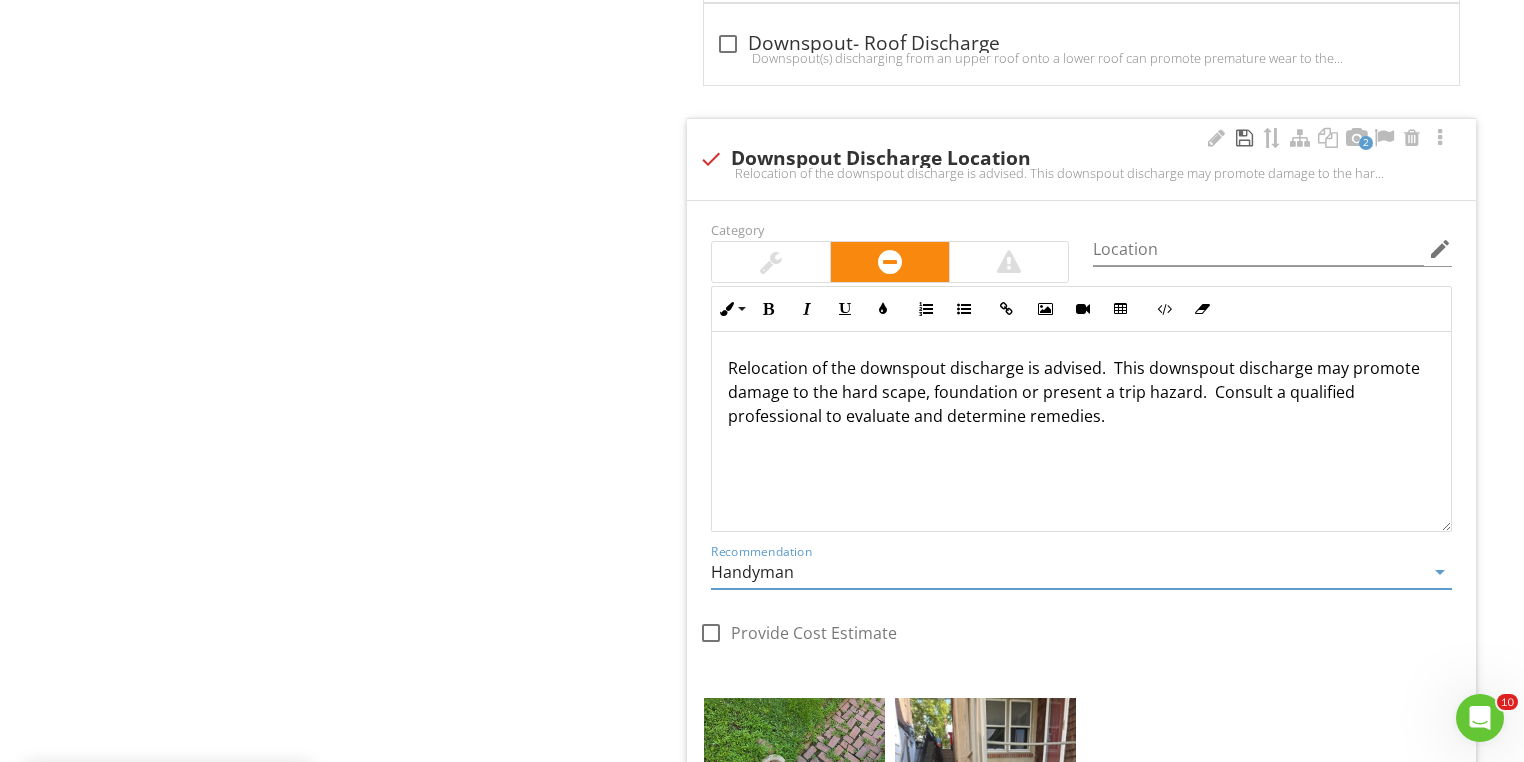 click at bounding box center (1244, 138) 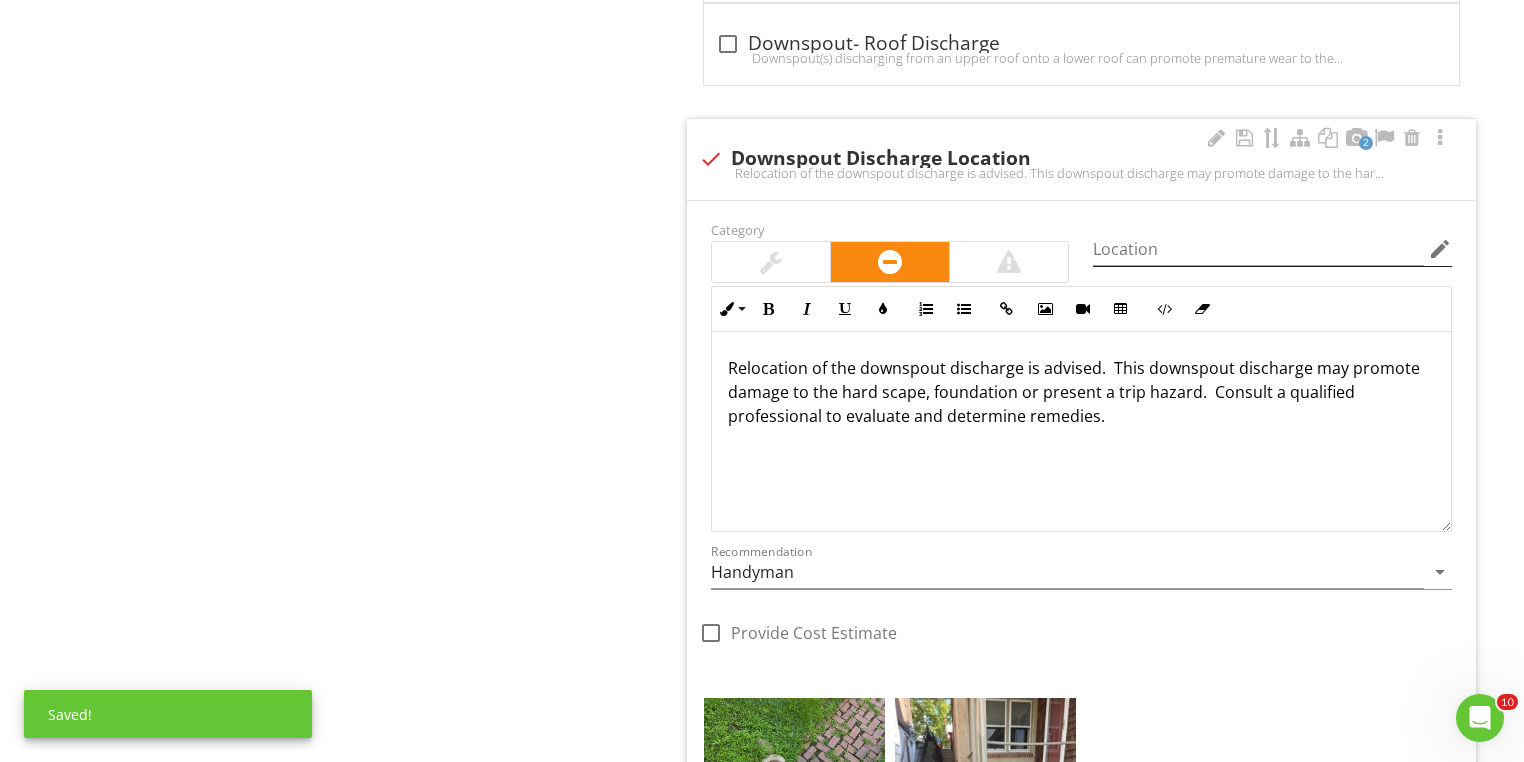 click on "edit" at bounding box center (1440, 249) 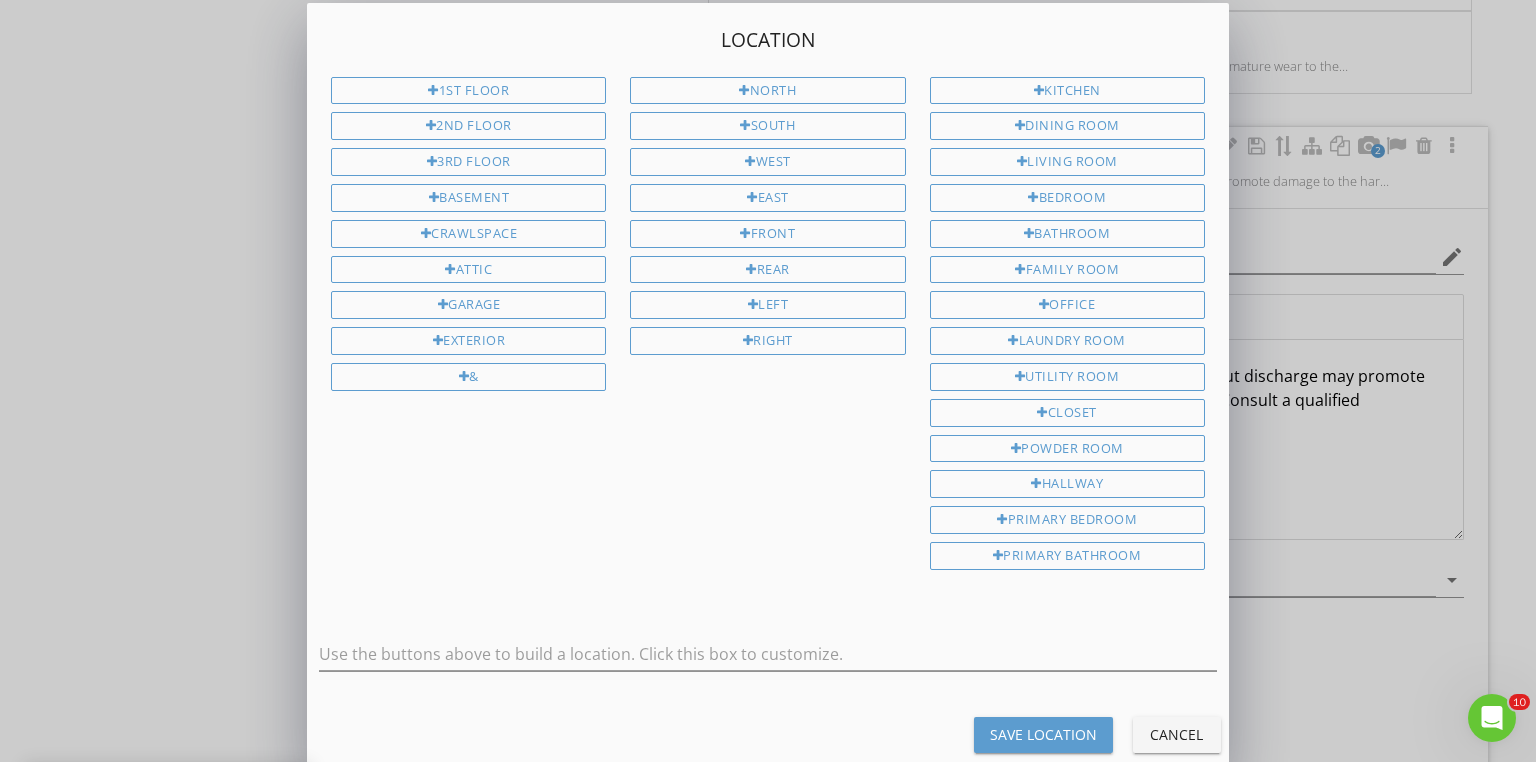 drag, startPoint x: 538, startPoint y: 331, endPoint x: 610, endPoint y: 293, distance: 81.41253 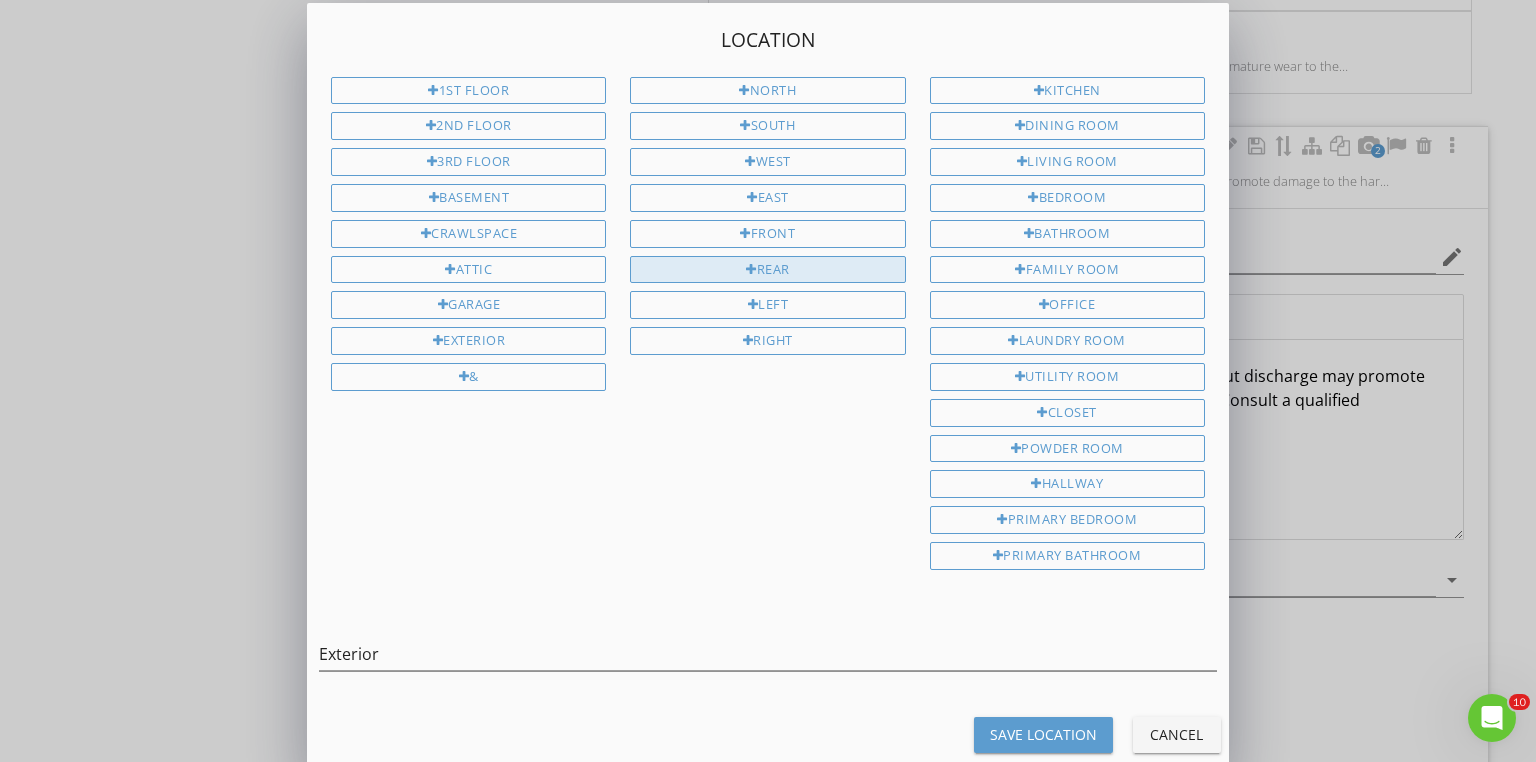 click on "Rear" at bounding box center [767, 270] 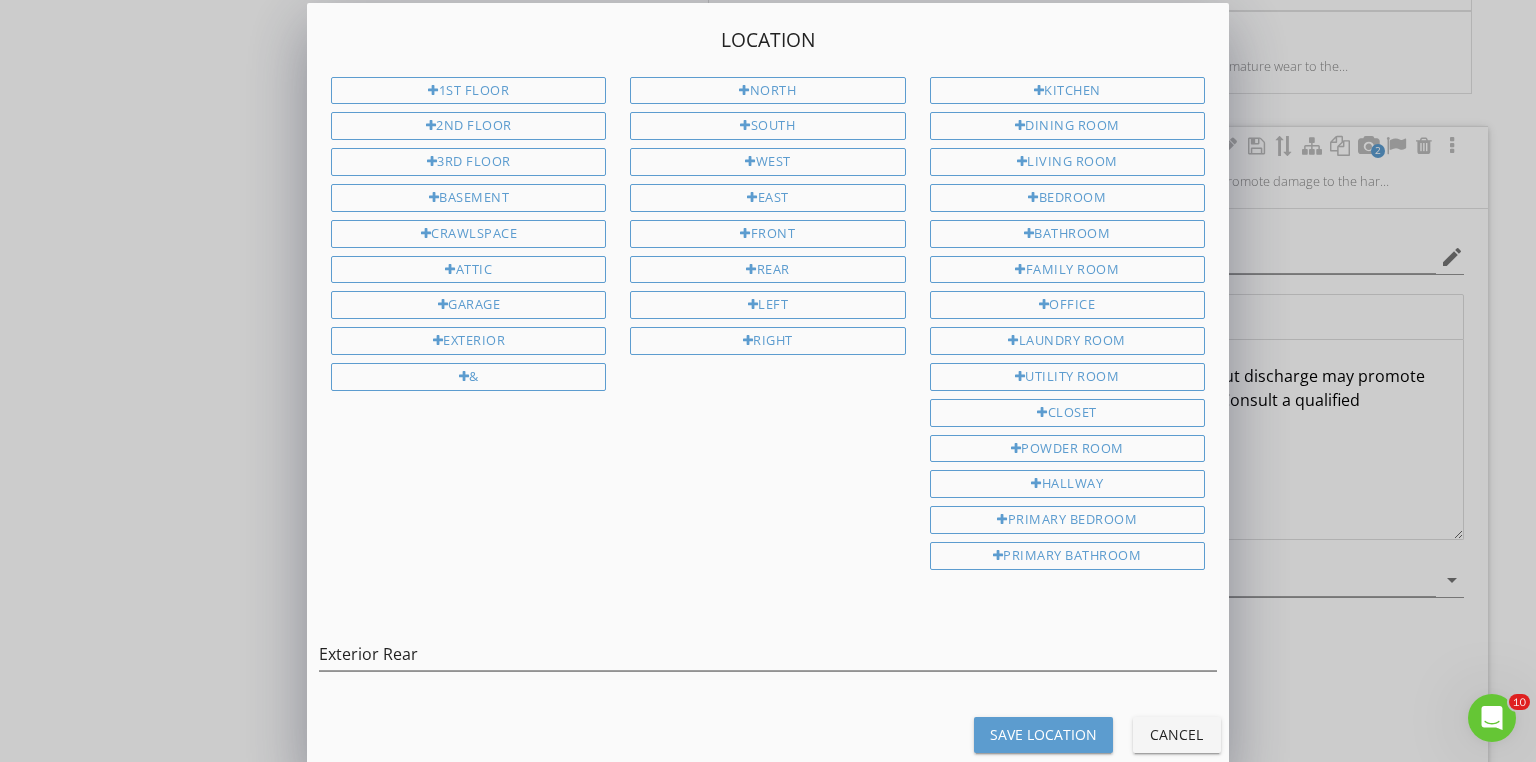 click on "Save Location" at bounding box center [1043, 734] 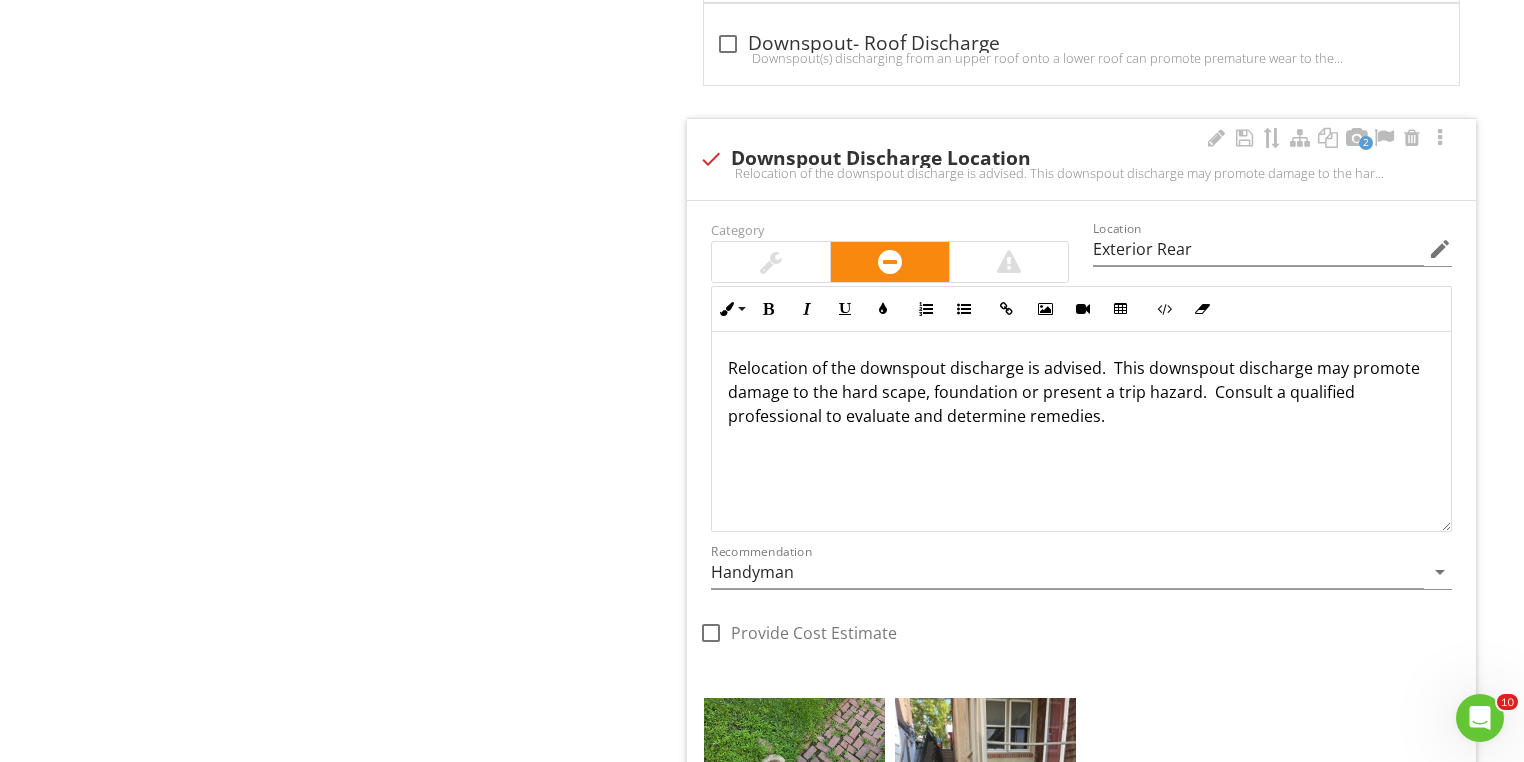 click at bounding box center (711, 633) 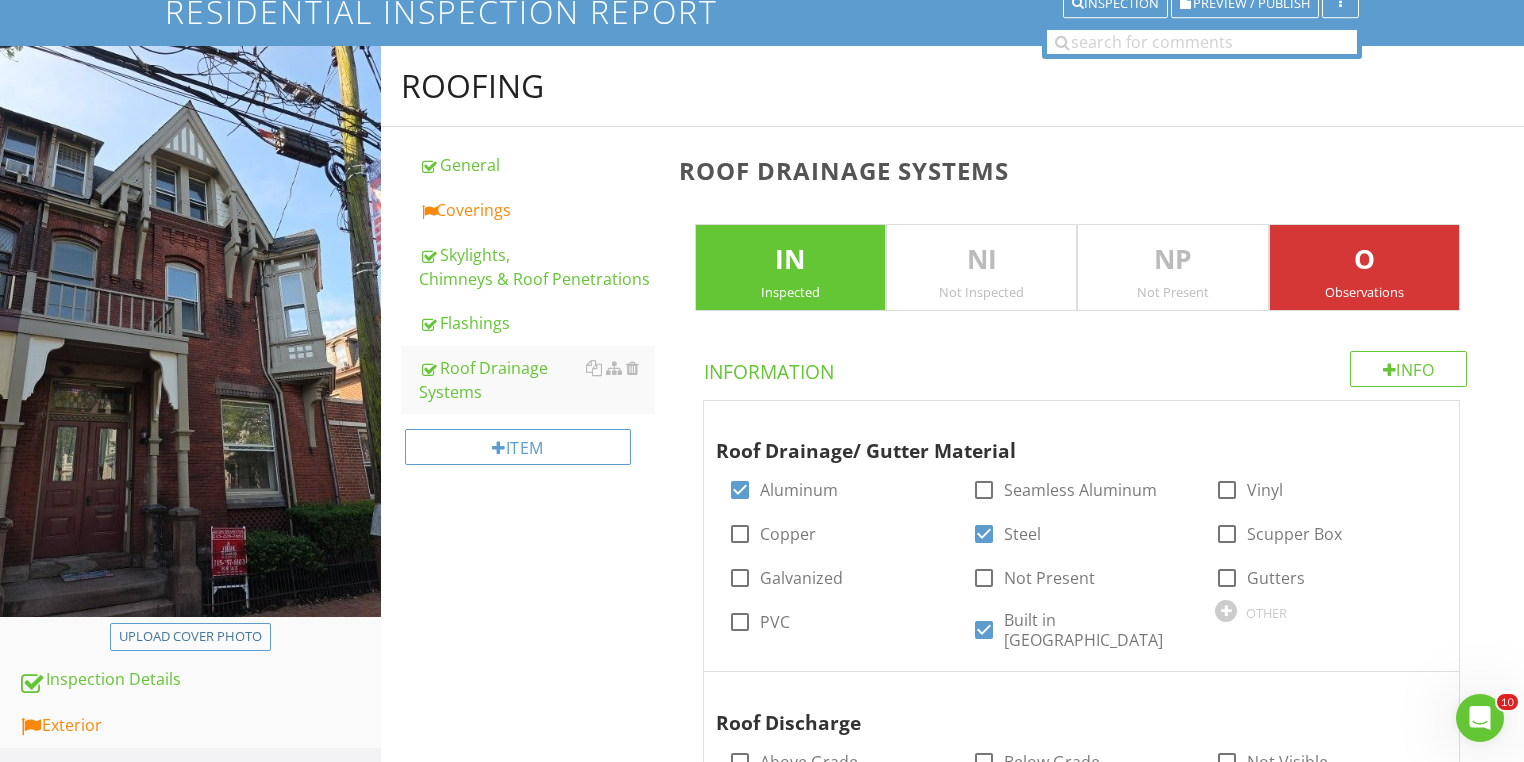 scroll, scrollTop: 173, scrollLeft: 0, axis: vertical 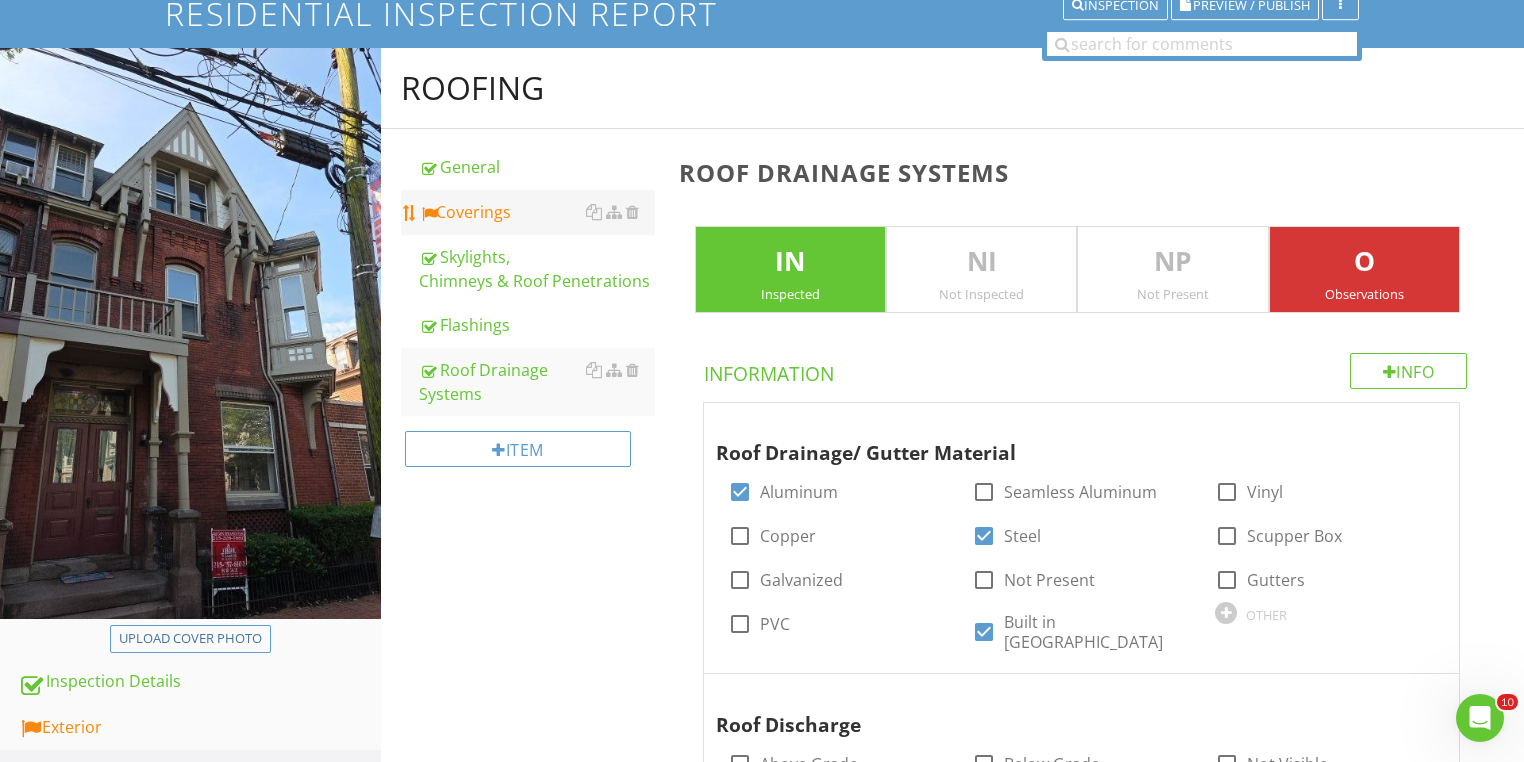 click on "Coverings" at bounding box center [537, 212] 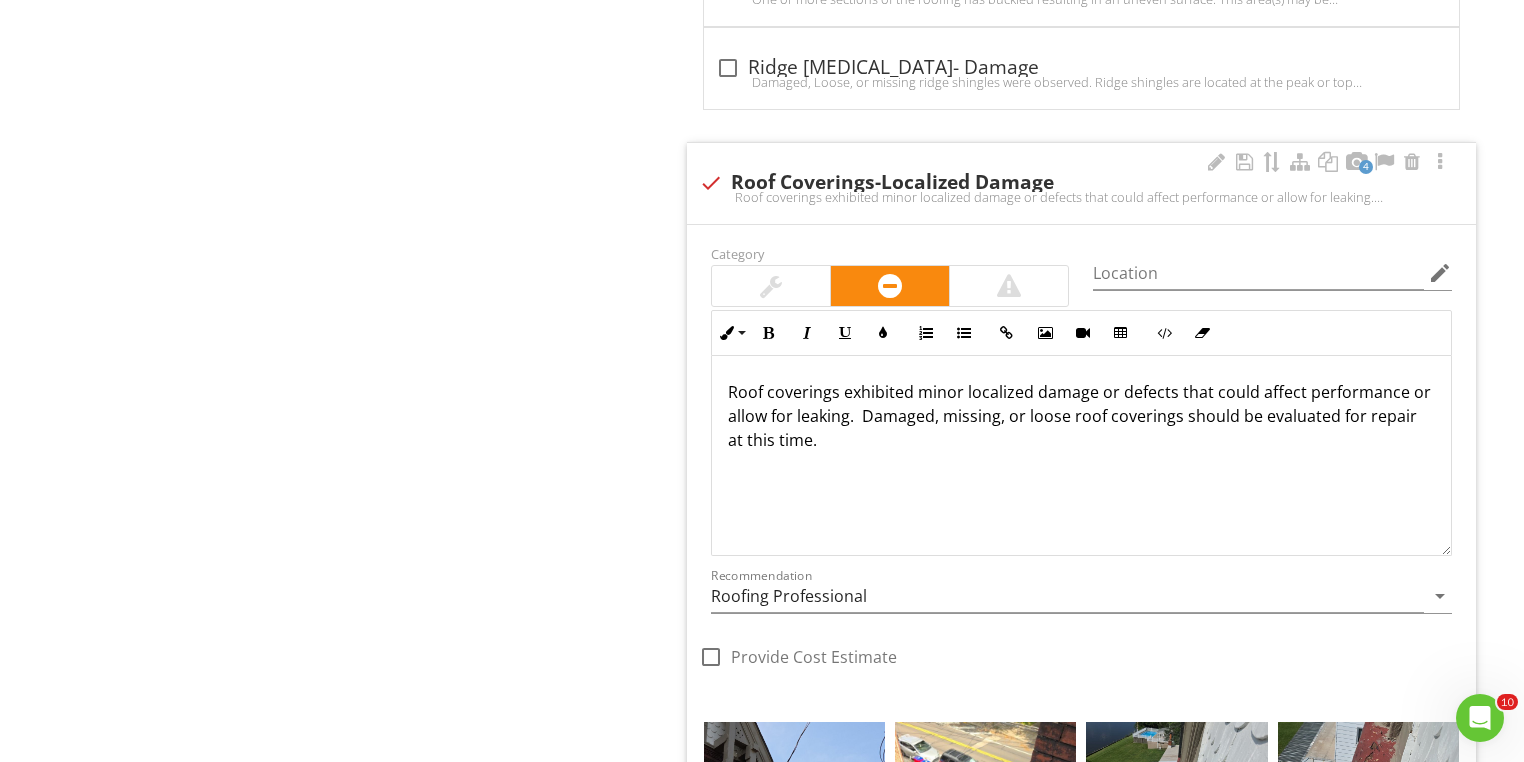scroll, scrollTop: 3293, scrollLeft: 0, axis: vertical 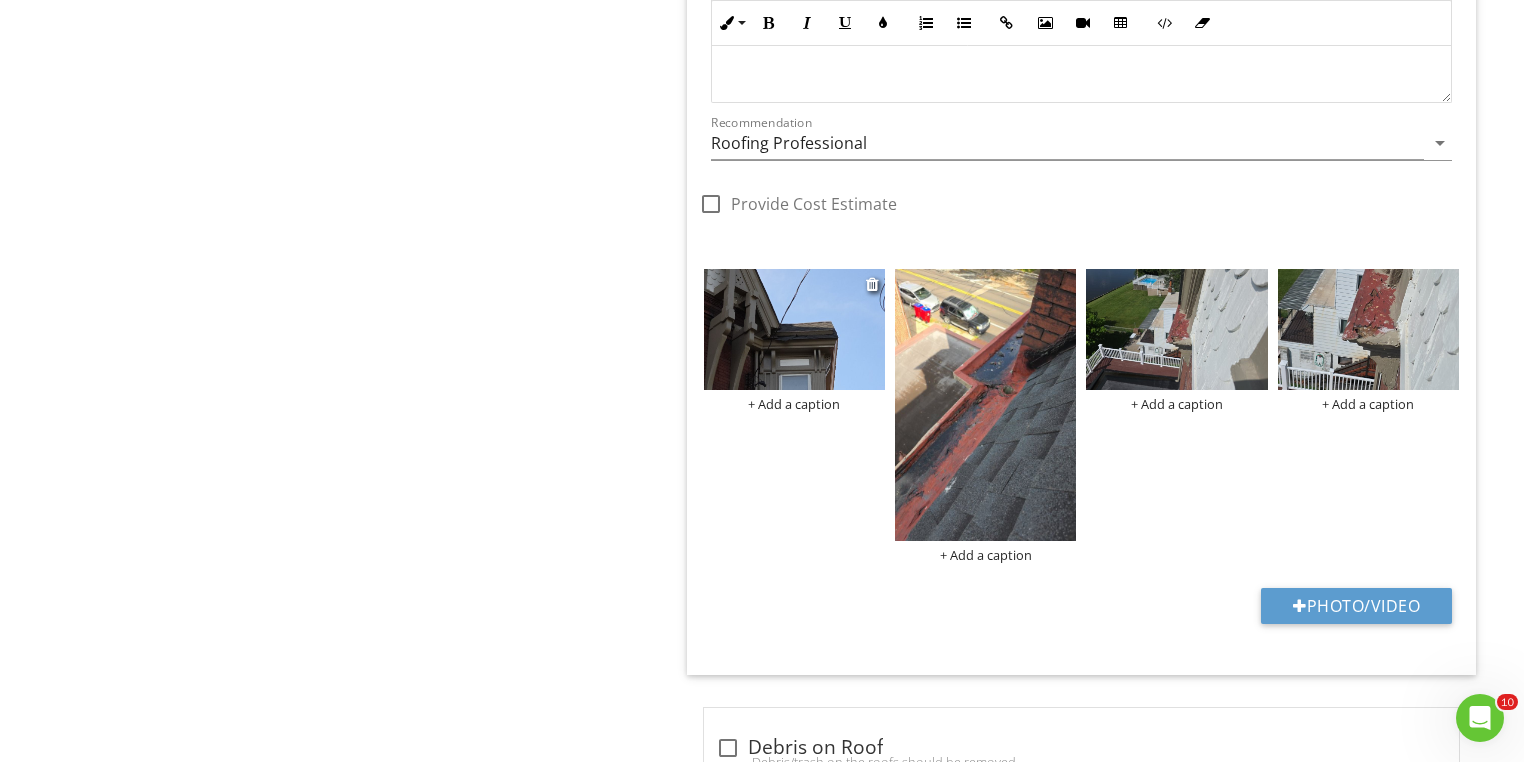 click at bounding box center (794, 329) 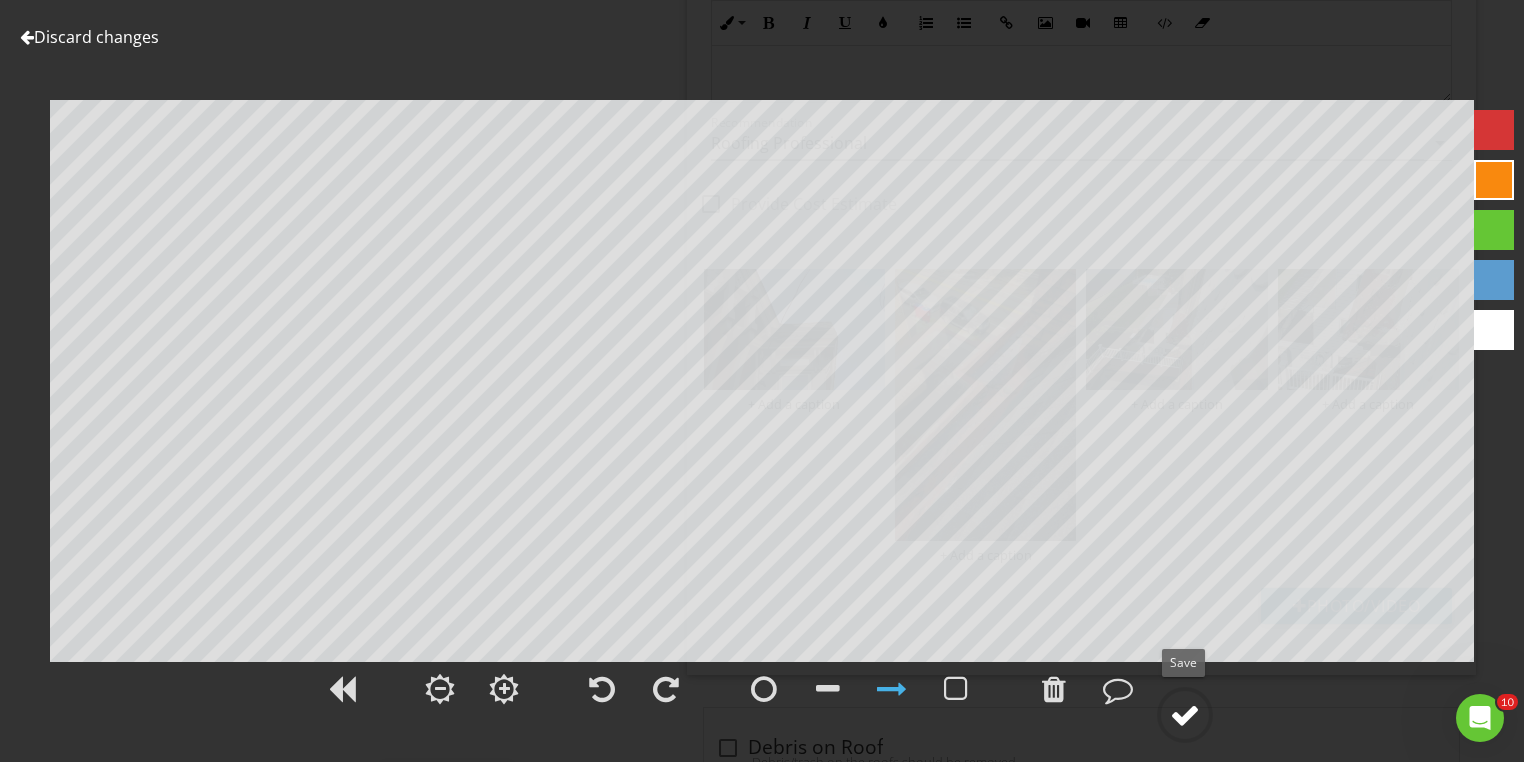 click at bounding box center [1185, 715] 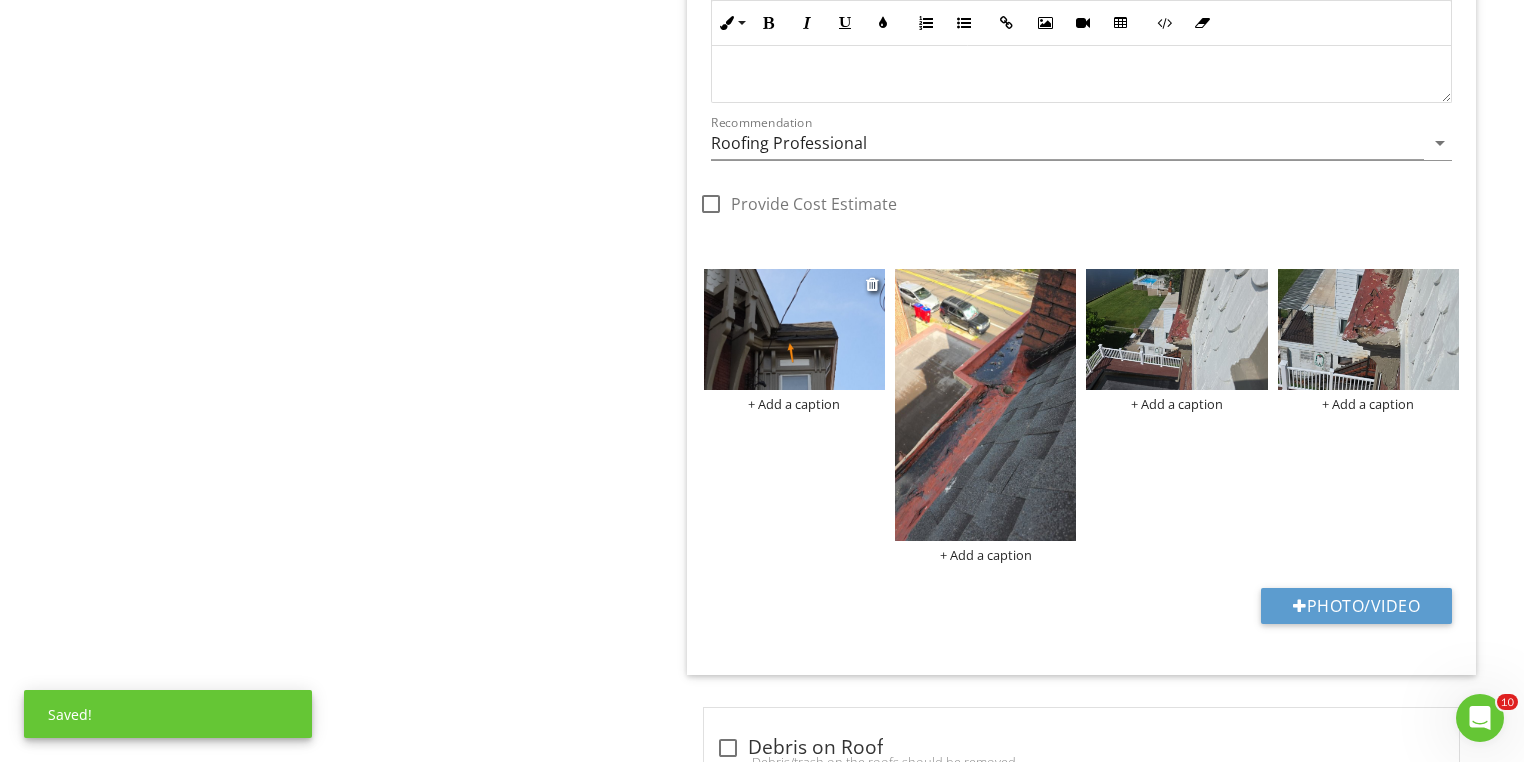 click on "+ Add a caption" at bounding box center (794, 404) 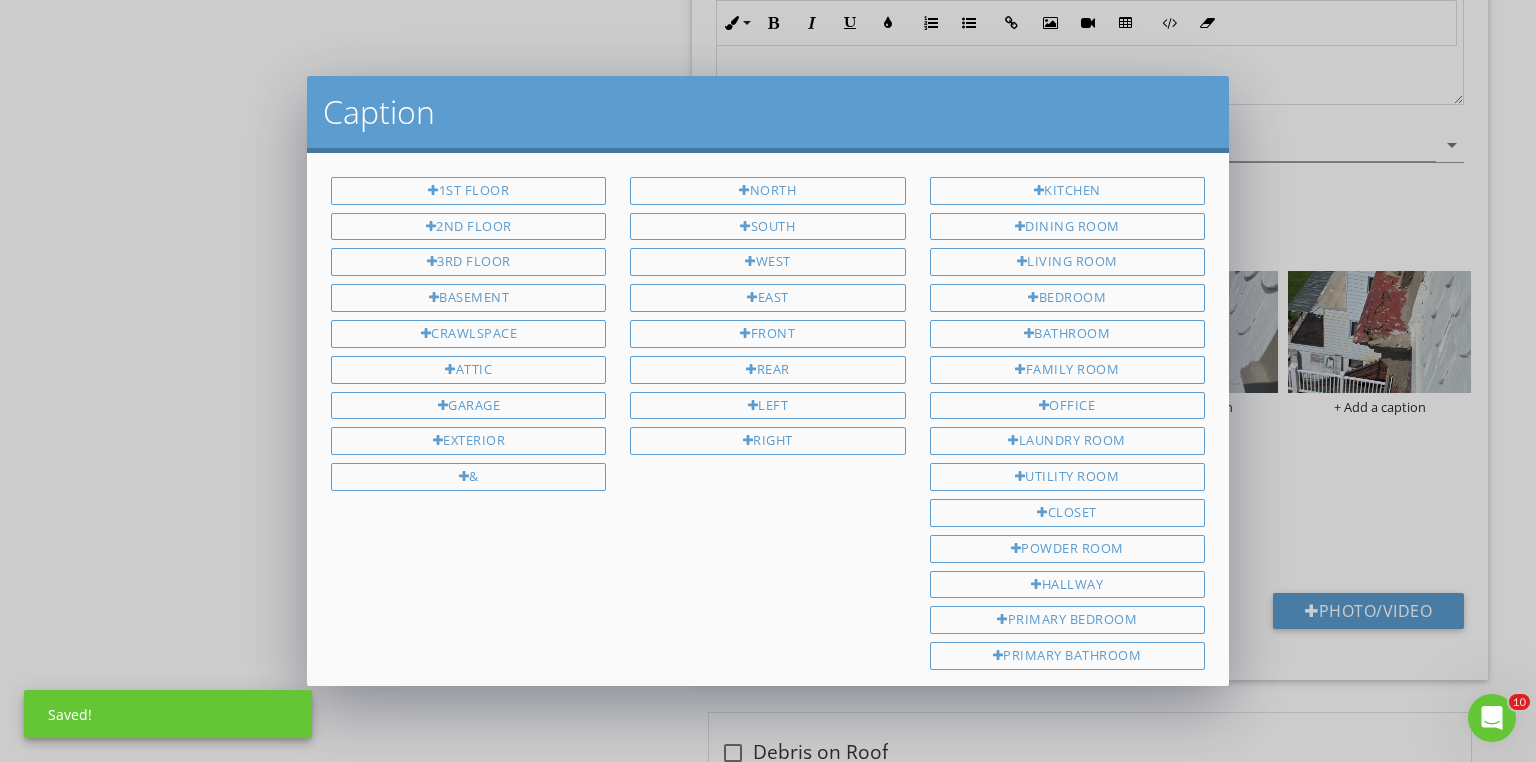 scroll, scrollTop: 0, scrollLeft: 0, axis: both 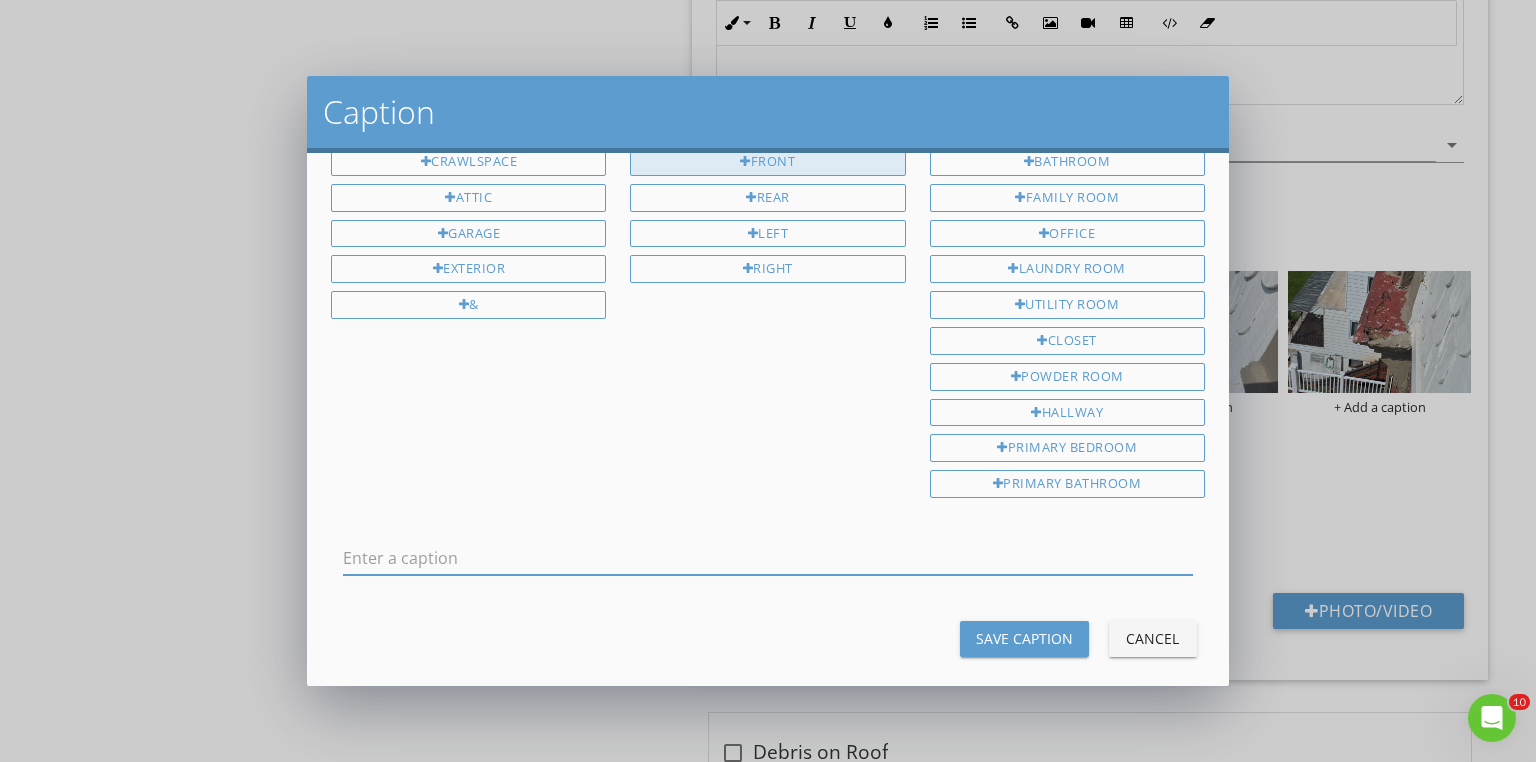 click on "Front" at bounding box center (767, 162) 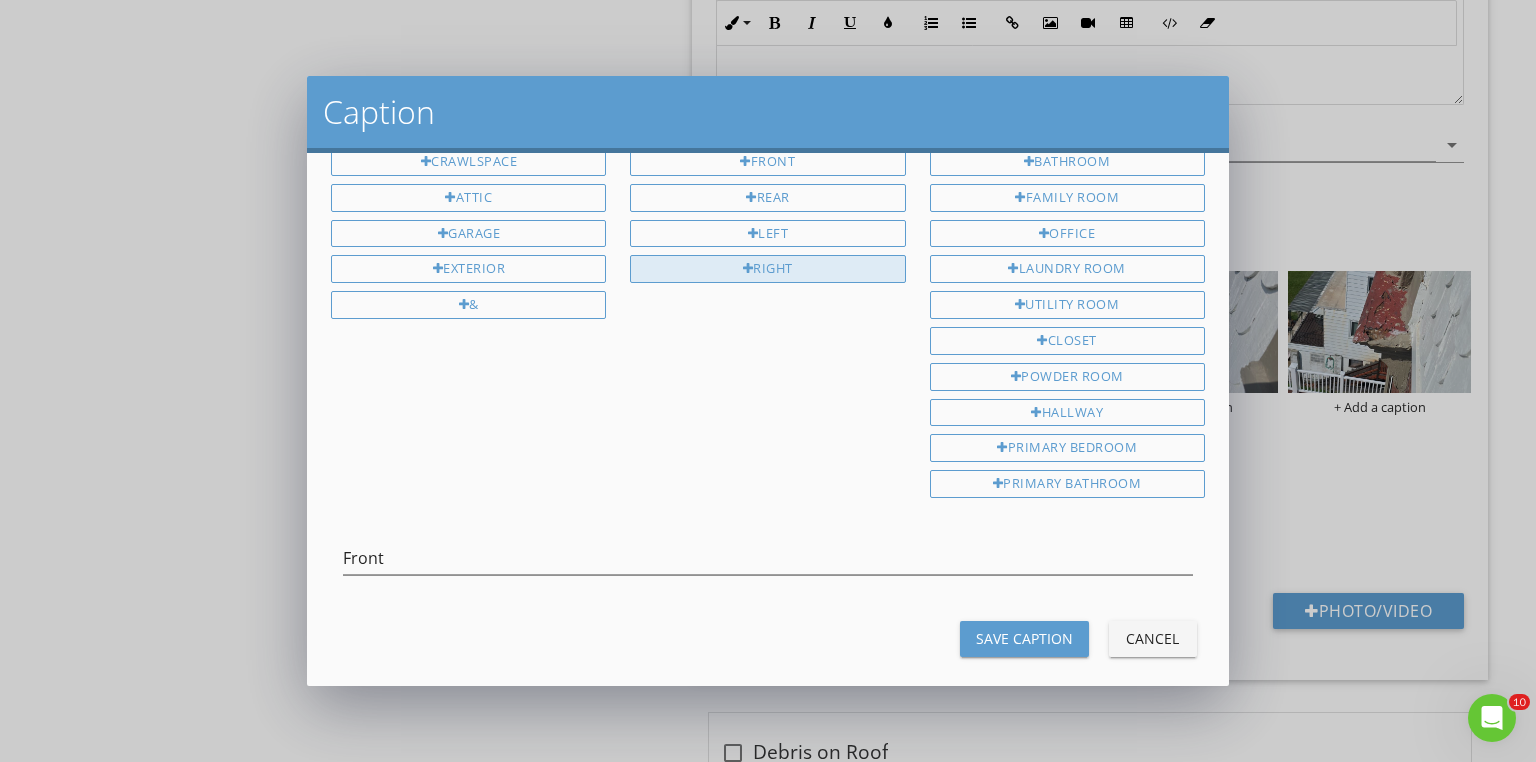 click on "Right" at bounding box center [767, 269] 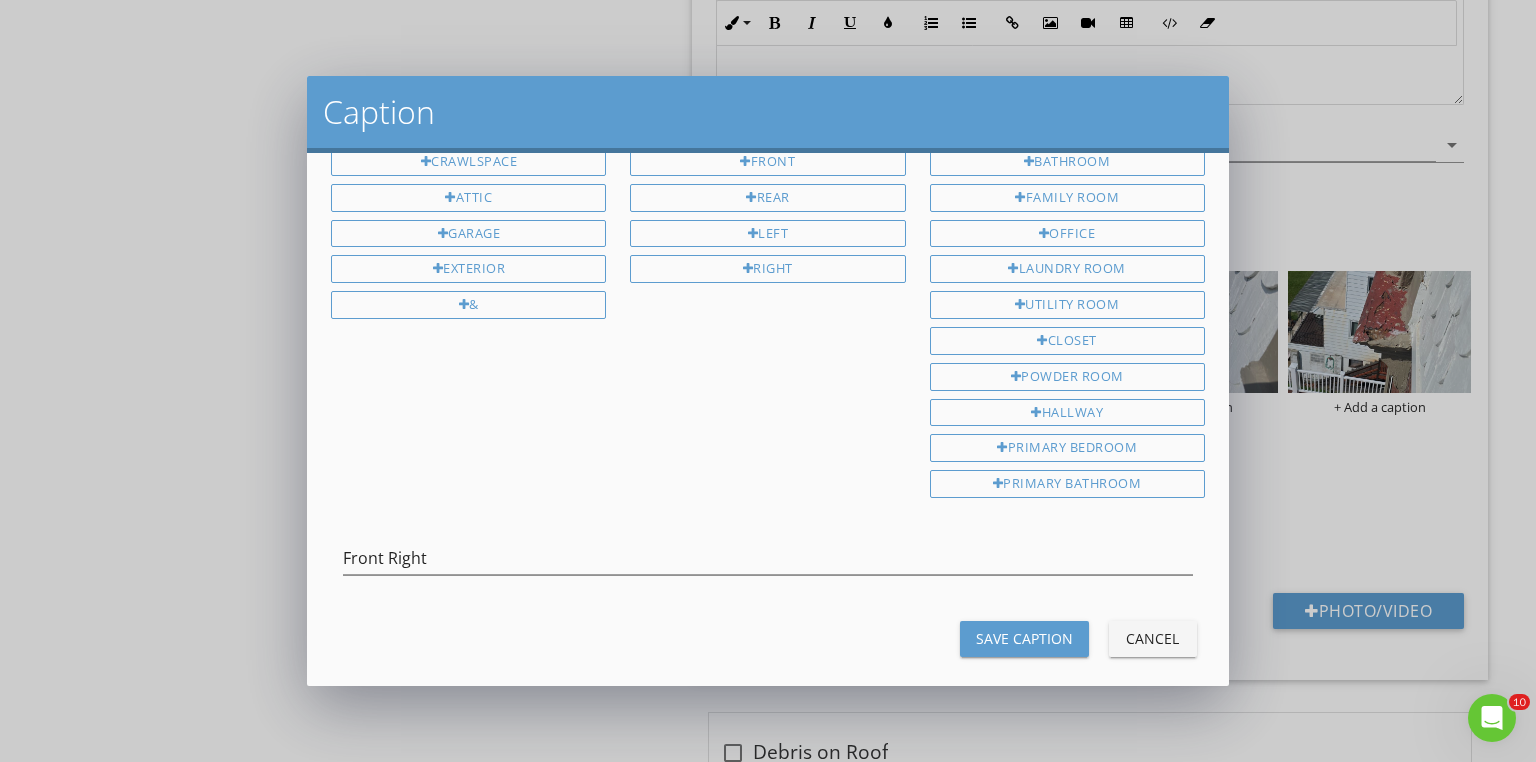 click on "Save Caption" at bounding box center [1024, 638] 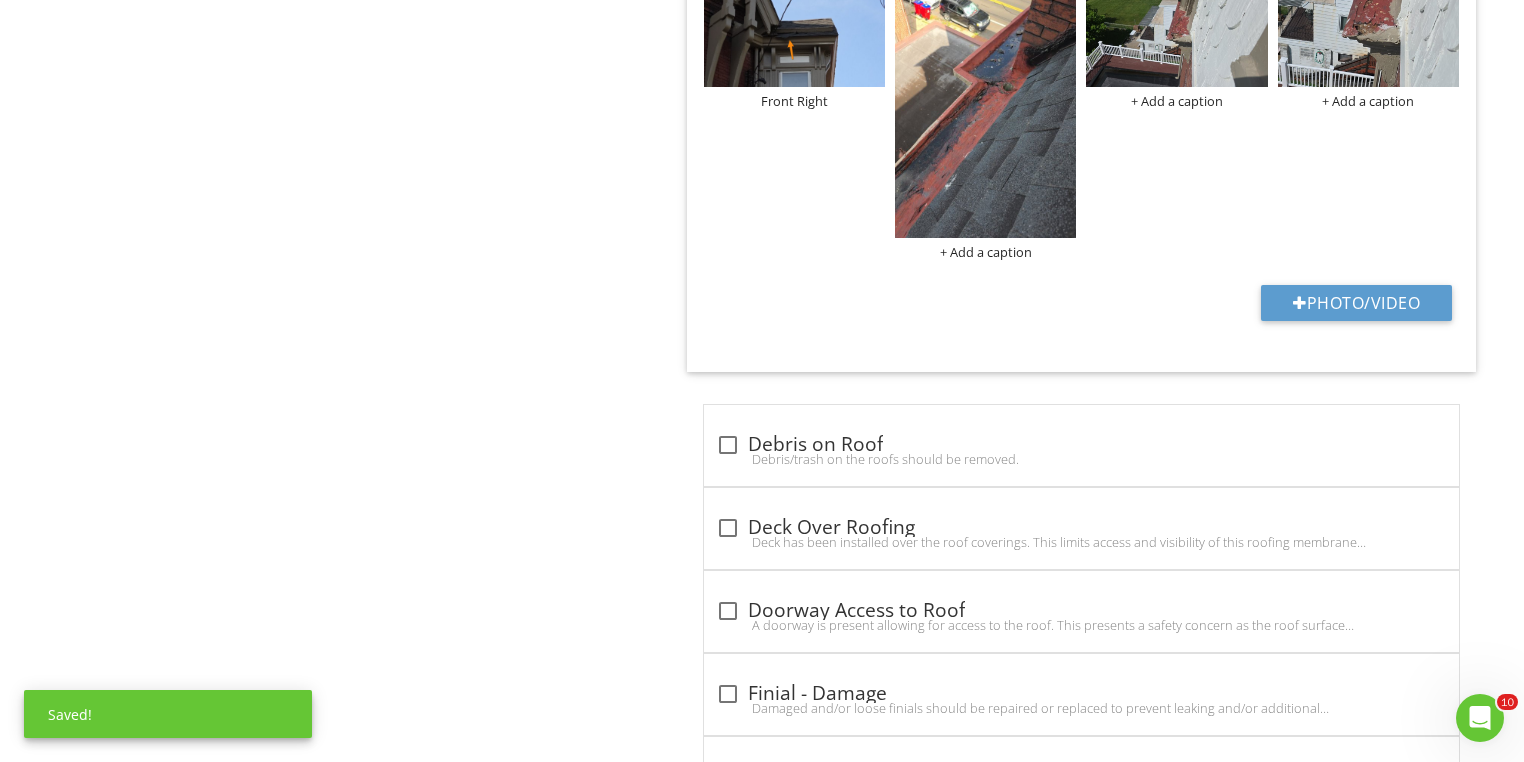 scroll, scrollTop: 3693, scrollLeft: 0, axis: vertical 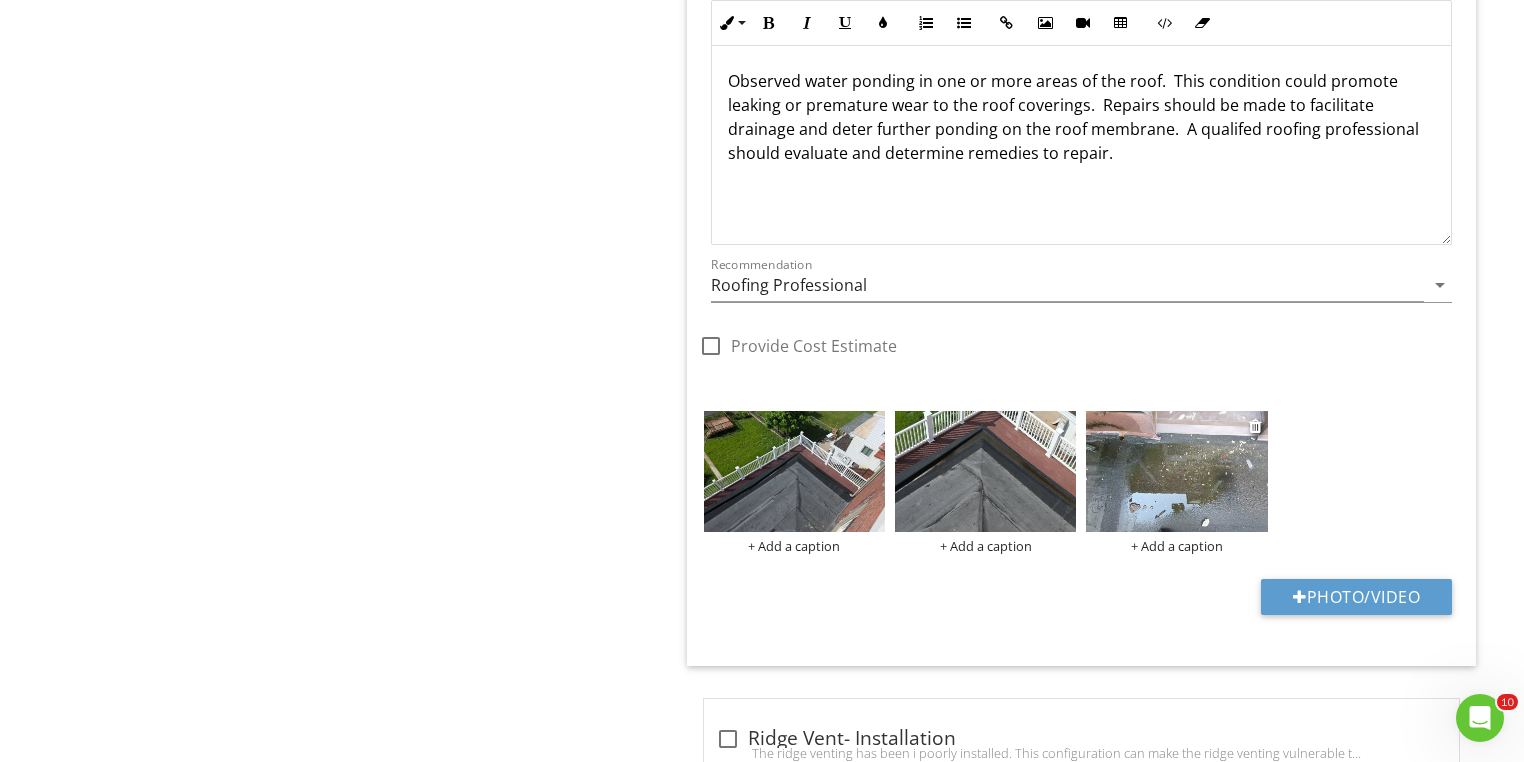 click on "+ Add a caption" at bounding box center [1176, 546] 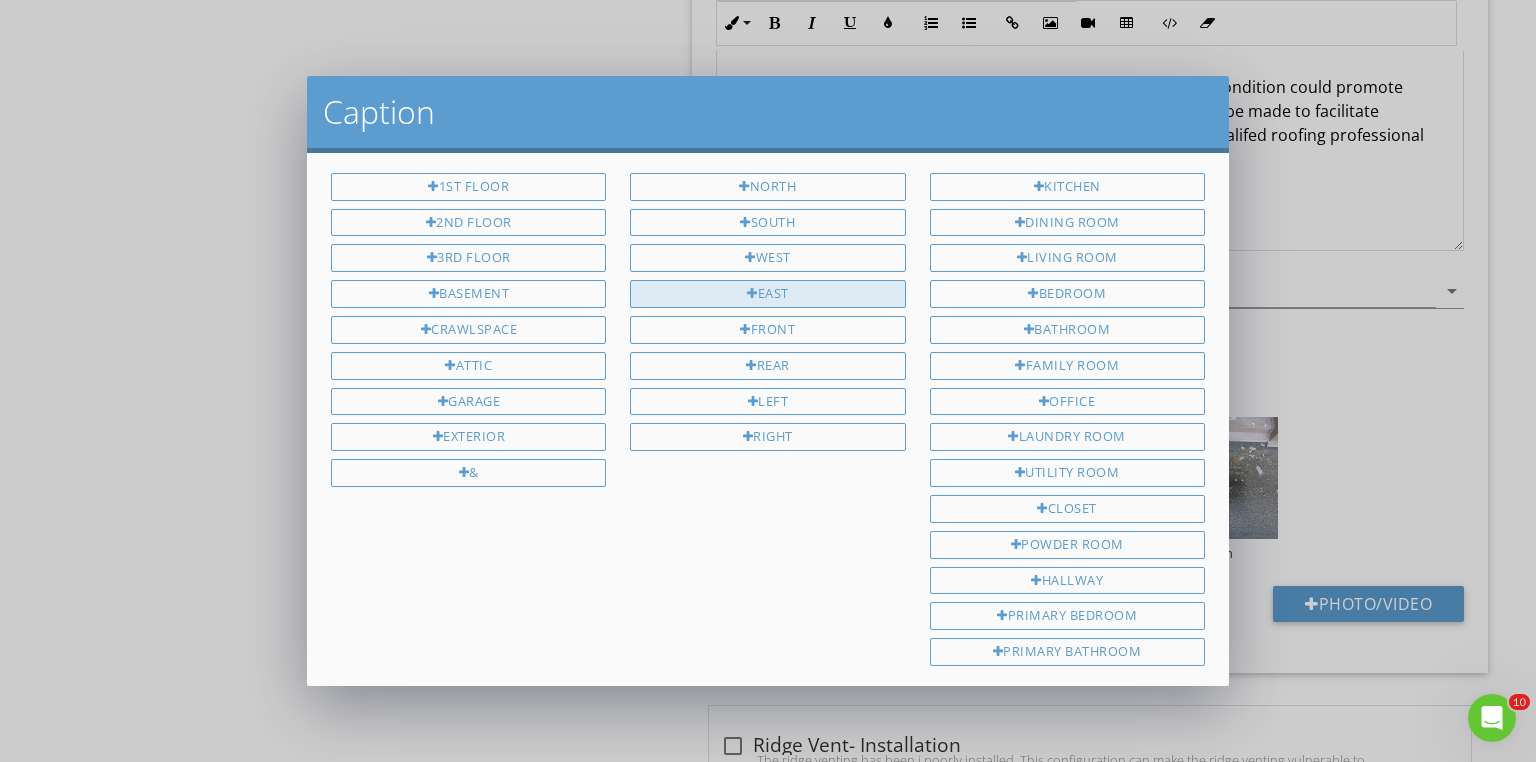 scroll, scrollTop: 0, scrollLeft: 0, axis: both 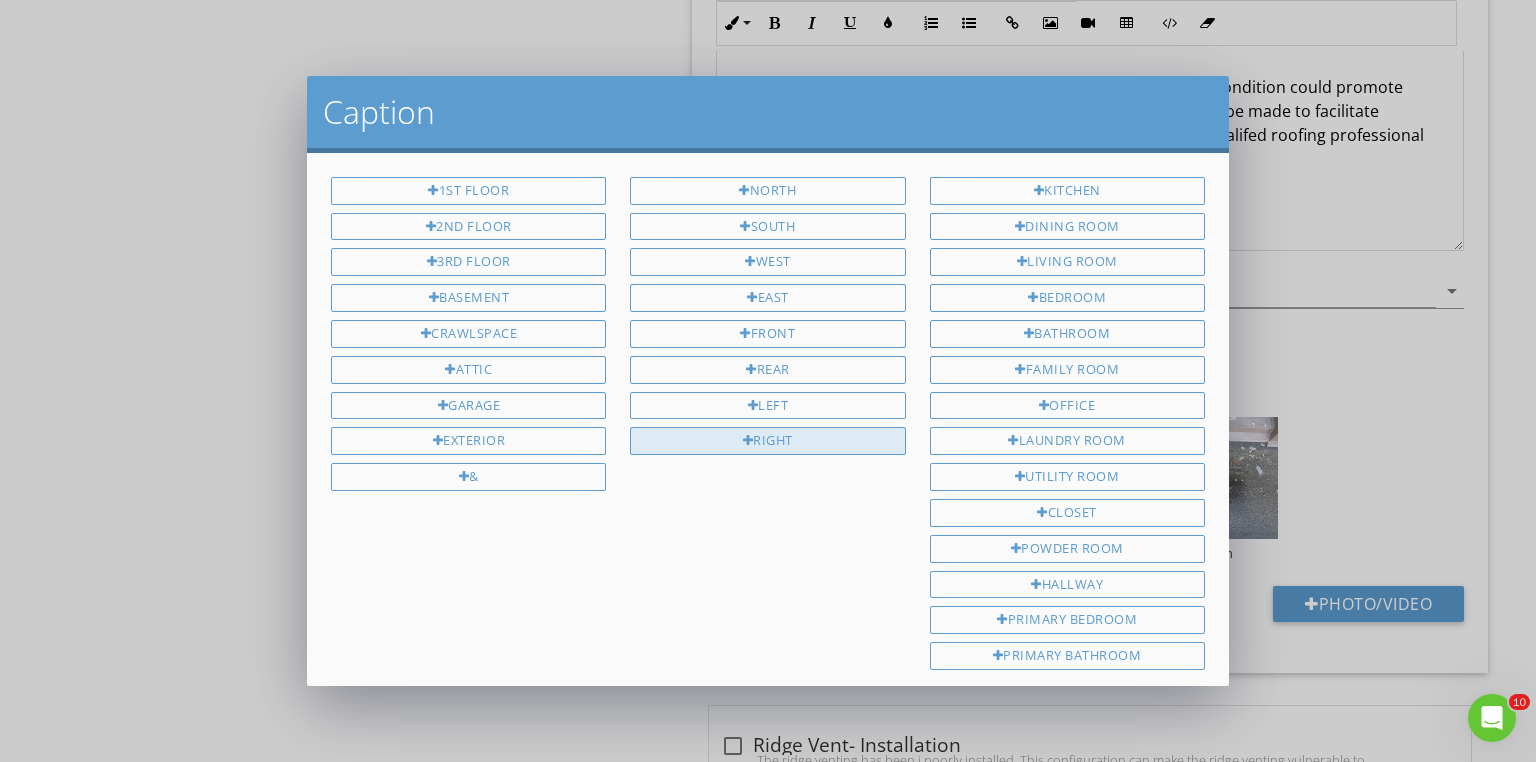 drag, startPoint x: 768, startPoint y: 323, endPoint x: 814, endPoint y: 428, distance: 114.6342 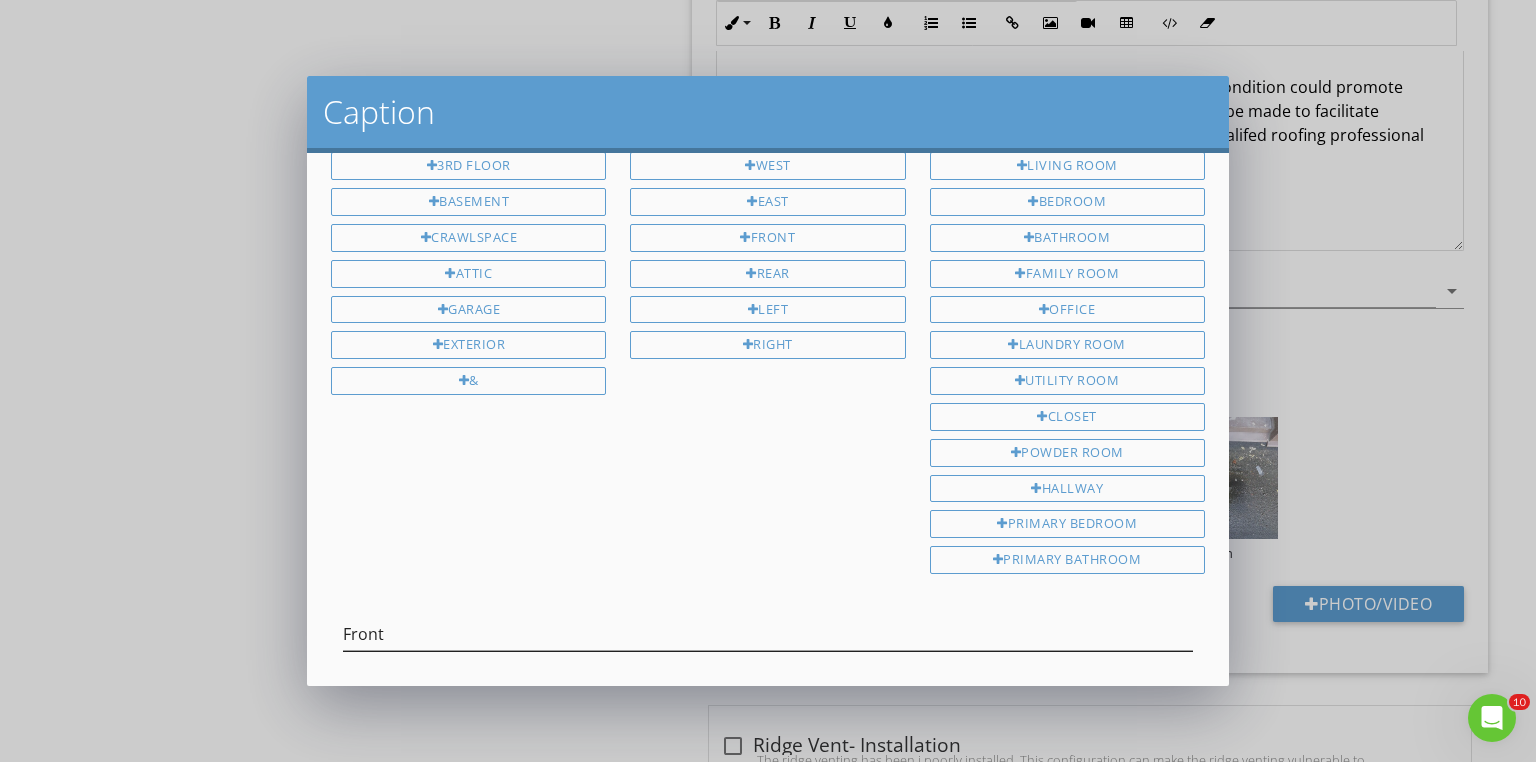scroll, scrollTop: 172, scrollLeft: 0, axis: vertical 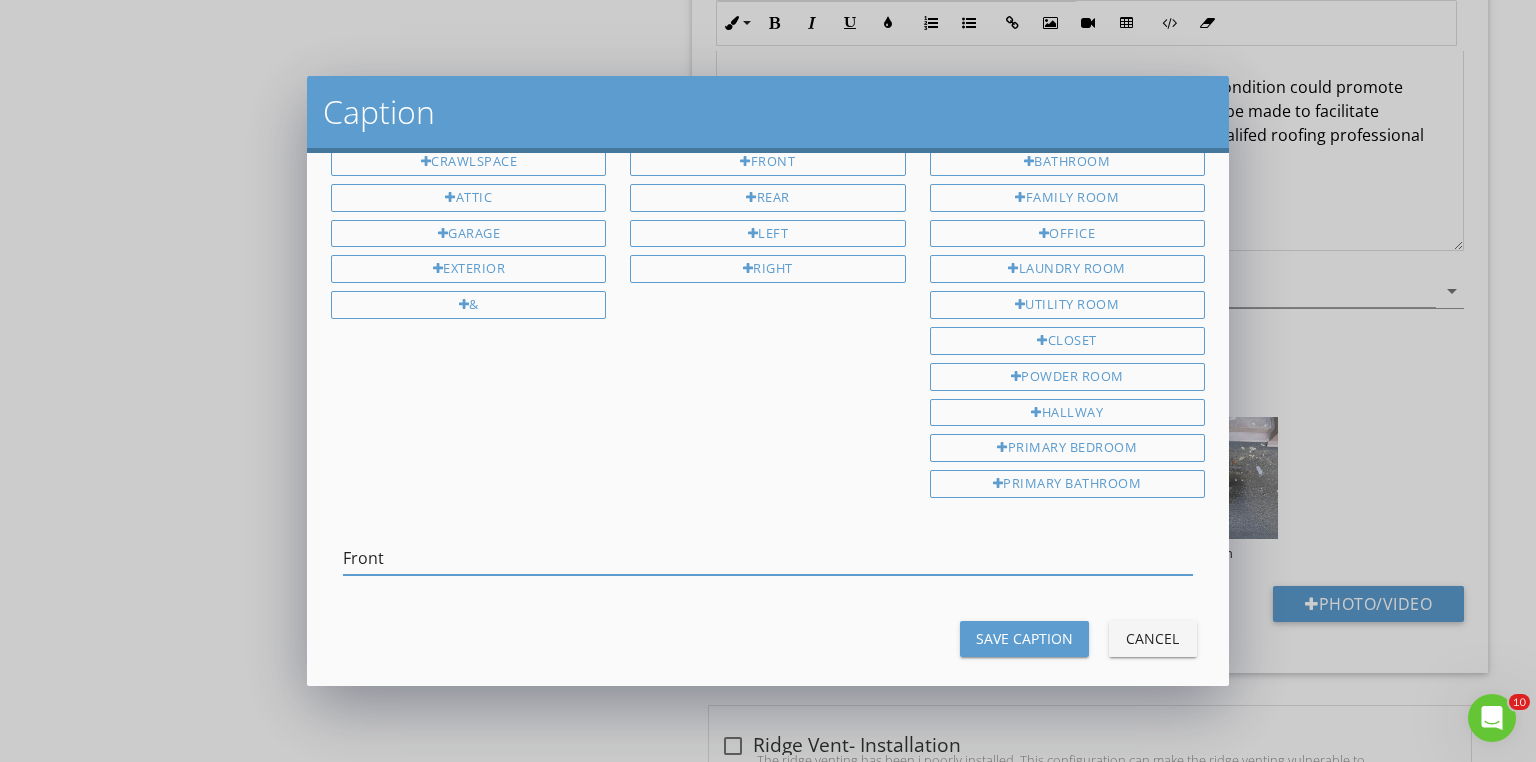 drag, startPoint x: 611, startPoint y: 525, endPoint x: 631, endPoint y: 512, distance: 23.853722 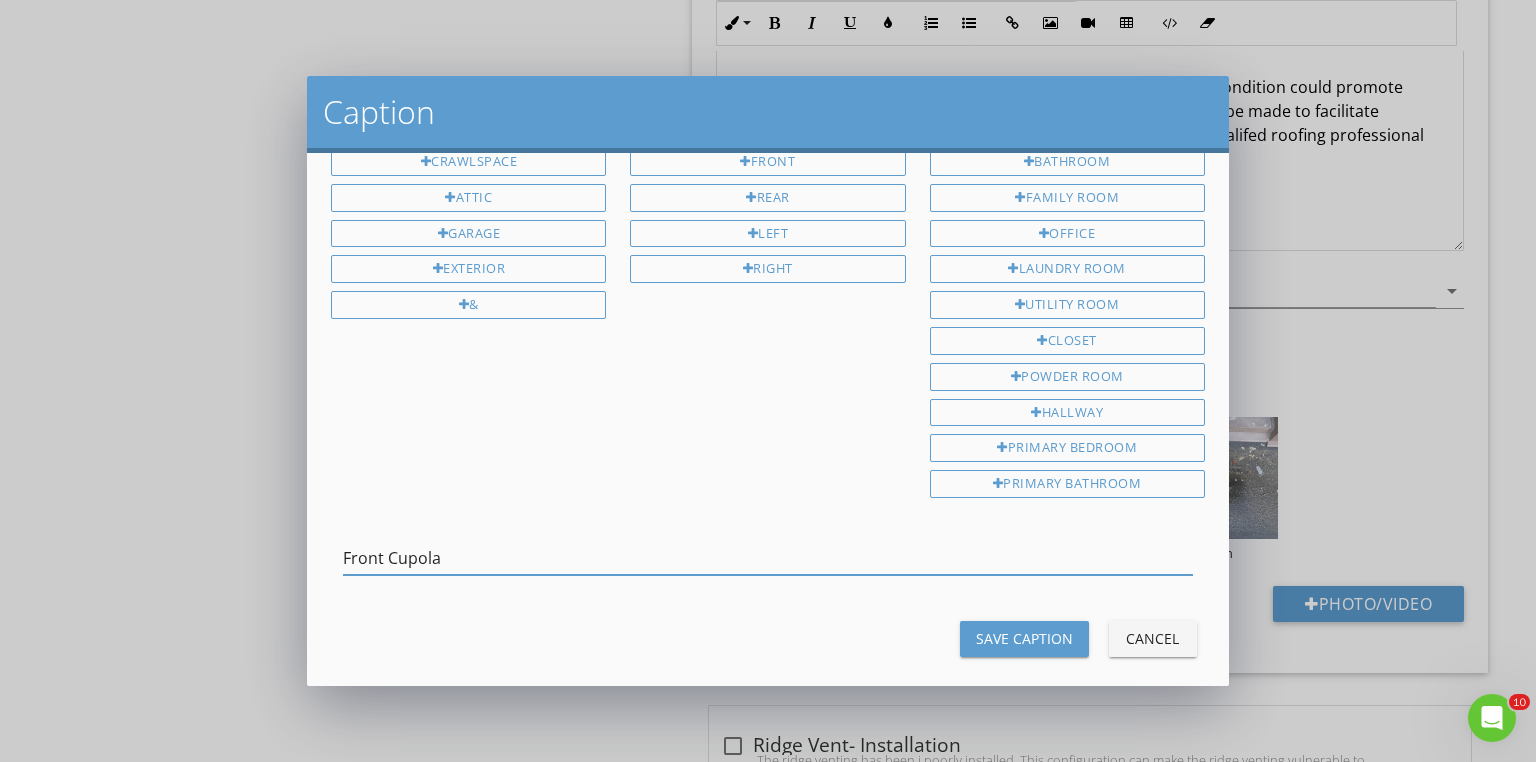 type on "Front Cupola" 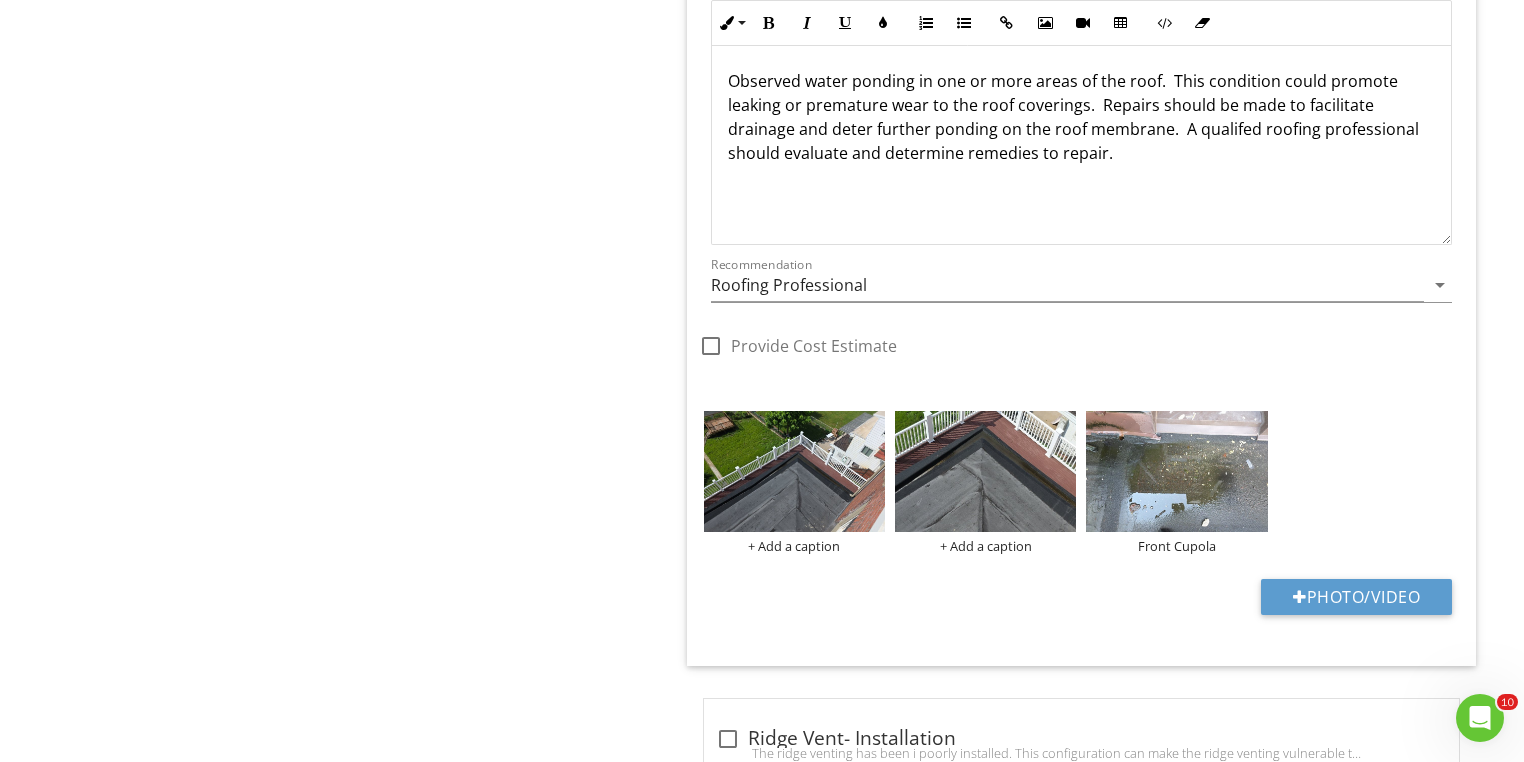 click on "+ Add a caption         + Add a caption
Front Cupola" at bounding box center [1081, 482] 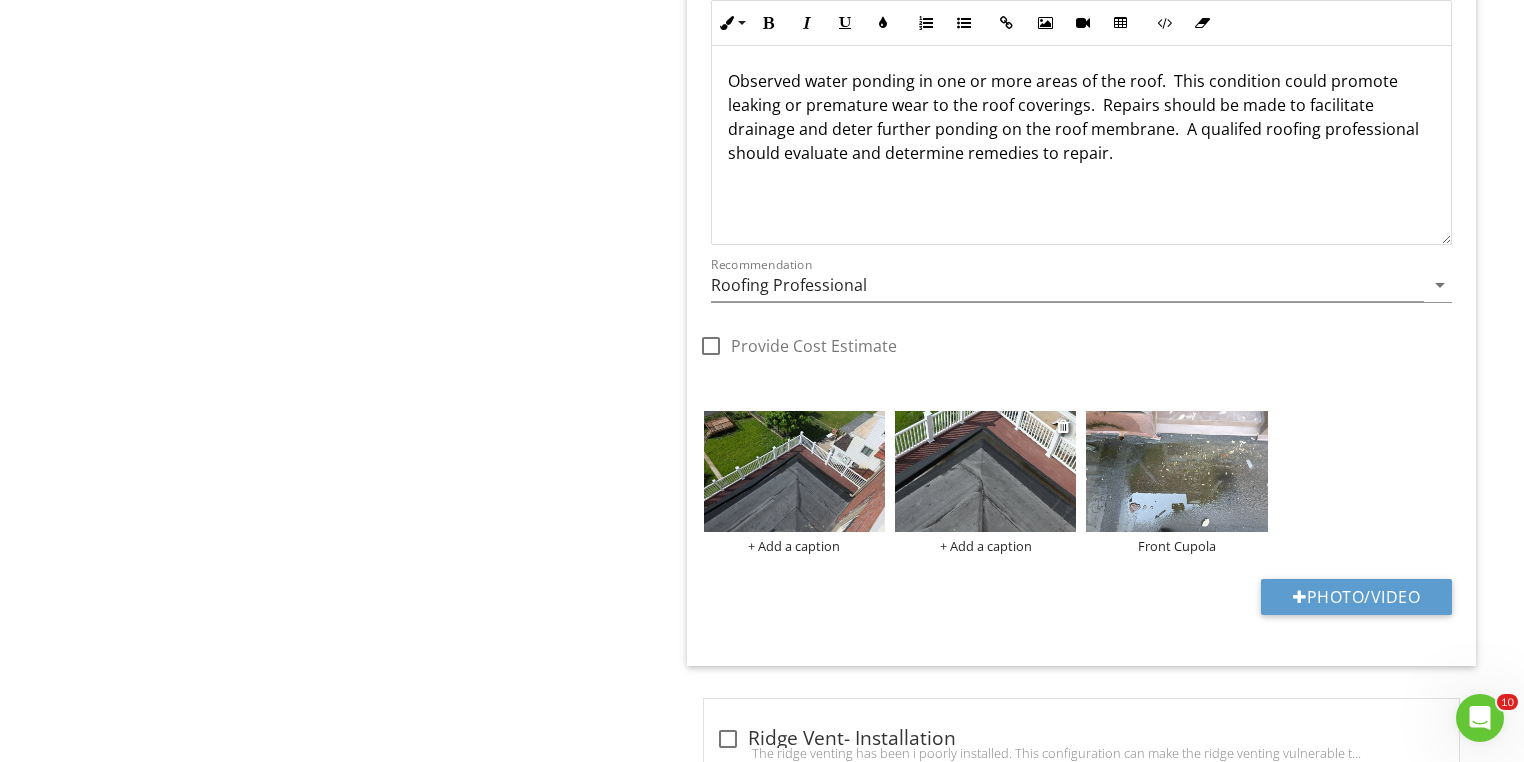 click on "+ Add a caption" at bounding box center [985, 546] 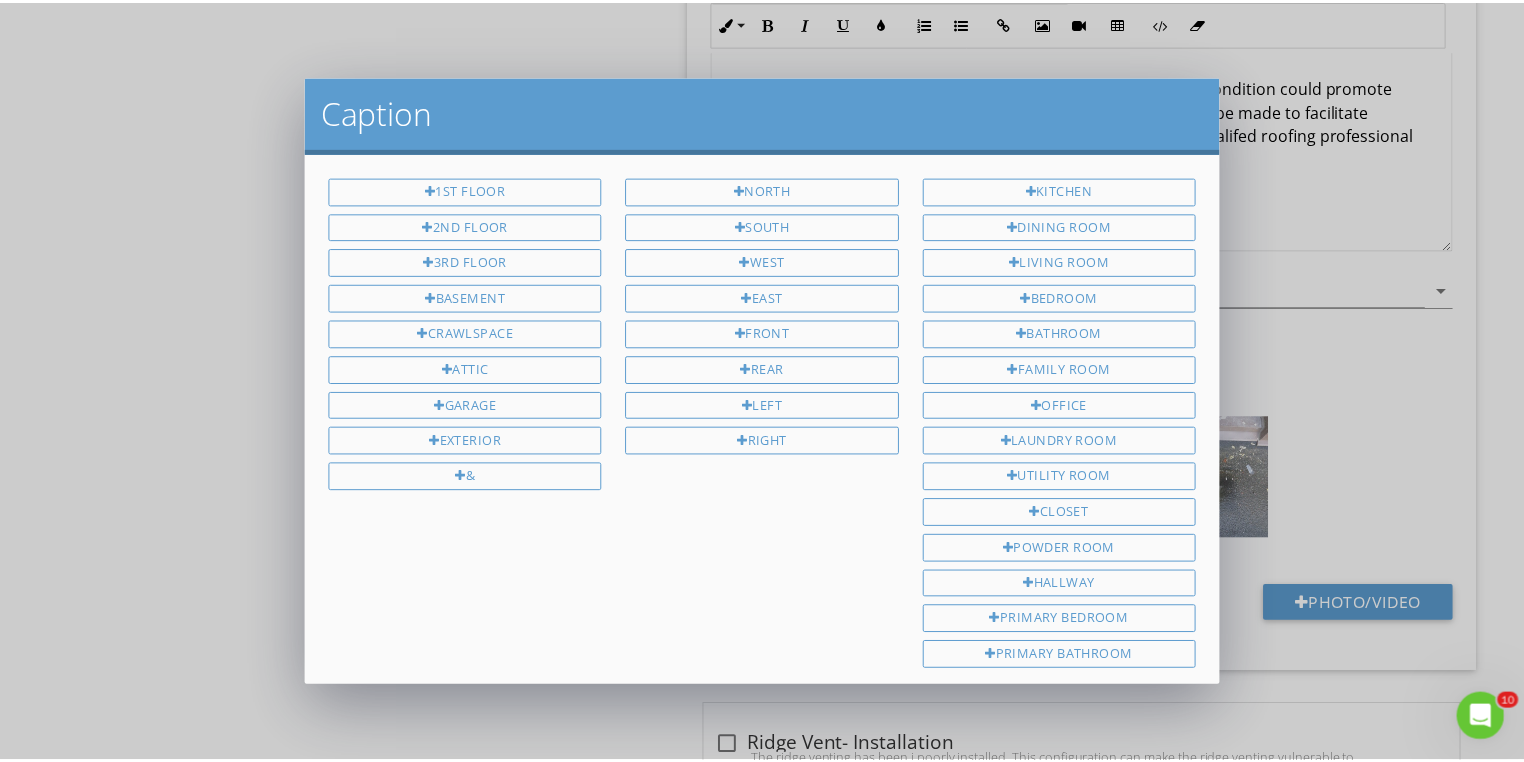 scroll, scrollTop: 172, scrollLeft: 0, axis: vertical 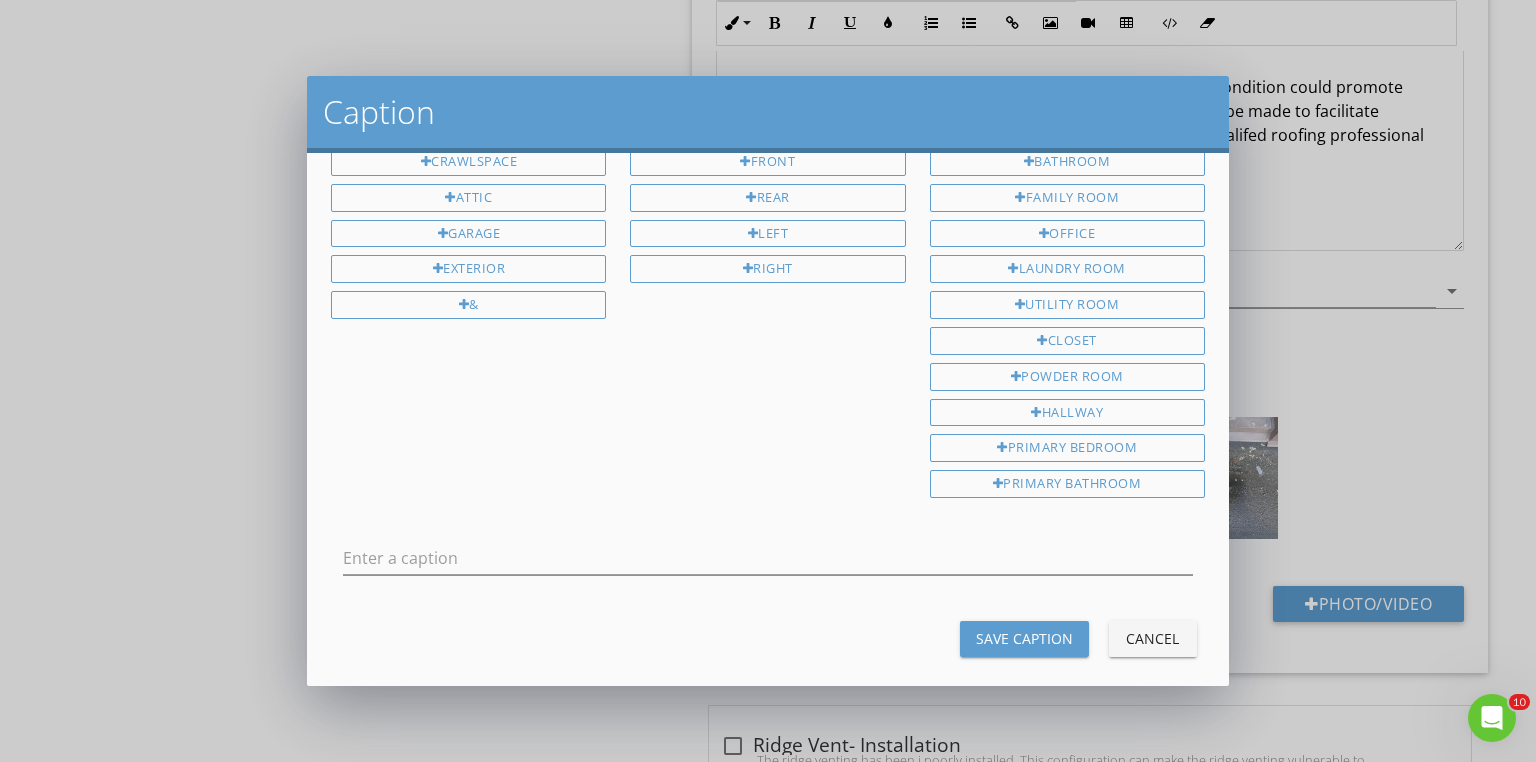 drag, startPoint x: 764, startPoint y: 195, endPoint x: 892, endPoint y: 354, distance: 204.12006 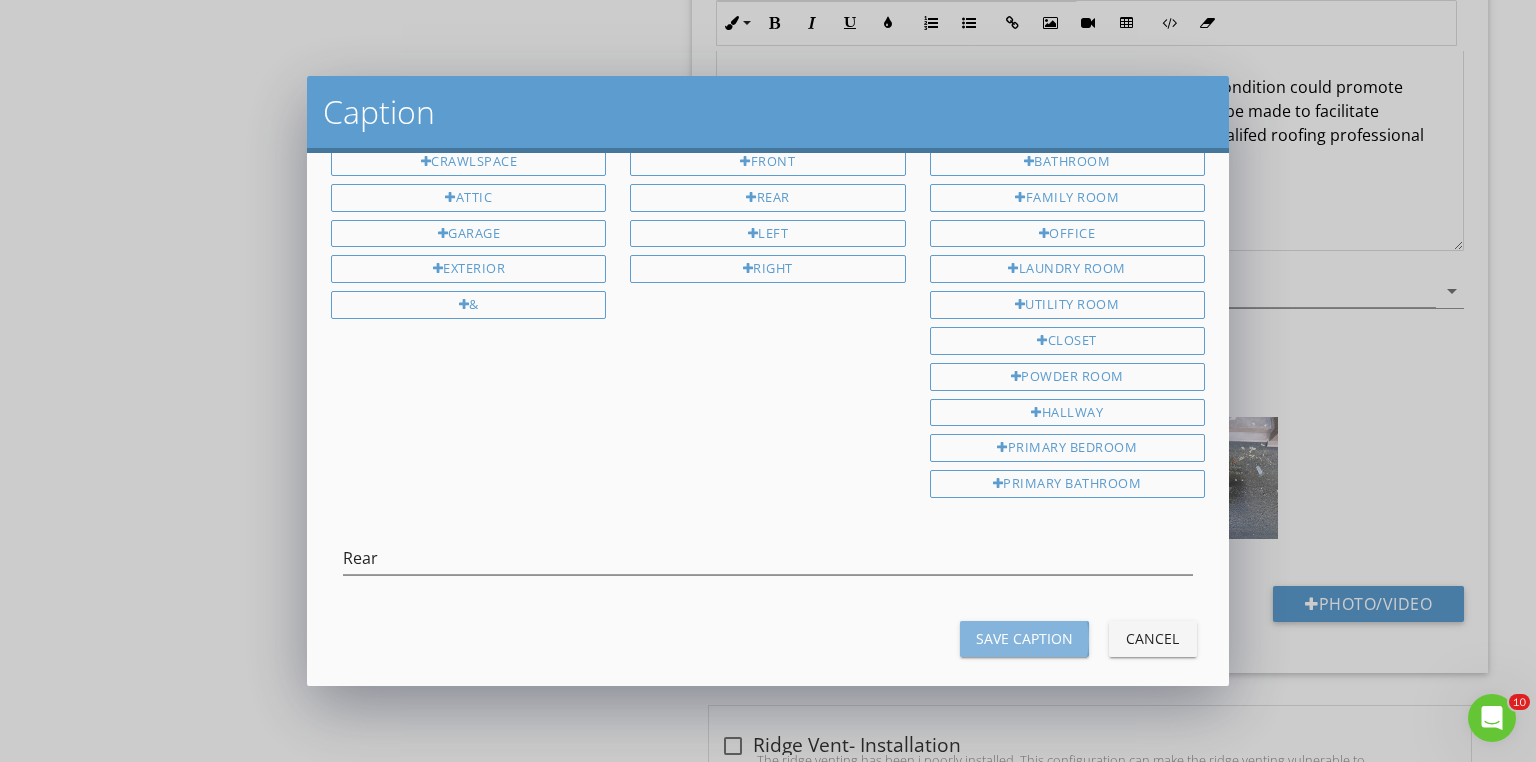 click on "Save Caption" at bounding box center [1024, 638] 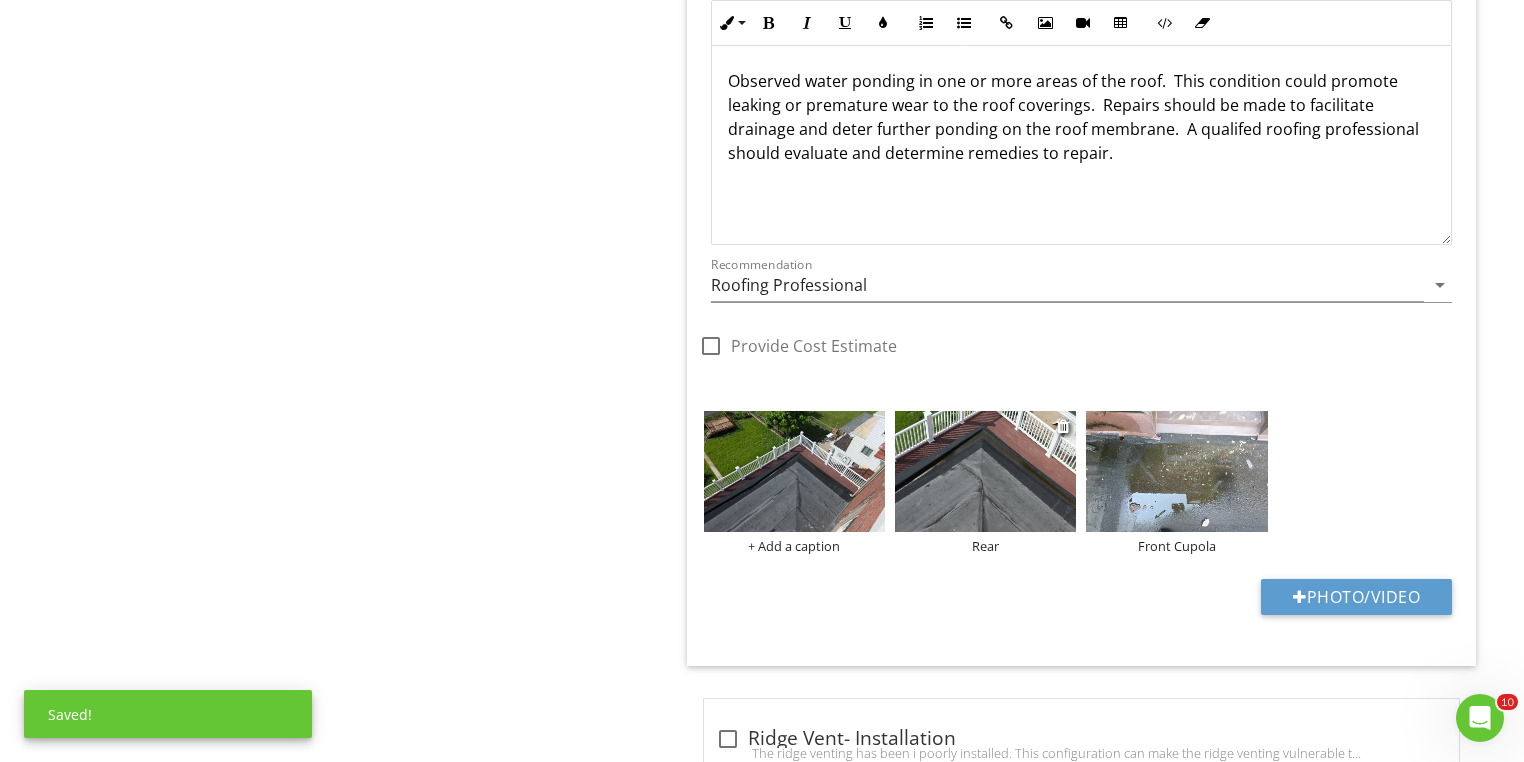 click at bounding box center [985, 471] 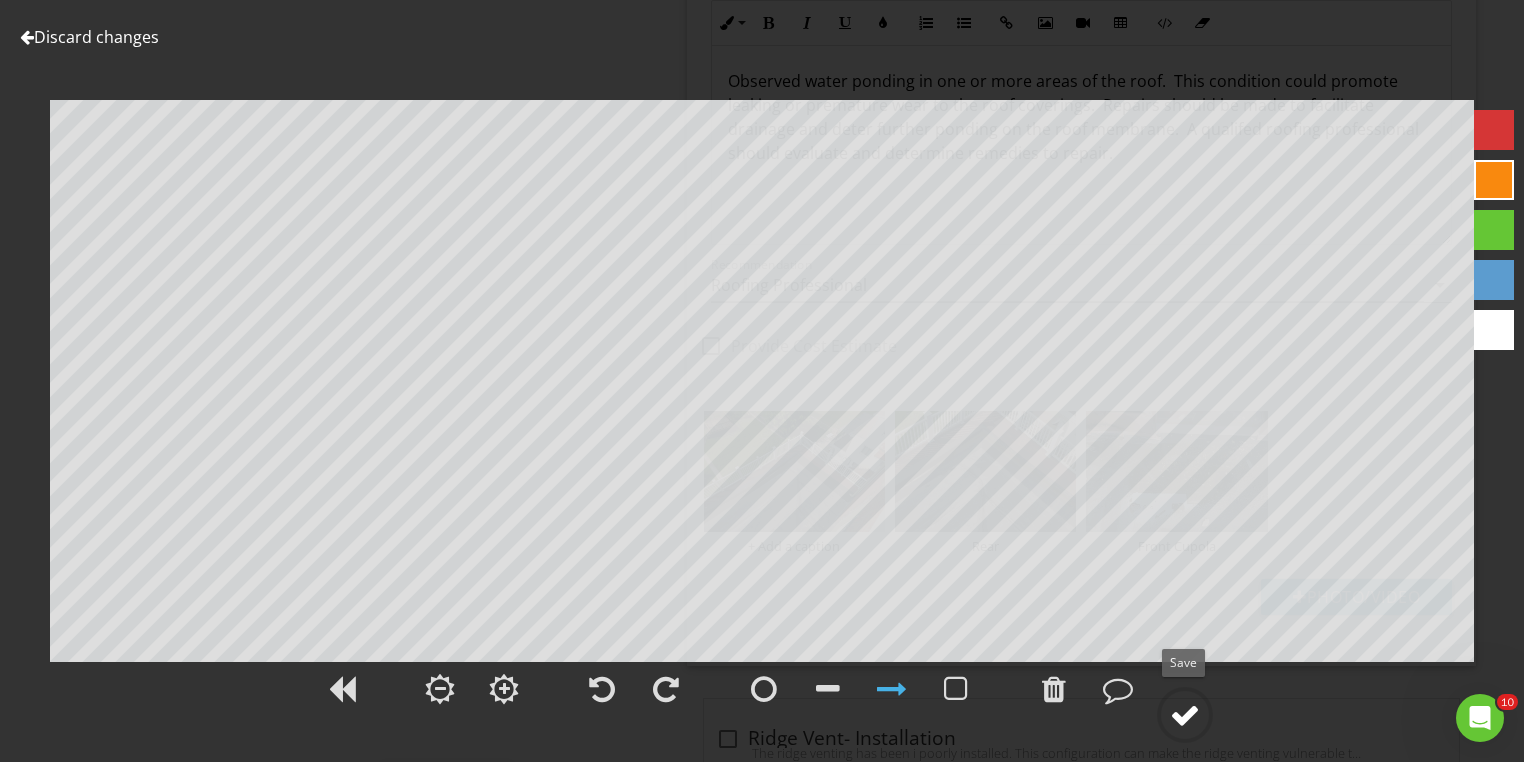 click at bounding box center (1185, 715) 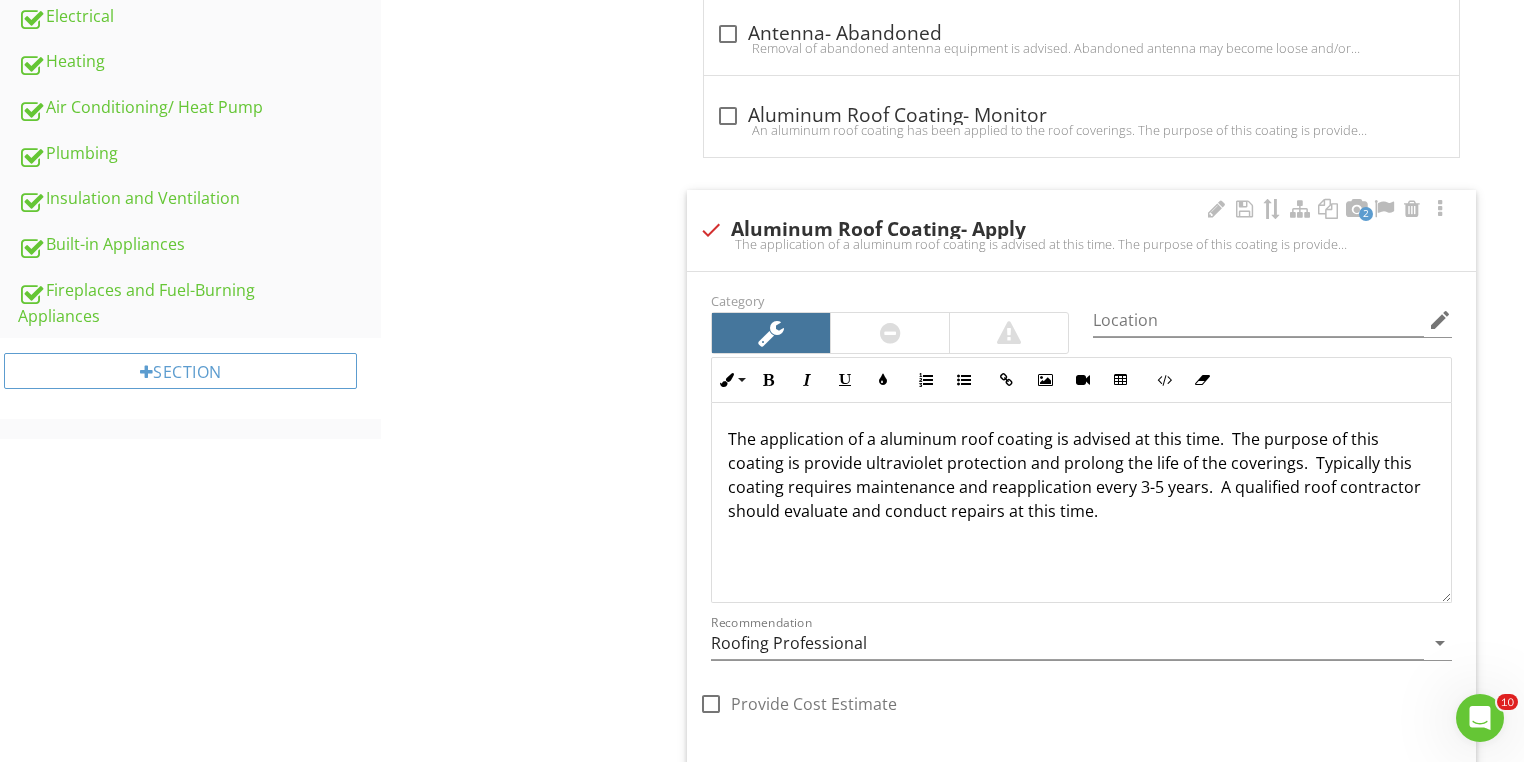 scroll, scrollTop: 1133, scrollLeft: 0, axis: vertical 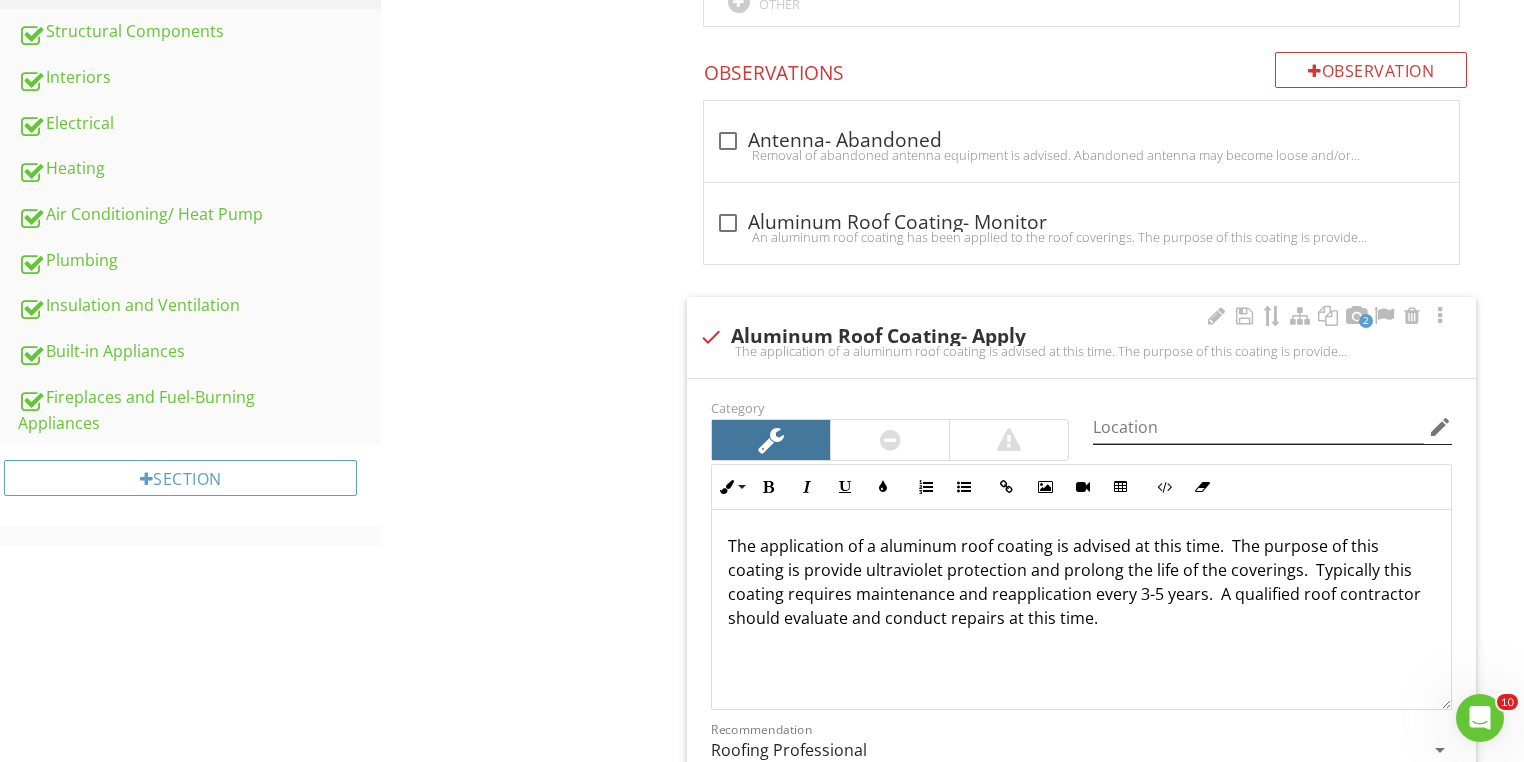 click on "edit" at bounding box center [1440, 427] 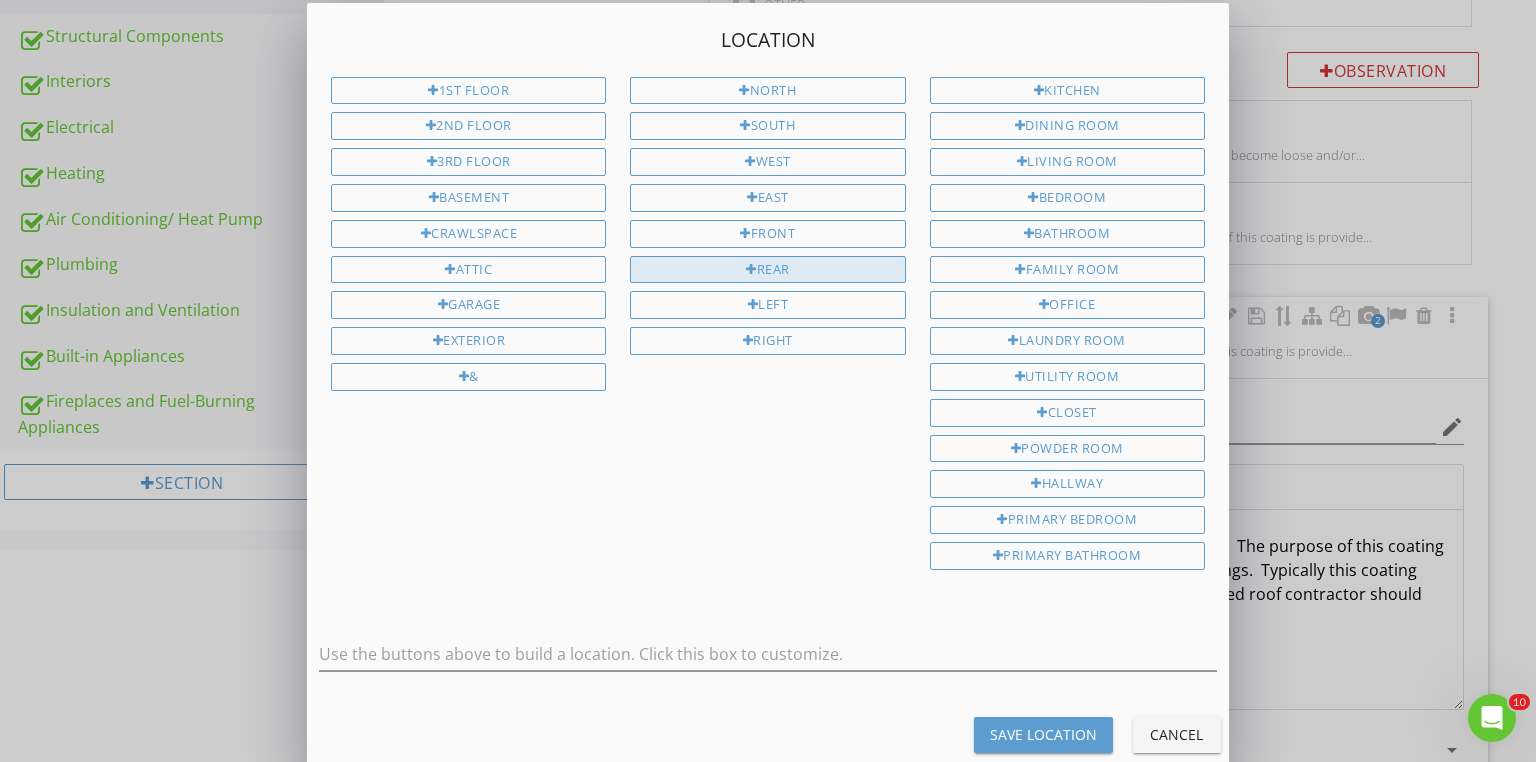 click on "Rear" at bounding box center (767, 270) 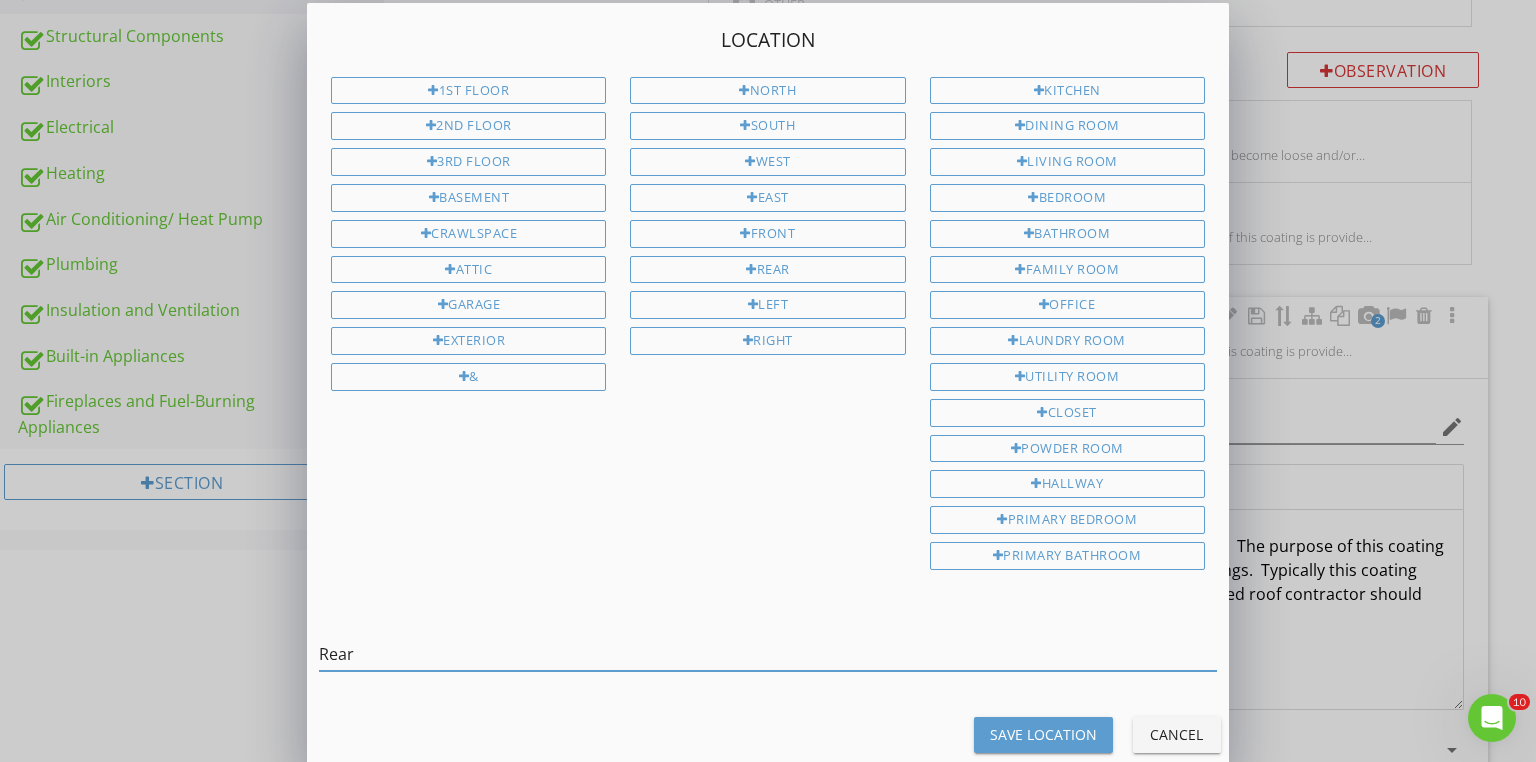 drag, startPoint x: 562, startPoint y: 641, endPoint x: 543, endPoint y: 631, distance: 21.470911 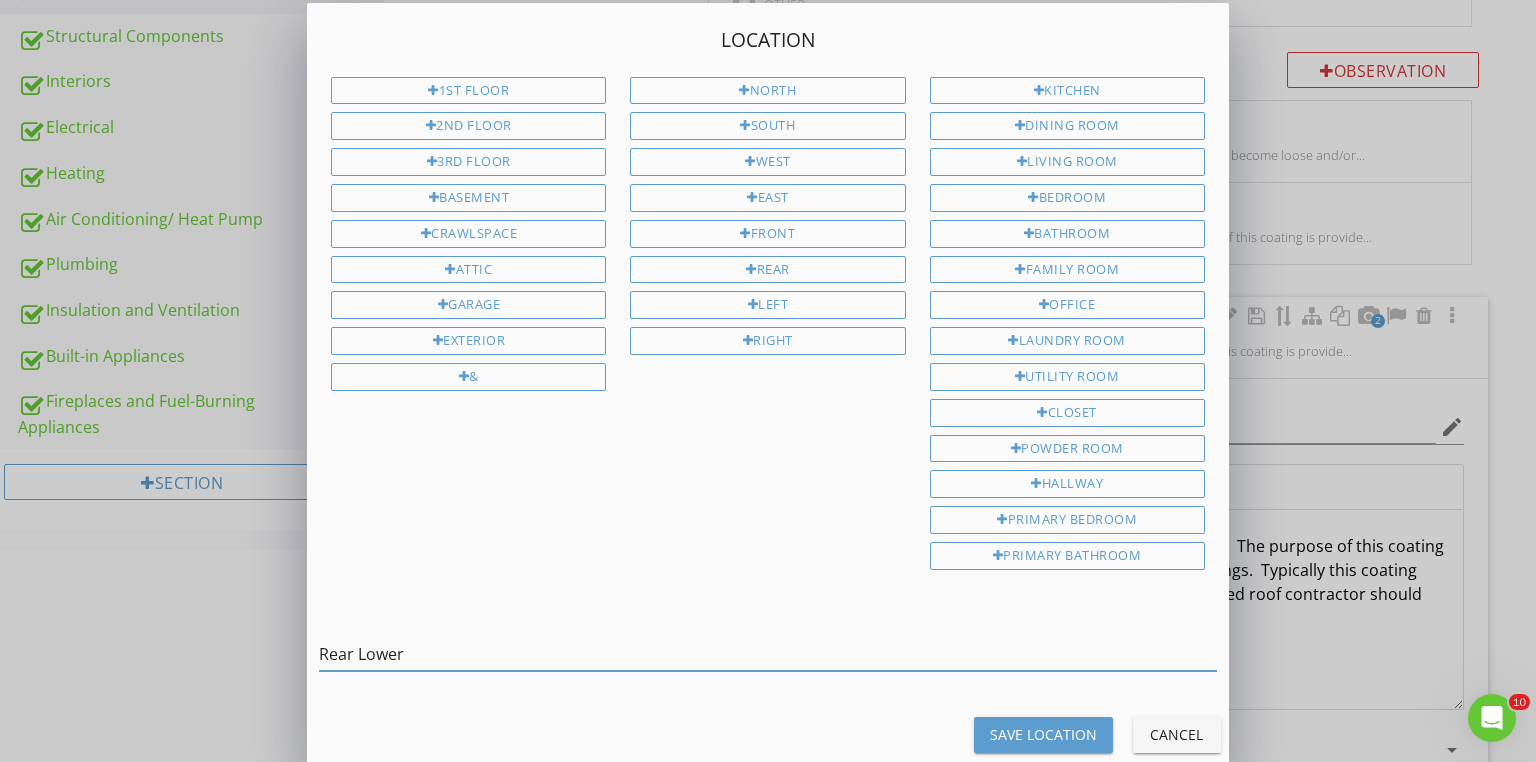 type on "Rear Lower" 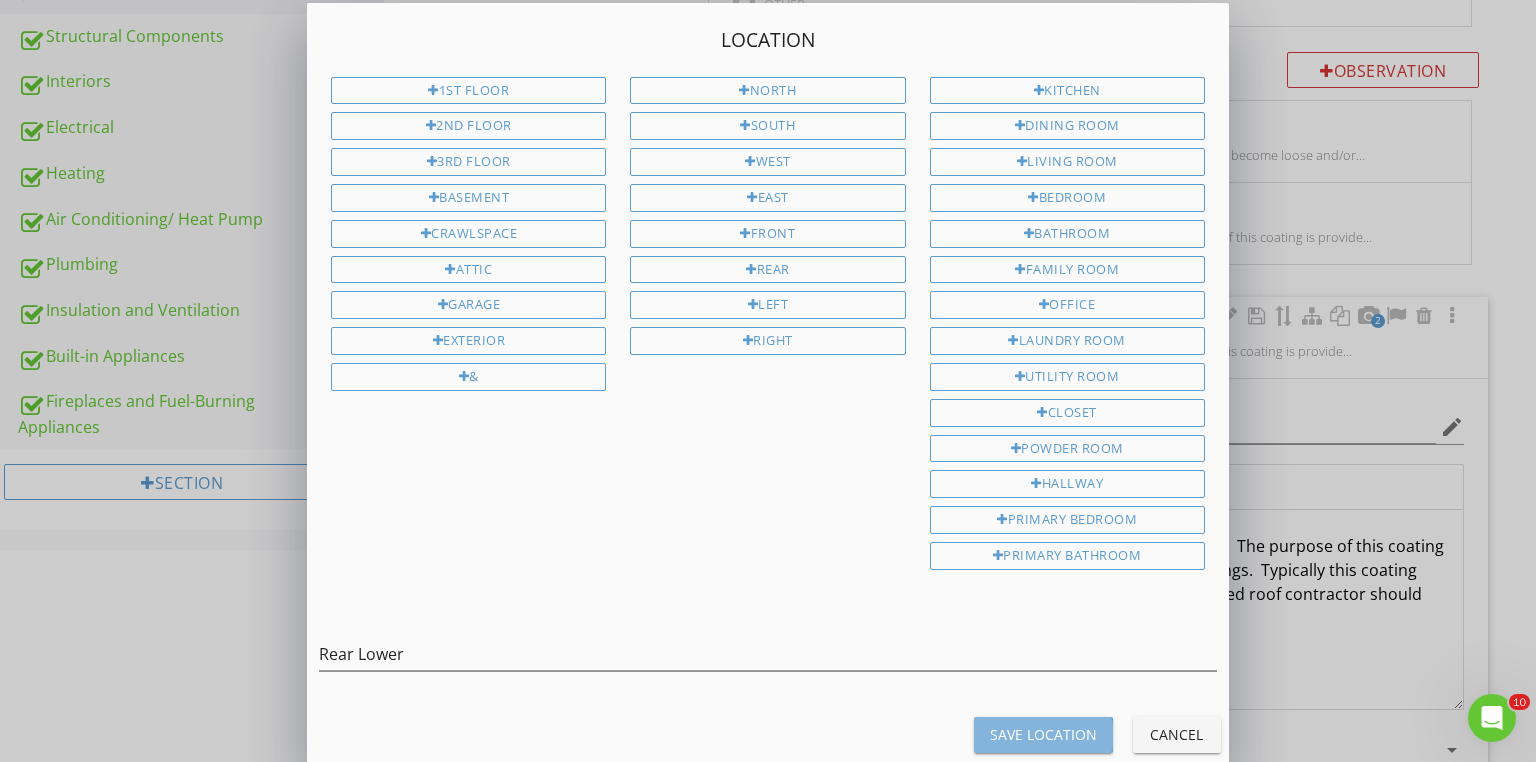 click on "Save Location" at bounding box center [1043, 734] 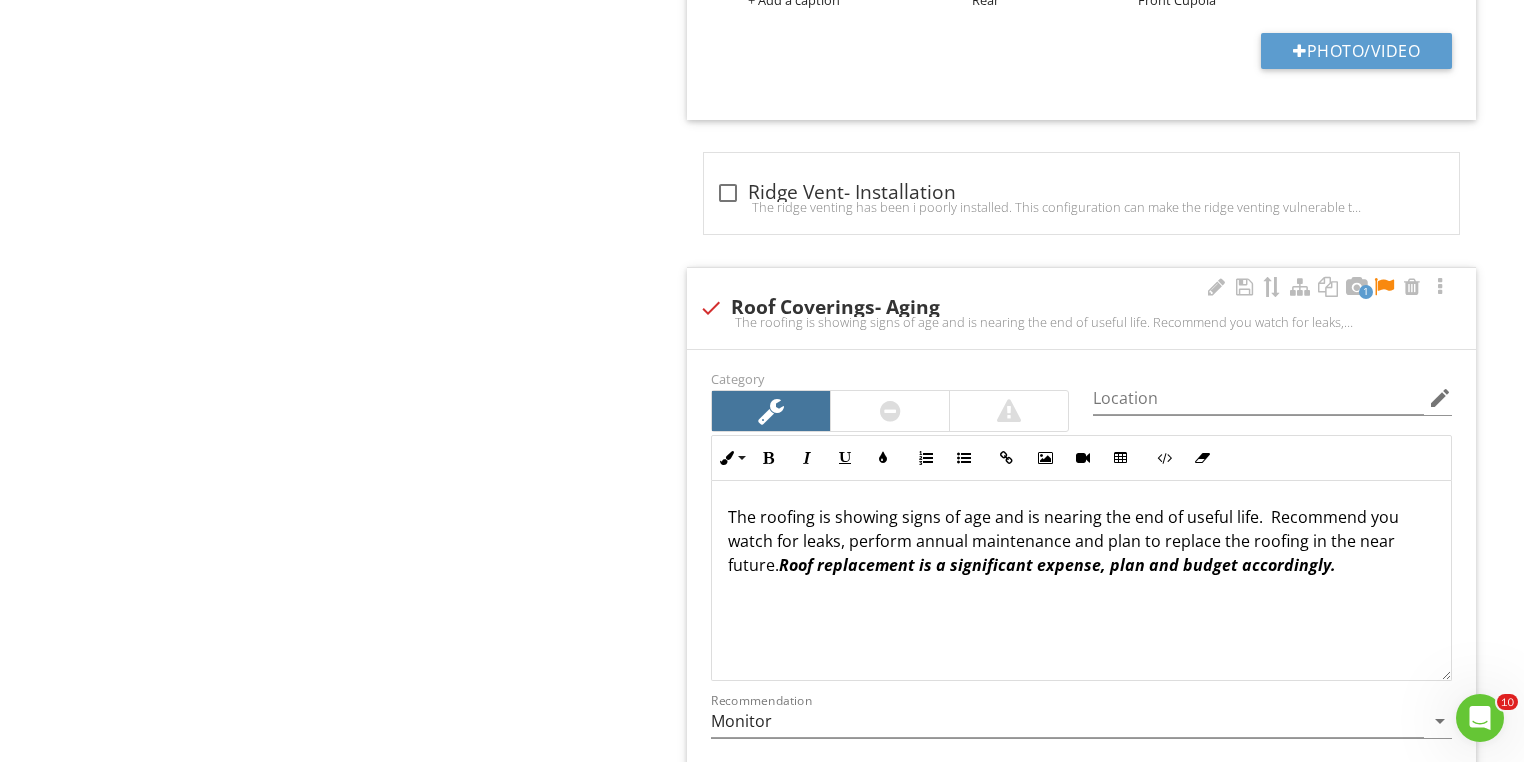 scroll, scrollTop: 6880, scrollLeft: 0, axis: vertical 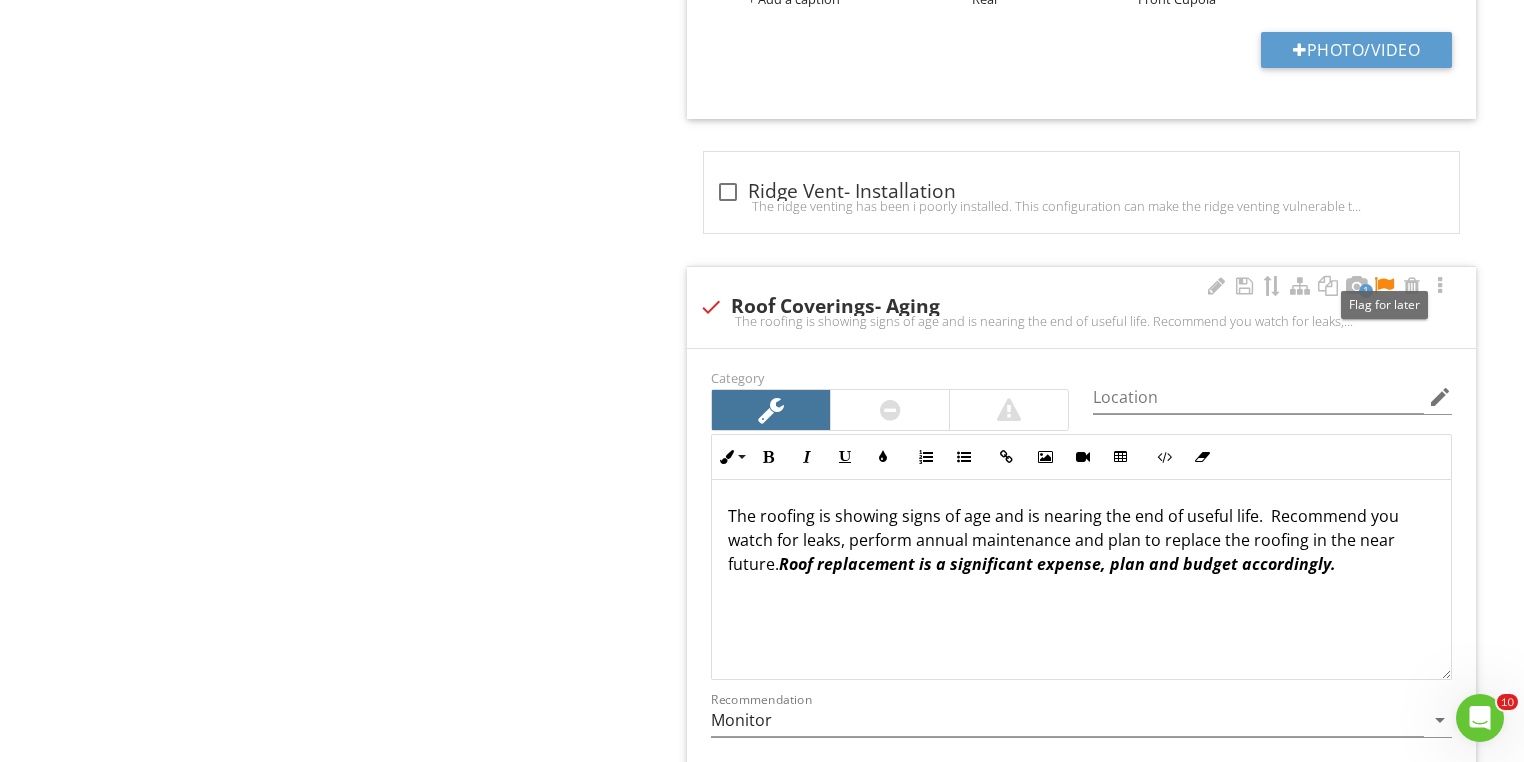 click at bounding box center [1384, 286] 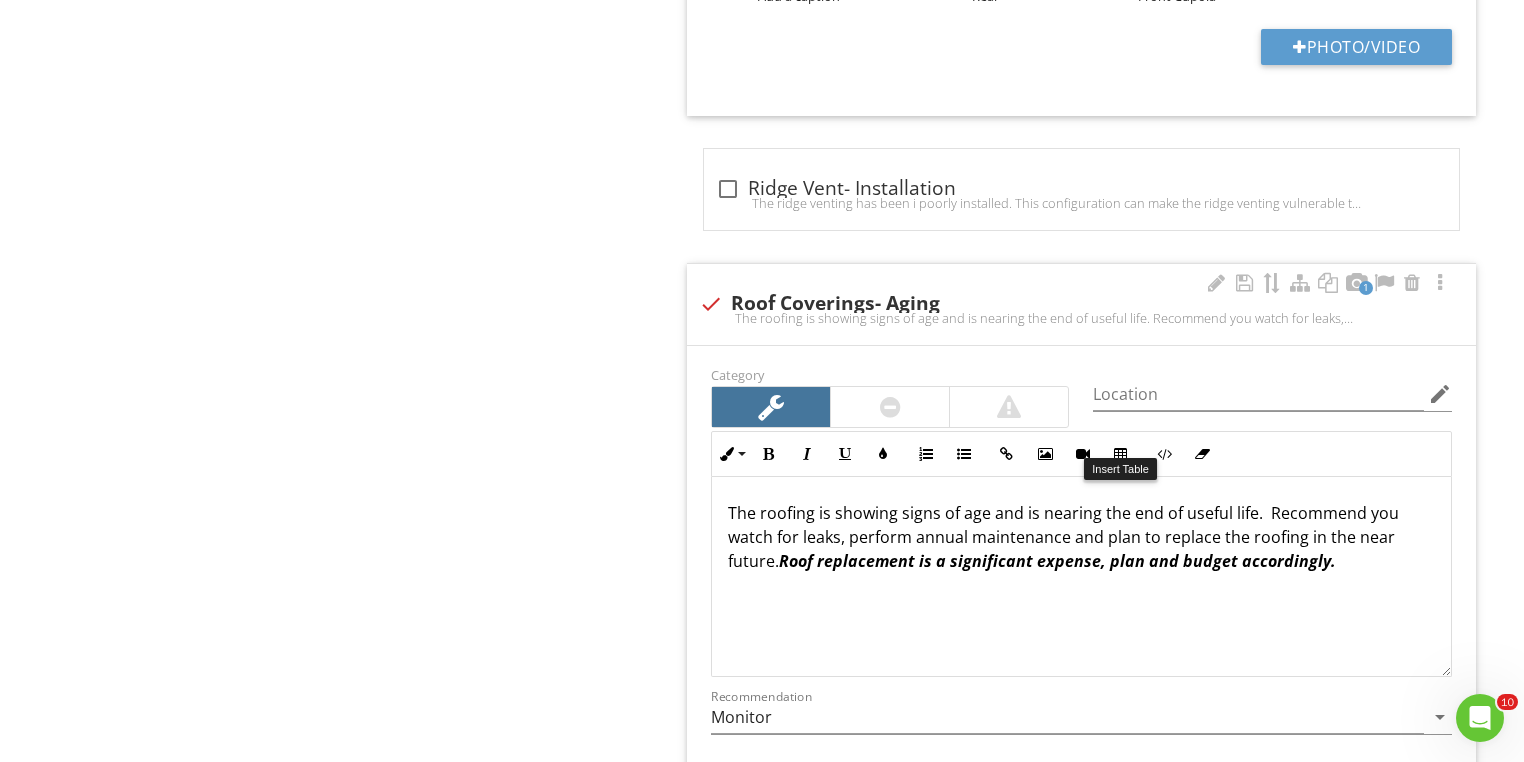 scroll, scrollTop: 6880, scrollLeft: 0, axis: vertical 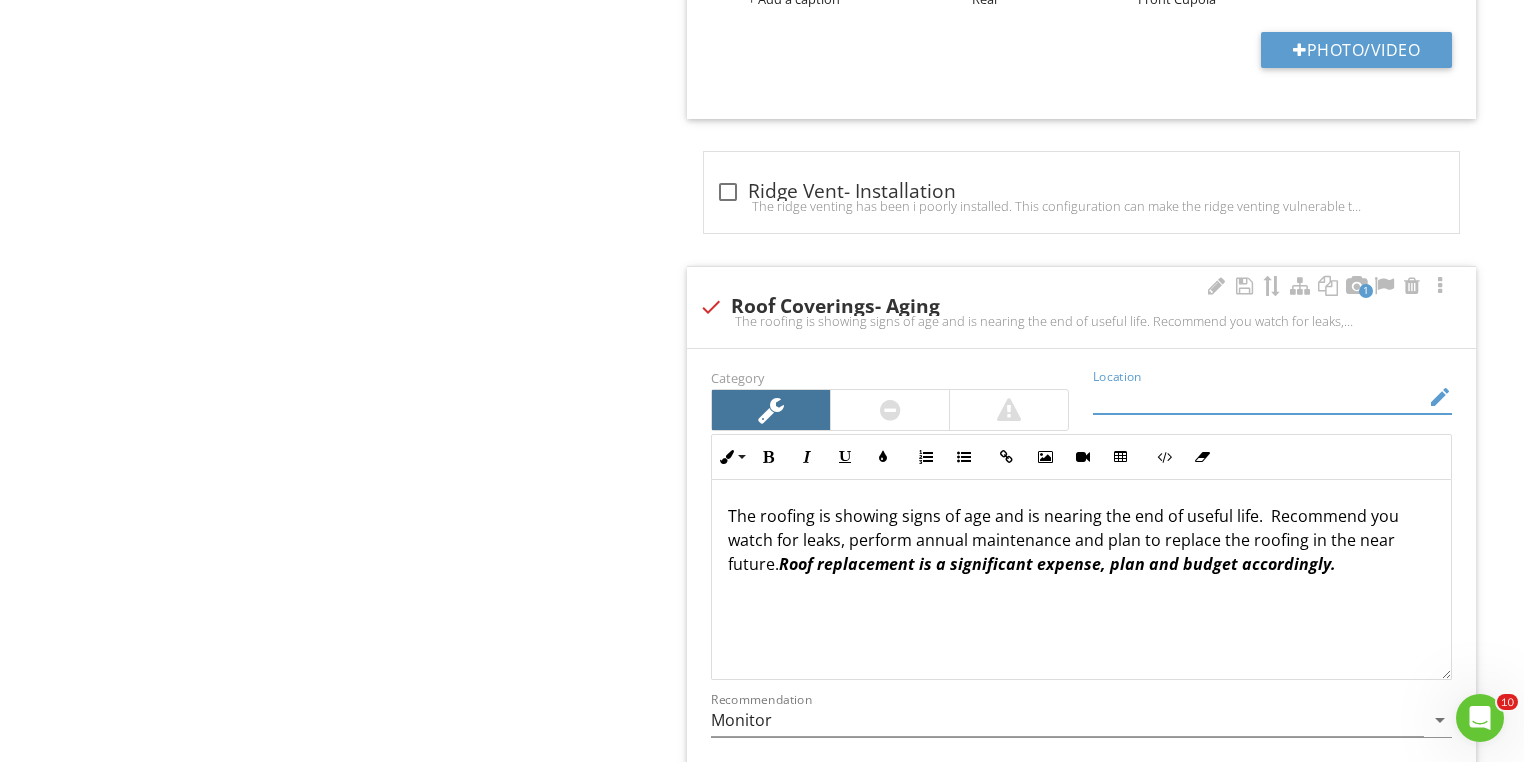 click at bounding box center (1258, 397) 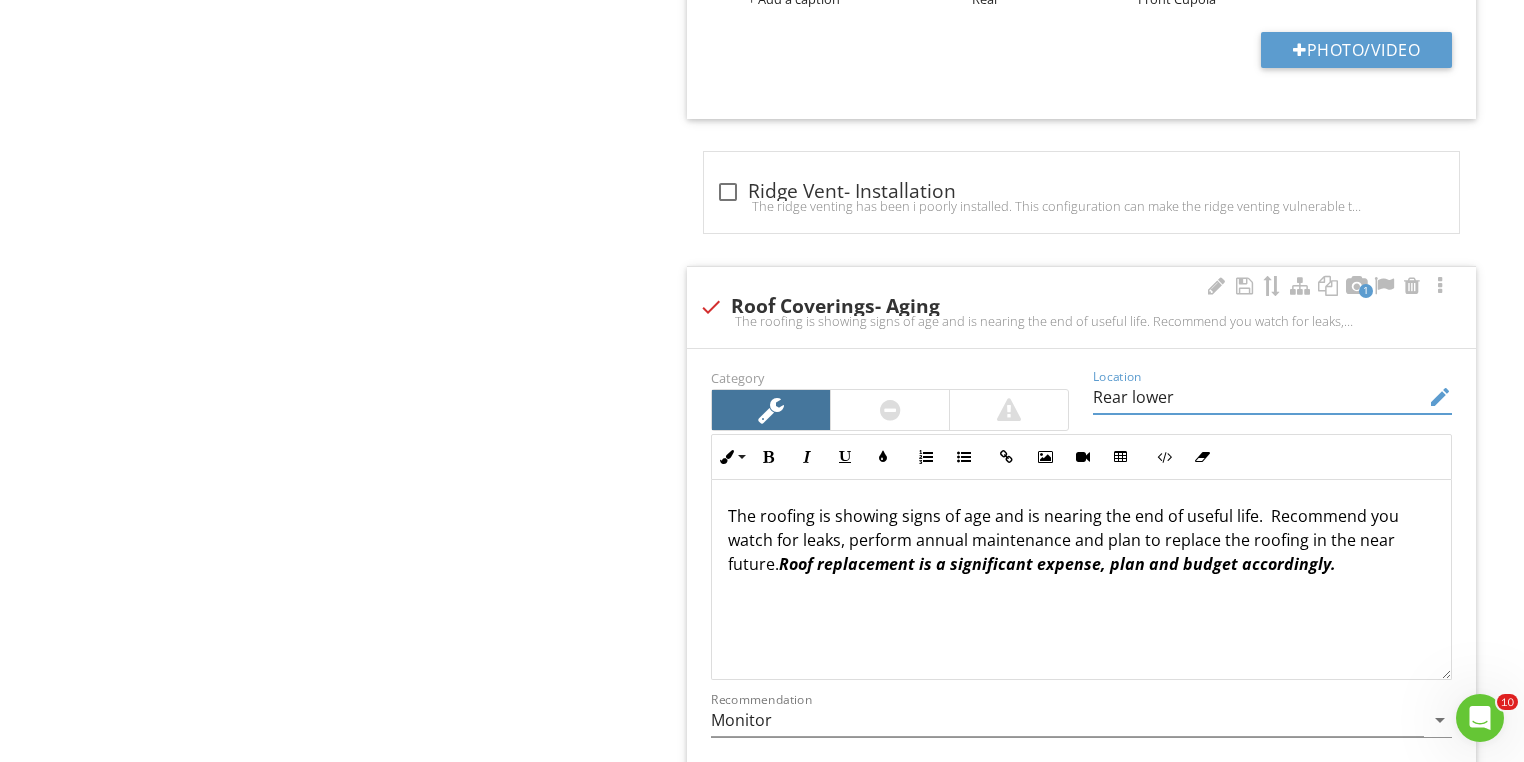 type on "Rear lower" 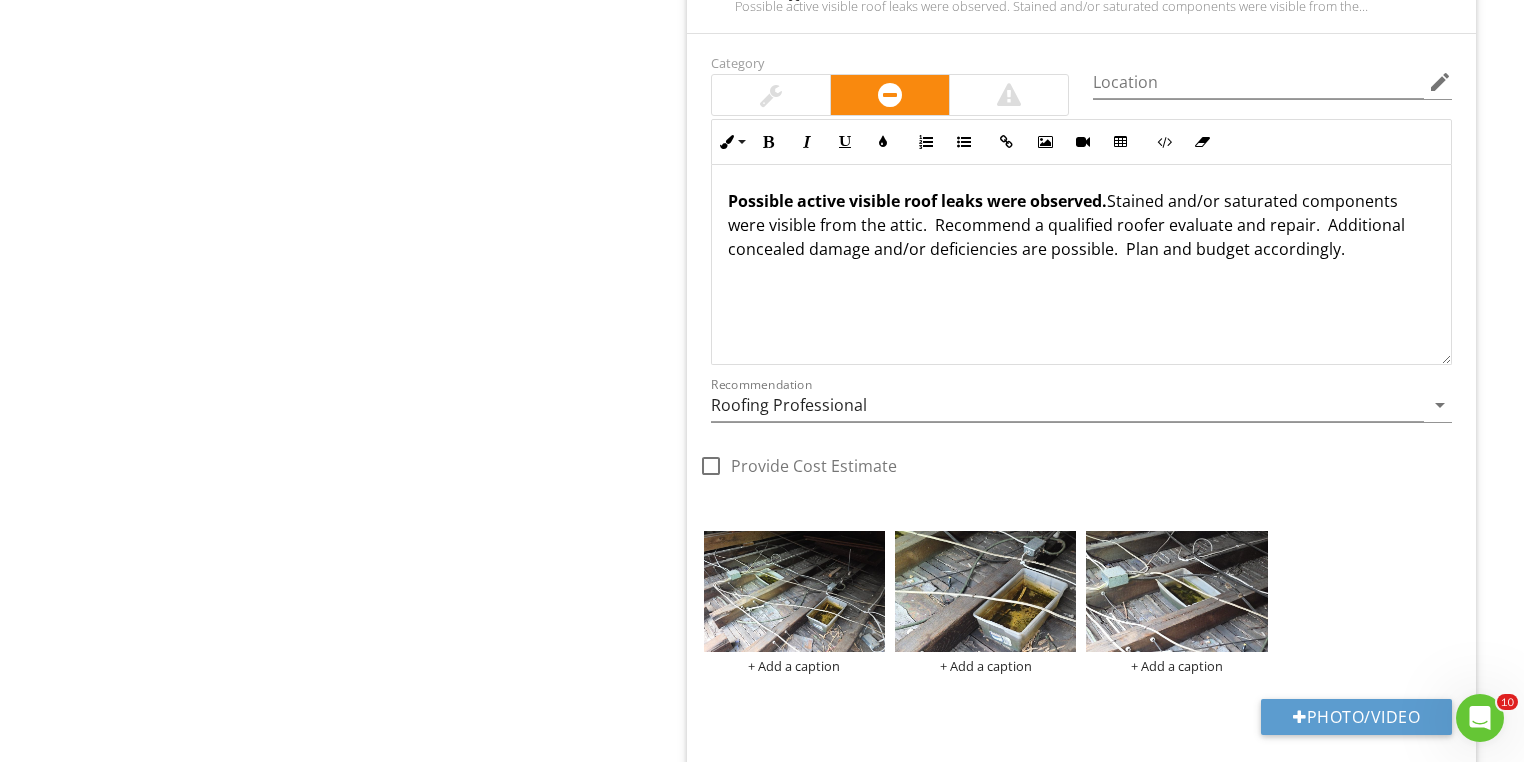 scroll, scrollTop: 4857, scrollLeft: 0, axis: vertical 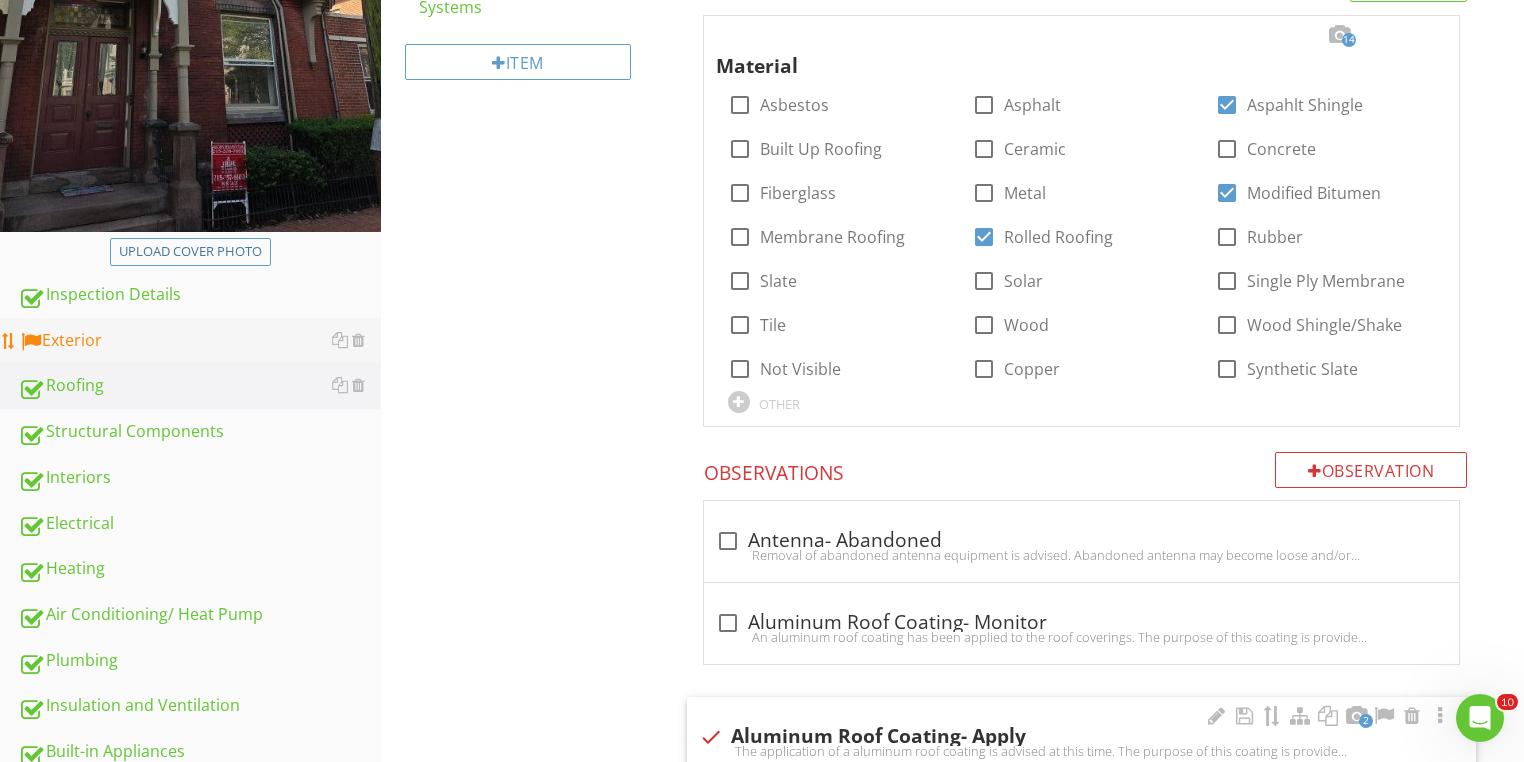 click on "Exterior" at bounding box center [199, 341] 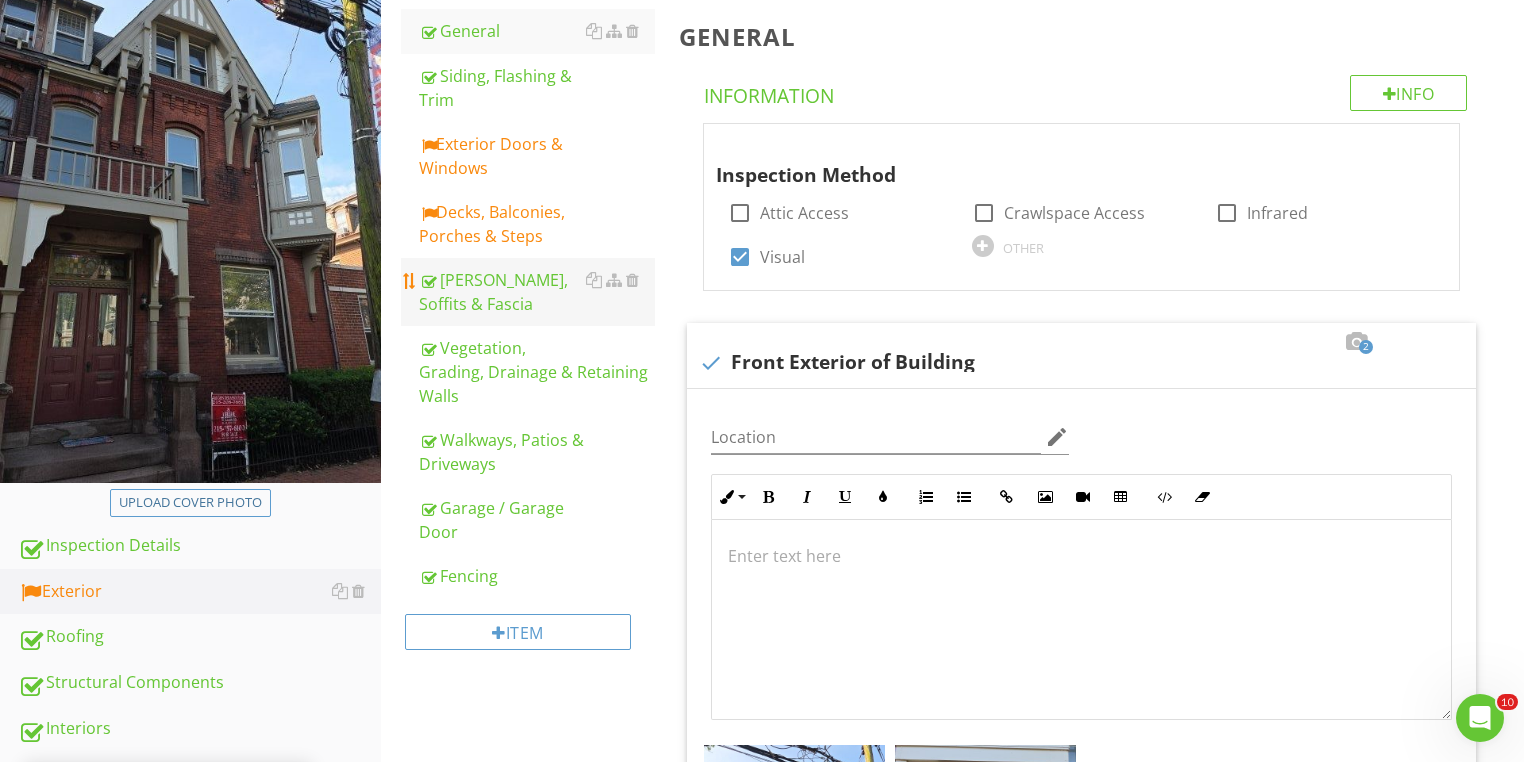 scroll, scrollTop: 160, scrollLeft: 0, axis: vertical 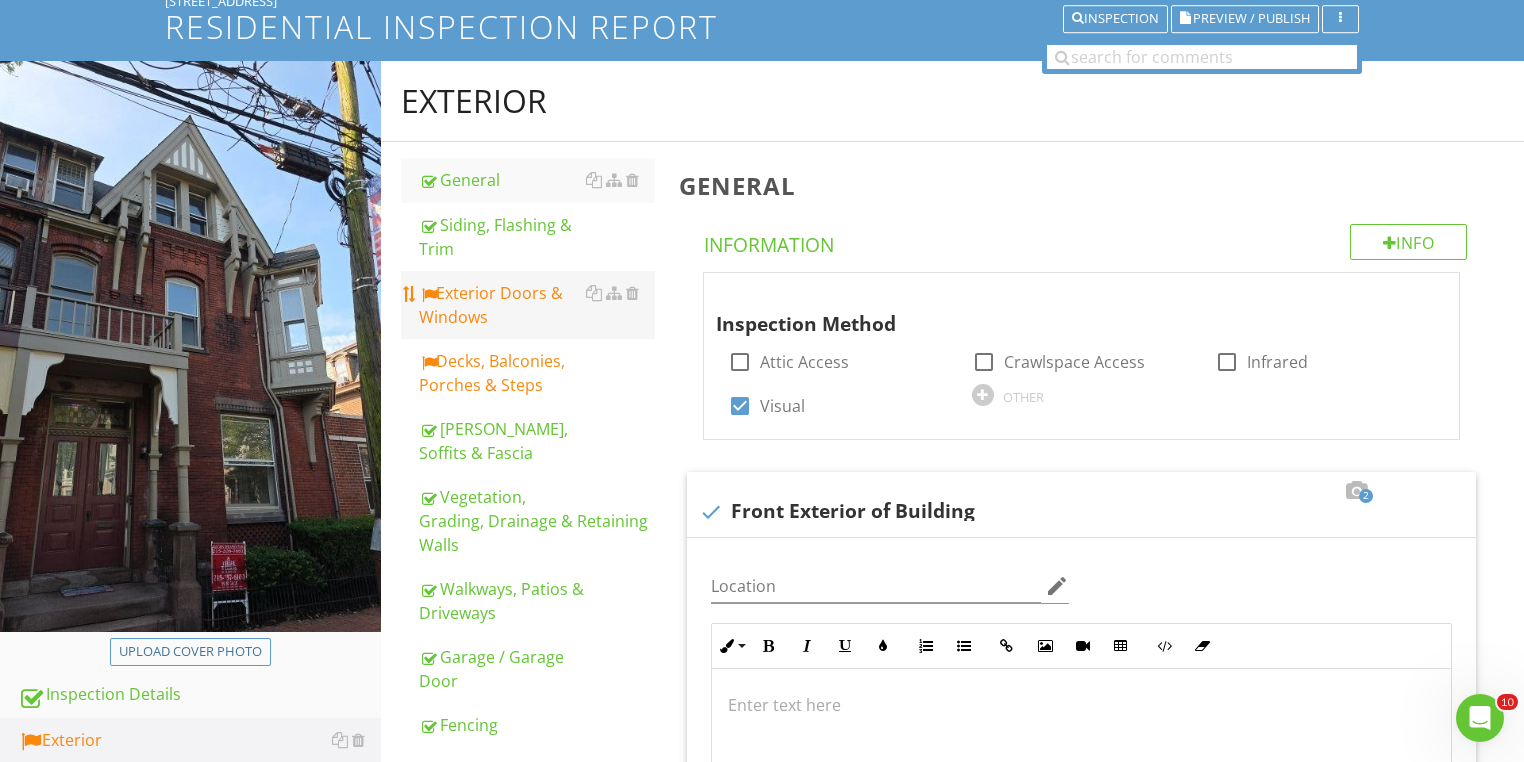 click on "Exterior Doors & Windows" at bounding box center (537, 305) 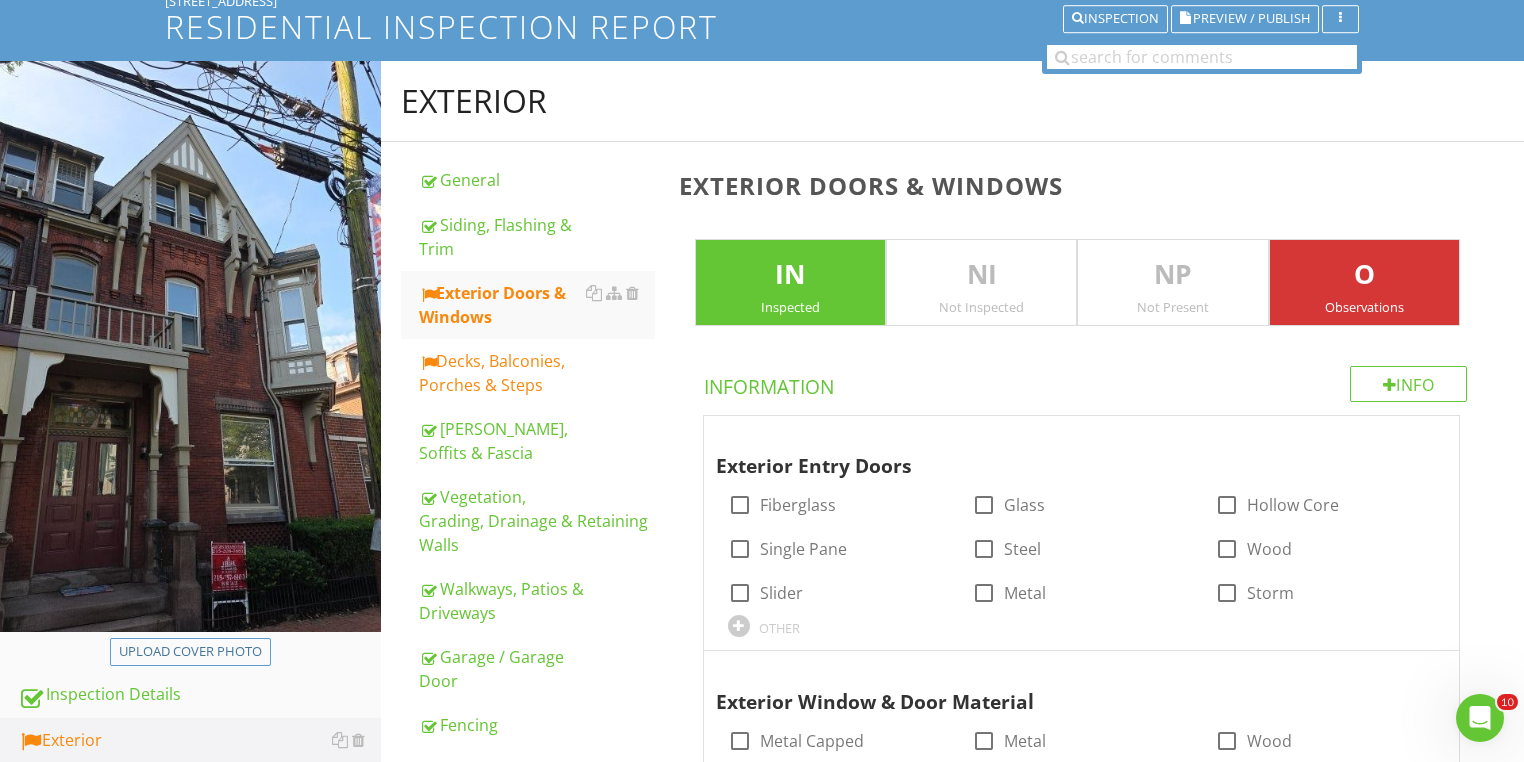 scroll, scrollTop: 560, scrollLeft: 0, axis: vertical 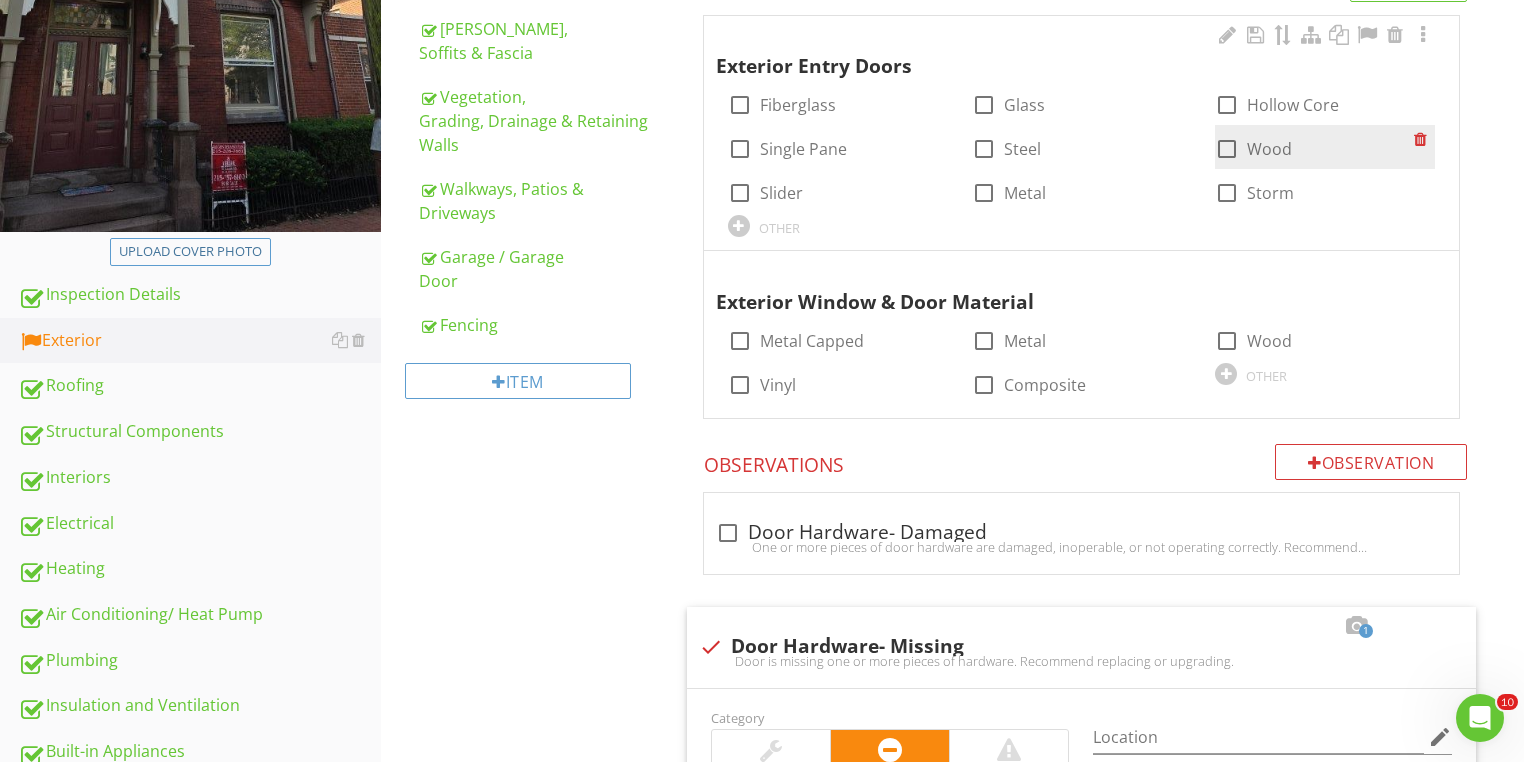 click at bounding box center (1227, 149) 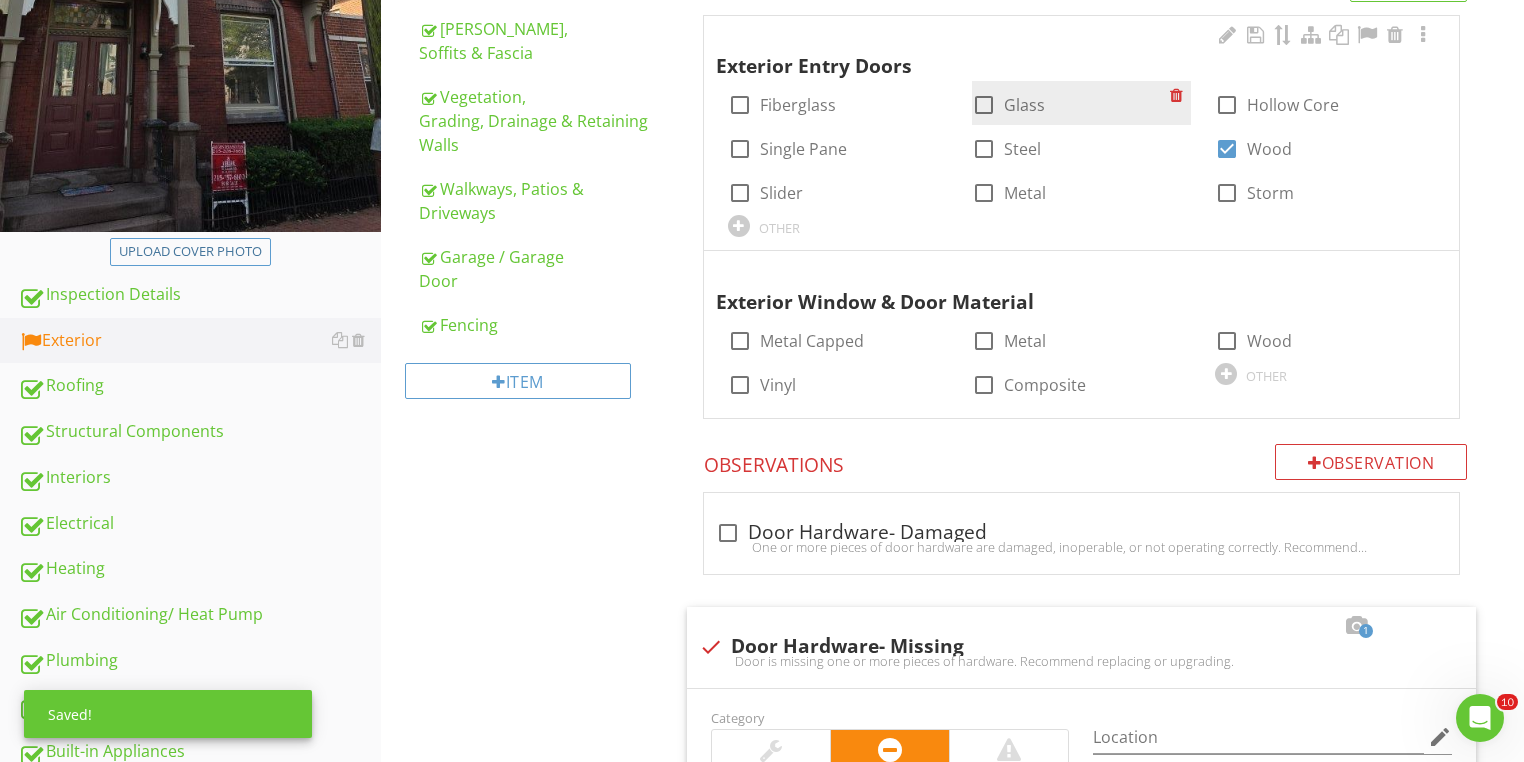 click at bounding box center (984, 105) 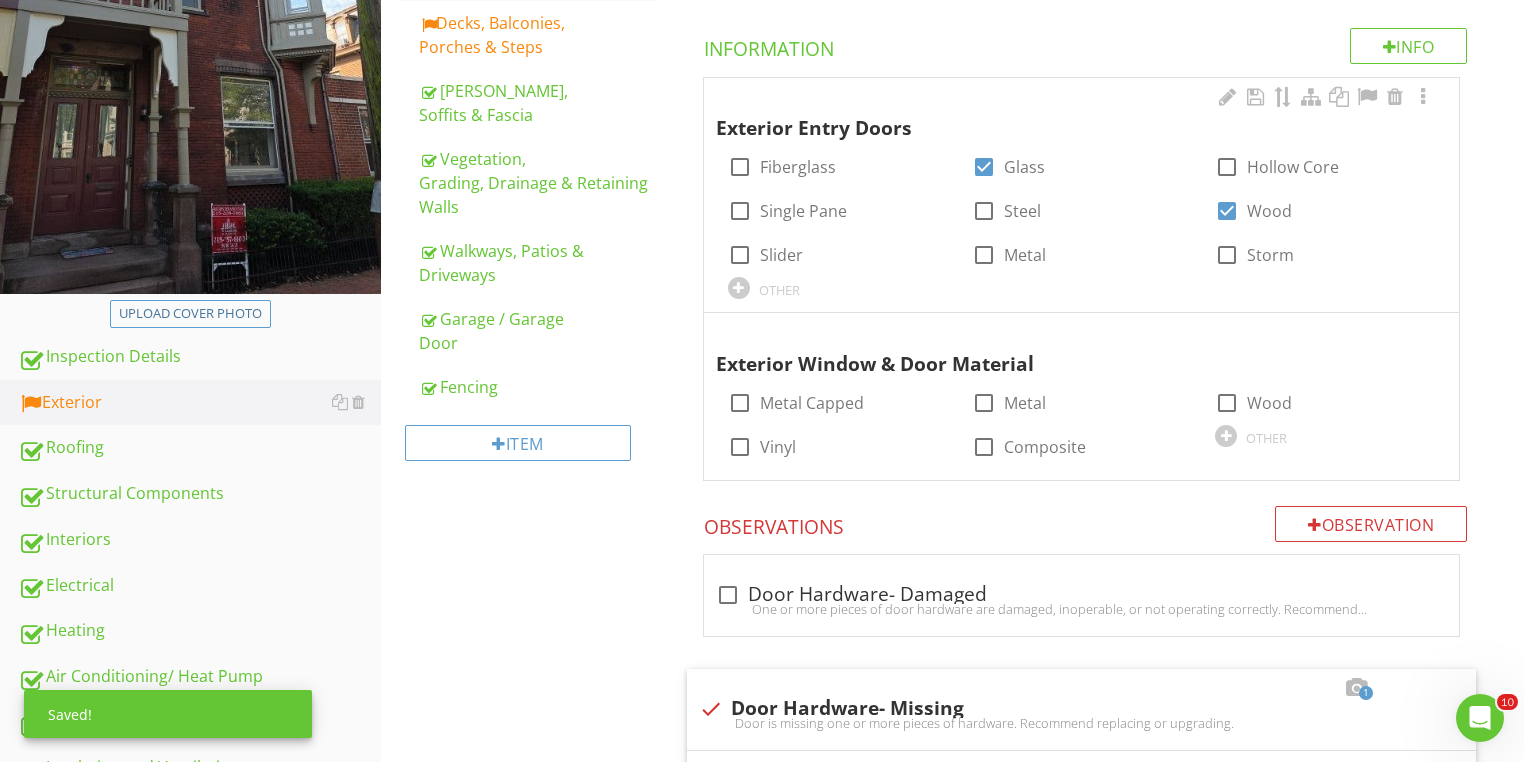 scroll, scrollTop: 400, scrollLeft: 0, axis: vertical 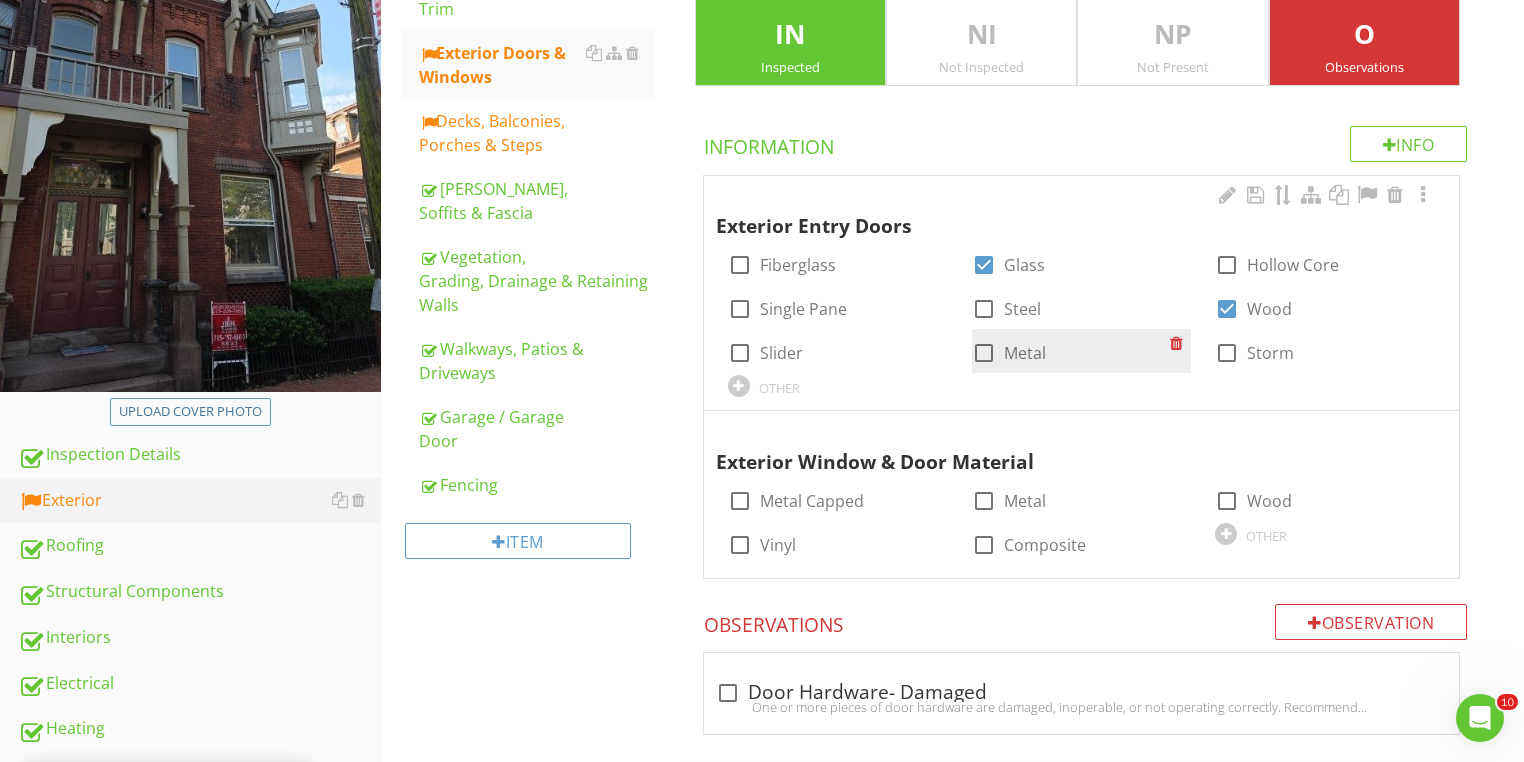 click at bounding box center [984, 353] 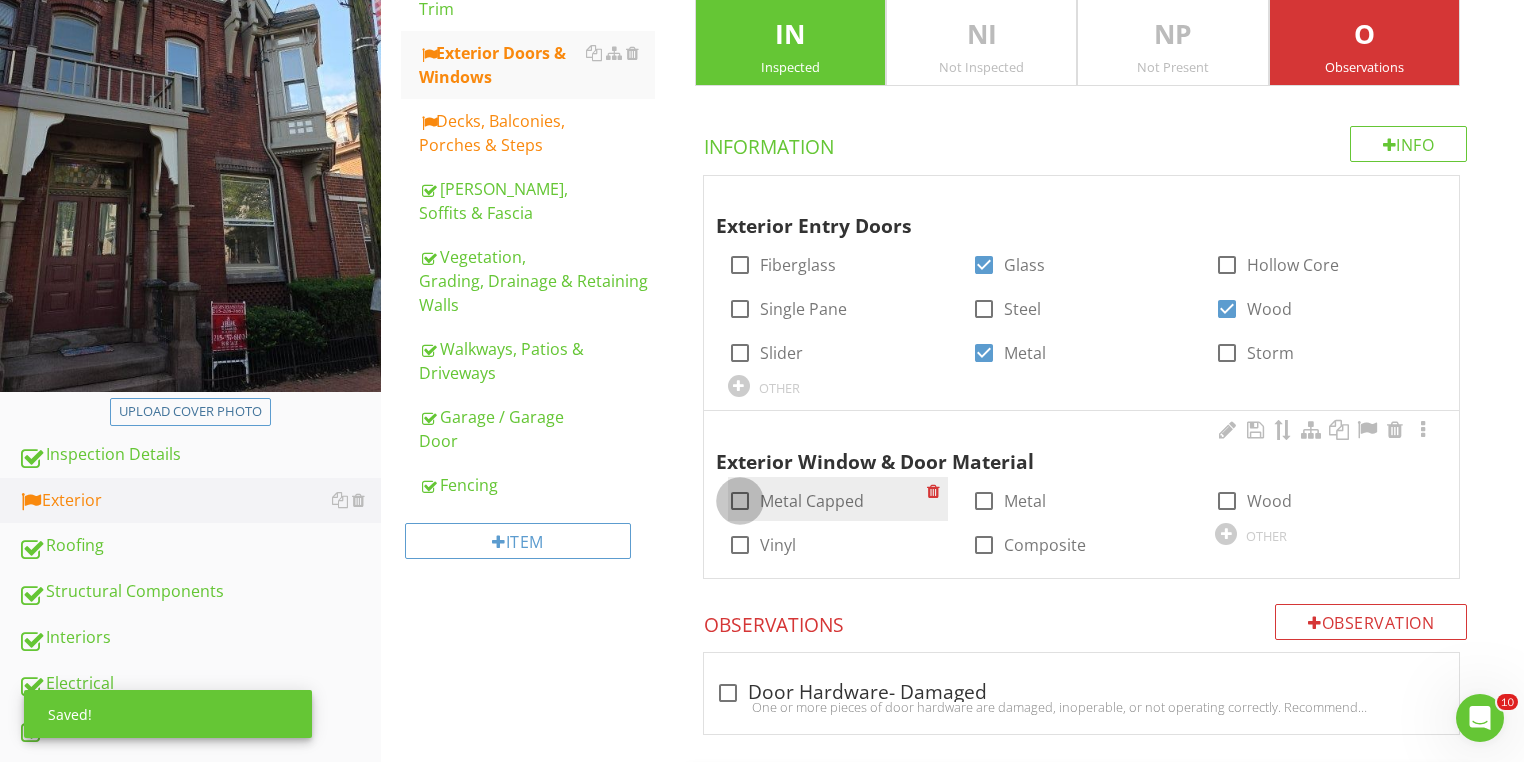 click at bounding box center [740, 501] 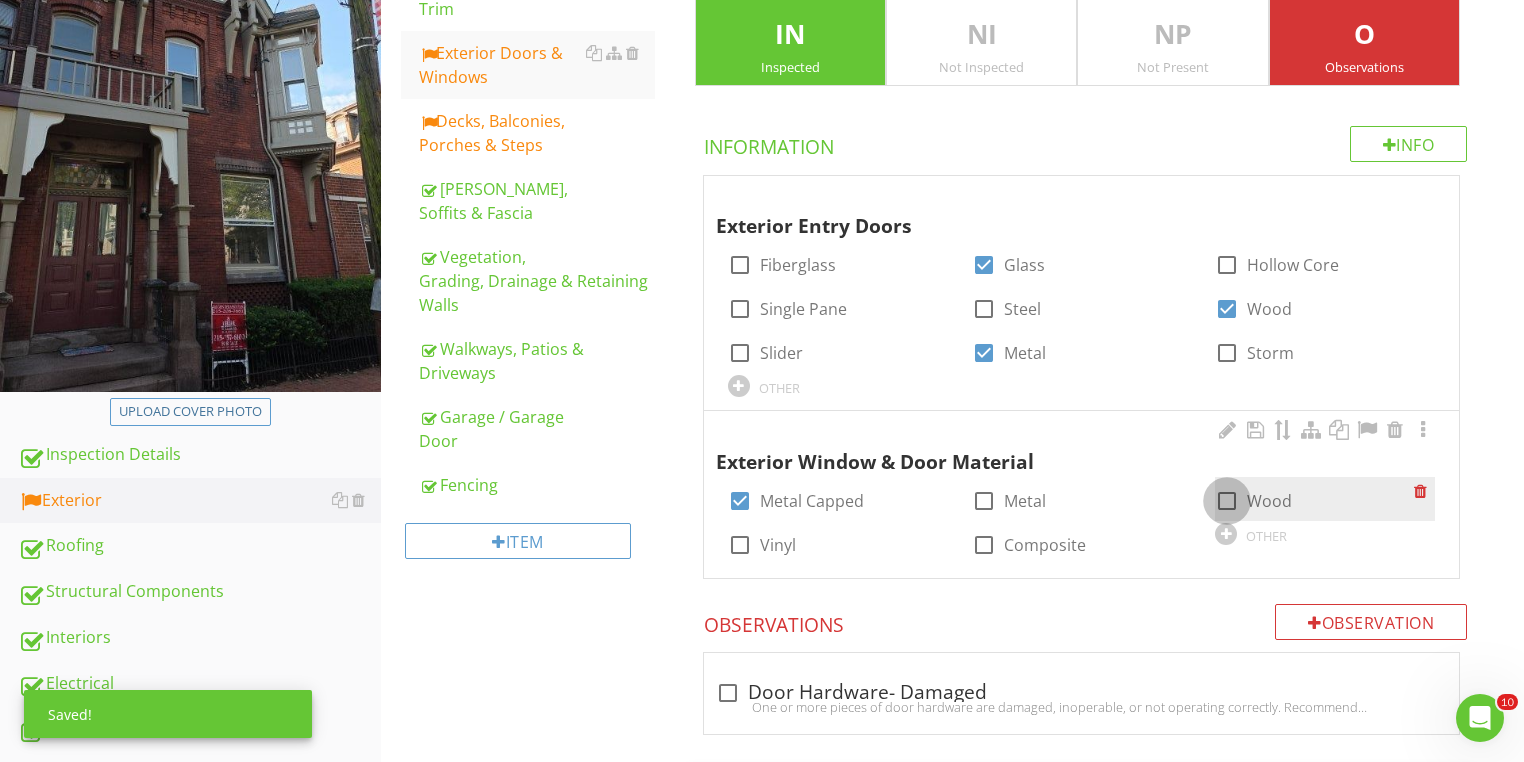 click at bounding box center (1227, 501) 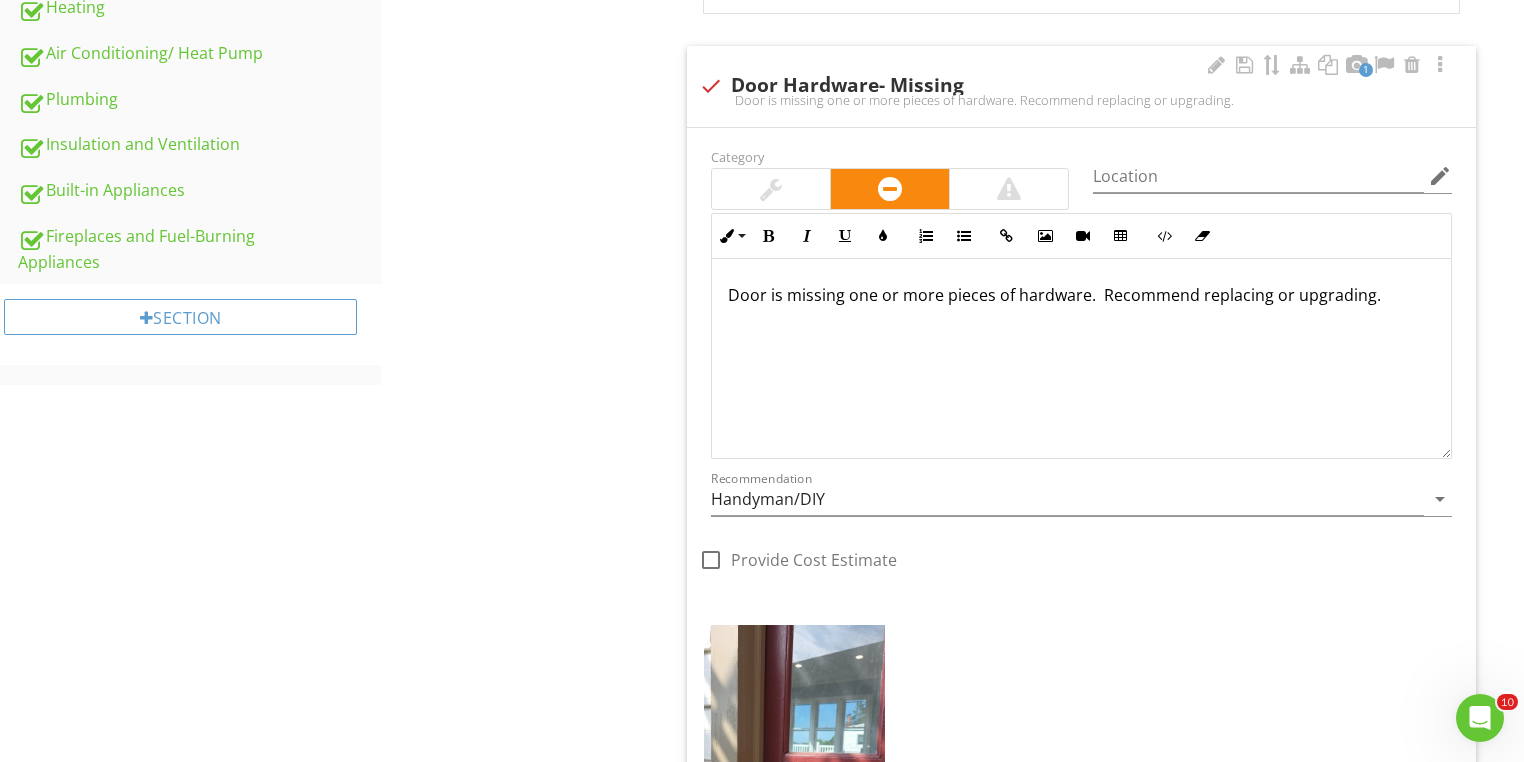scroll, scrollTop: 1120, scrollLeft: 0, axis: vertical 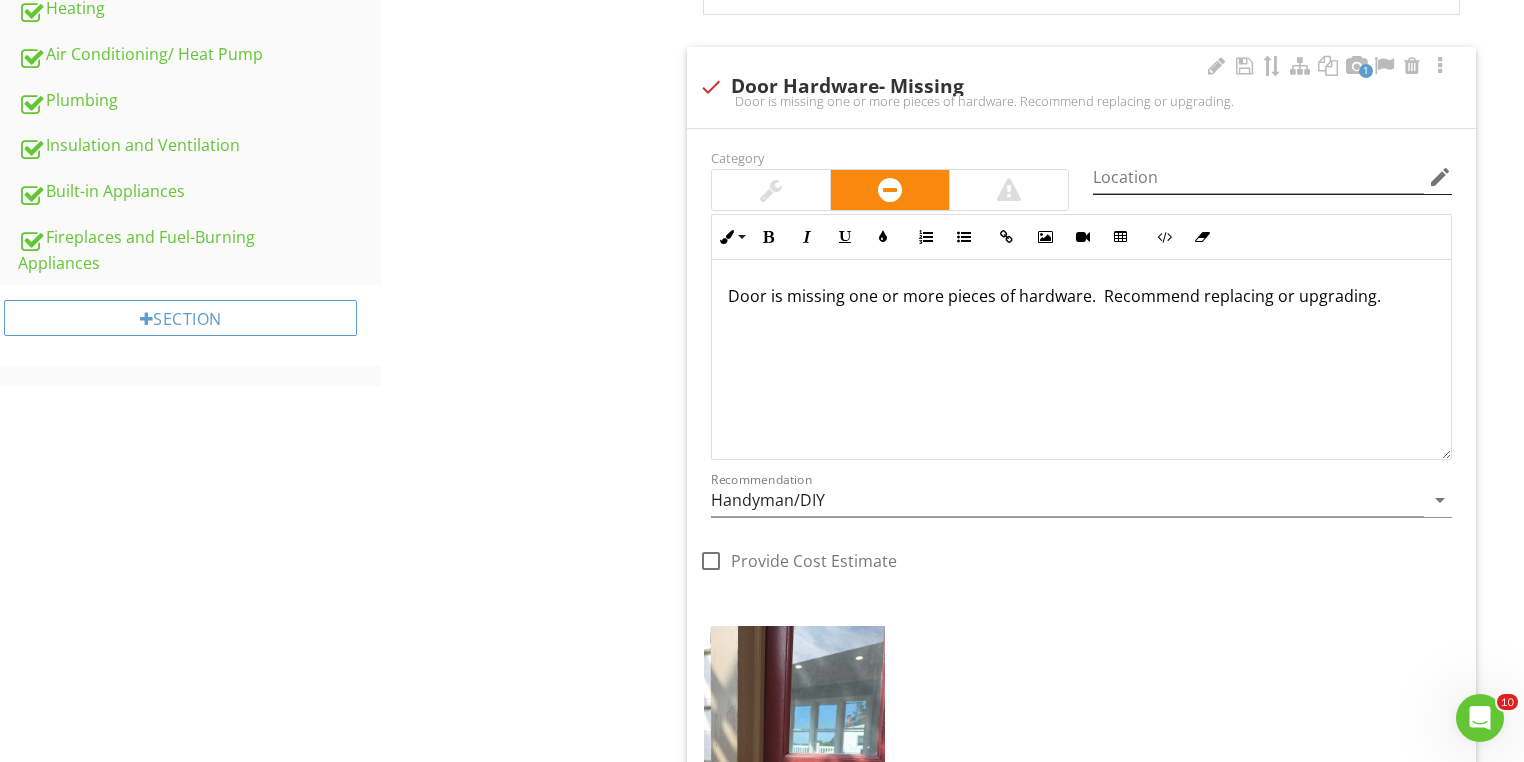 click on "edit" at bounding box center [1440, 177] 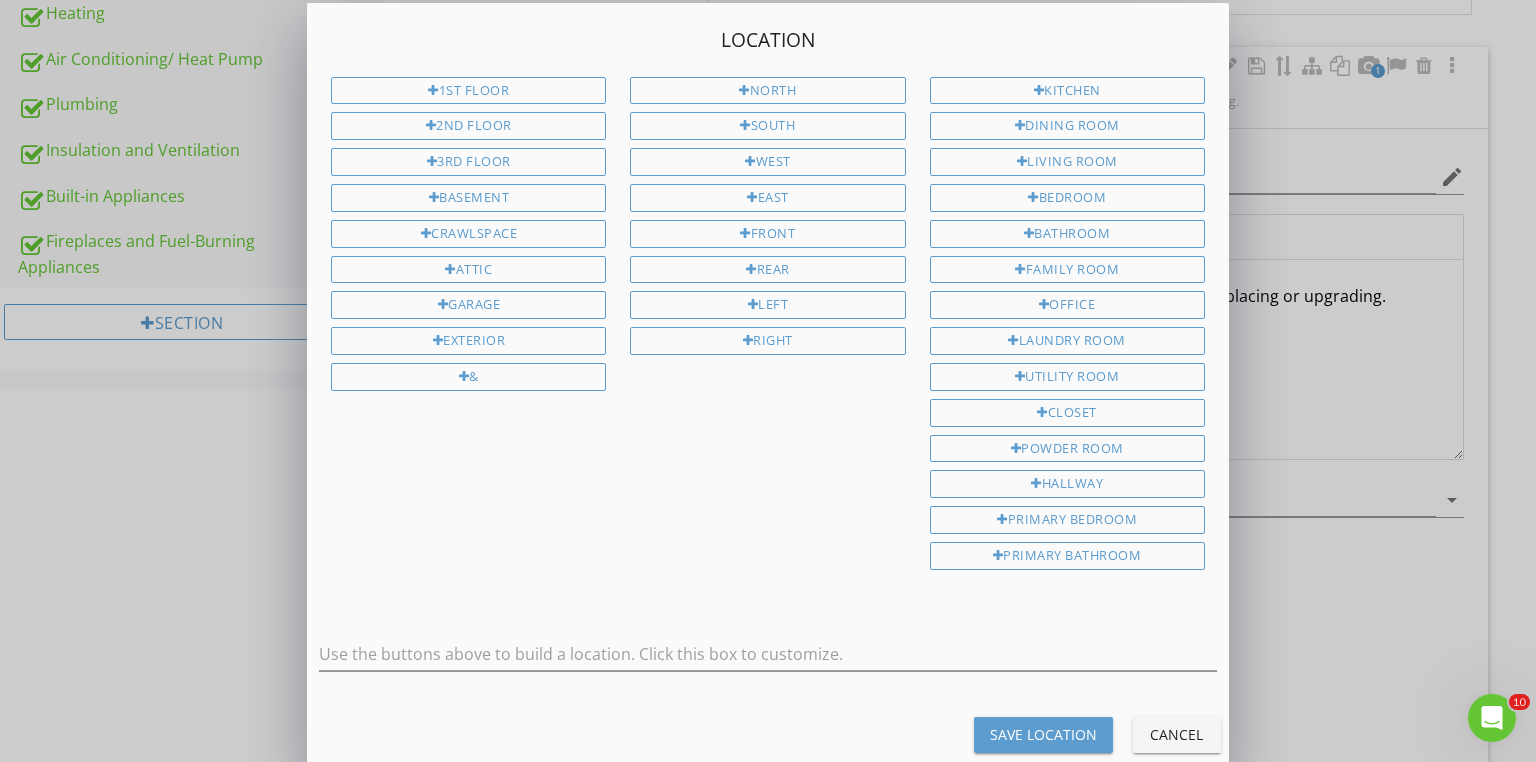 drag, startPoint x: 766, startPoint y: 260, endPoint x: 894, endPoint y: 352, distance: 157.63248 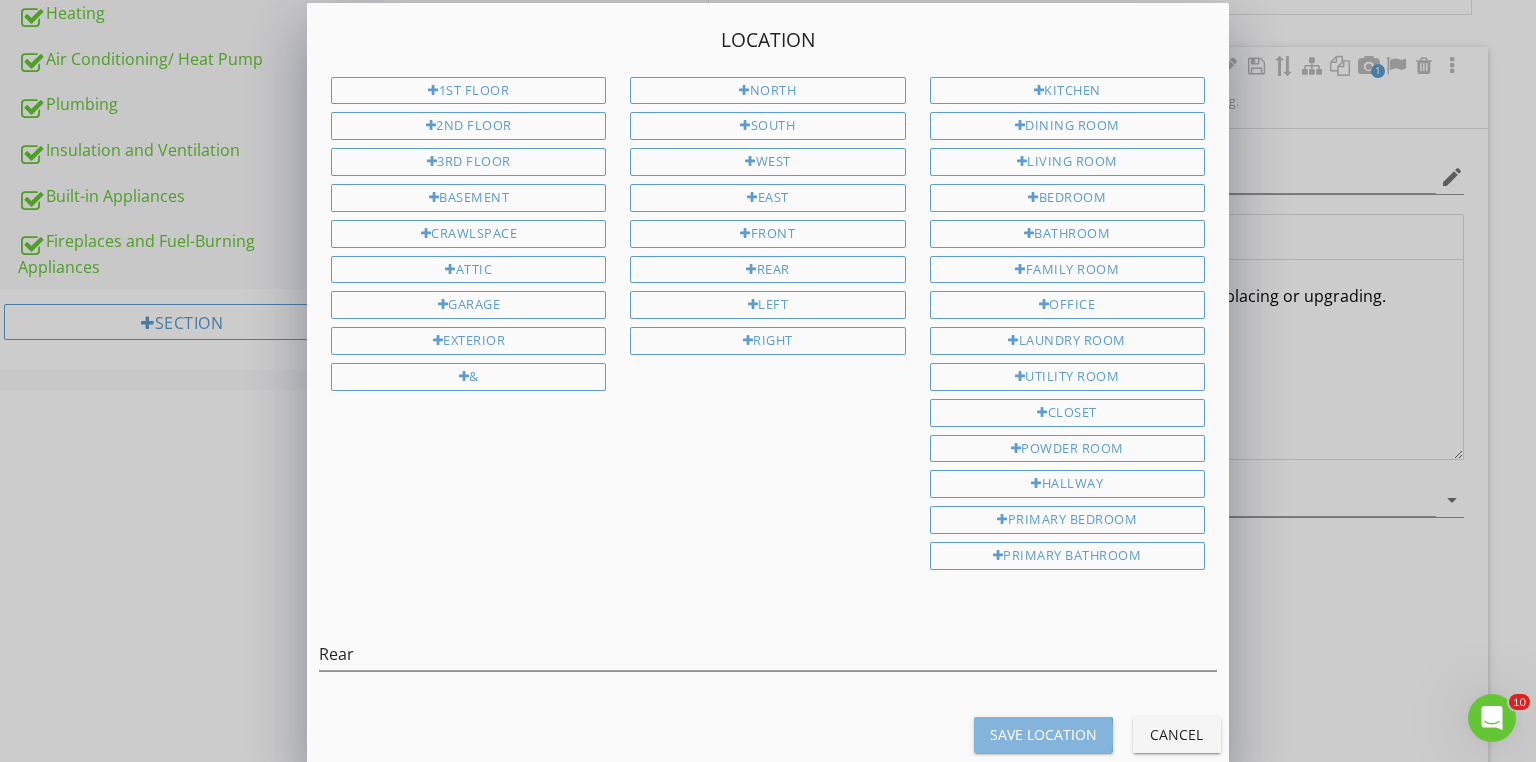 click on "Save Location" at bounding box center (1043, 734) 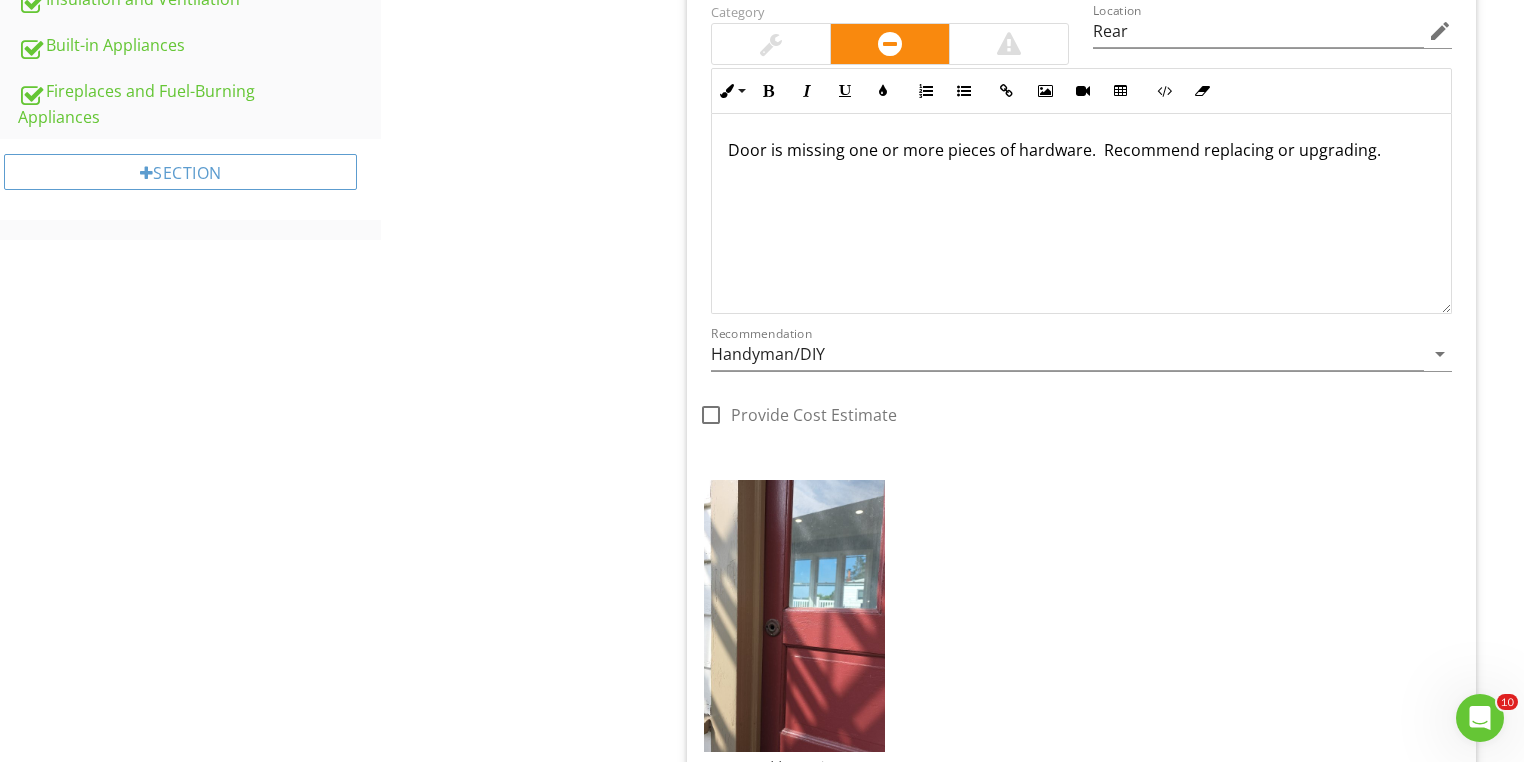 scroll, scrollTop: 1280, scrollLeft: 0, axis: vertical 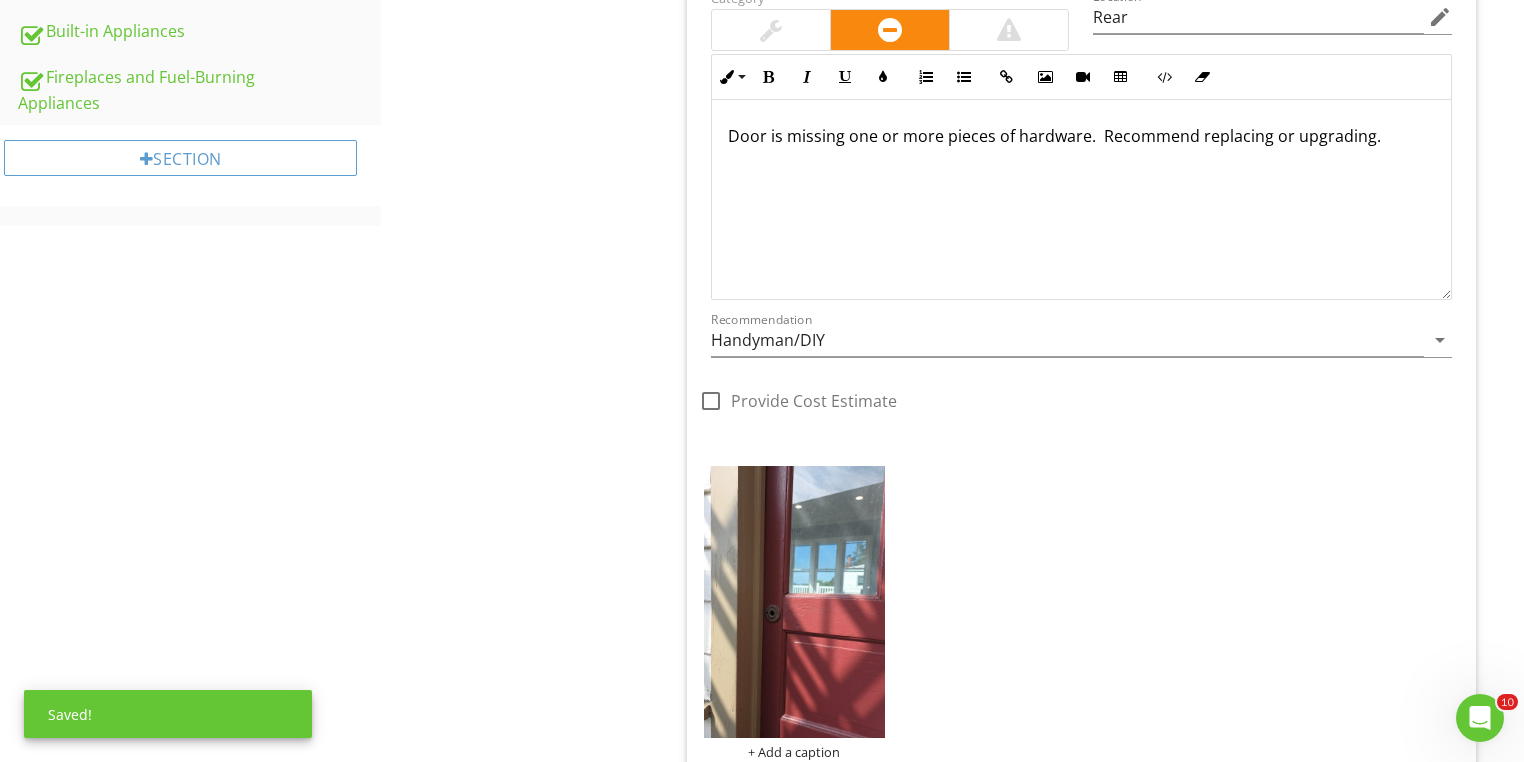 click at bounding box center [711, 401] 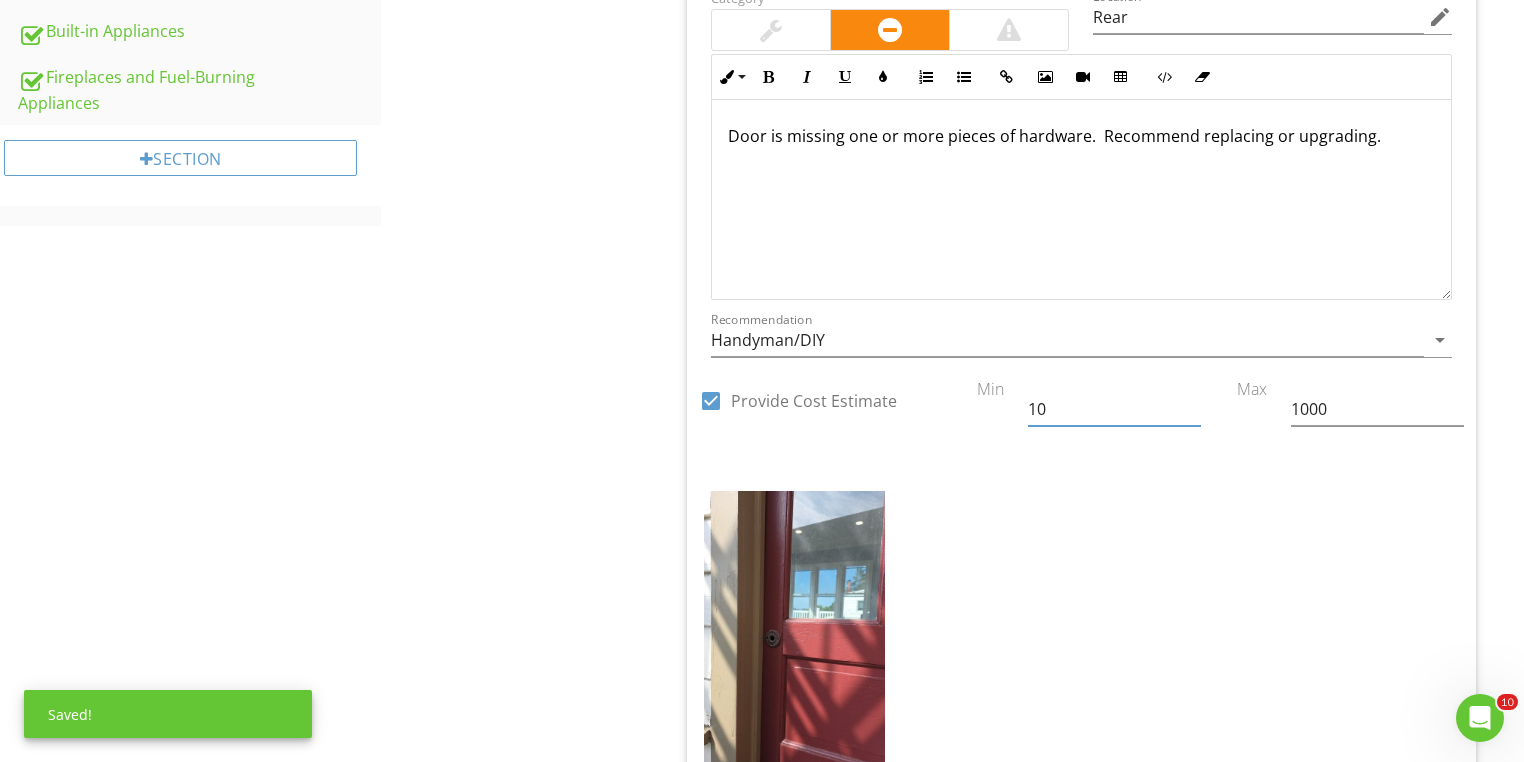 click on "10" at bounding box center [1114, 409] 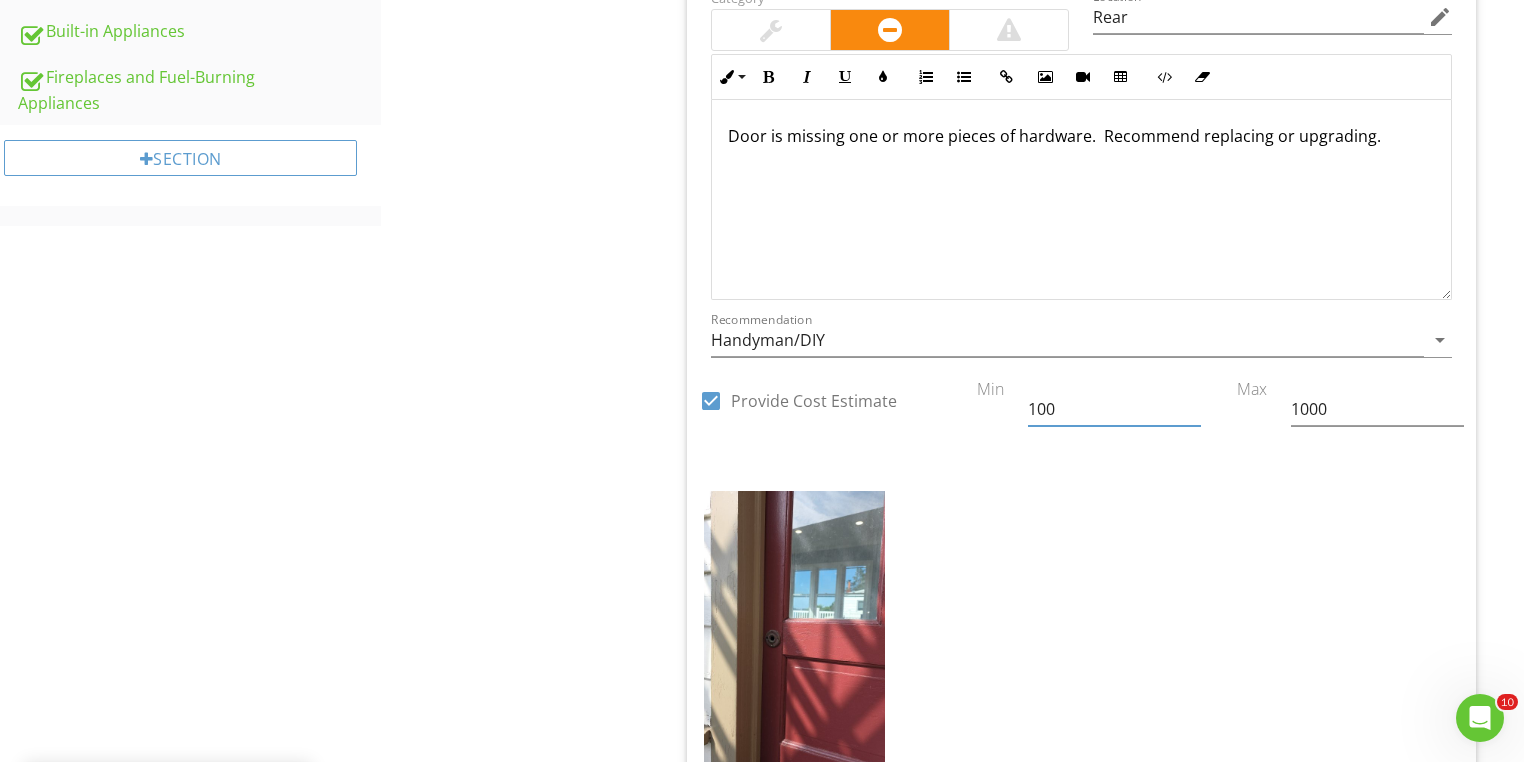 type on "100" 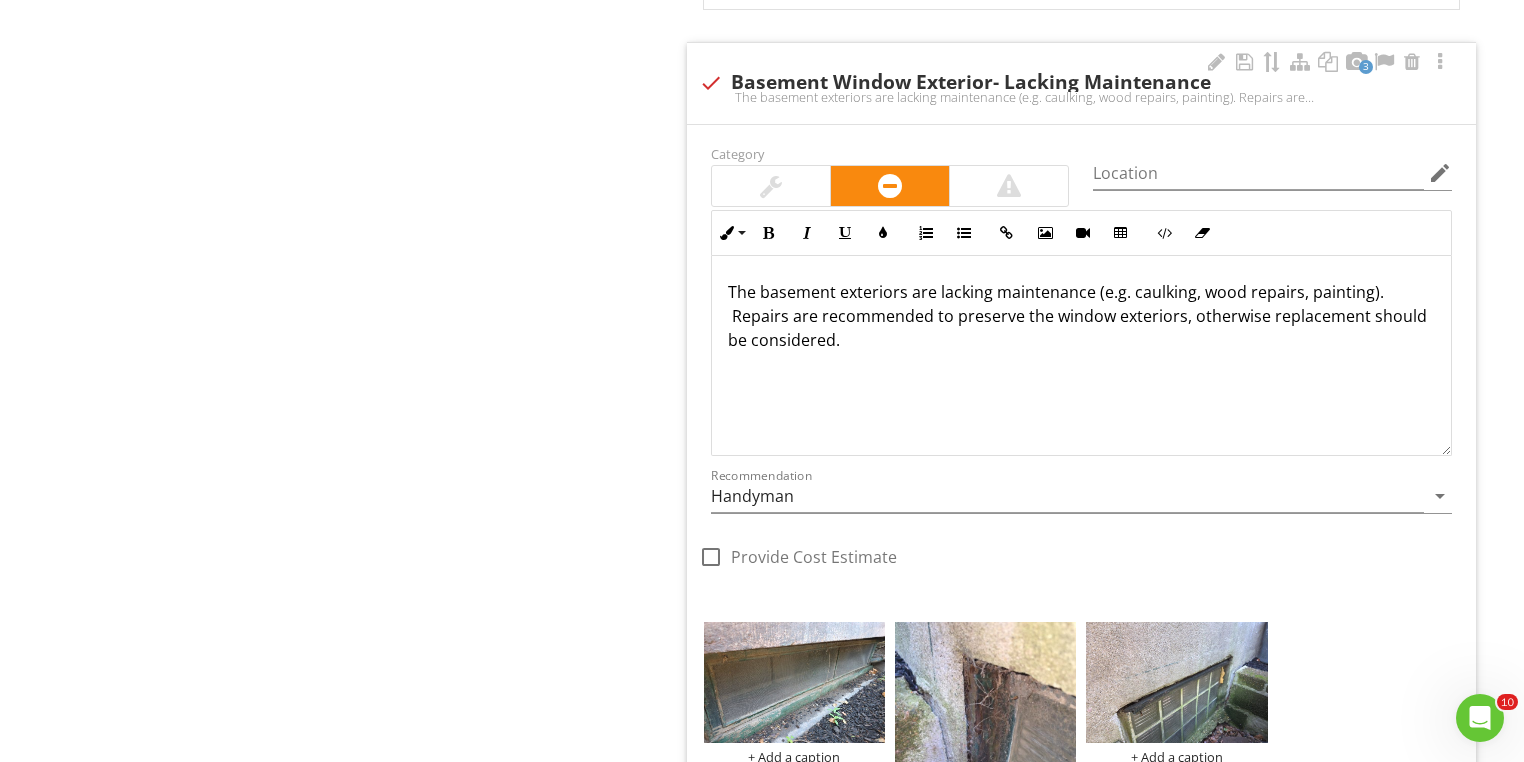 scroll, scrollTop: 2720, scrollLeft: 0, axis: vertical 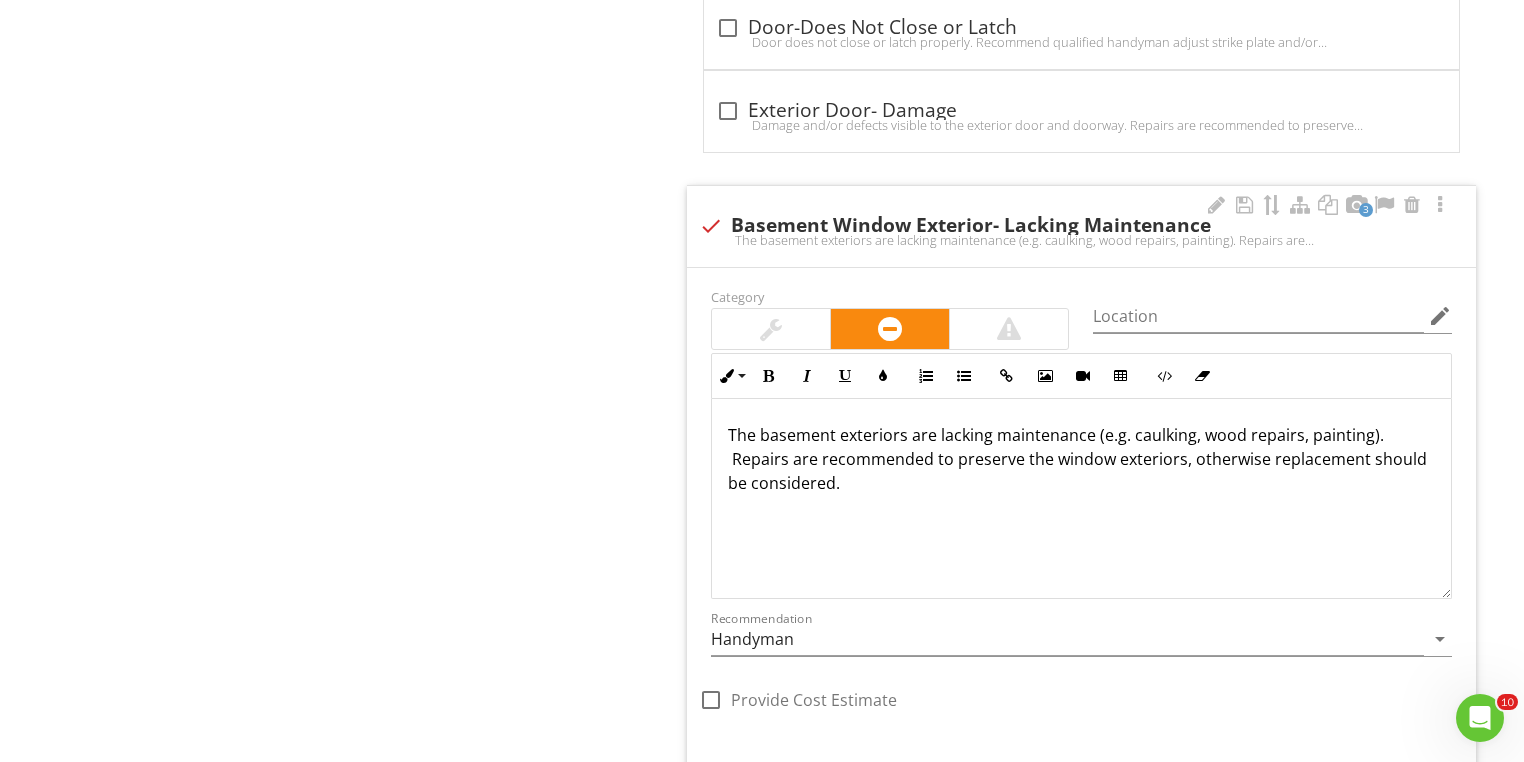 type on "399" 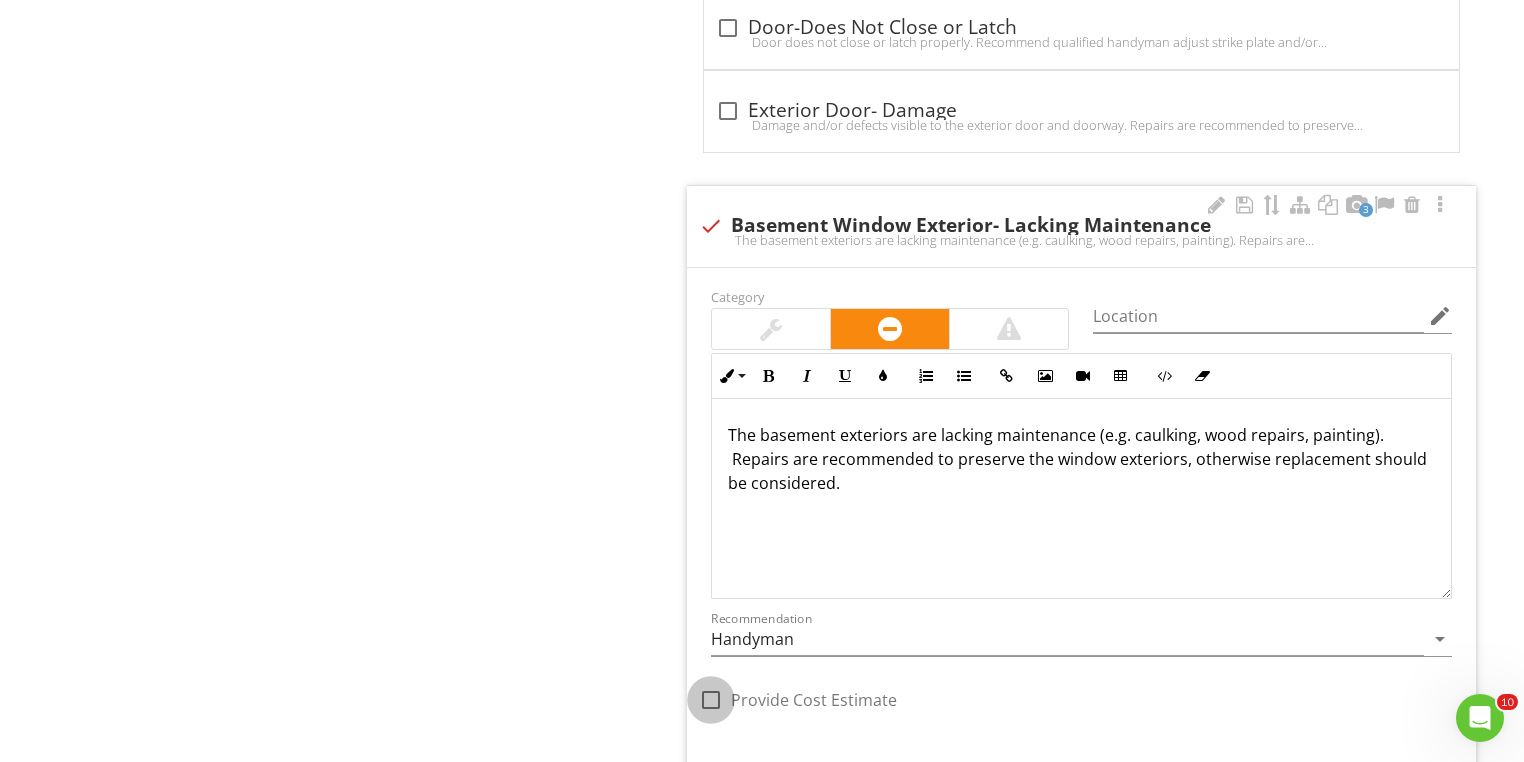drag, startPoint x: 720, startPoint y: 688, endPoint x: 764, endPoint y: 667, distance: 48.754486 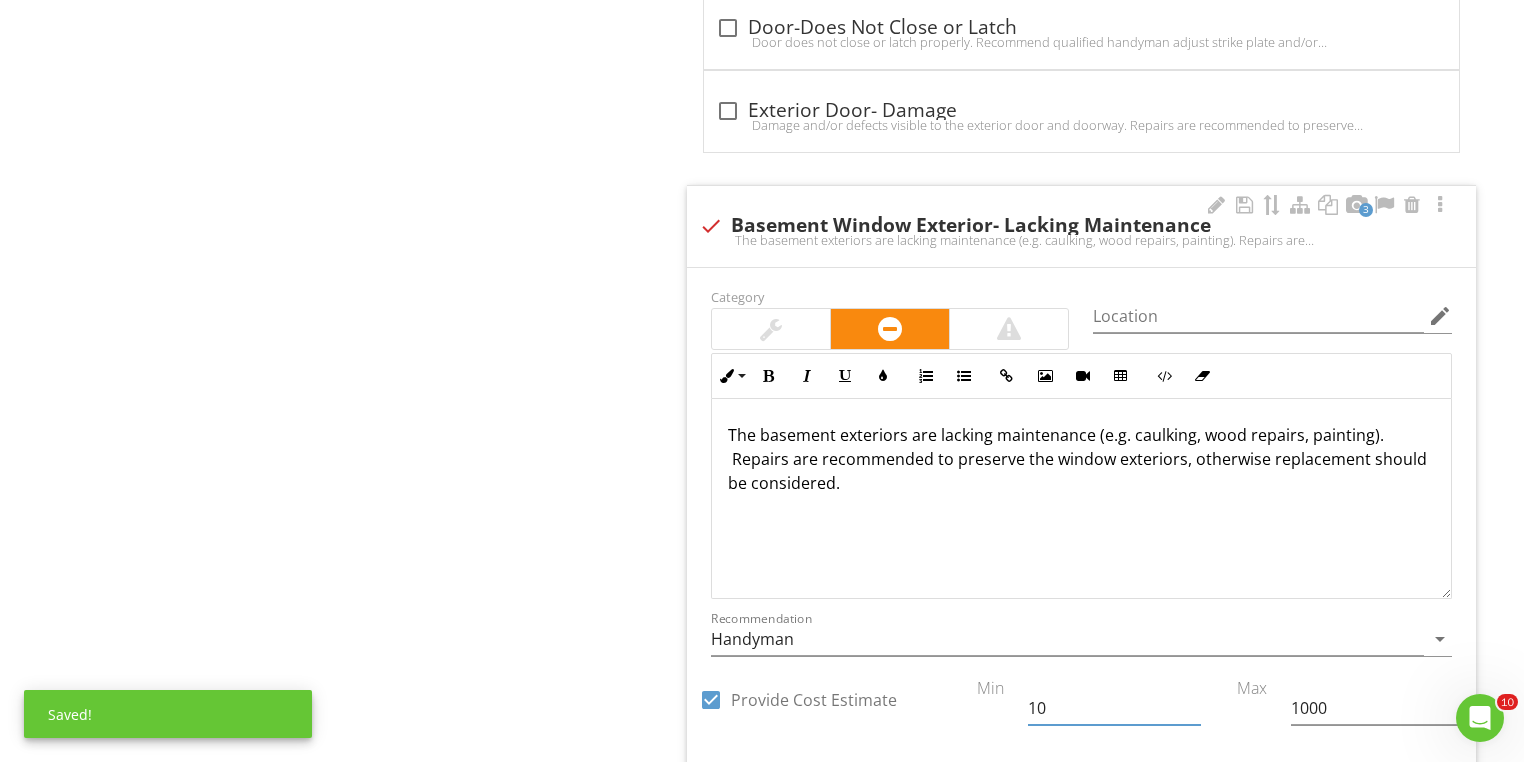 drag, startPoint x: 1066, startPoint y: 704, endPoint x: 929, endPoint y: 681, distance: 138.91724 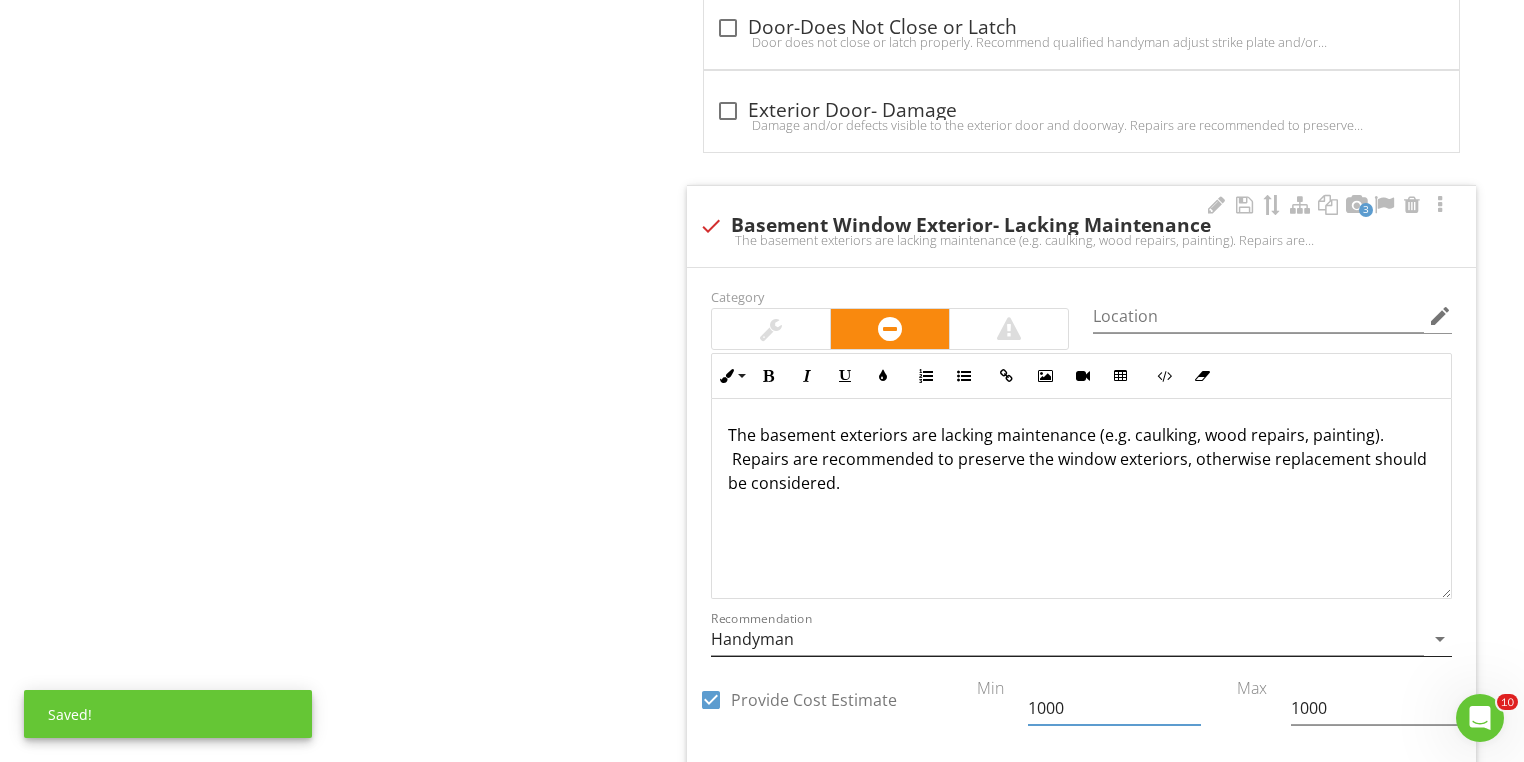 type on "1000" 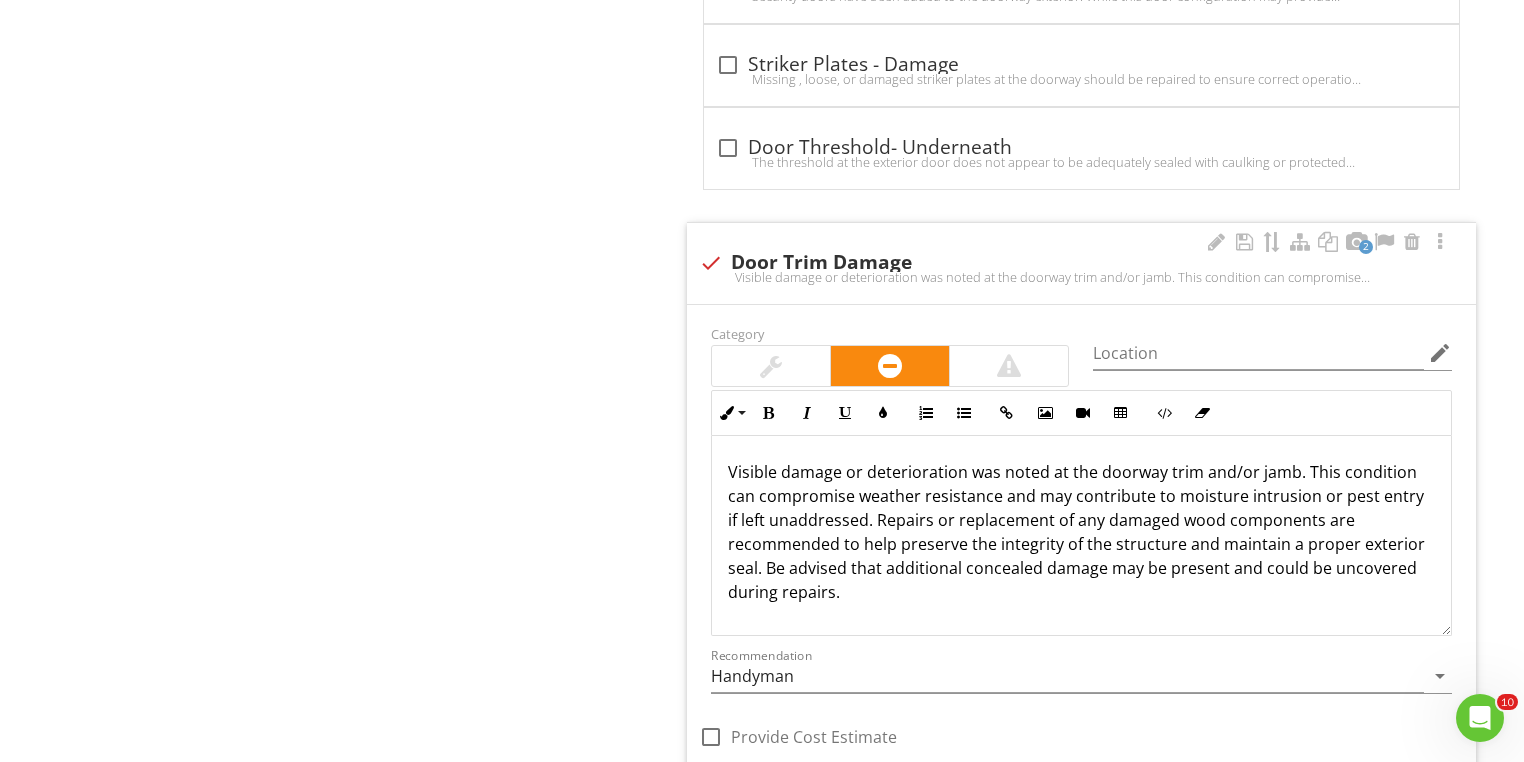 scroll, scrollTop: 4560, scrollLeft: 0, axis: vertical 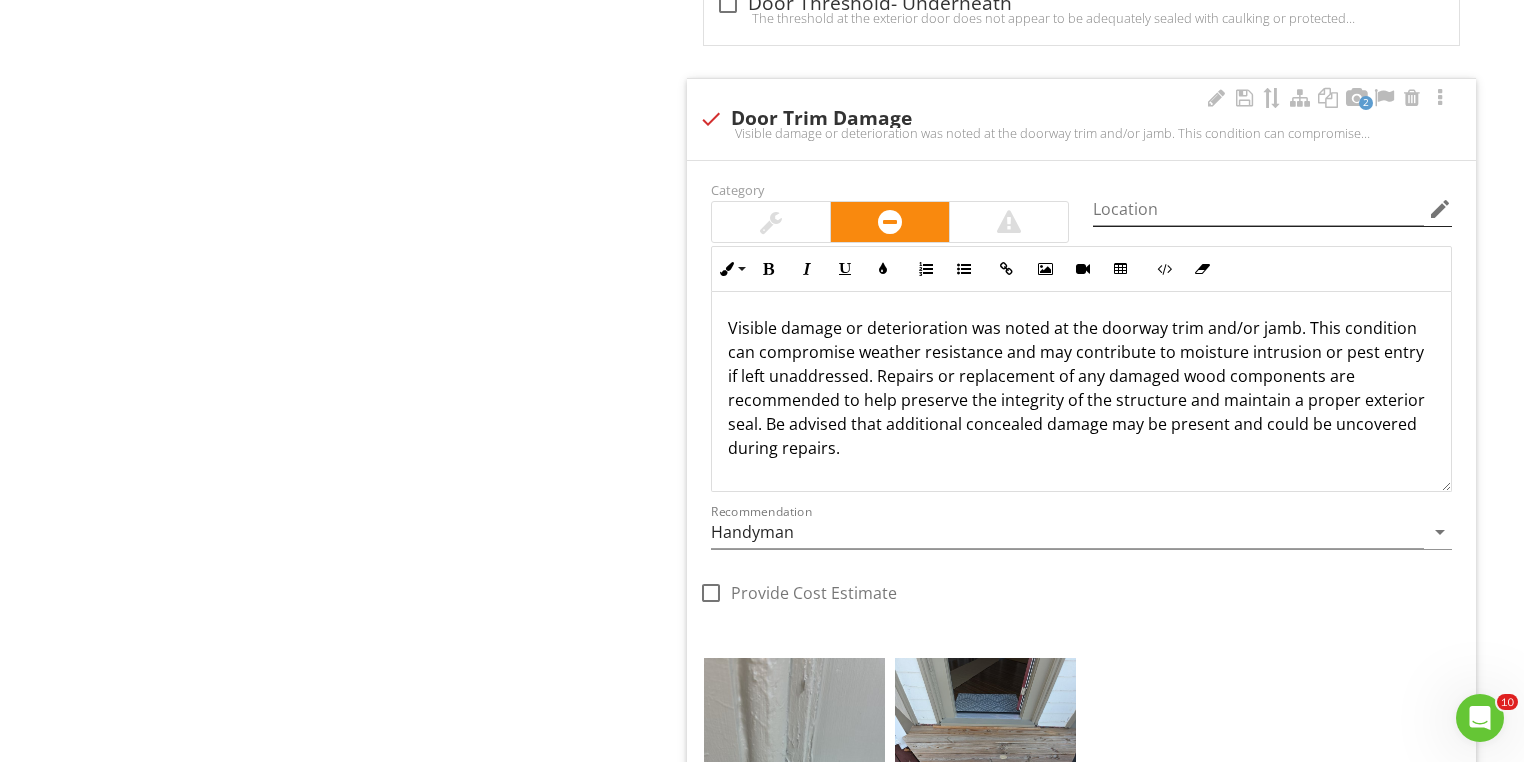click on "edit" at bounding box center [1440, 209] 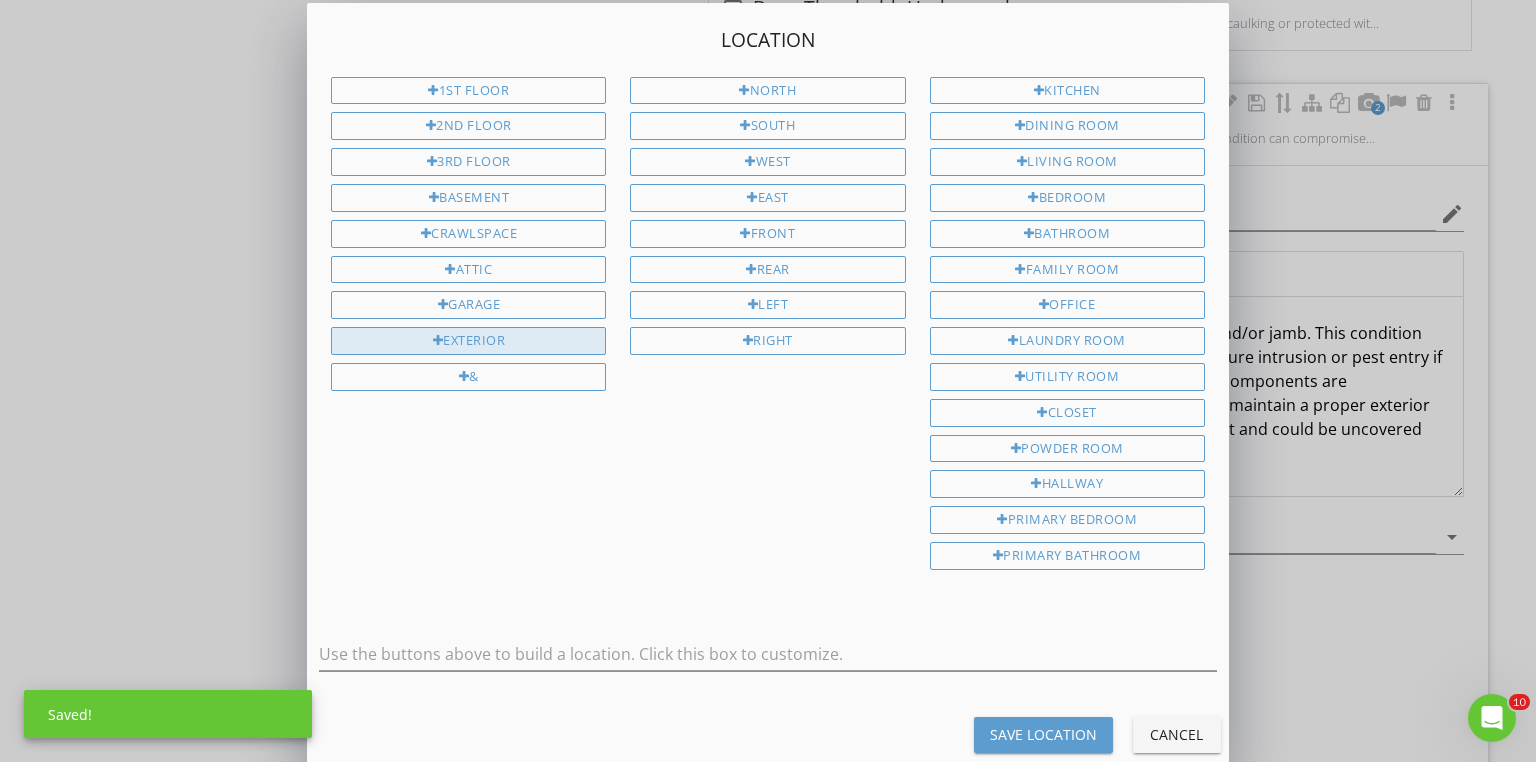 click on "Exterior" at bounding box center (468, 341) 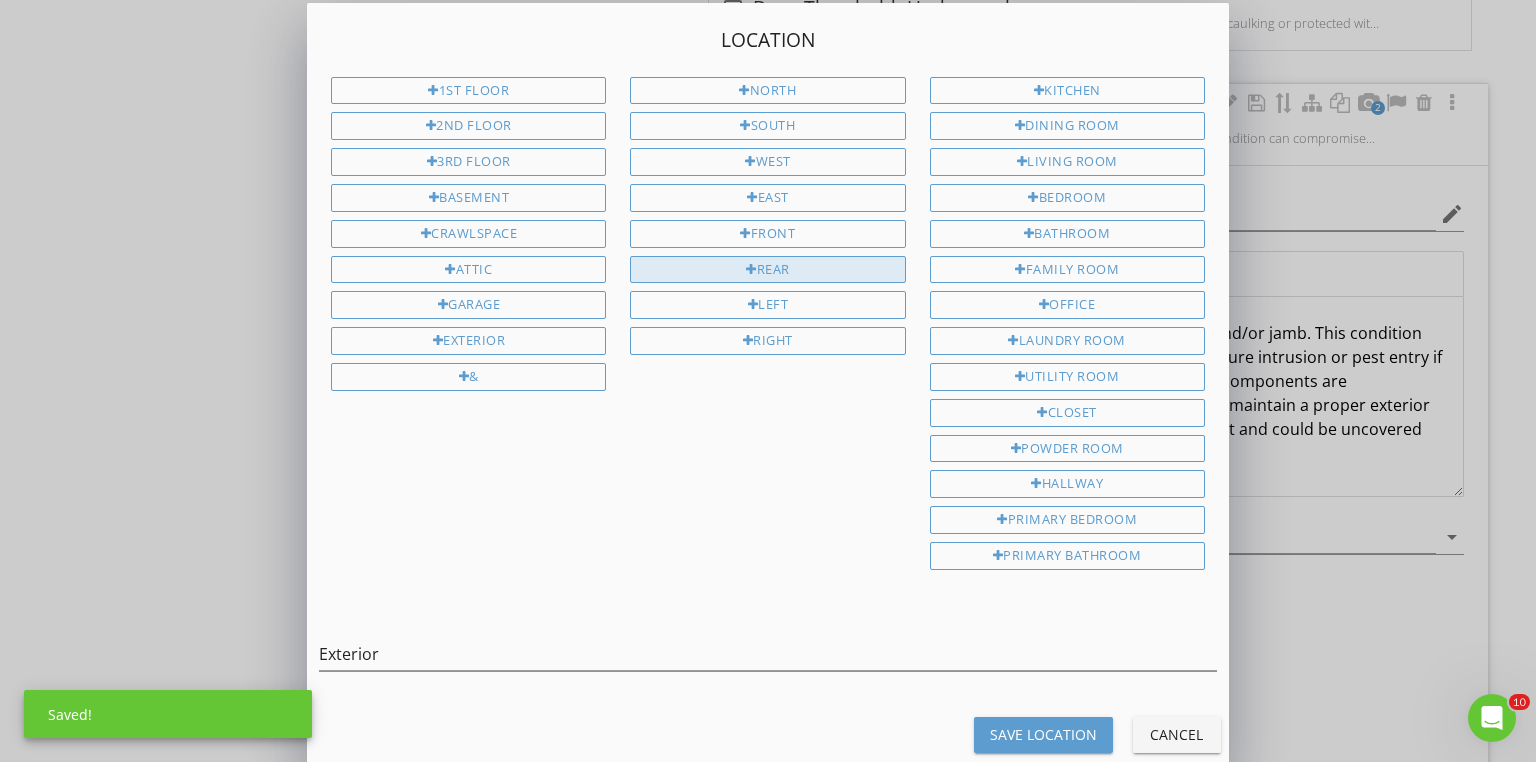 click on "Rear" at bounding box center [767, 270] 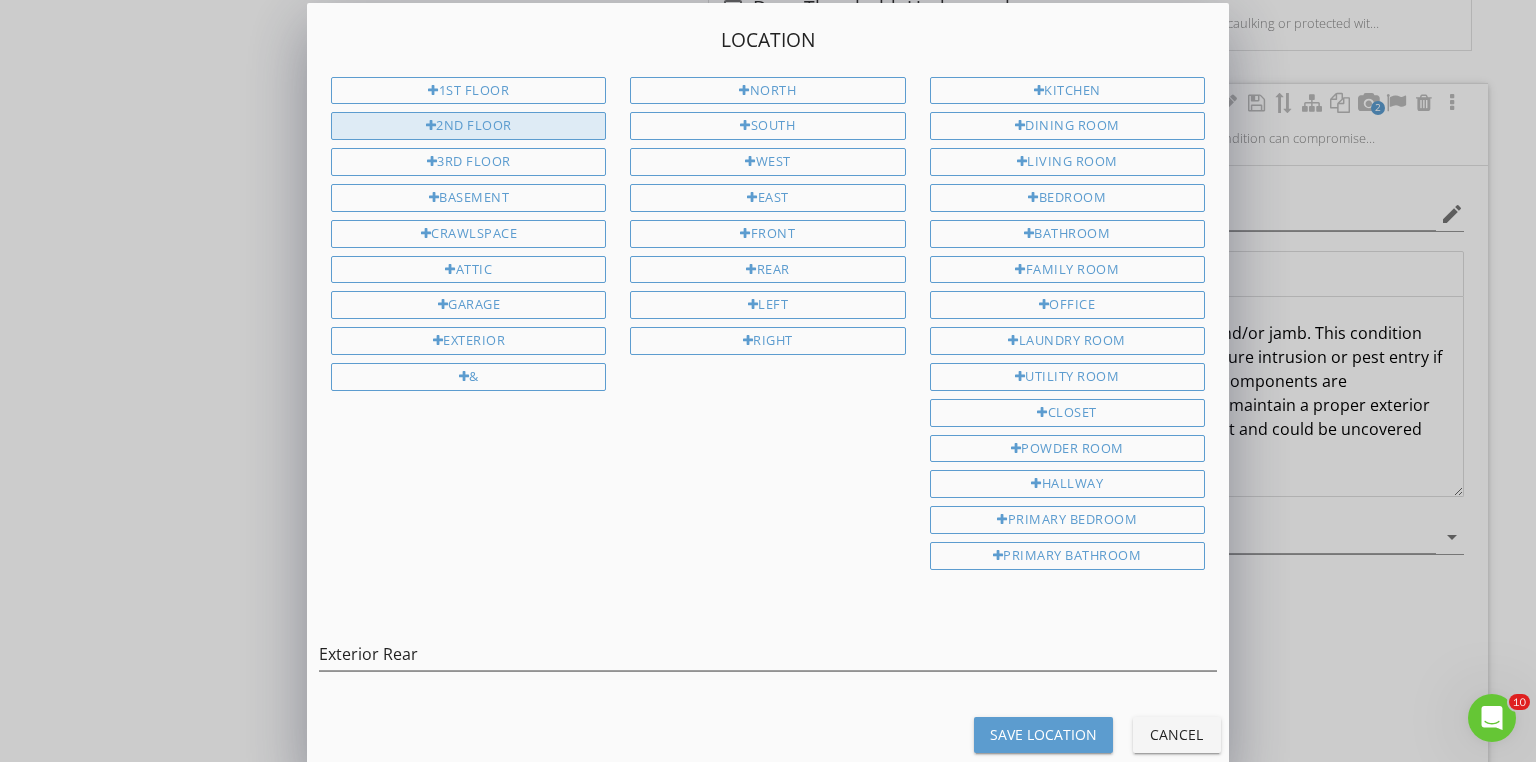 click on "2nd Floor" at bounding box center [468, 126] 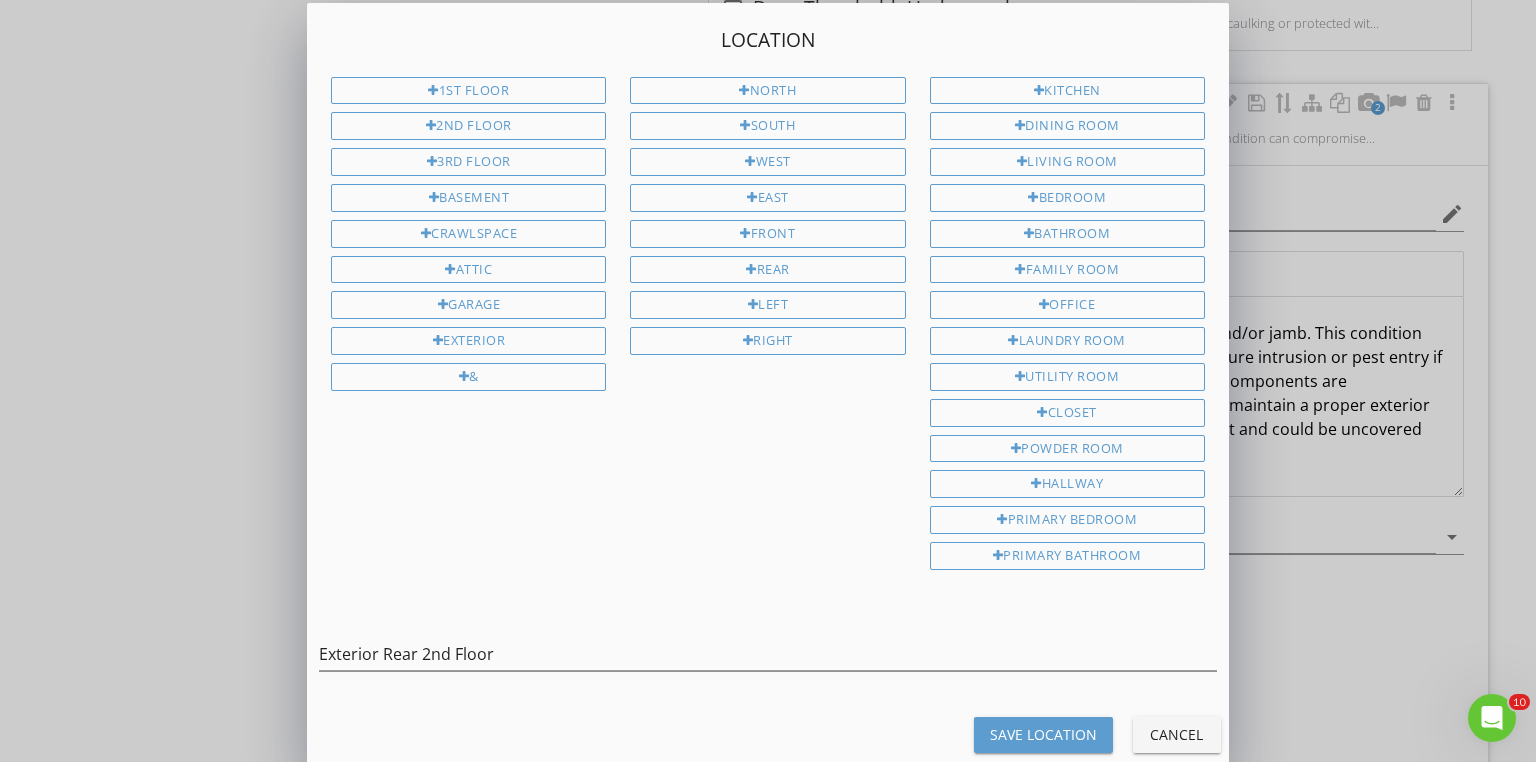 click on "Save Location" at bounding box center (1043, 735) 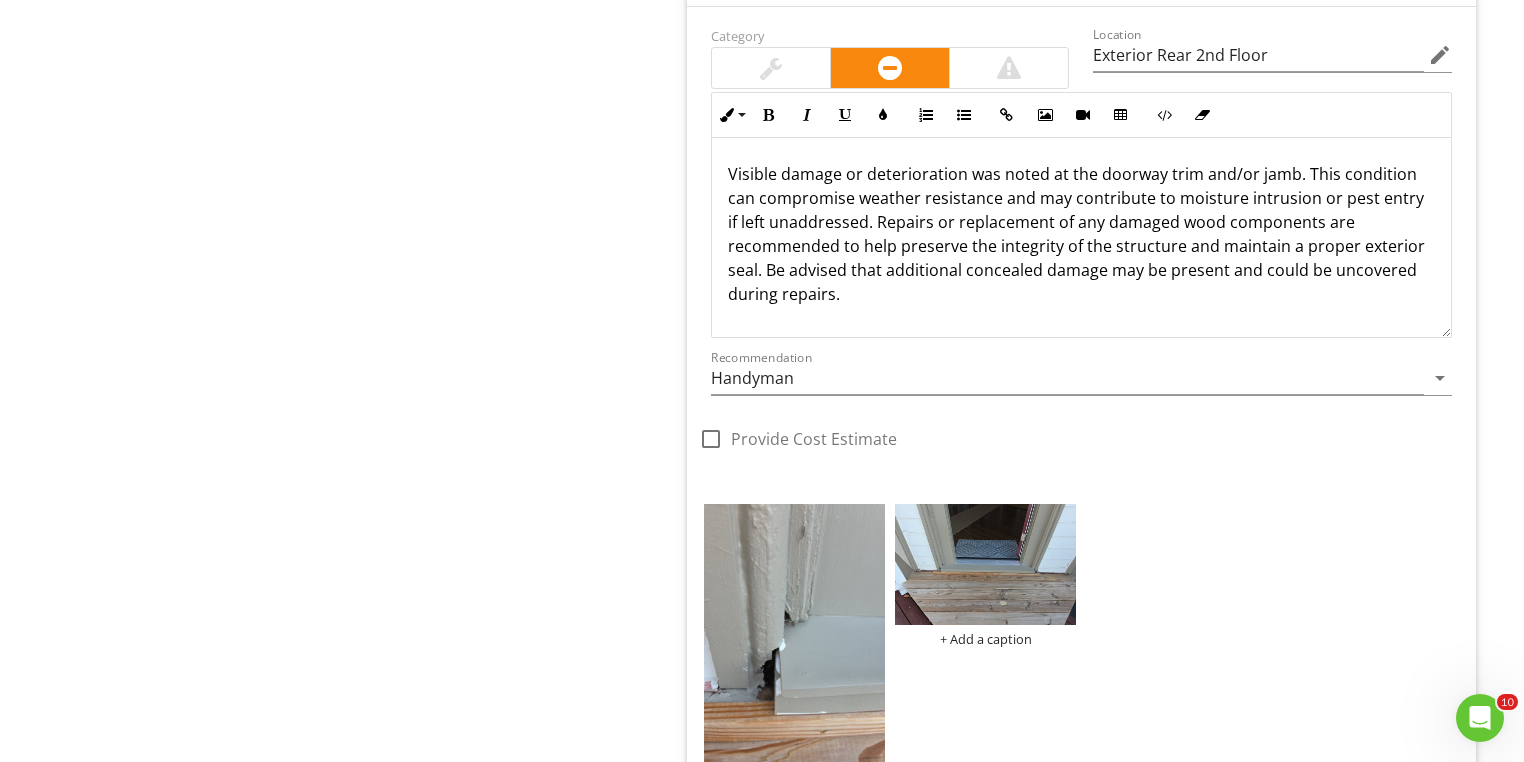 scroll, scrollTop: 4720, scrollLeft: 0, axis: vertical 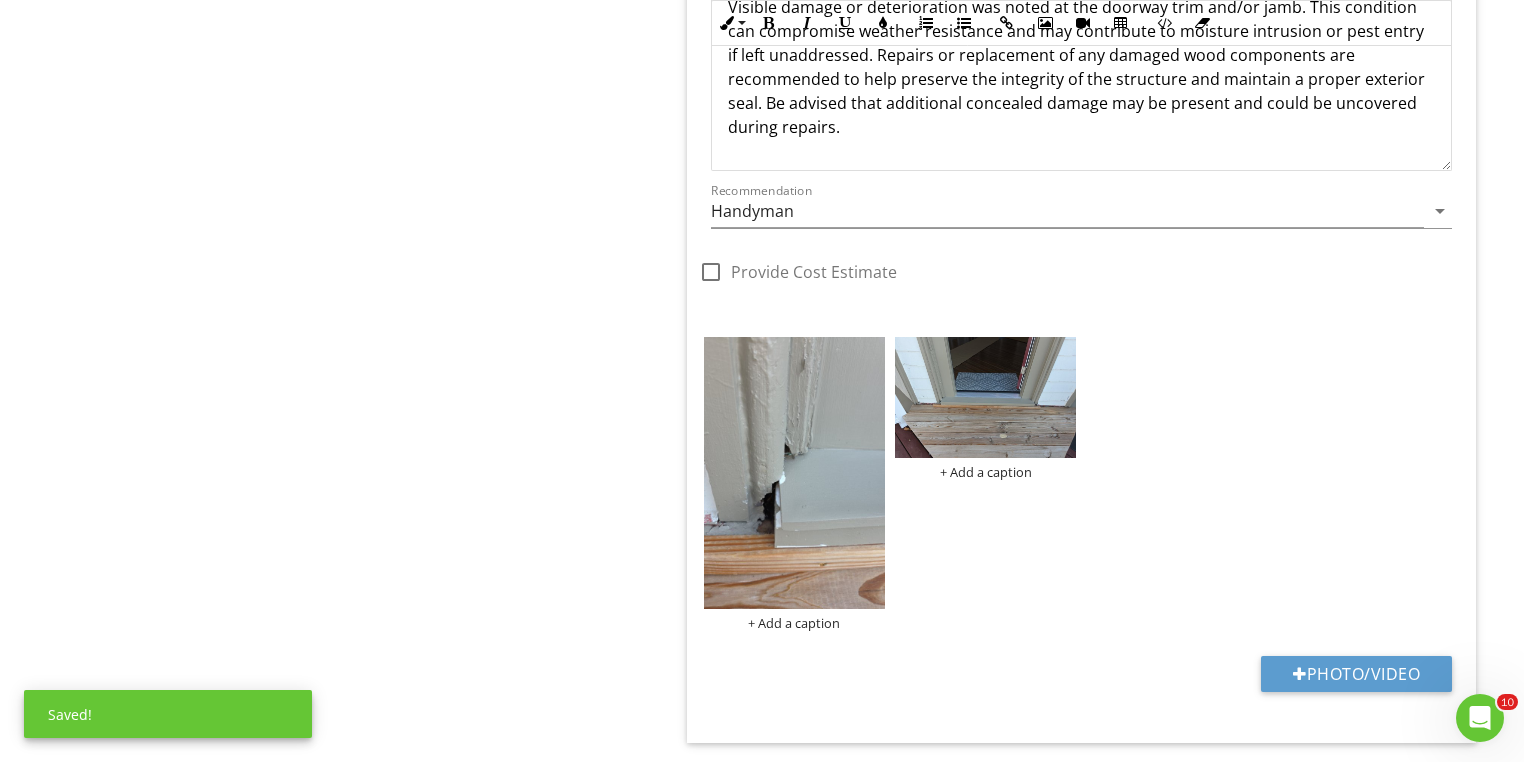 click at bounding box center [711, 272] 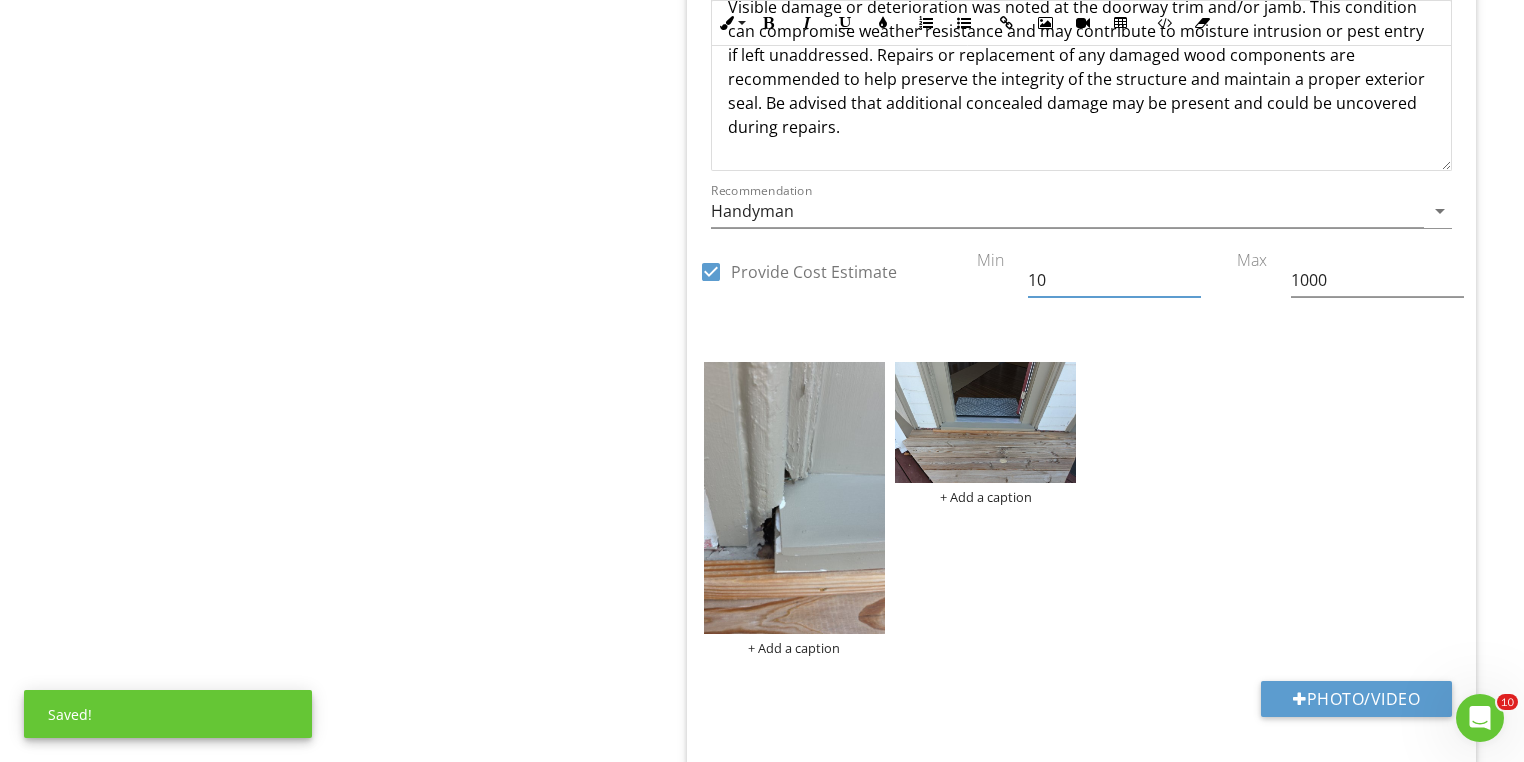 drag, startPoint x: 1091, startPoint y: 277, endPoint x: 950, endPoint y: 251, distance: 143.37712 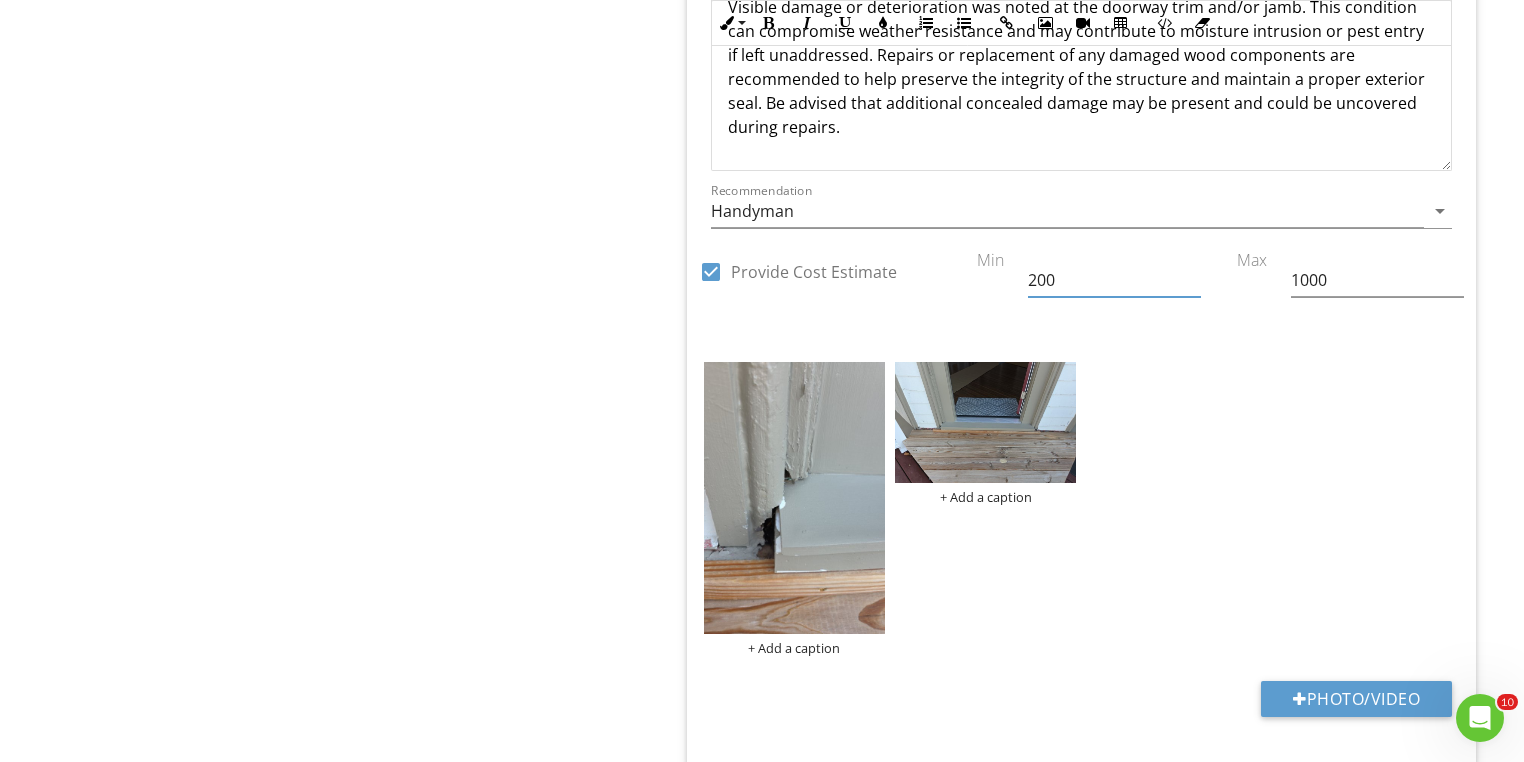 type on "200" 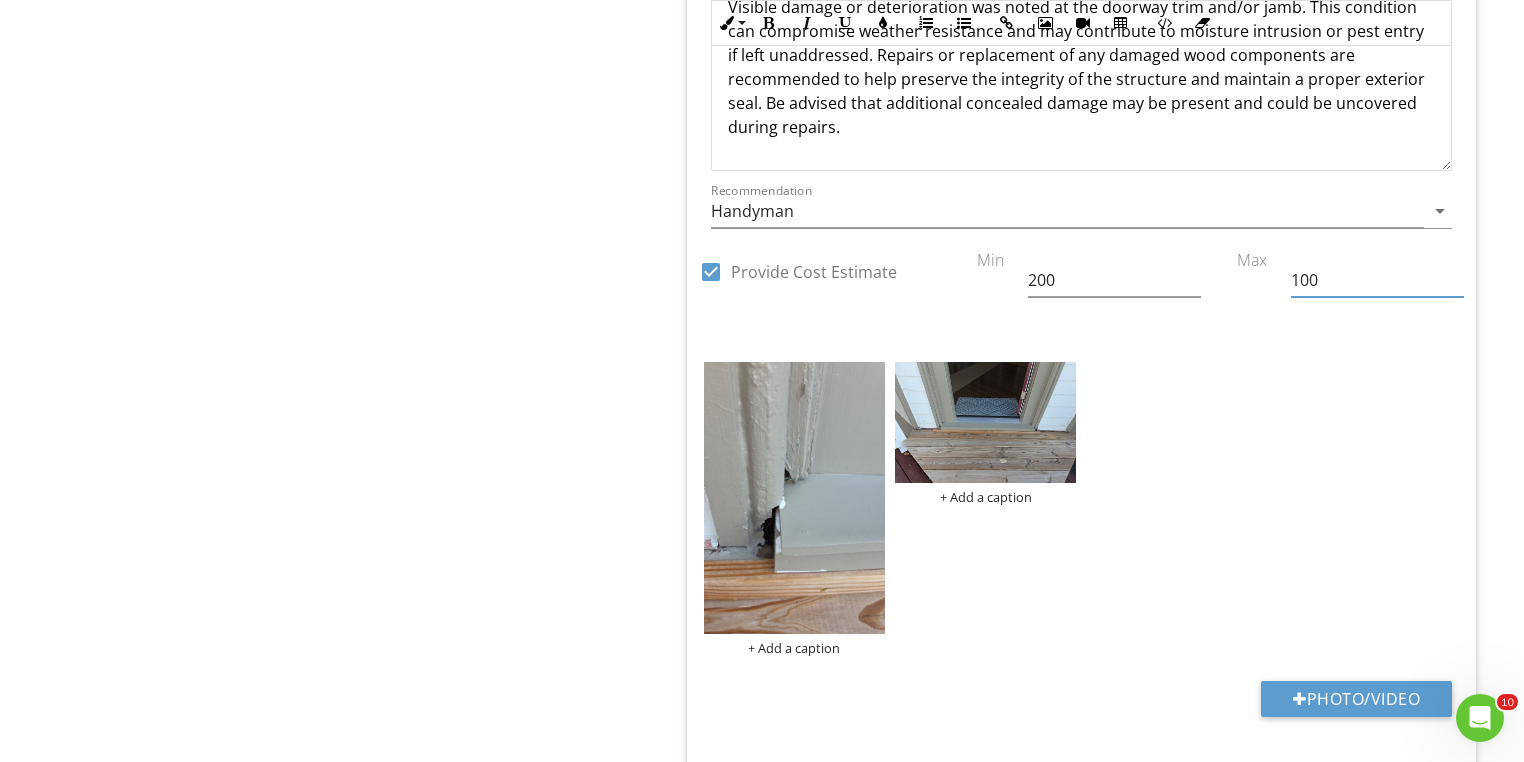 type on "1000" 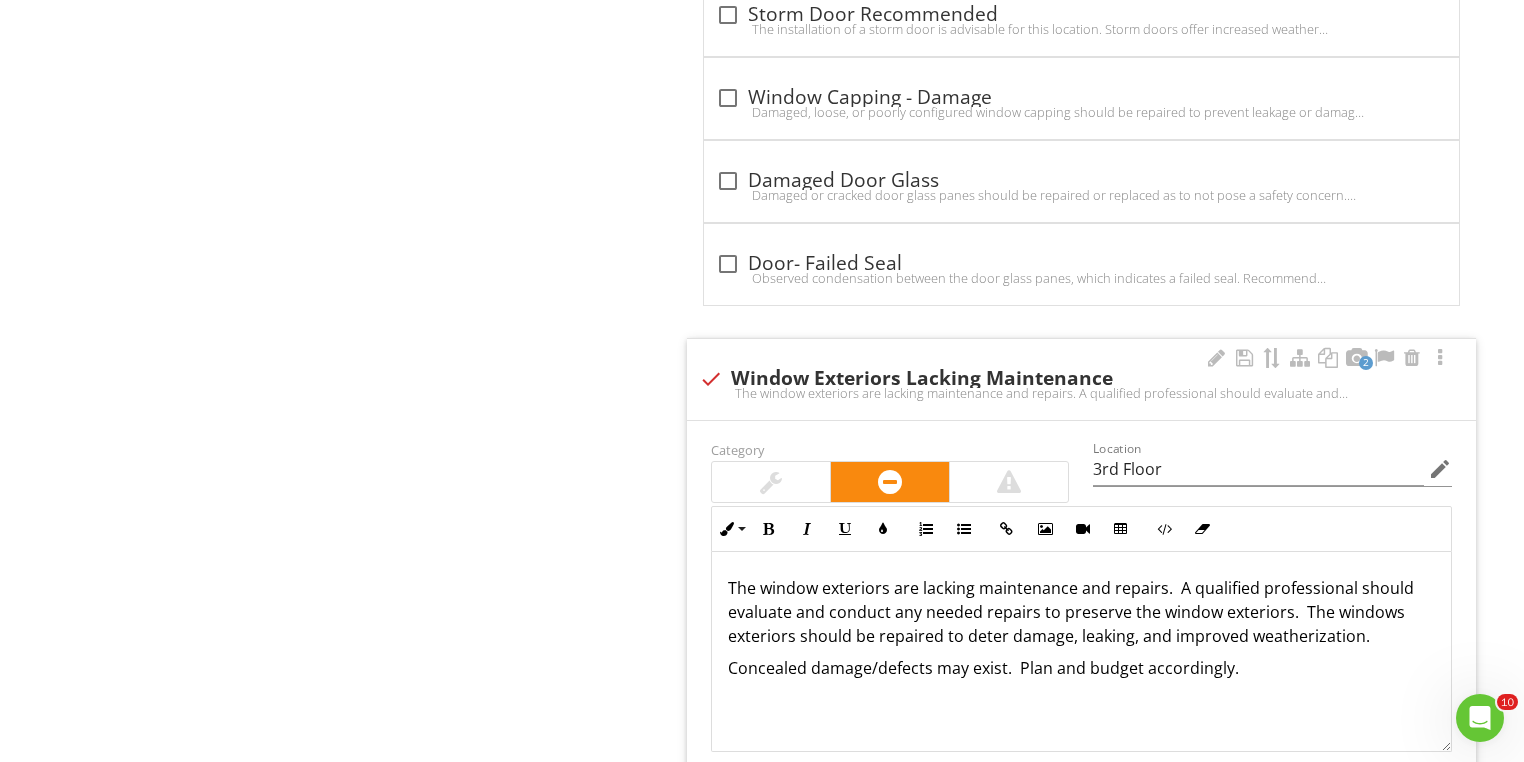 scroll, scrollTop: 8960, scrollLeft: 0, axis: vertical 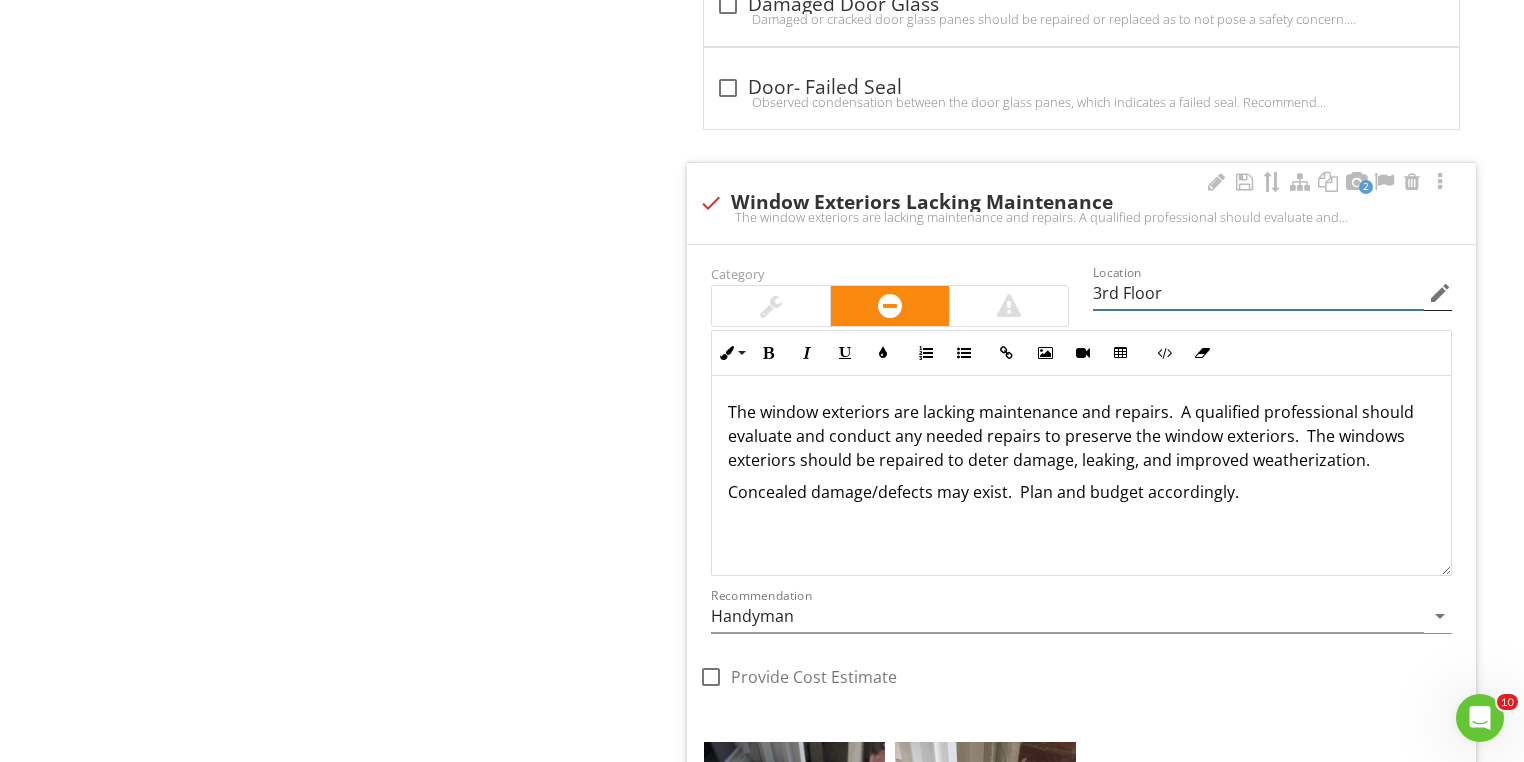 click on "3rd Floor" at bounding box center [1258, 293] 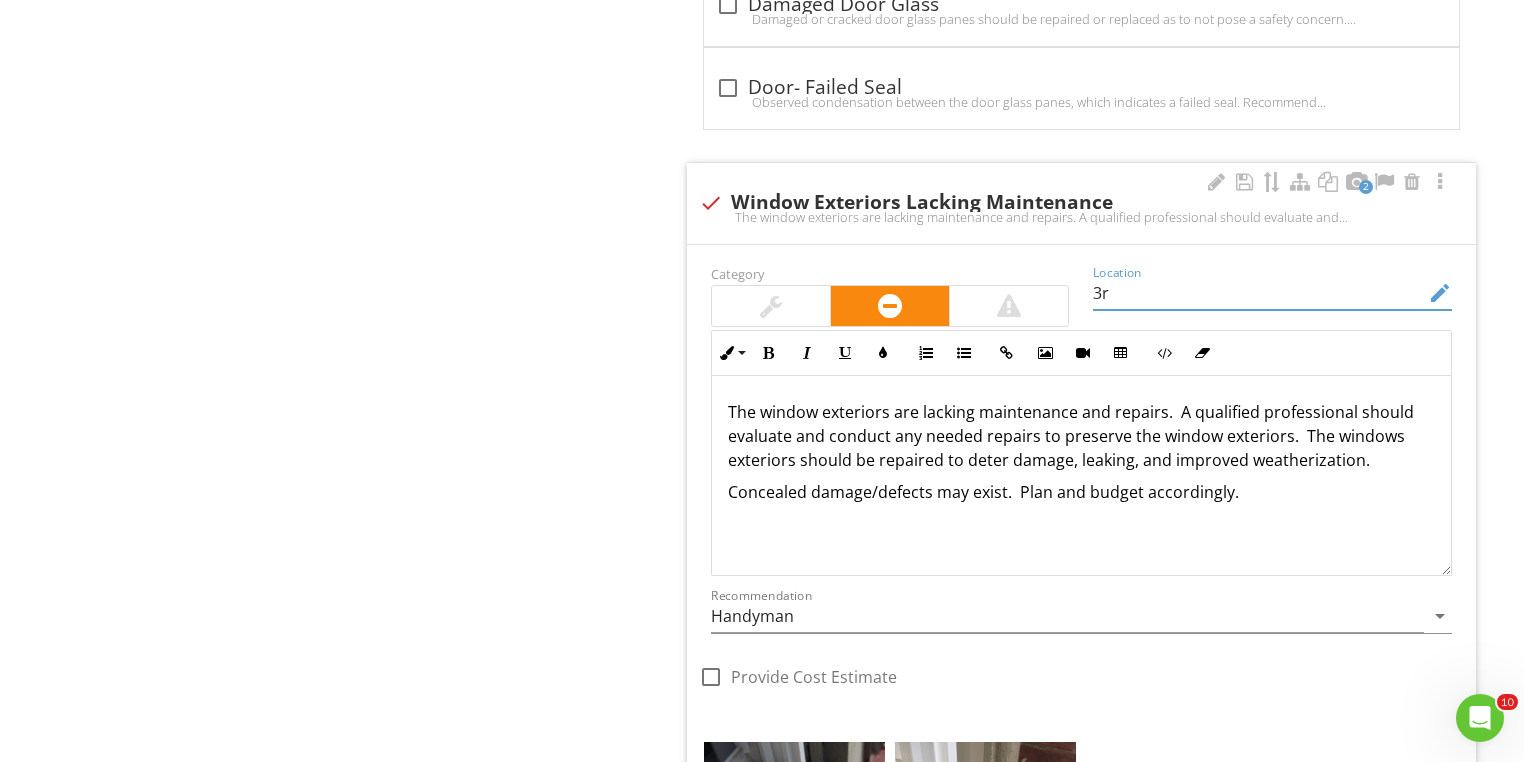 type on "3" 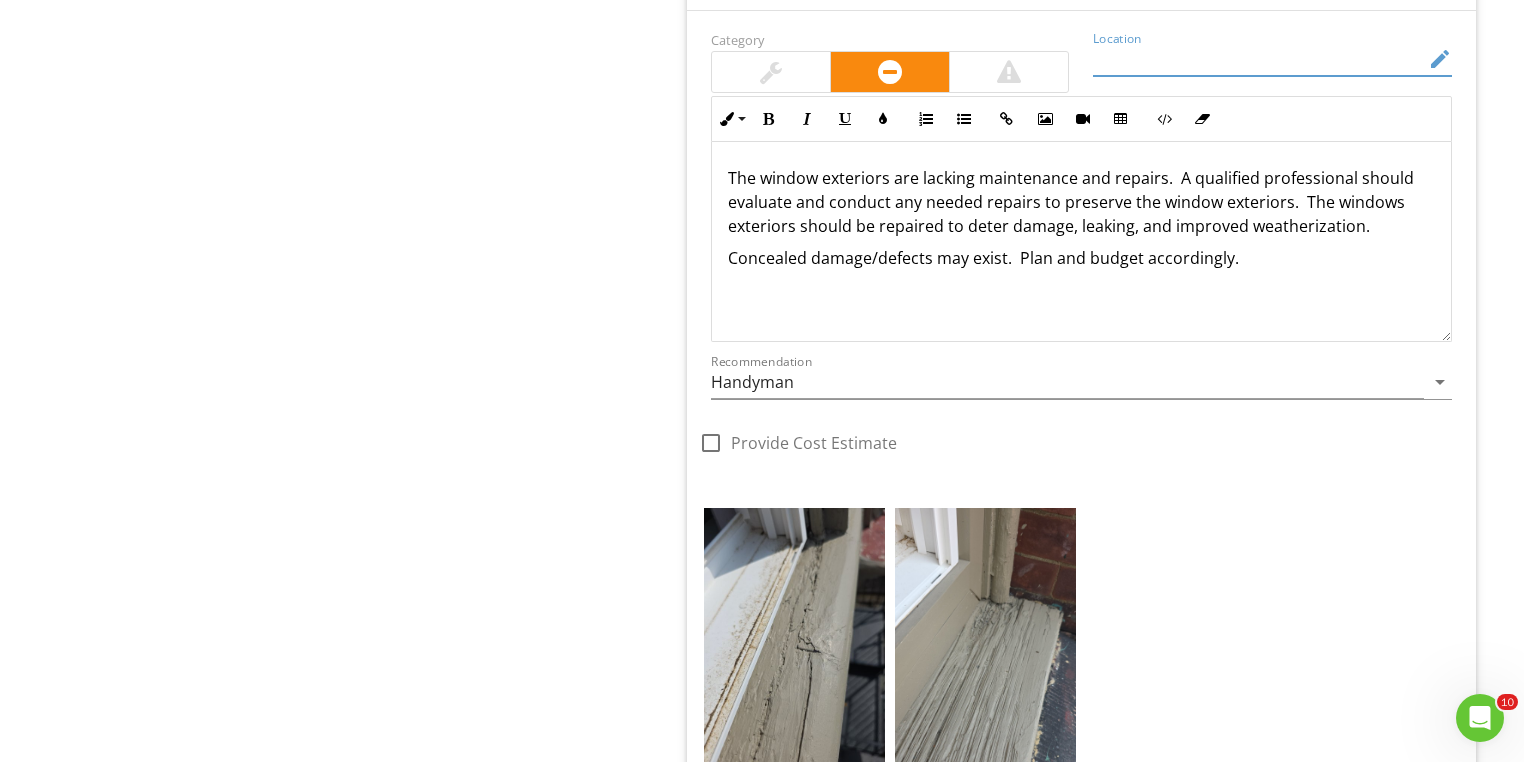 scroll, scrollTop: 9200, scrollLeft: 0, axis: vertical 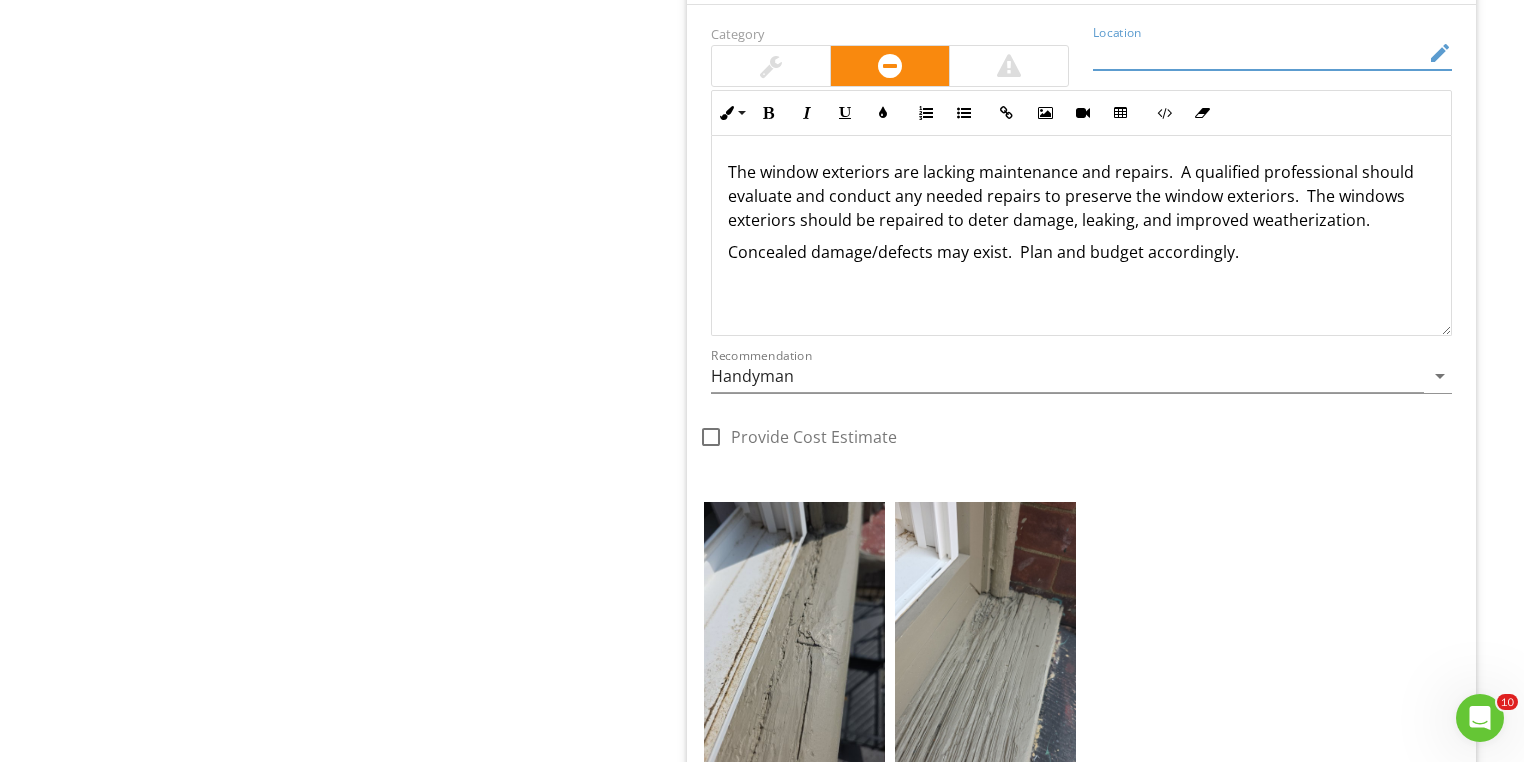 type 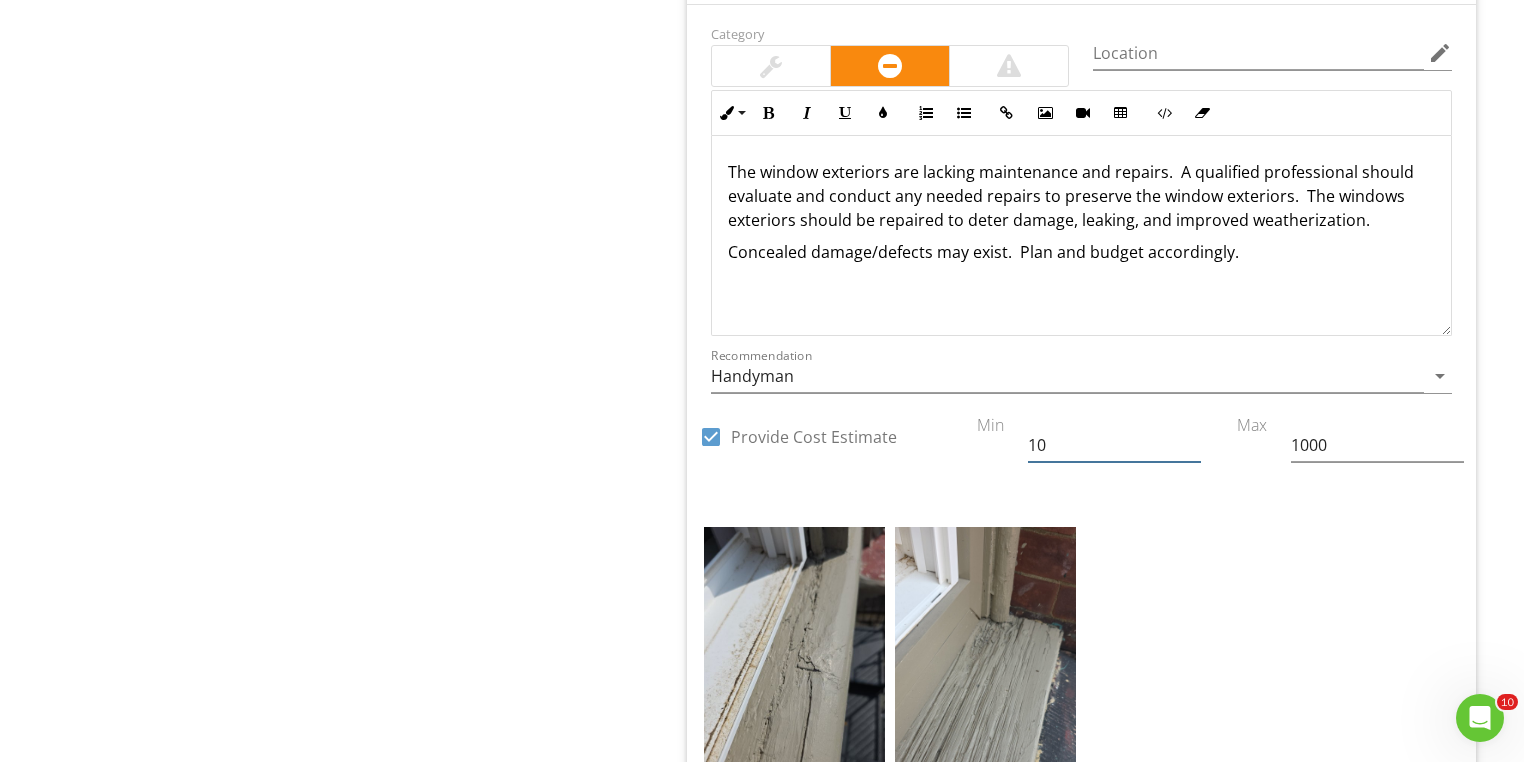 click on "10" at bounding box center (1114, 445) 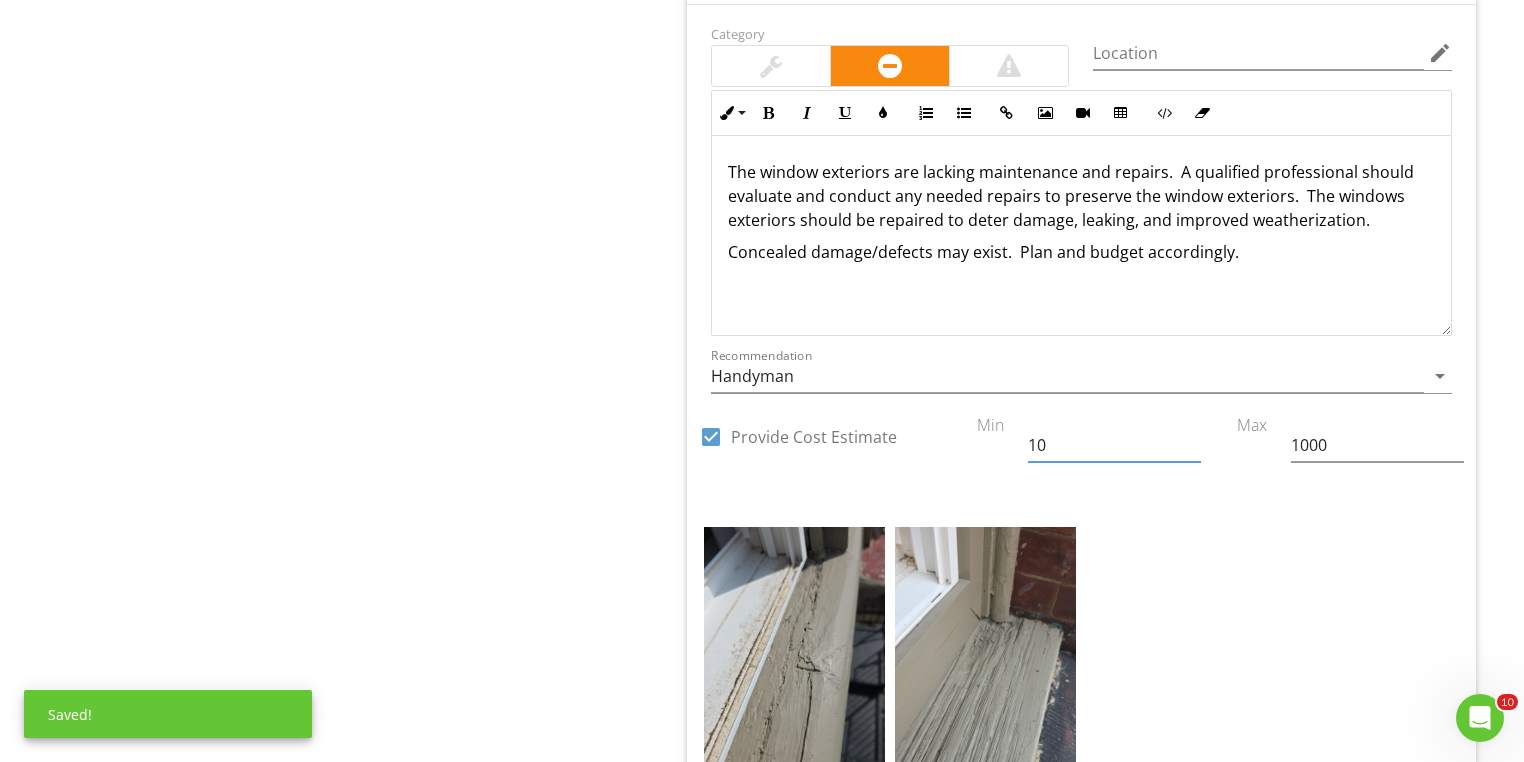 type on "1" 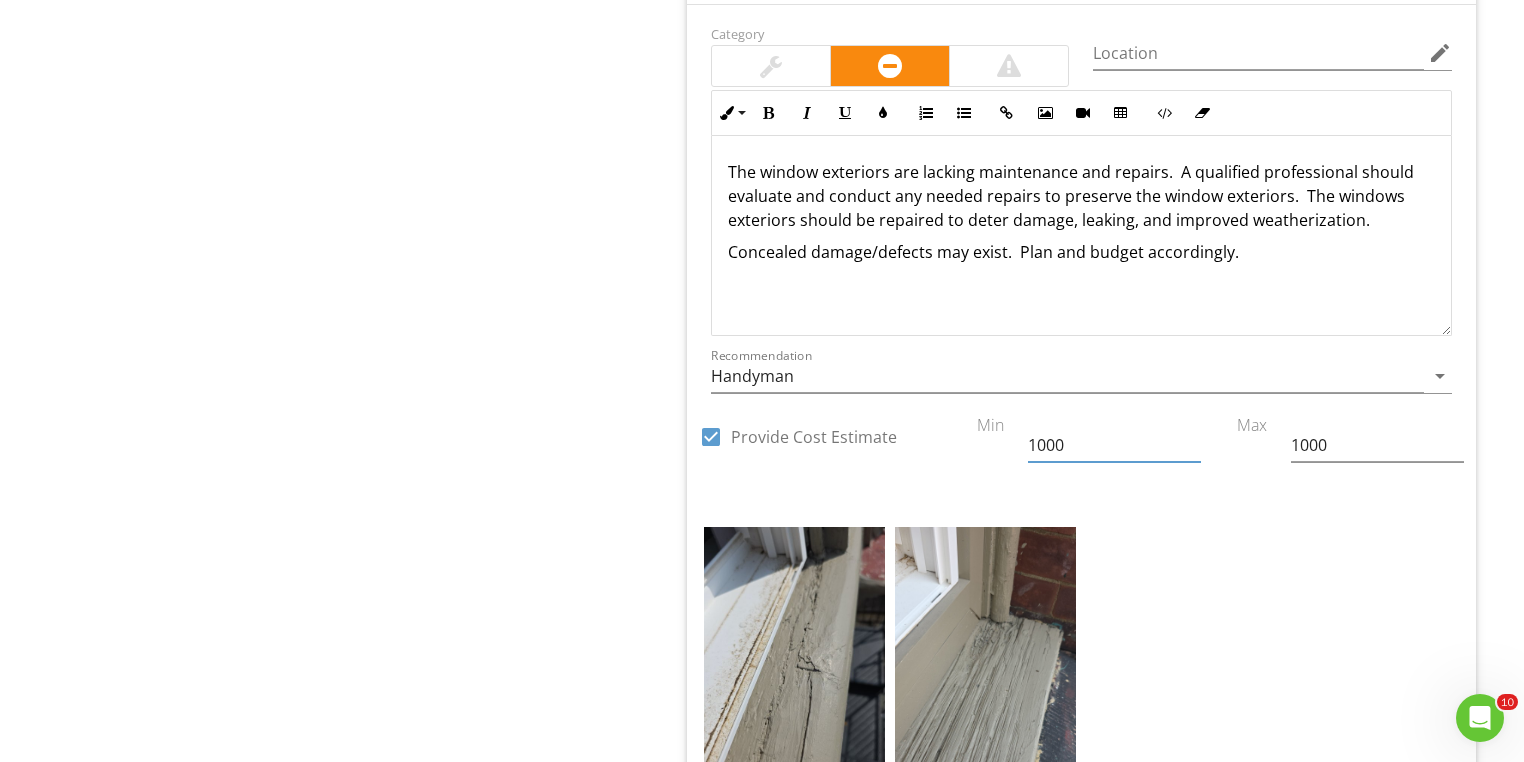 type on "1000" 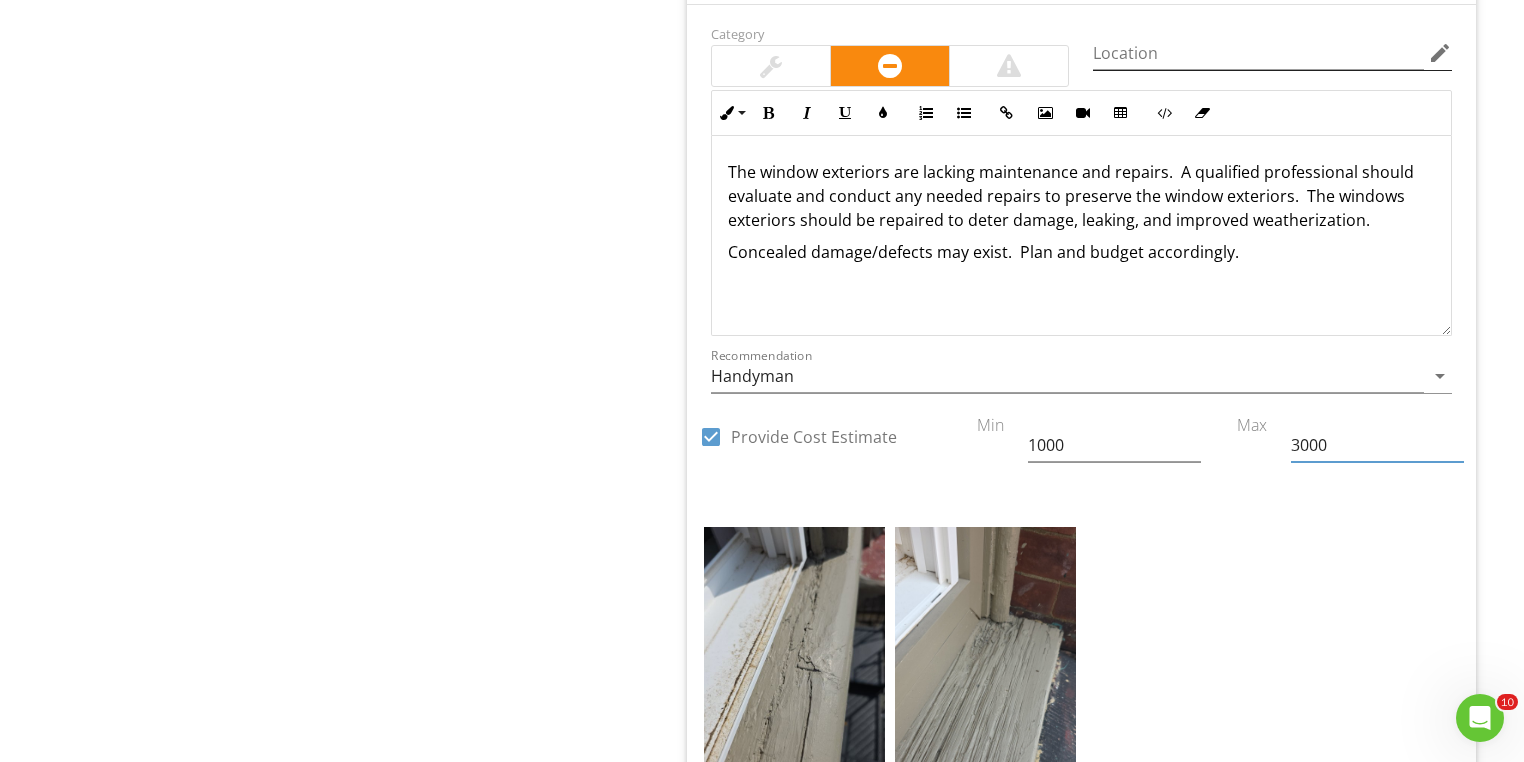 click on "edit" at bounding box center (1440, 53) 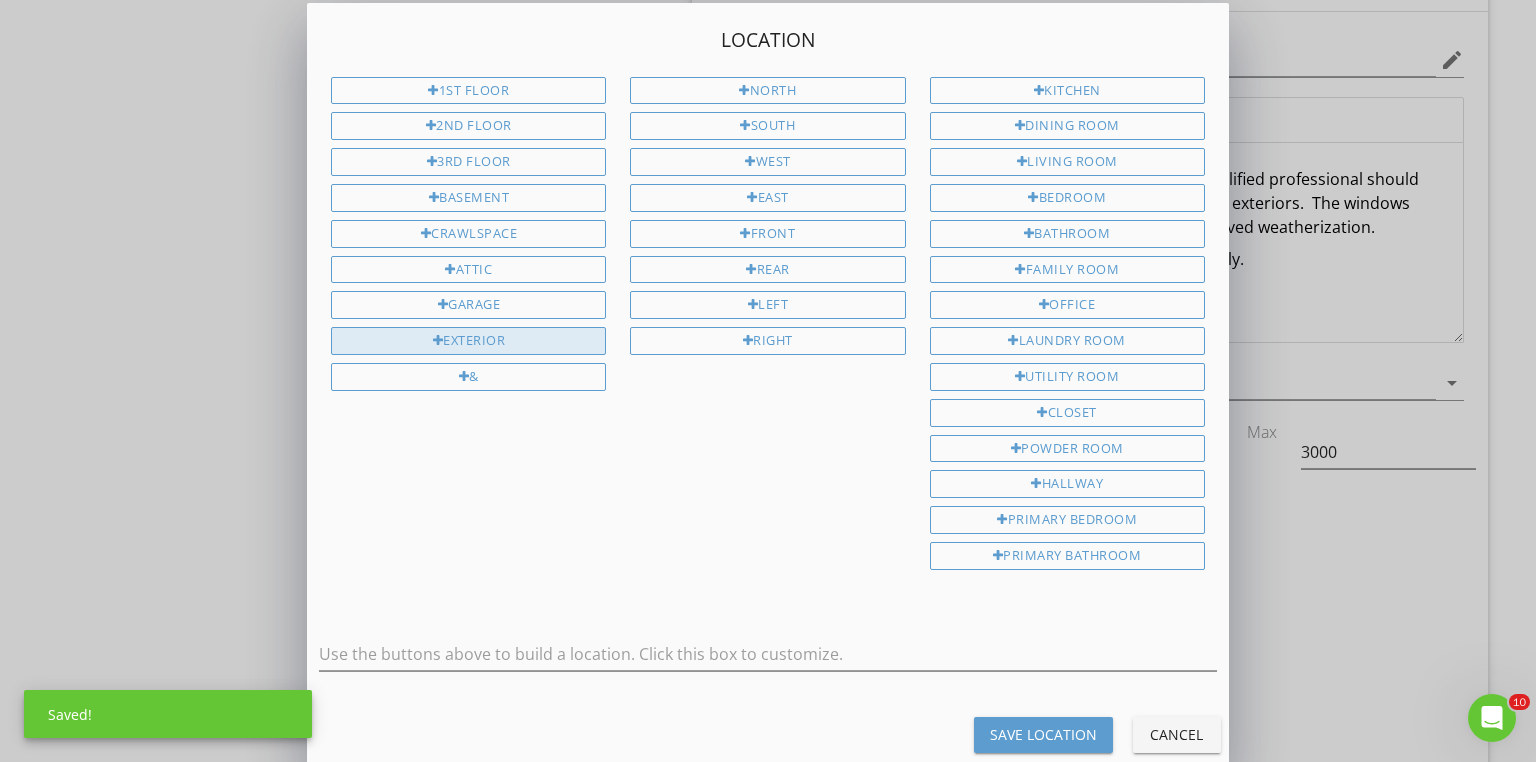 click on "Exterior" at bounding box center [468, 341] 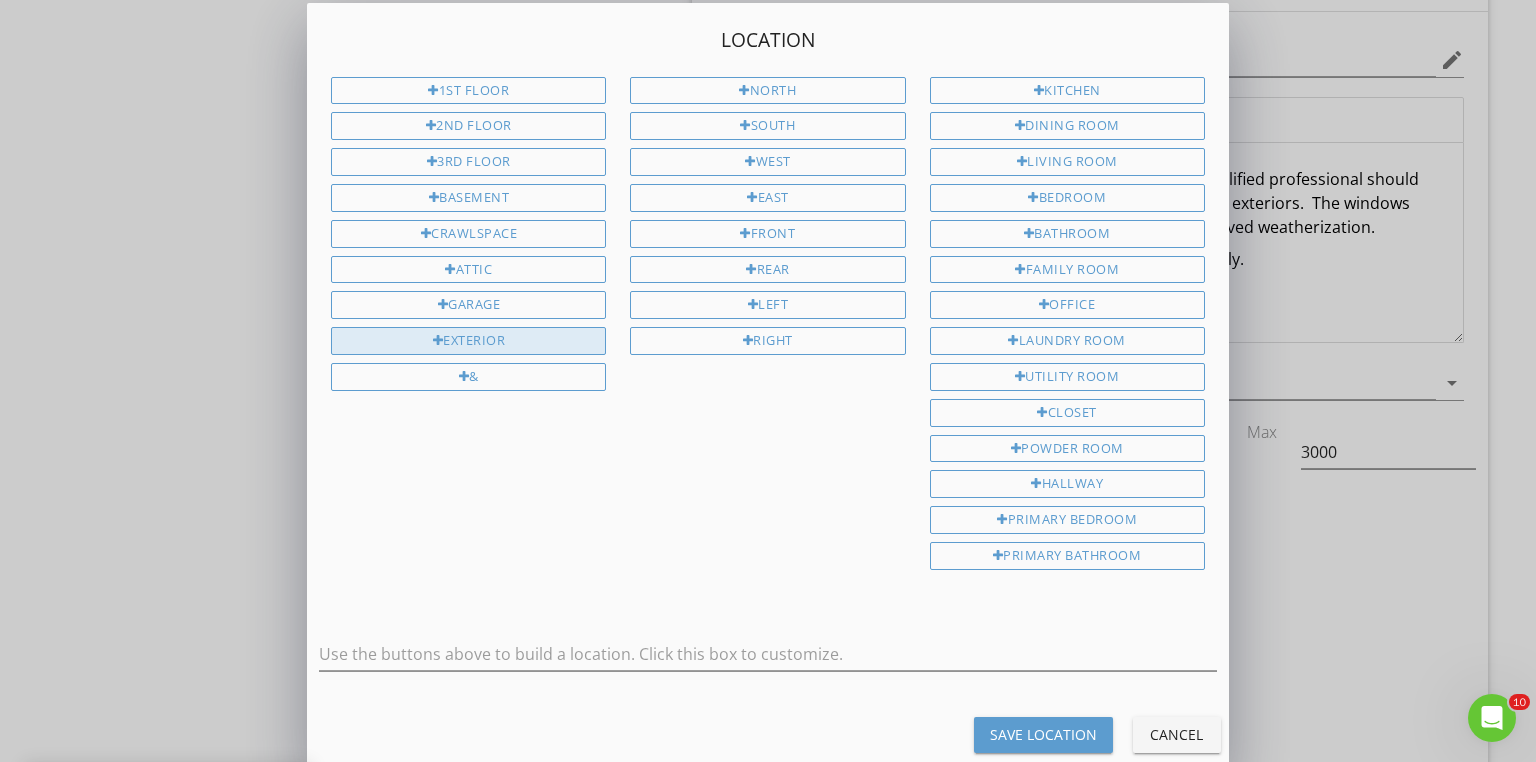 type on "Exterior" 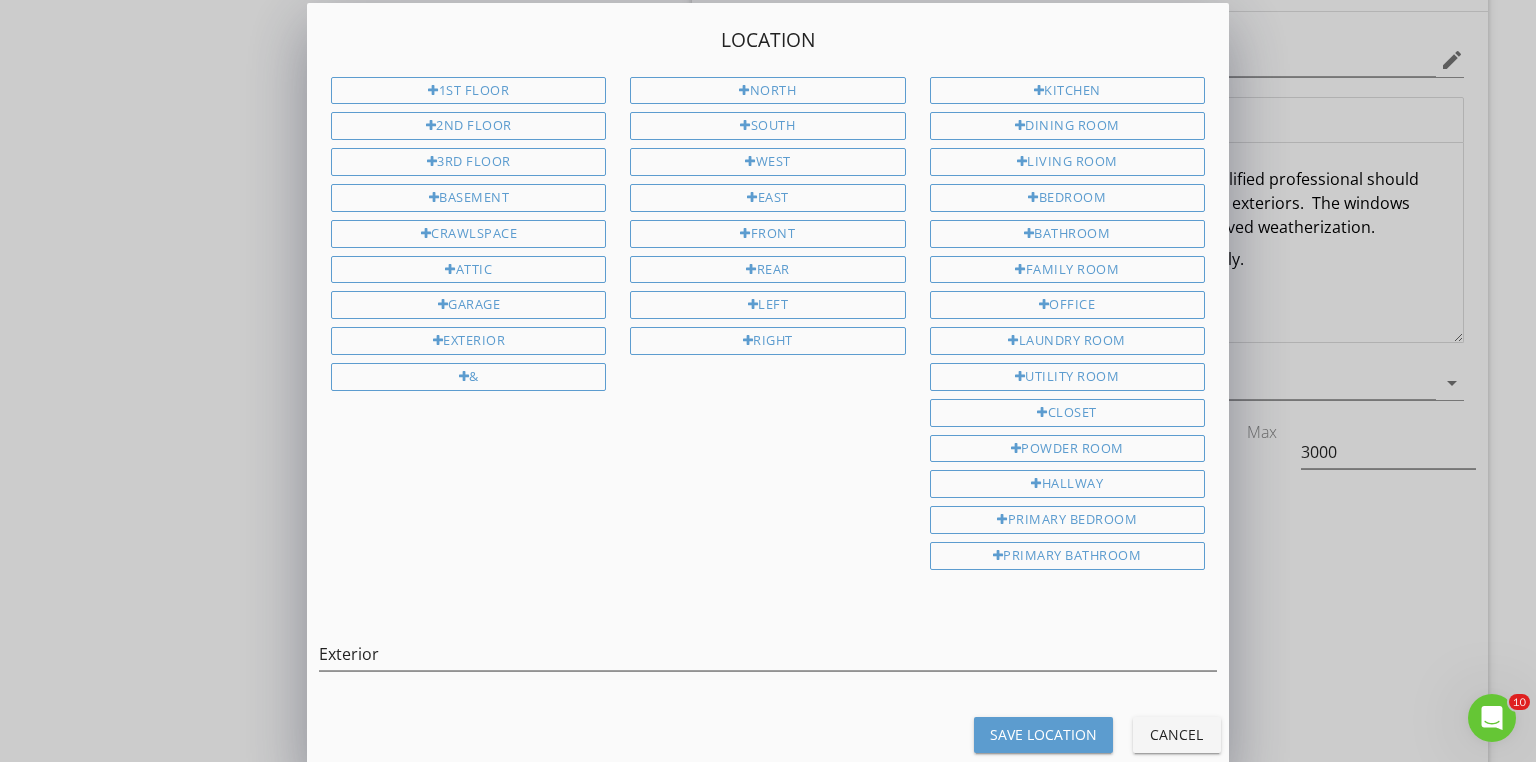click on "Save Location" at bounding box center [1043, 735] 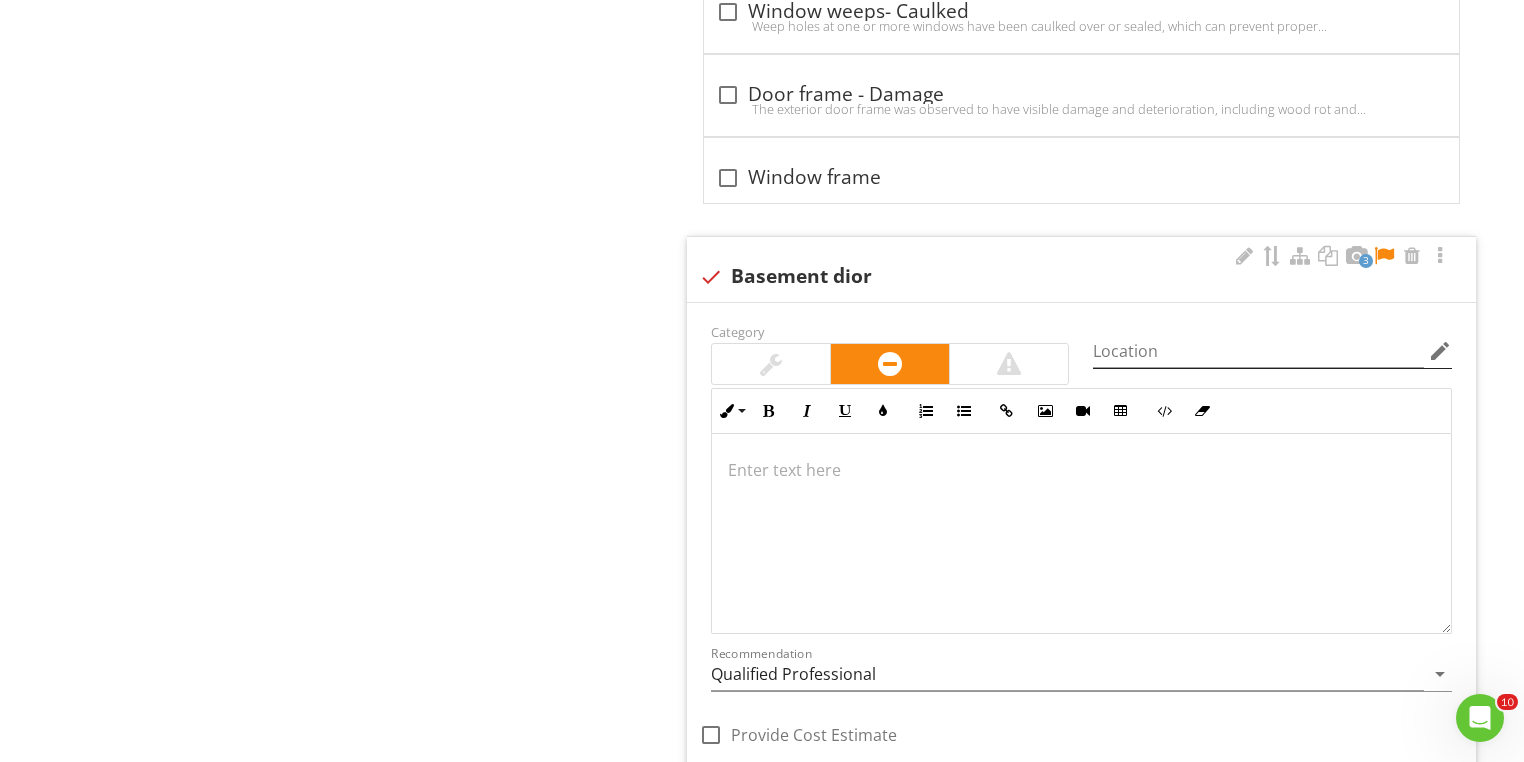 scroll, scrollTop: 13280, scrollLeft: 0, axis: vertical 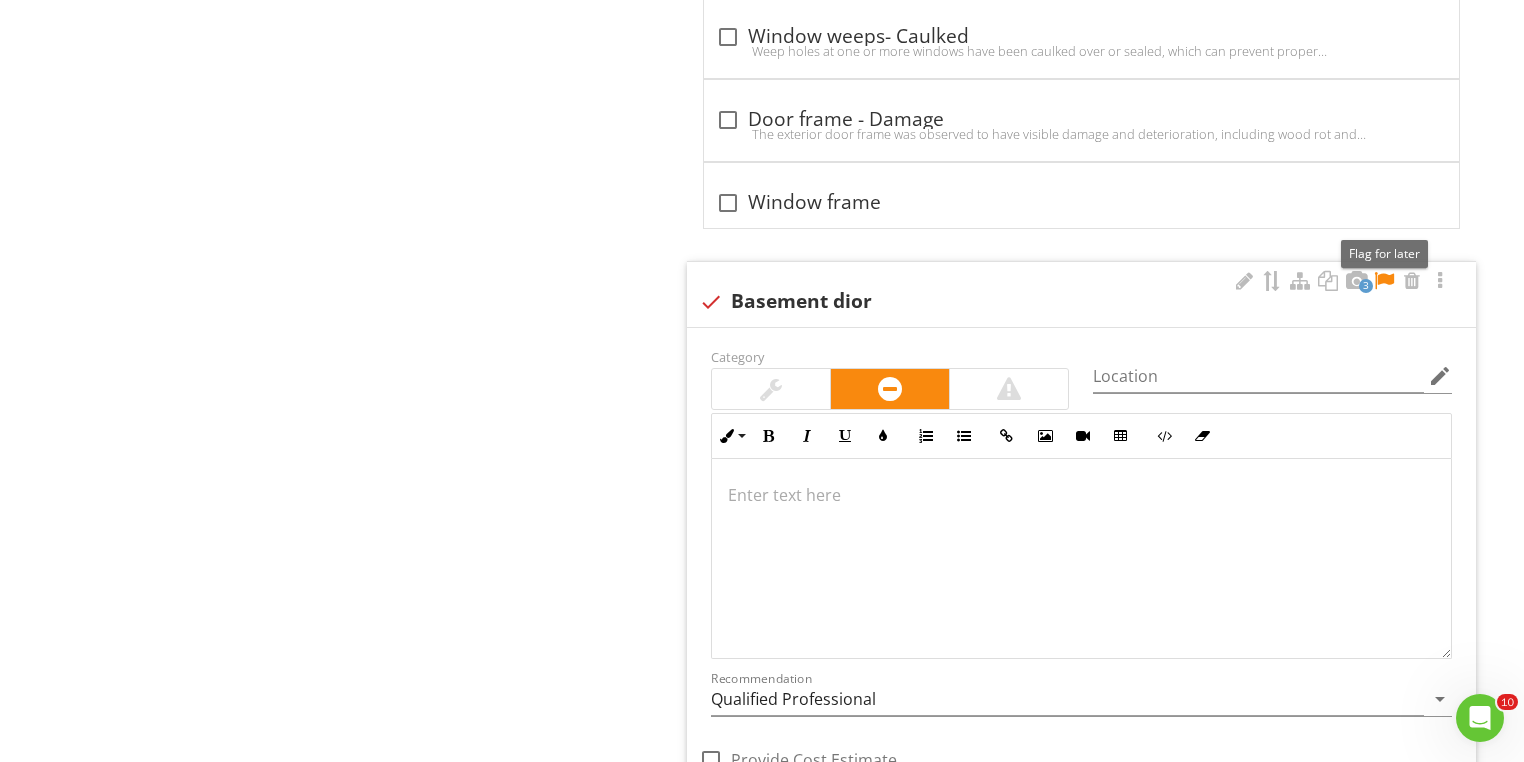 click at bounding box center (1384, 281) 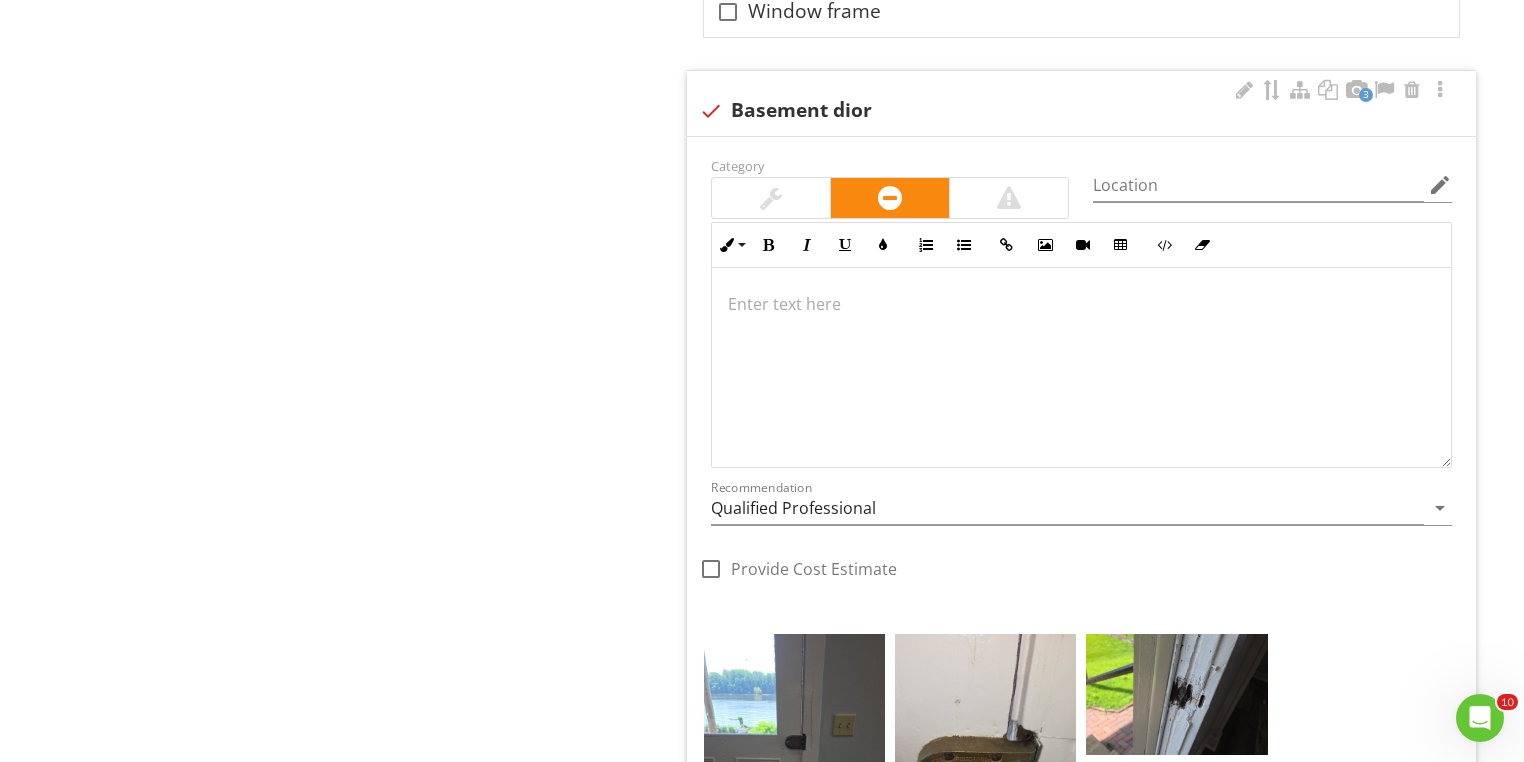 scroll, scrollTop: 13520, scrollLeft: 0, axis: vertical 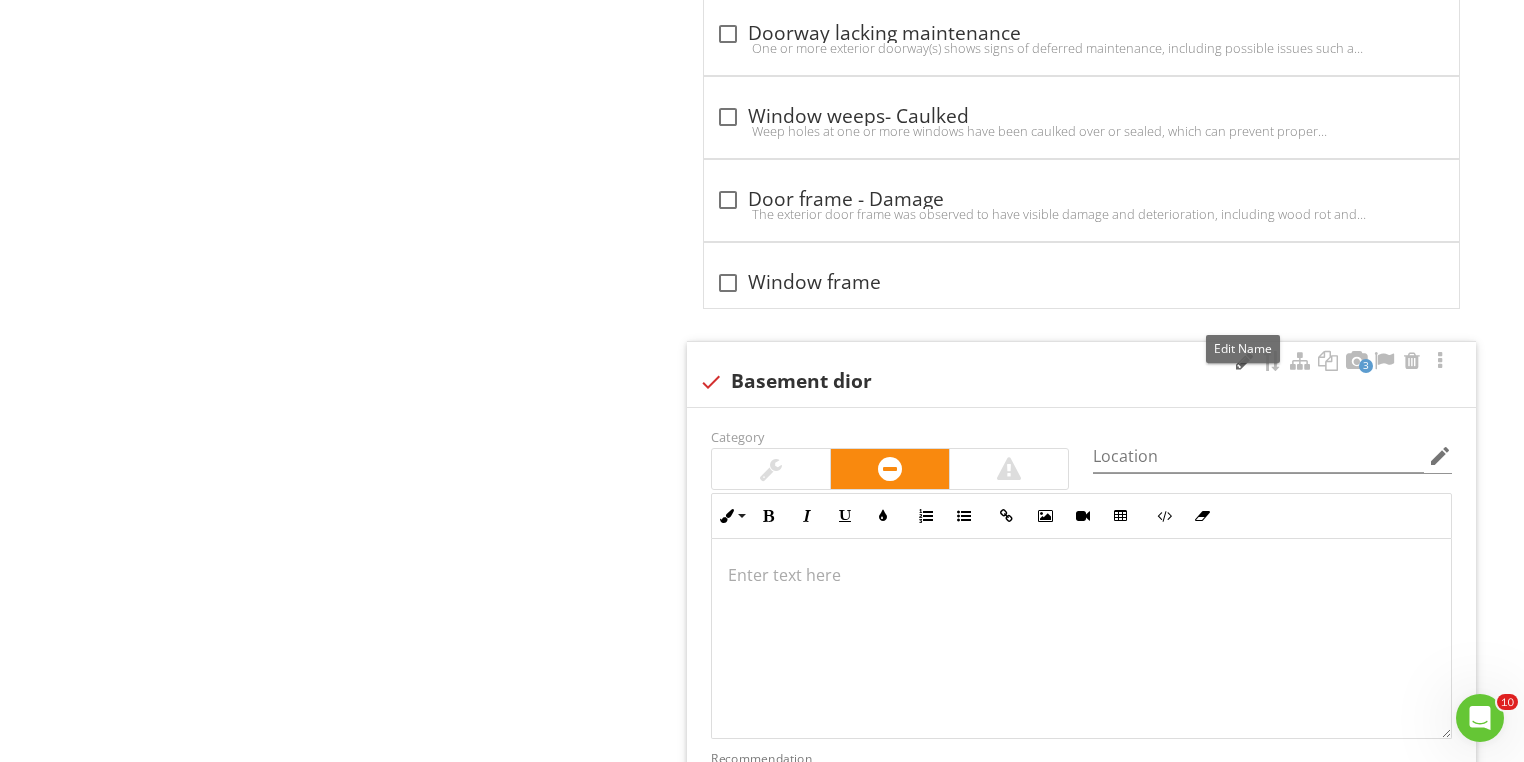 click at bounding box center [1244, 361] 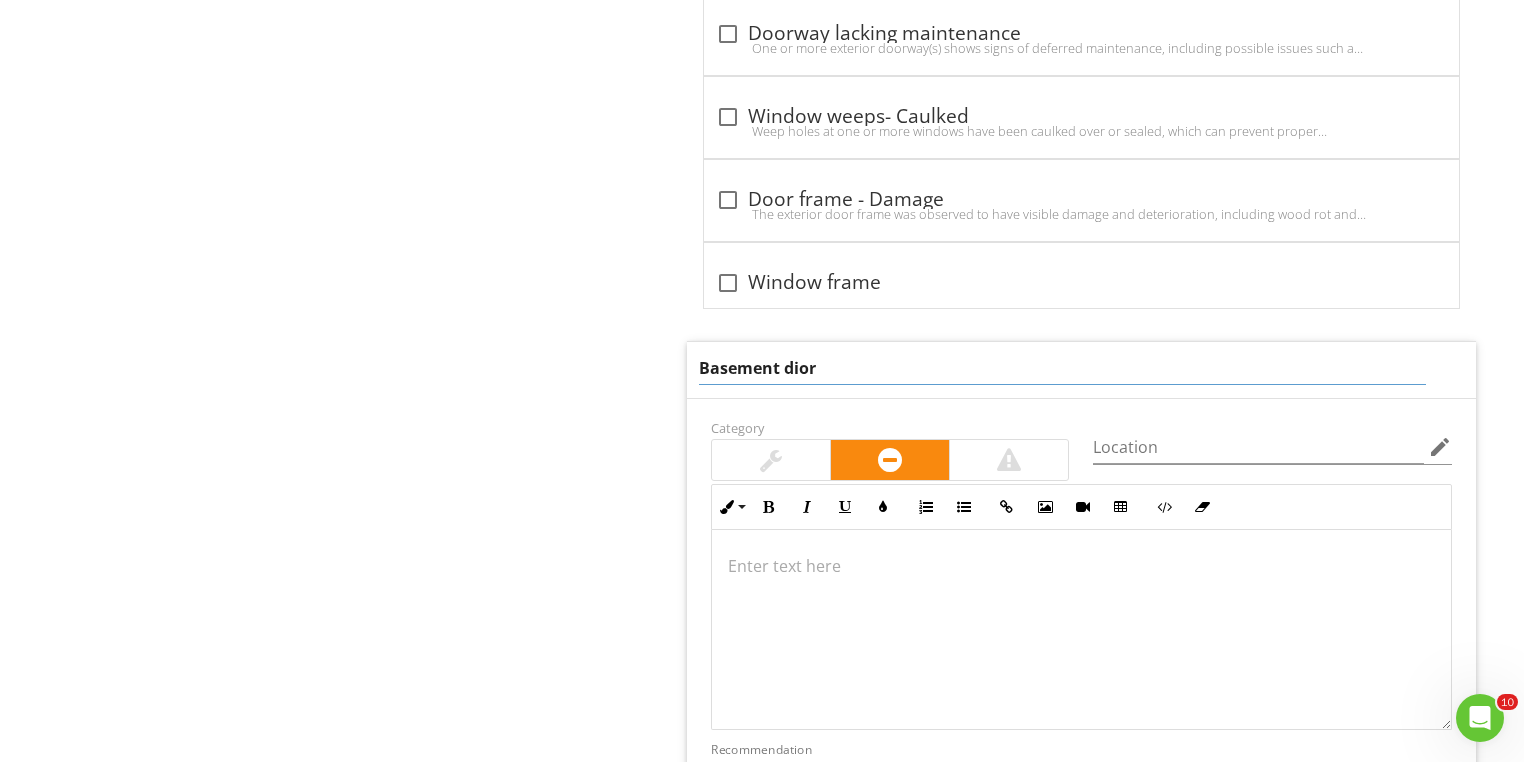 click on "Basement dior" at bounding box center (1062, 368) 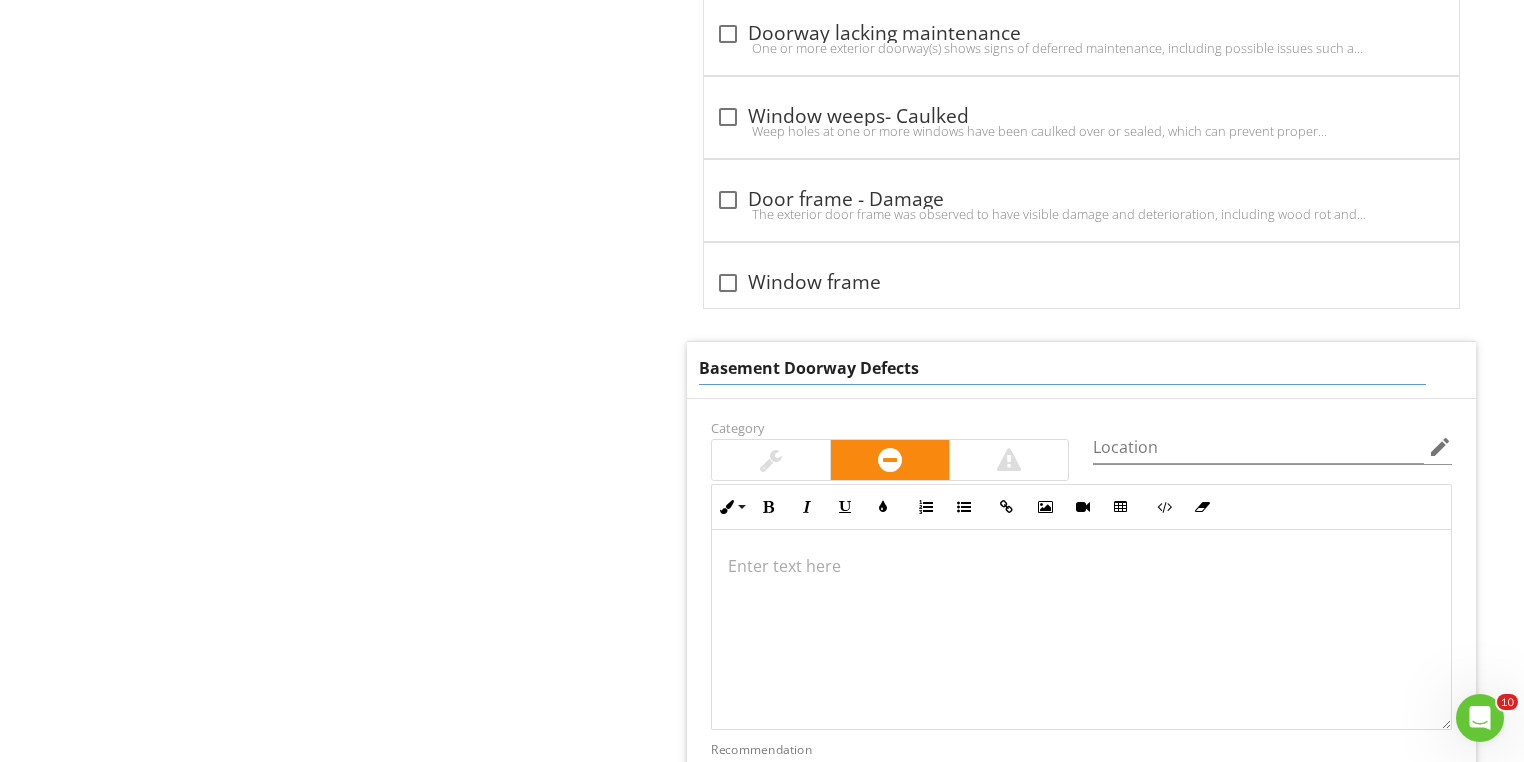 type on "Basement Doorway Defects" 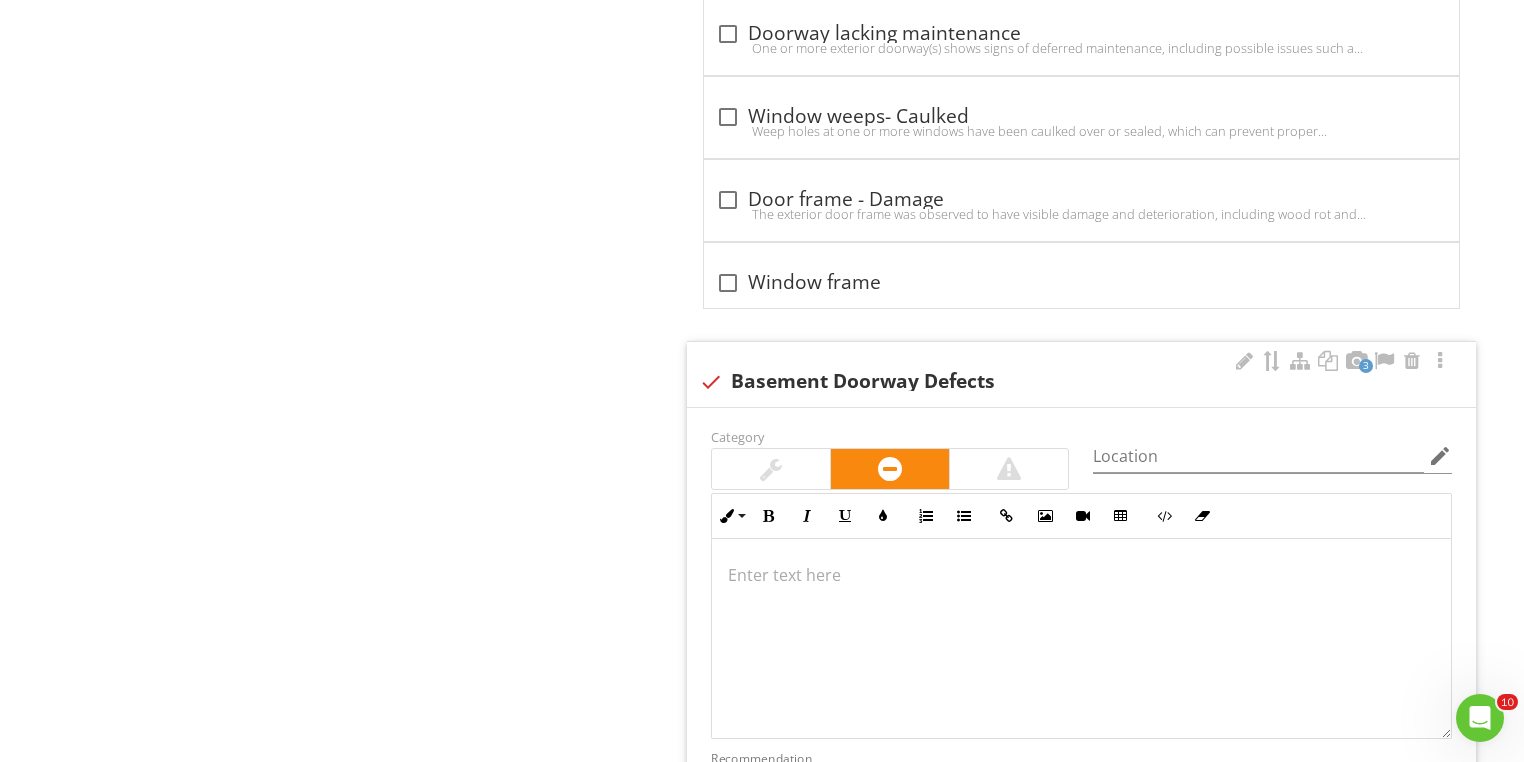 drag, startPoint x: 832, startPoint y: 509, endPoint x: 880, endPoint y: 540, distance: 57.14018 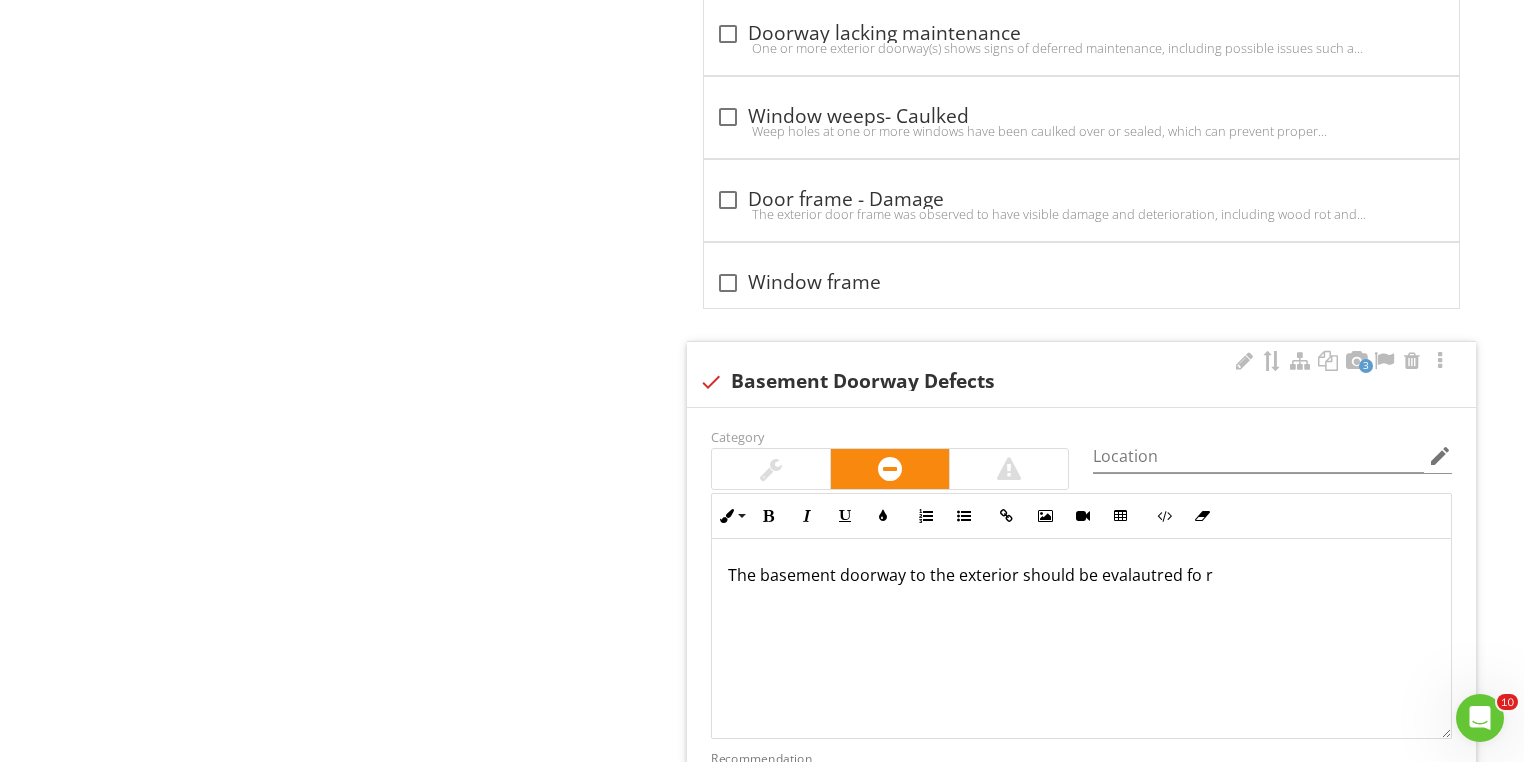 scroll, scrollTop: 13216, scrollLeft: 0, axis: vertical 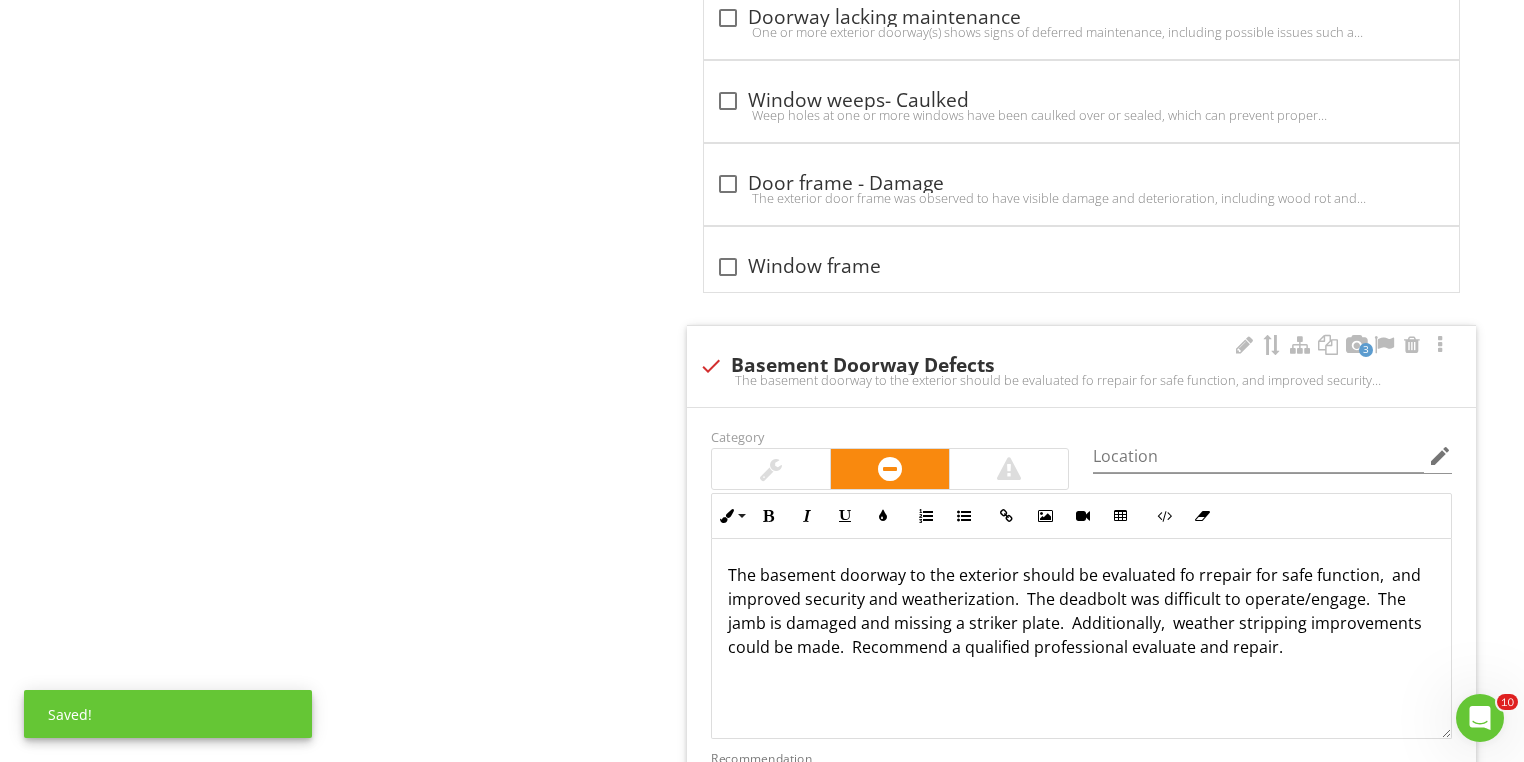 click on "The basement doorway to the exterior should be evaluated fo rrepair for safe function,  and improved security and weatherization.  The deadbolt was difficult to operate/engage.  The jamb is damaged and missing a striker plate.  Additionally,  weather stripping improvements could be made.  Recommend a qualified professional evaluate and repair." at bounding box center [1081, 611] 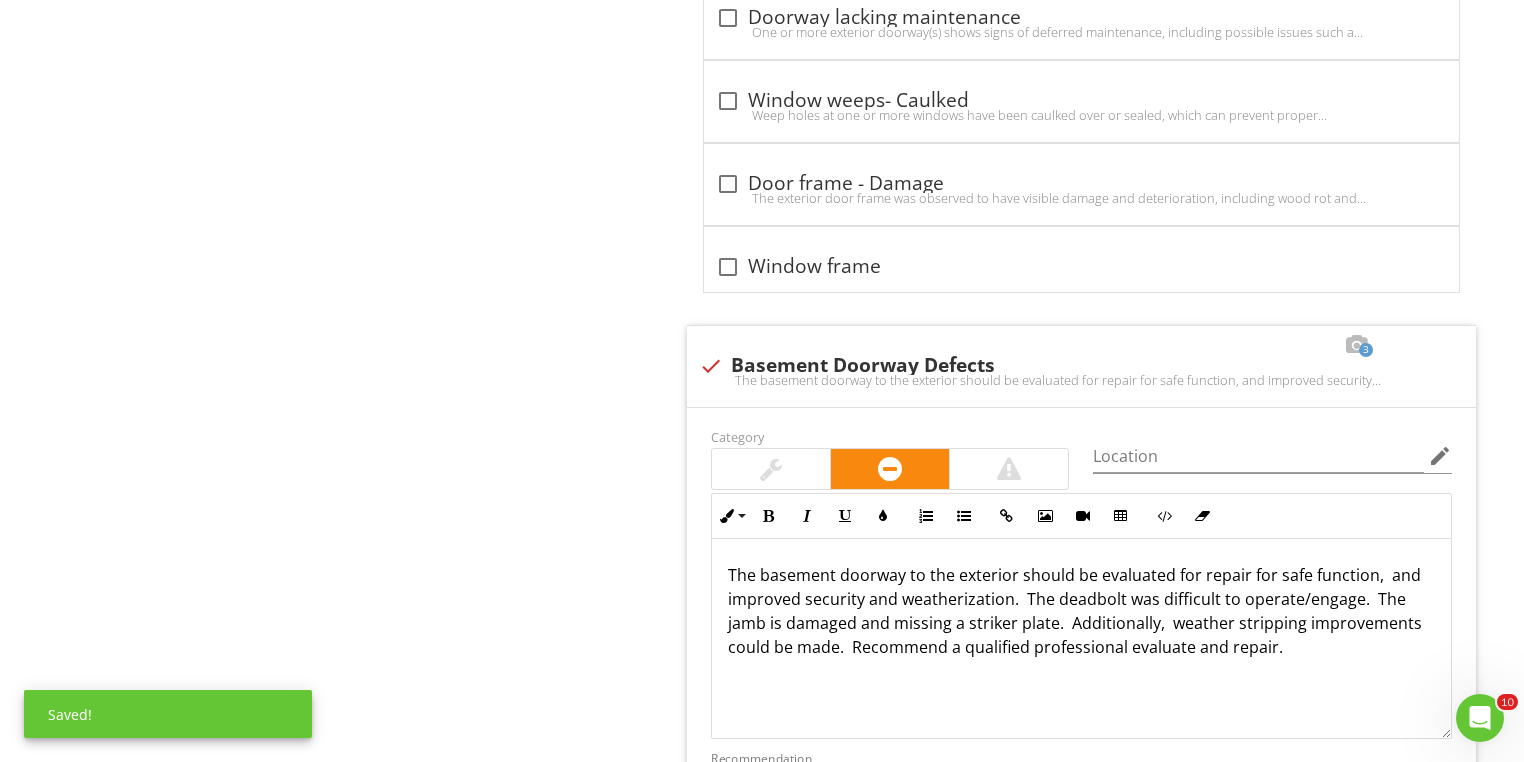 drag, startPoint x: 909, startPoint y: 736, endPoint x: 923, endPoint y: 701, distance: 37.696156 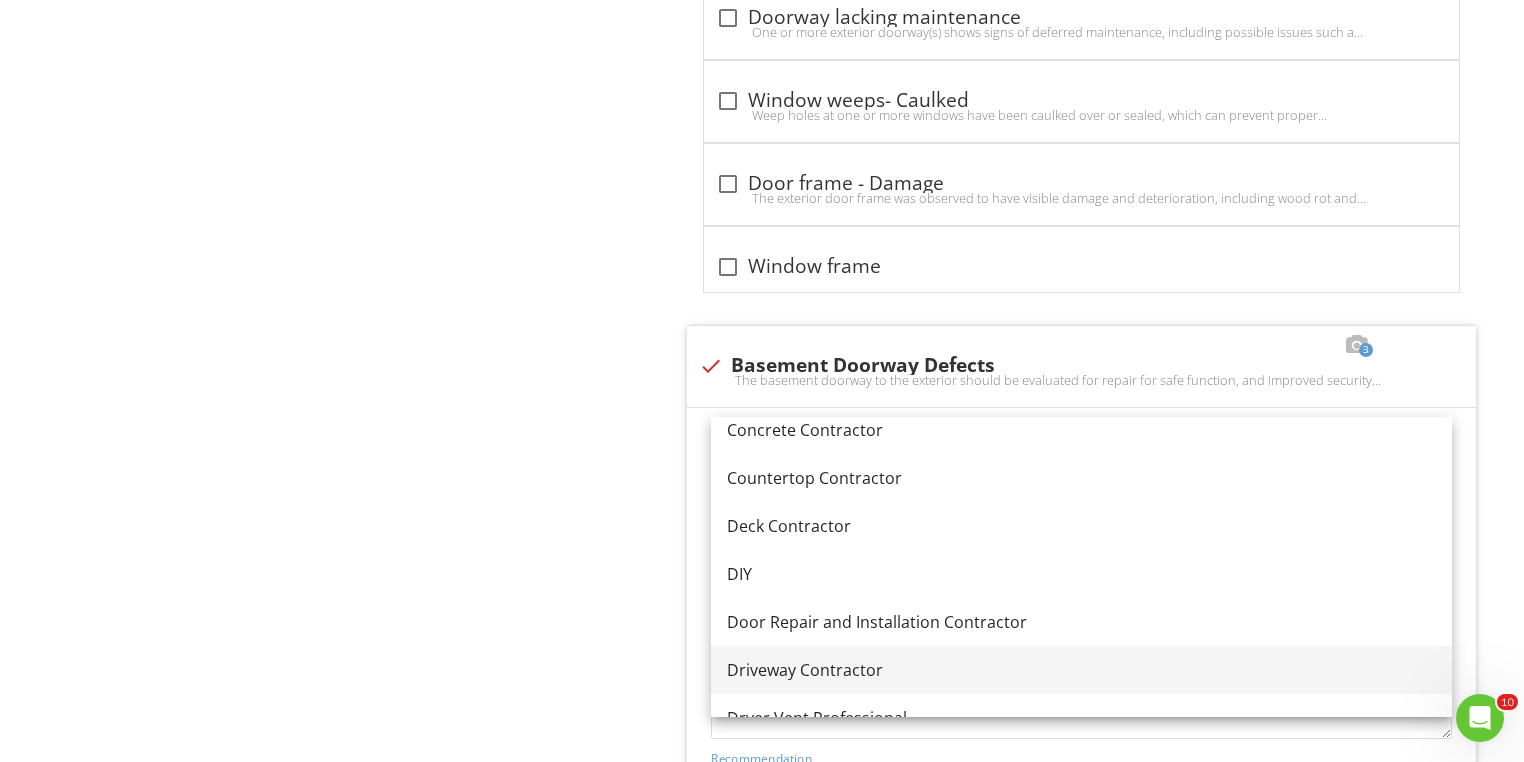scroll, scrollTop: 560, scrollLeft: 0, axis: vertical 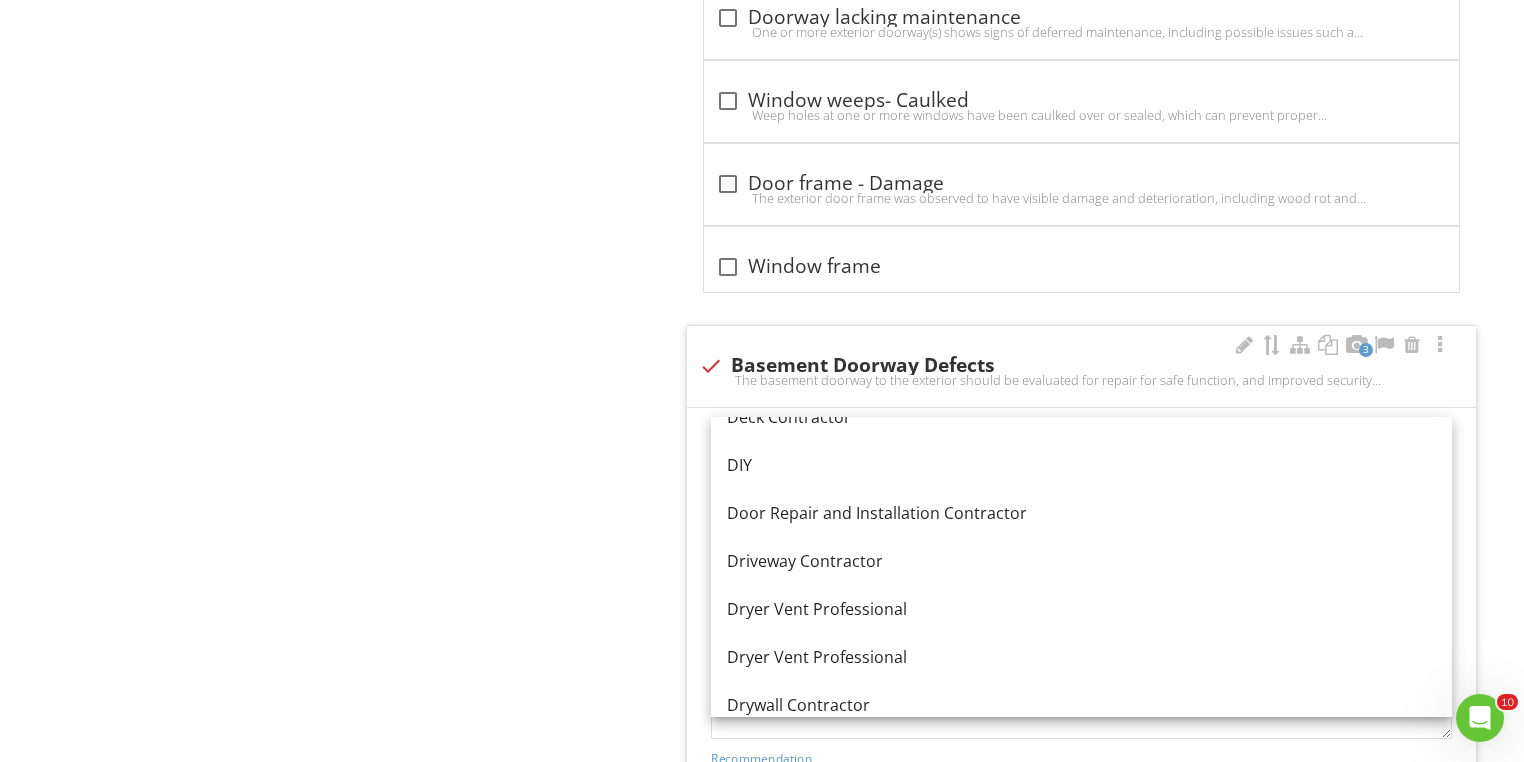 click on "Door Repair and Installation Contractor" at bounding box center [1081, 513] 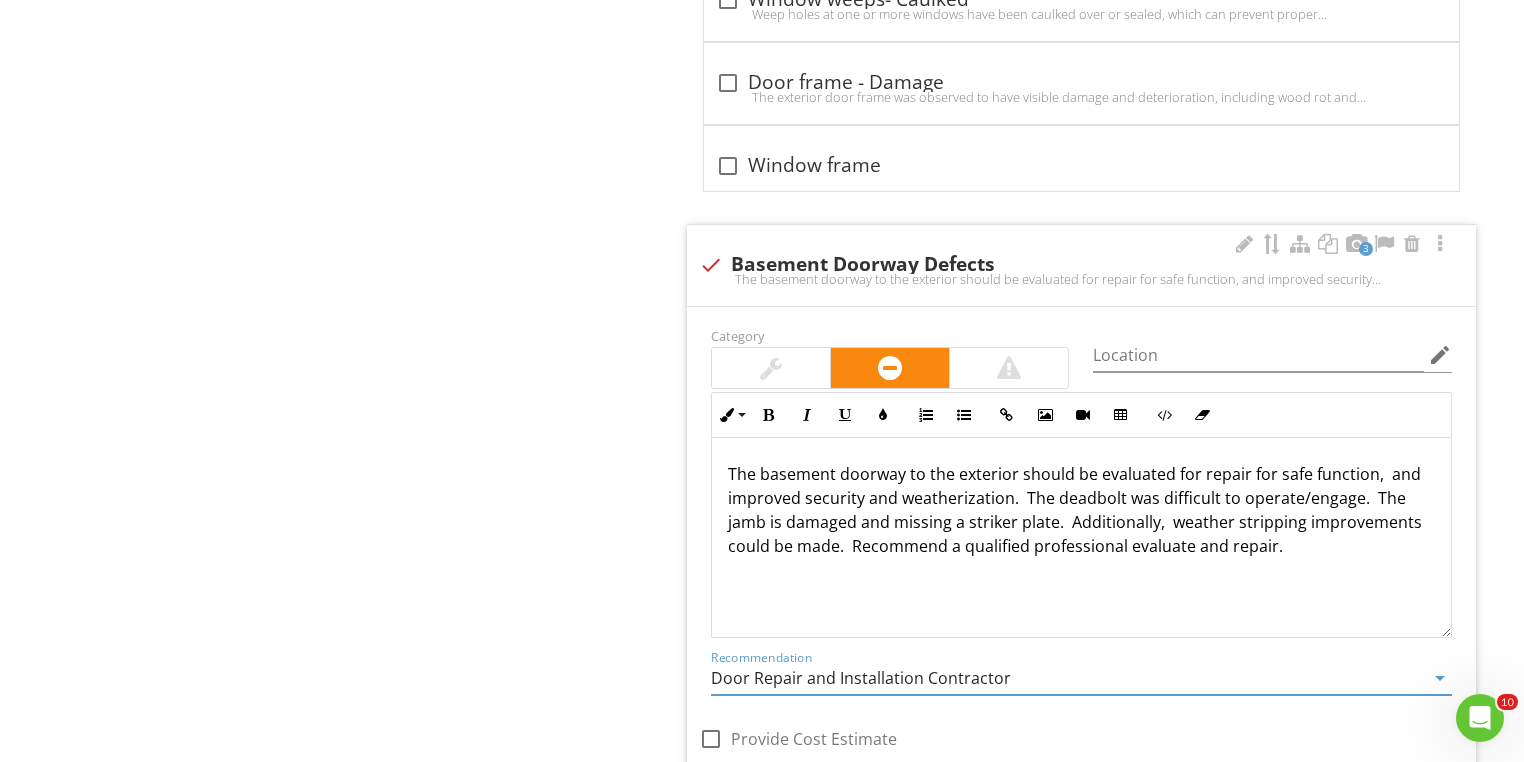 scroll, scrollTop: 13456, scrollLeft: 0, axis: vertical 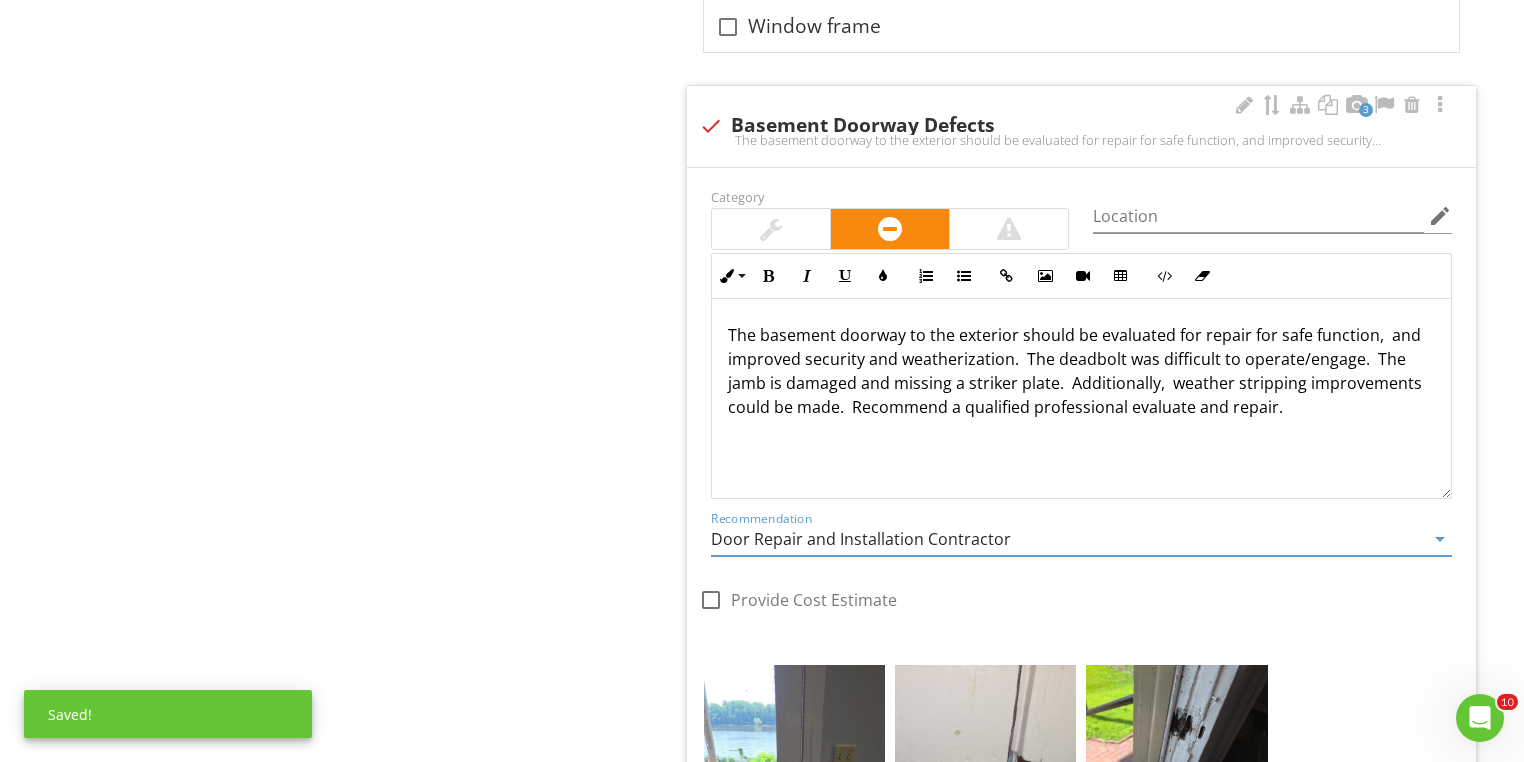 click on "check_box_outline_blank Provide Cost Estimate" at bounding box center (798, 600) 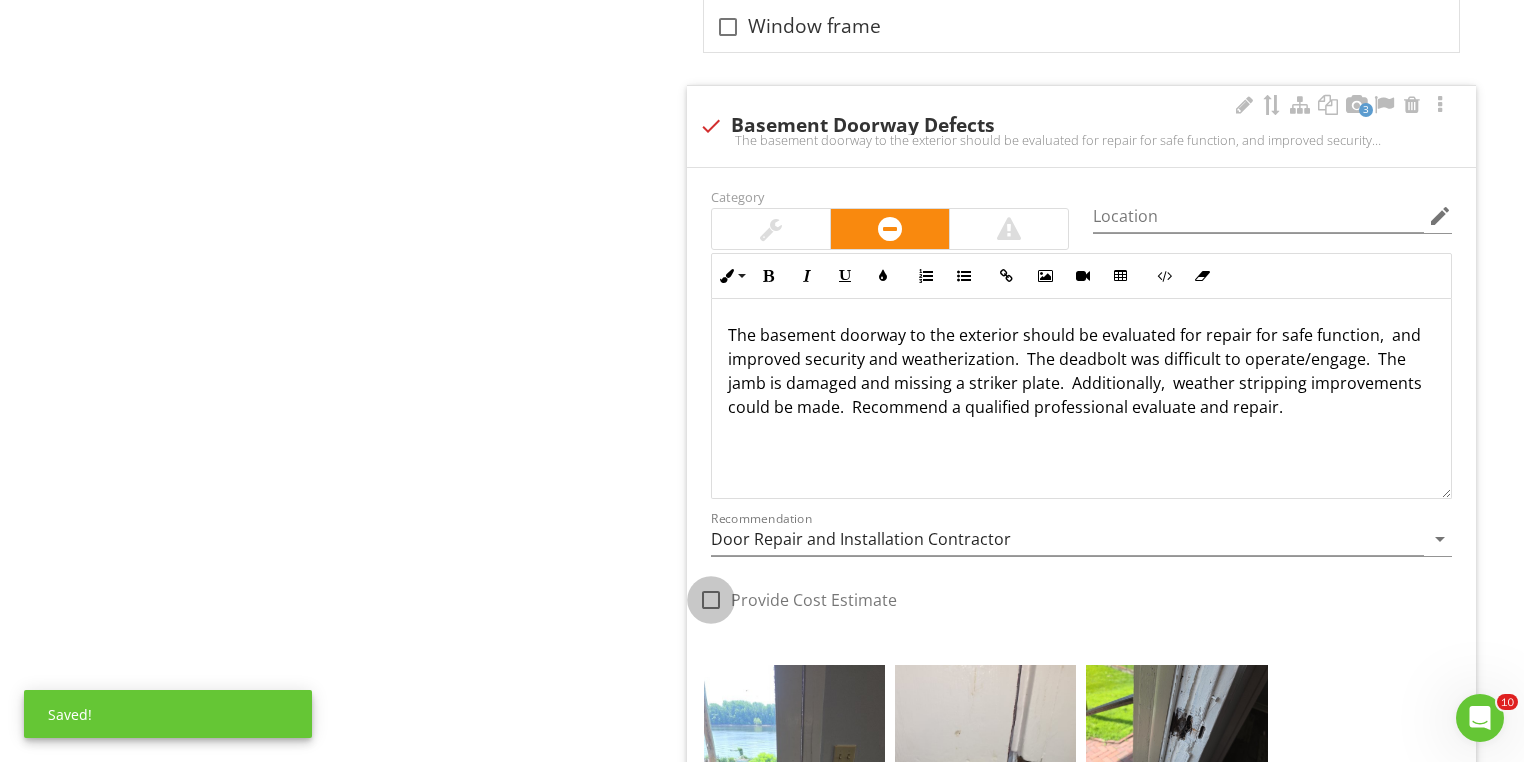 click at bounding box center (711, 600) 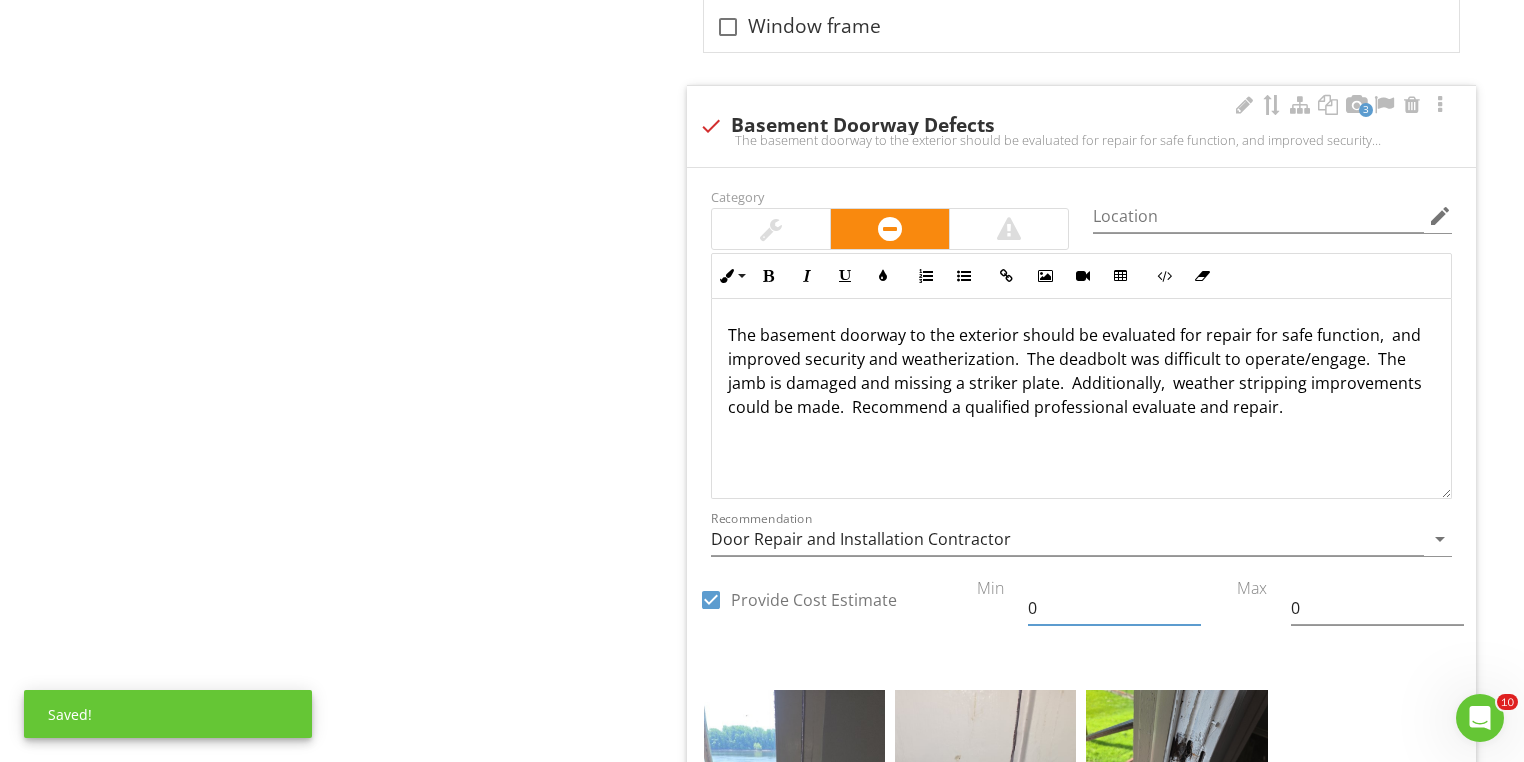 drag, startPoint x: 1042, startPoint y: 561, endPoint x: 1001, endPoint y: 560, distance: 41.01219 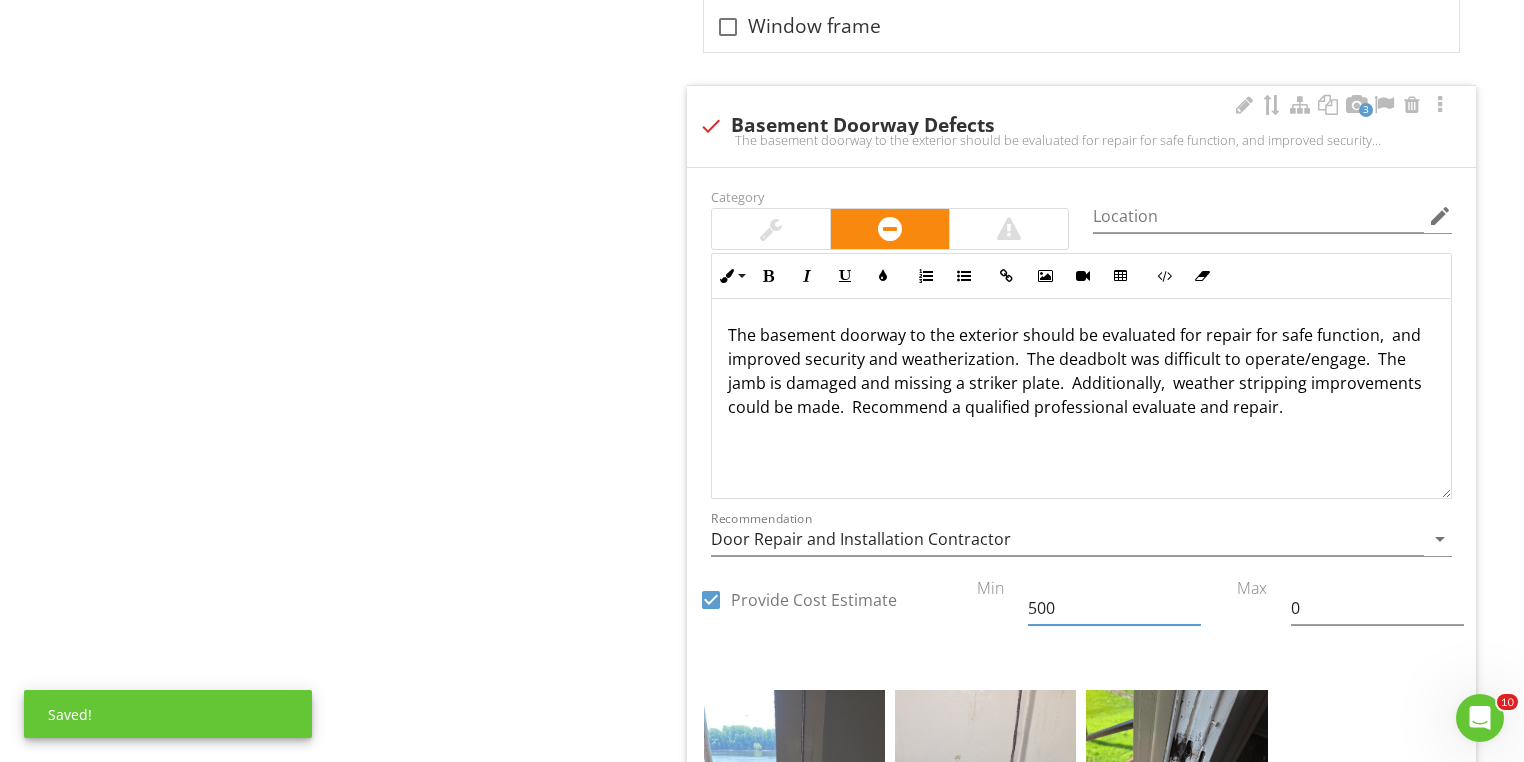 type on "500" 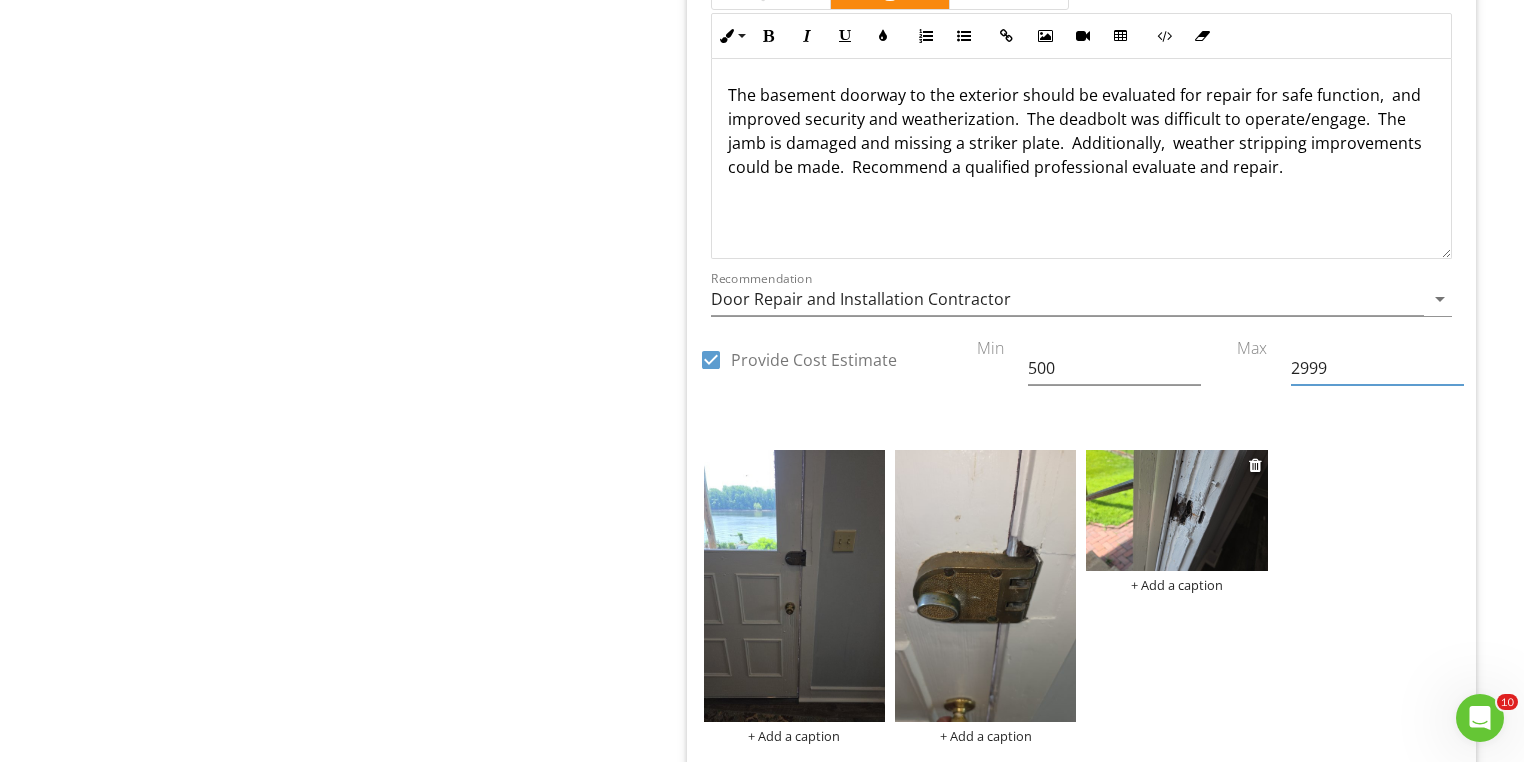 scroll, scrollTop: 13456, scrollLeft: 0, axis: vertical 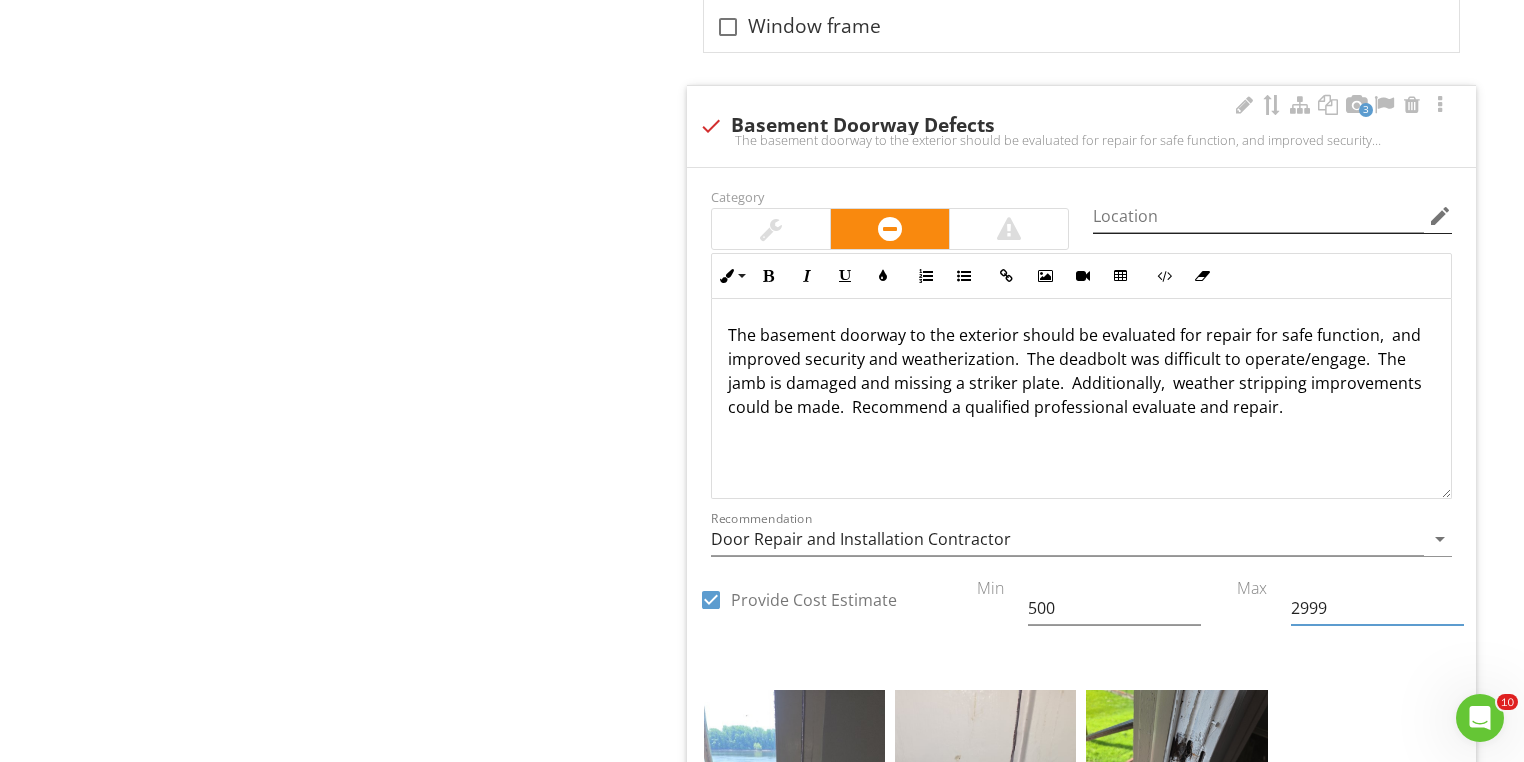 click on "edit" at bounding box center [1440, 216] 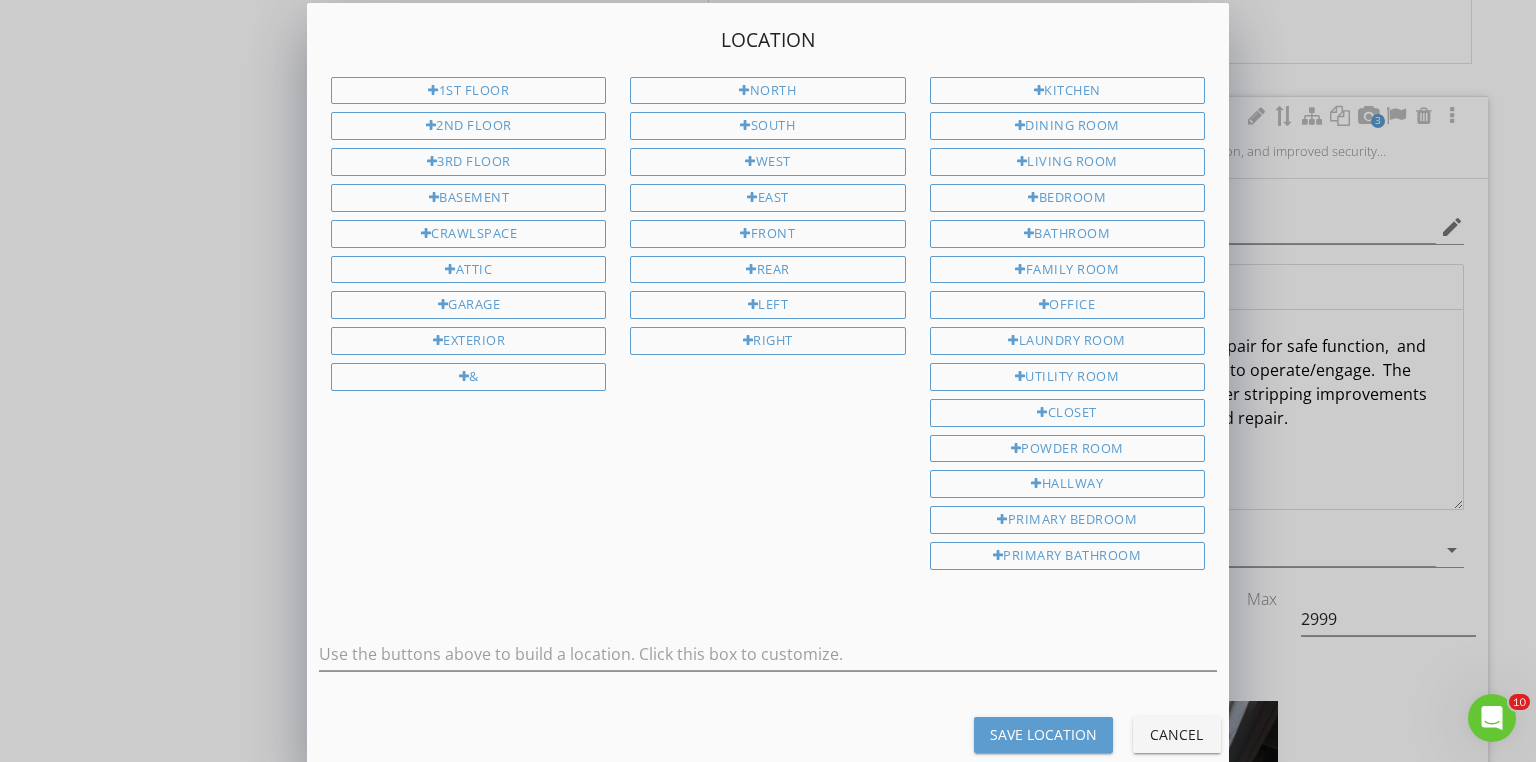 click on "Basement" at bounding box center (468, 198) 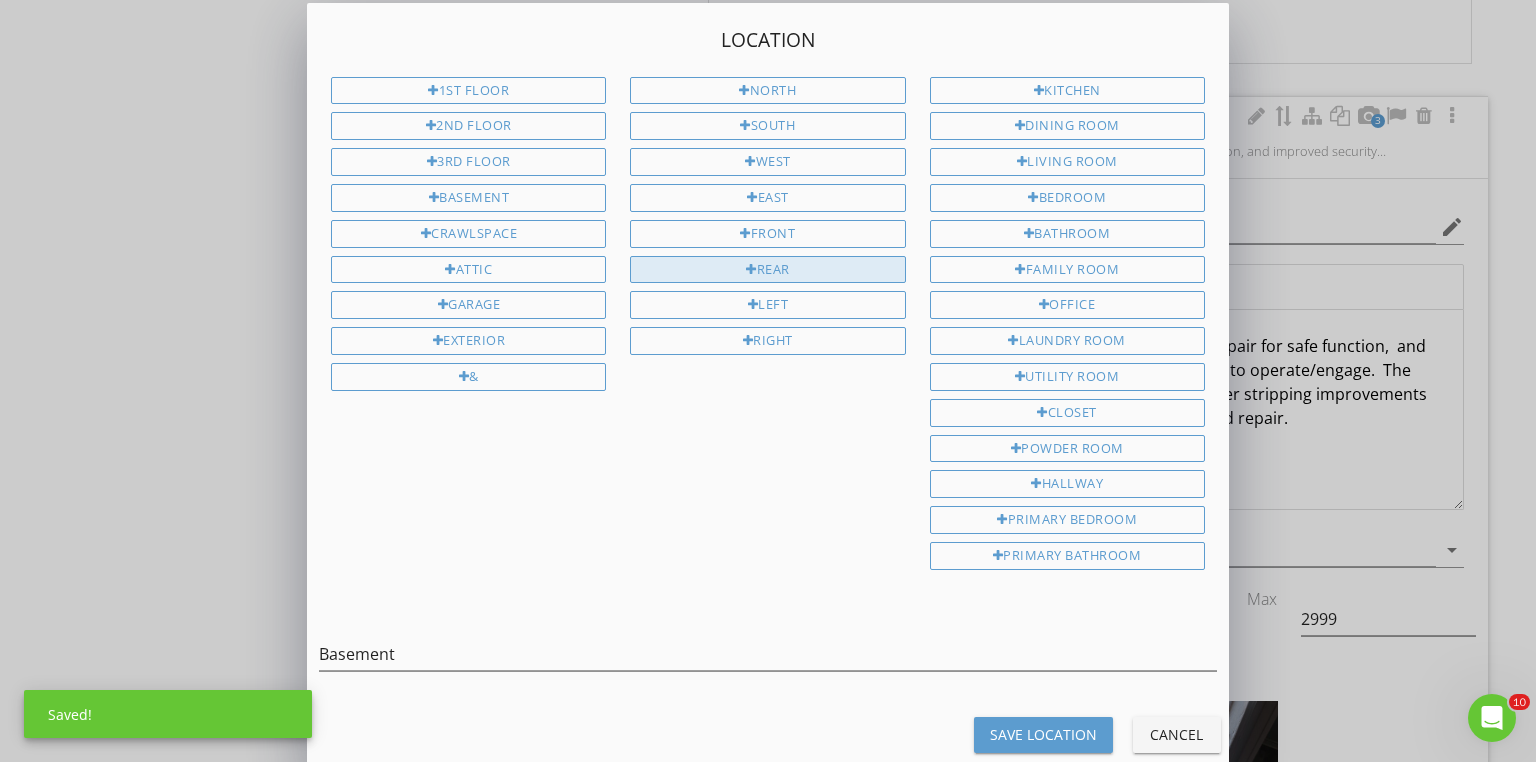 click on "Rear" at bounding box center [767, 270] 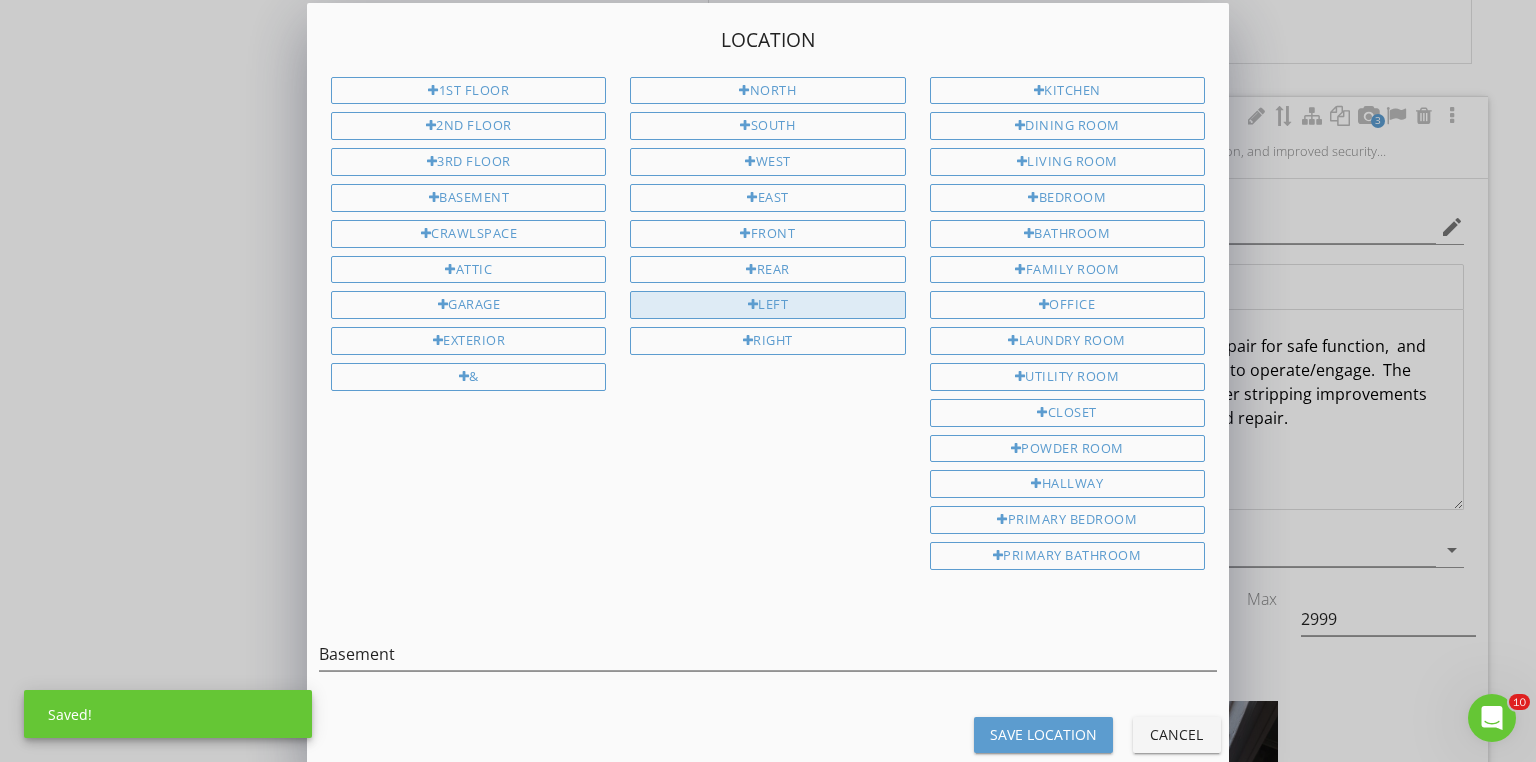type on "Basement Rear" 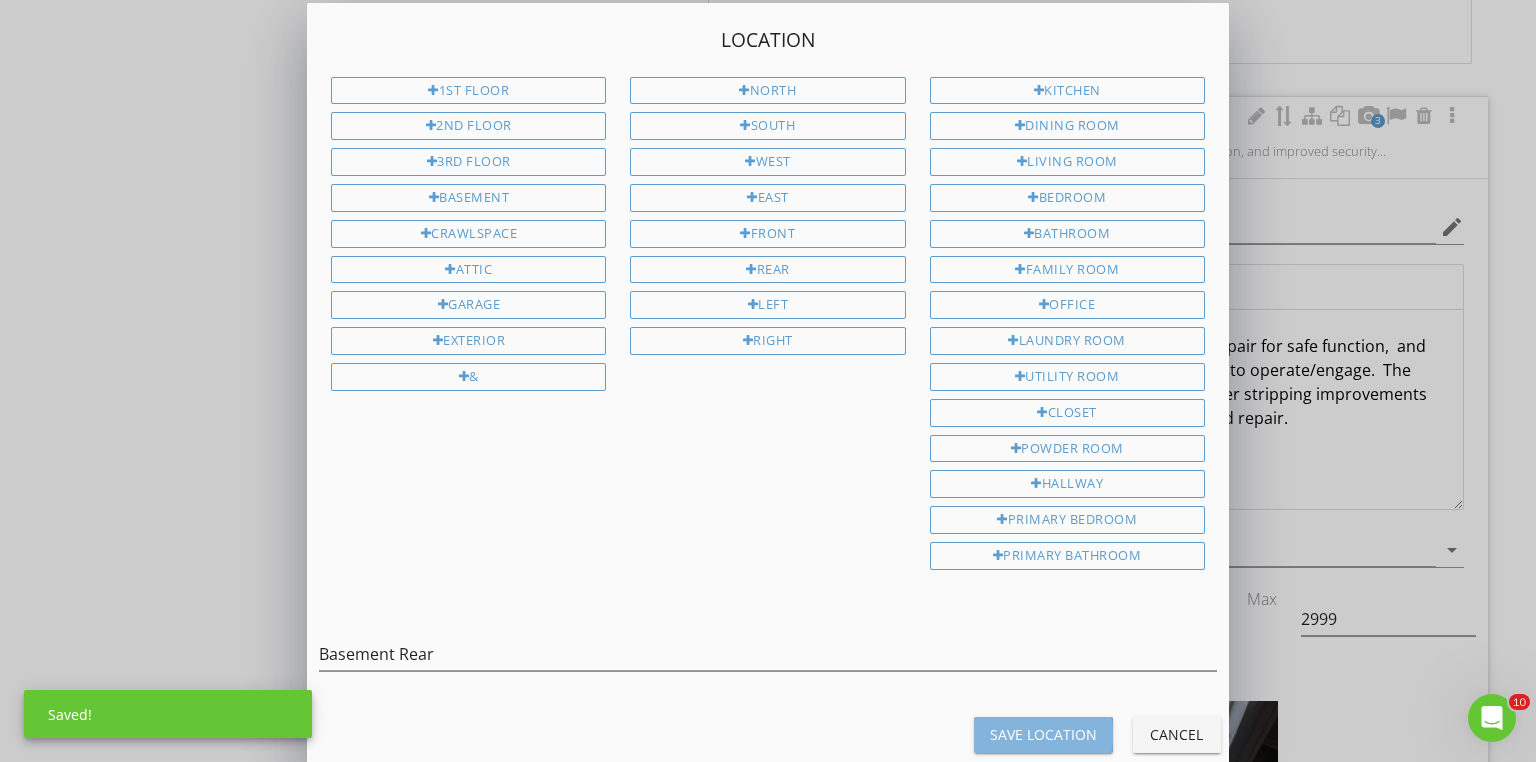 click on "Save Location" at bounding box center (1043, 734) 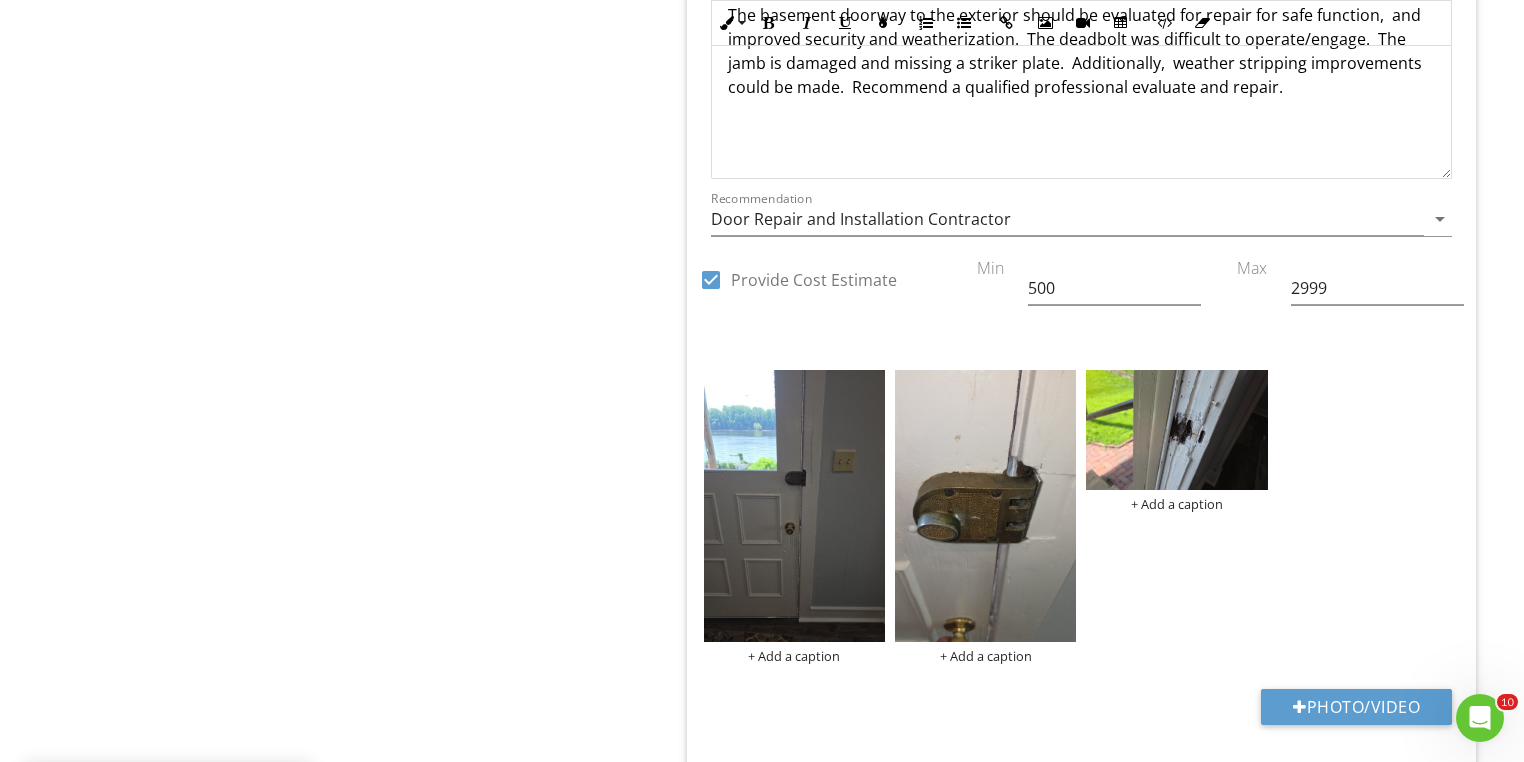 scroll, scrollTop: 13825, scrollLeft: 0, axis: vertical 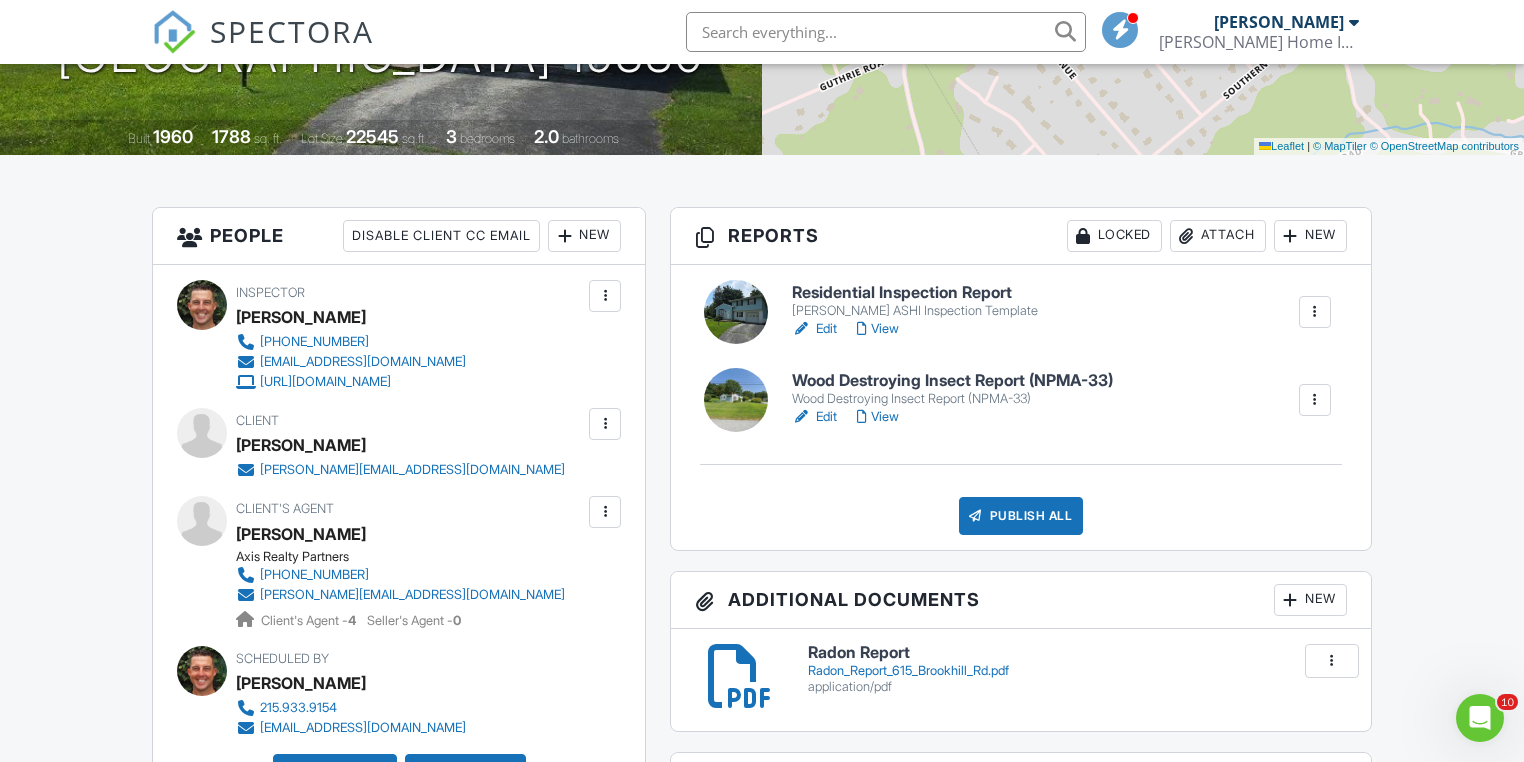 click on "Edit" at bounding box center (814, 417) 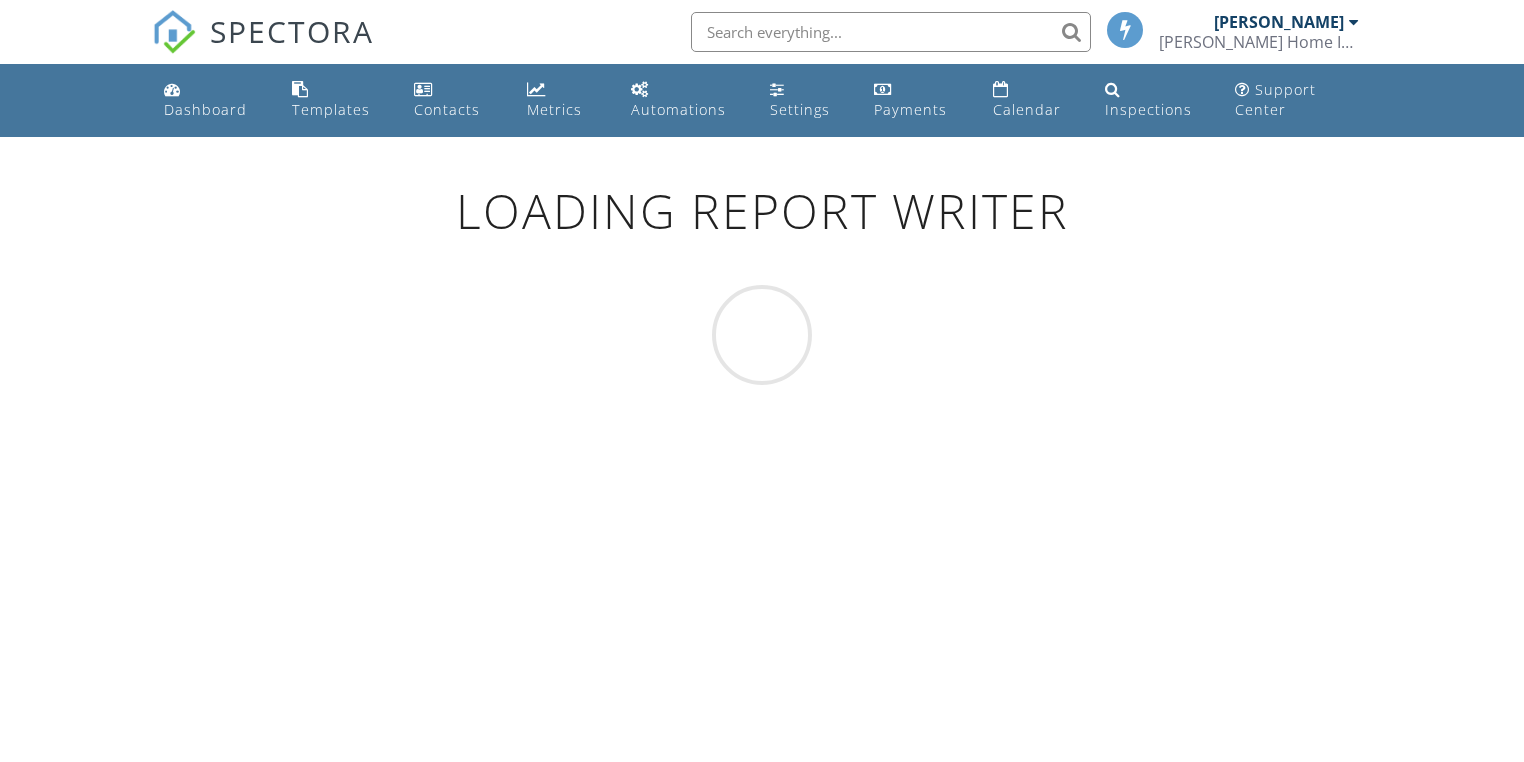 scroll, scrollTop: 0, scrollLeft: 0, axis: both 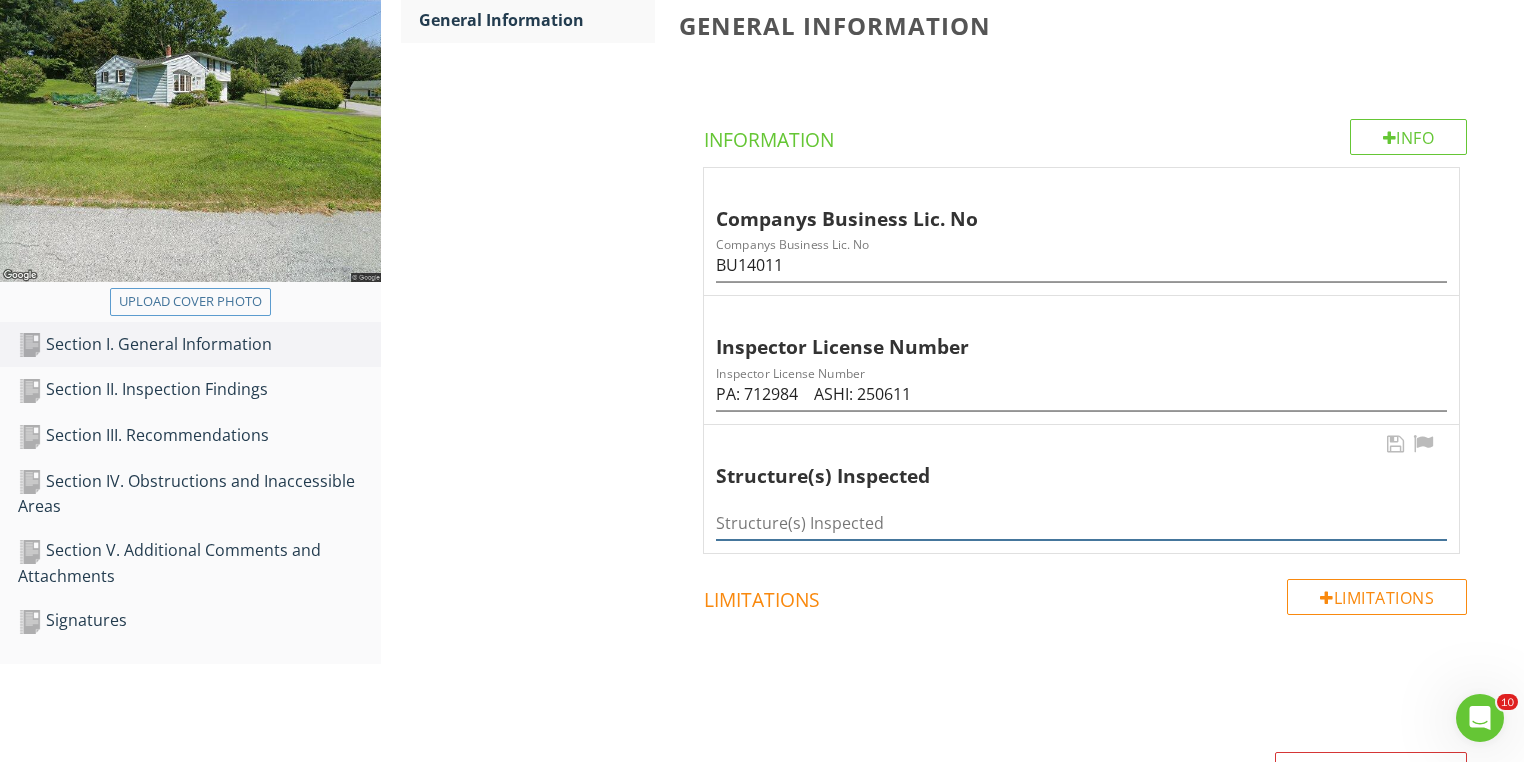 click at bounding box center (1081, 523) 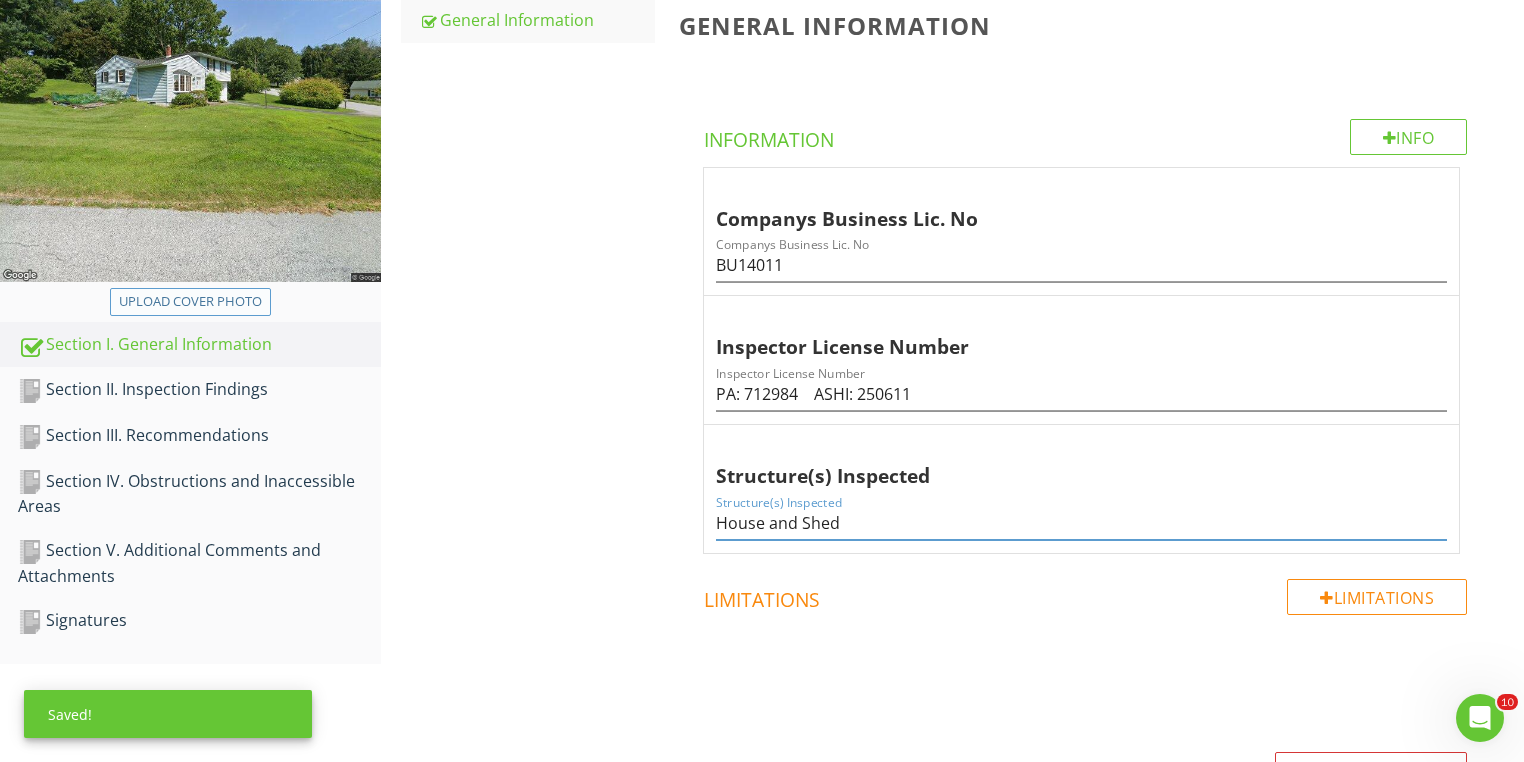 type on "House and Shed" 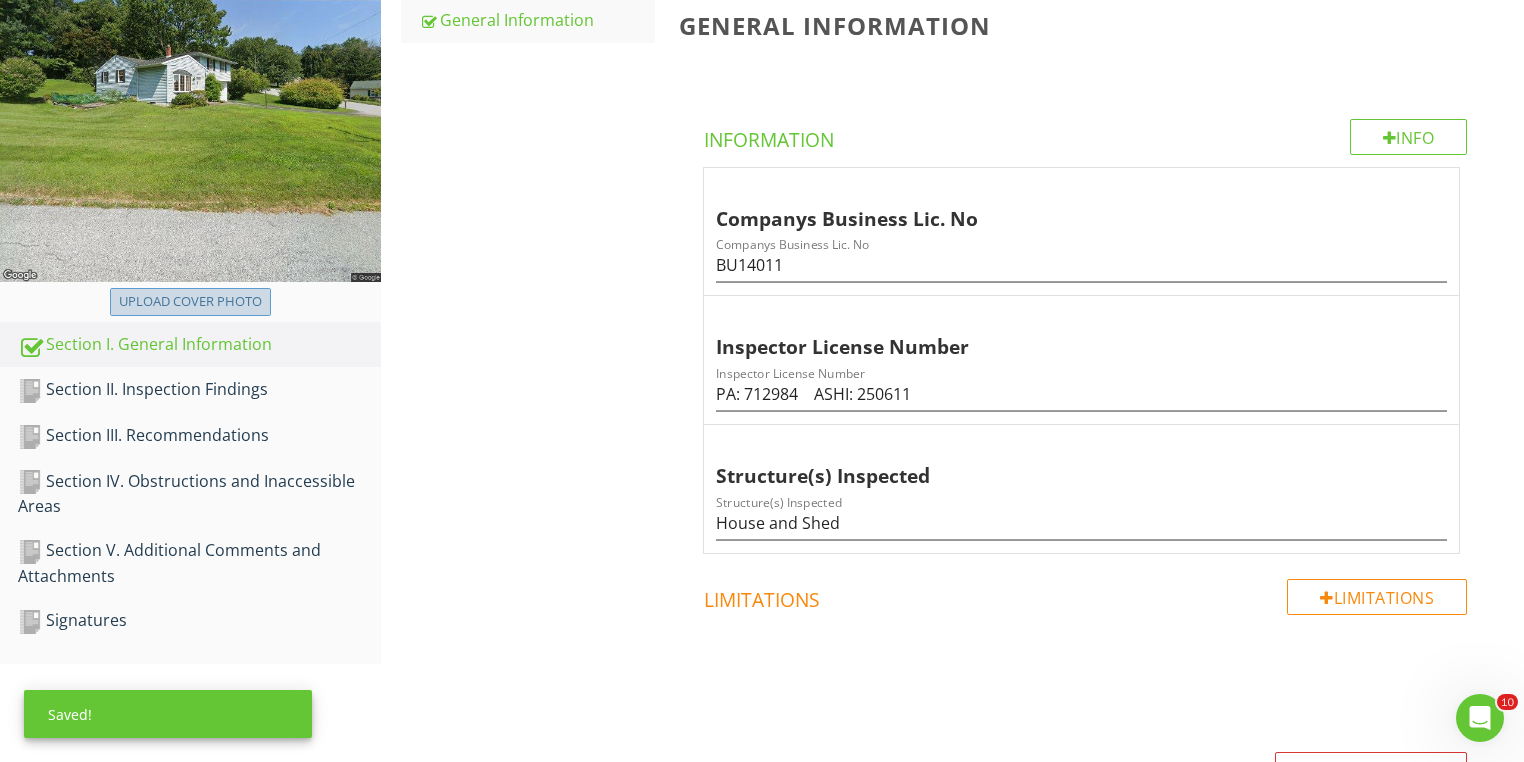 click on "Upload cover photo" at bounding box center [190, 302] 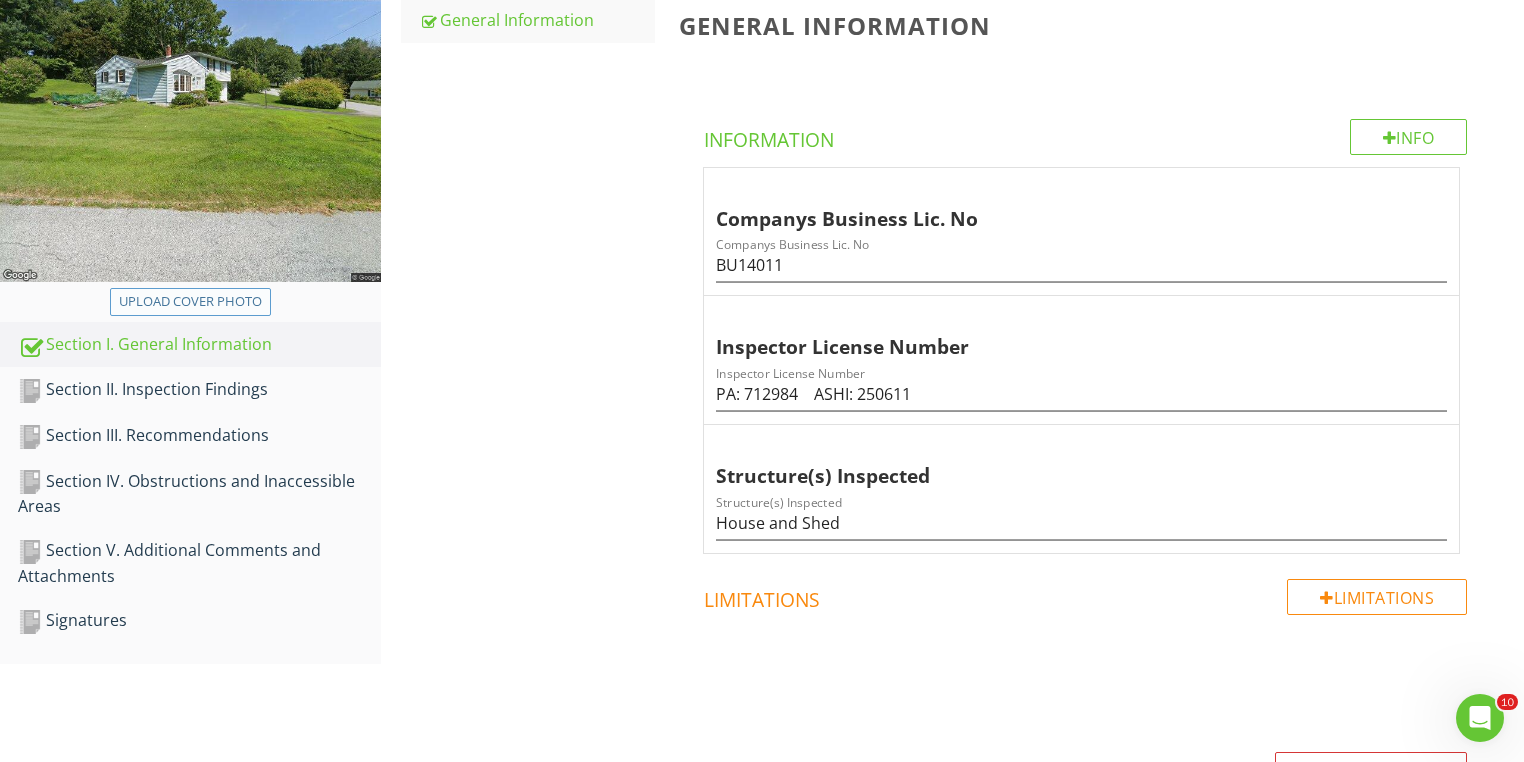 type on "C:\fakepath\photo - 2025-07-09T153155.171.jpg" 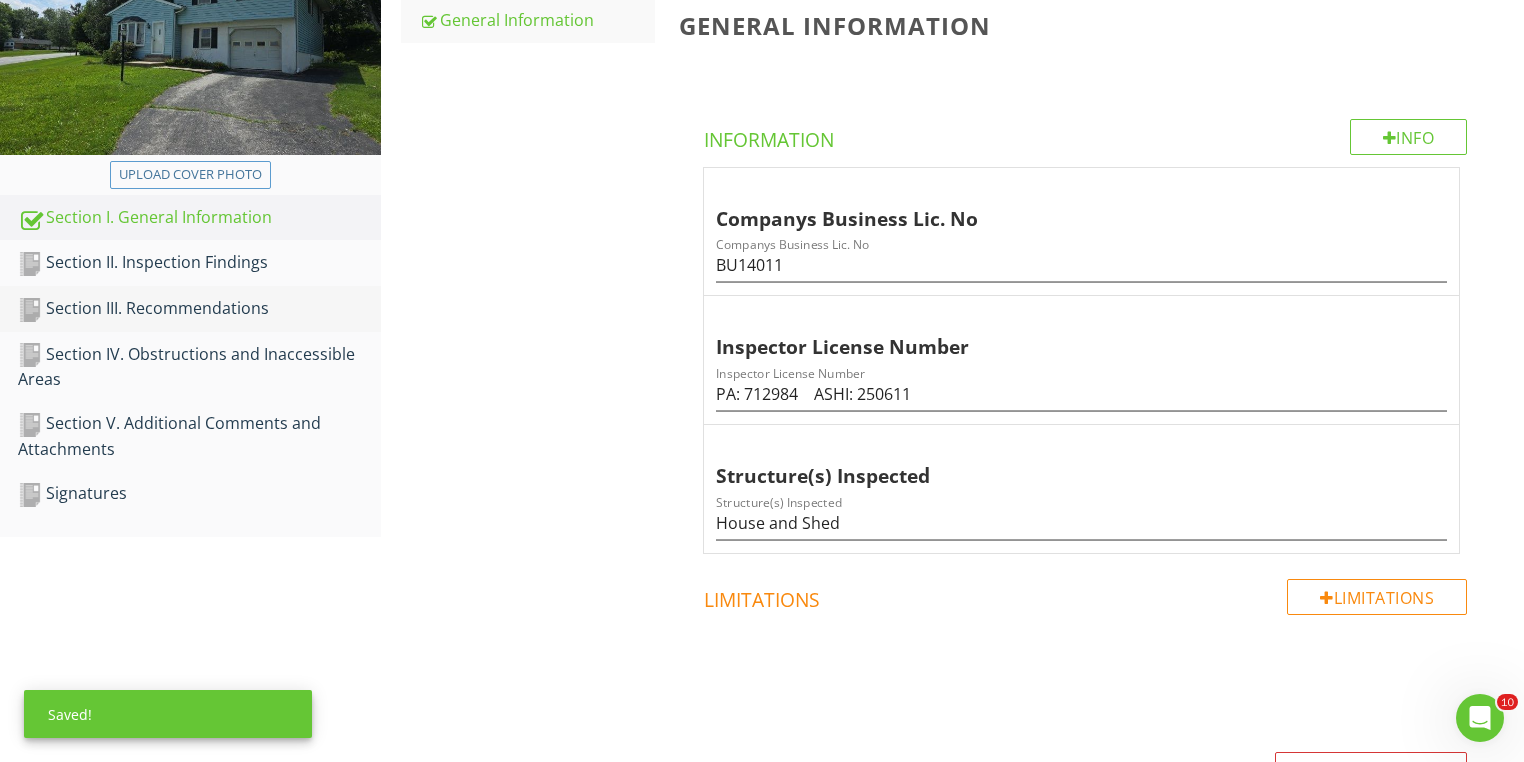 drag, startPoint x: 108, startPoint y: 318, endPoint x: 128, endPoint y: 319, distance: 20.024984 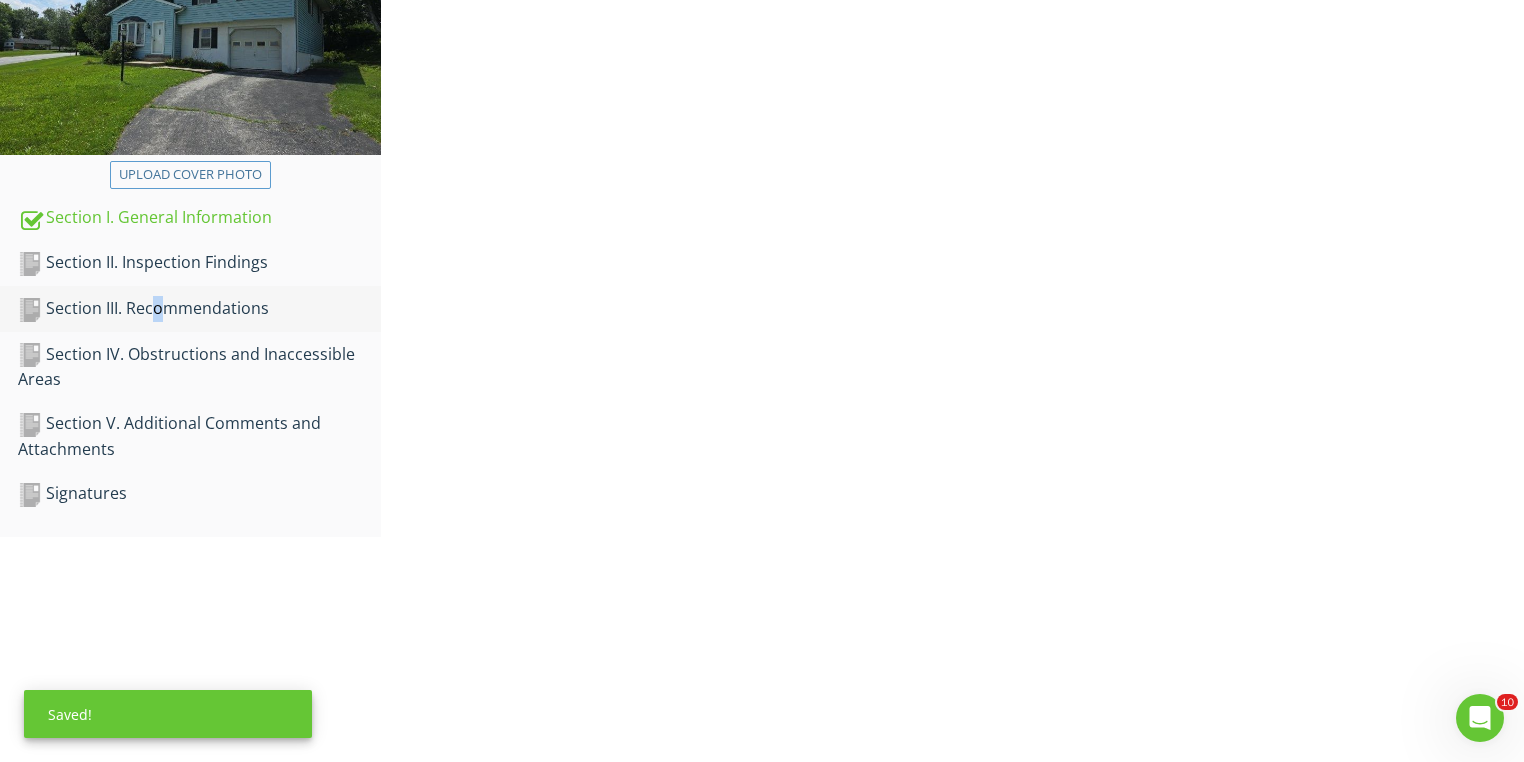 scroll, scrollTop: 315, scrollLeft: 0, axis: vertical 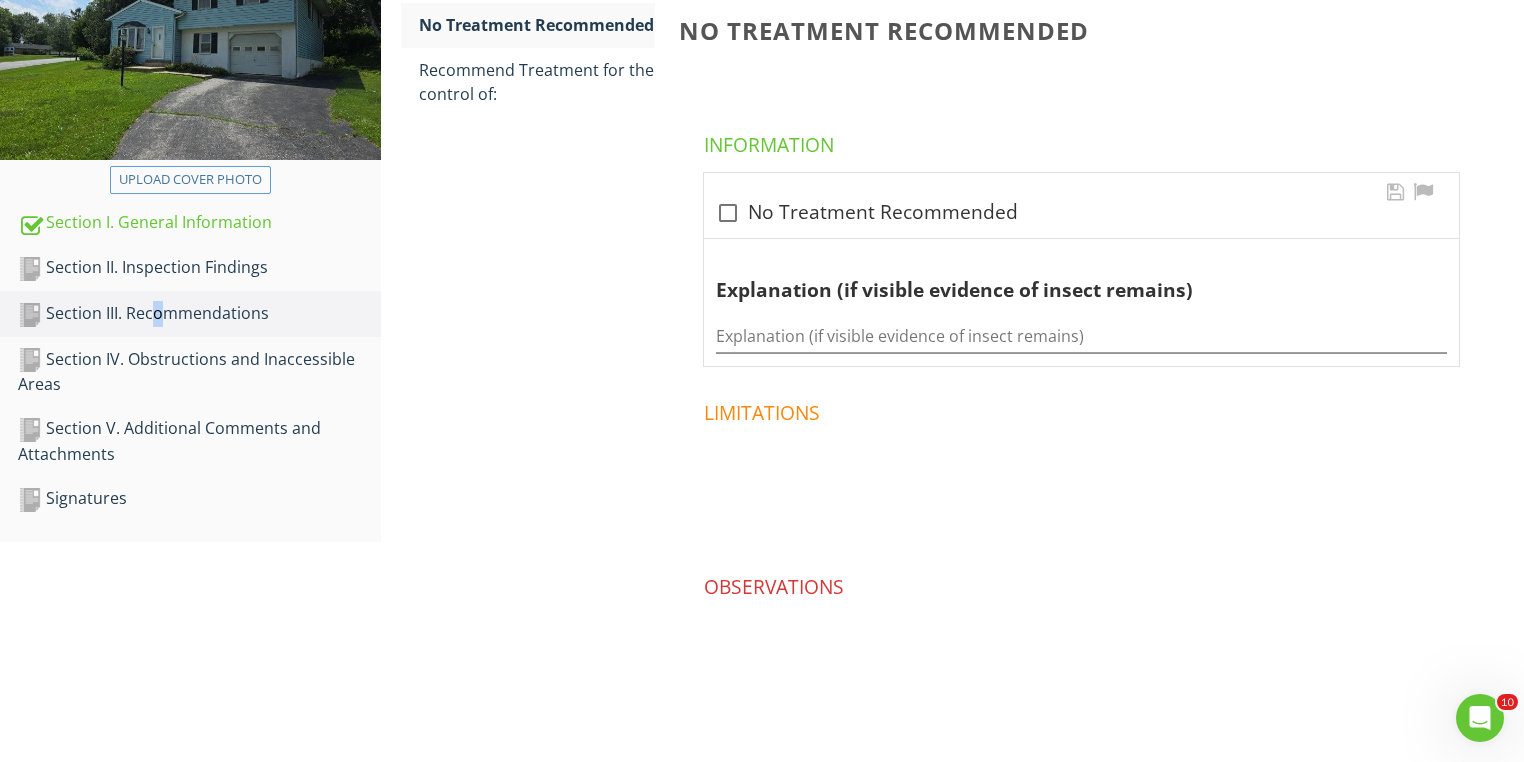 click at bounding box center [728, 213] 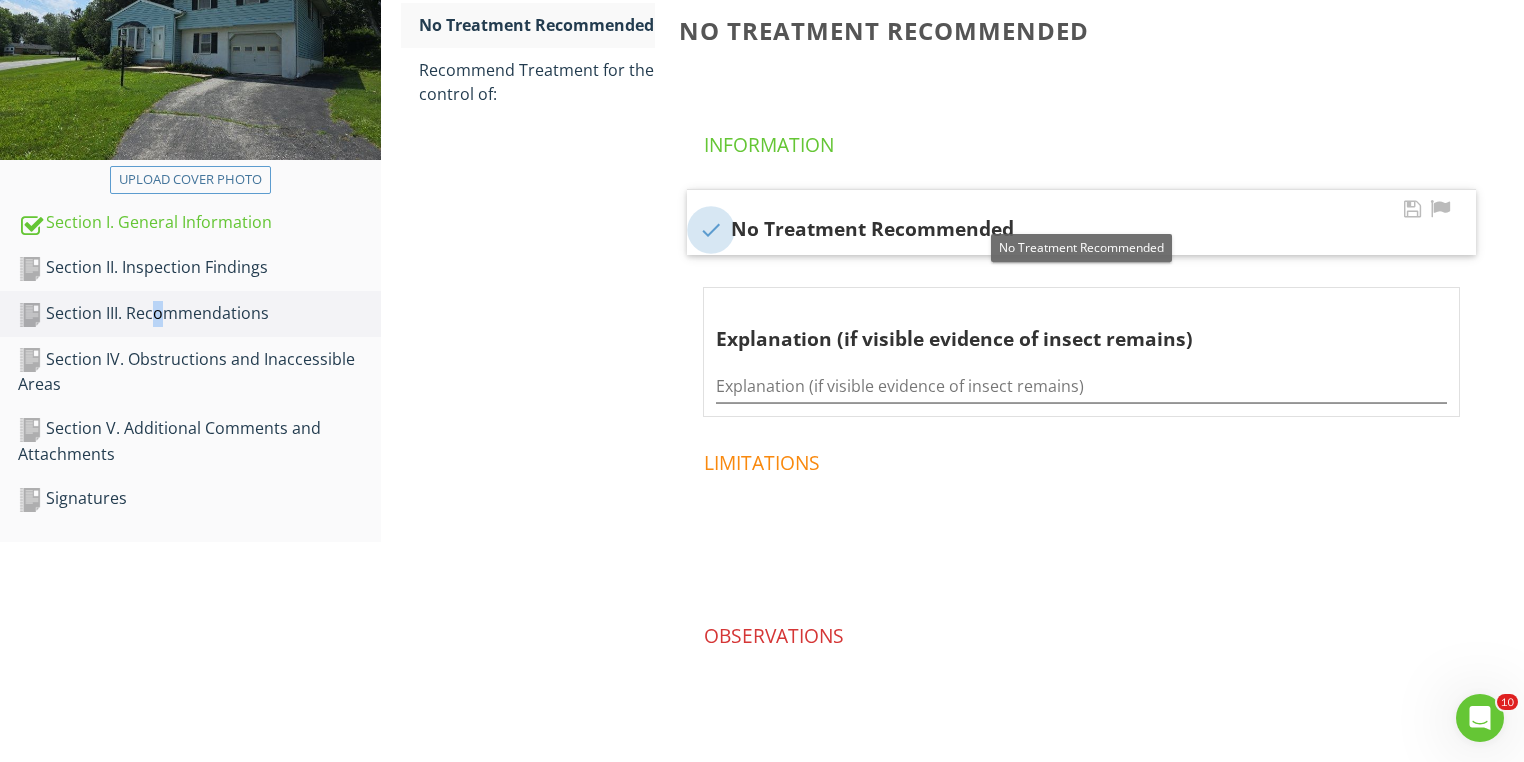 scroll, scrollTop: 320, scrollLeft: 0, axis: vertical 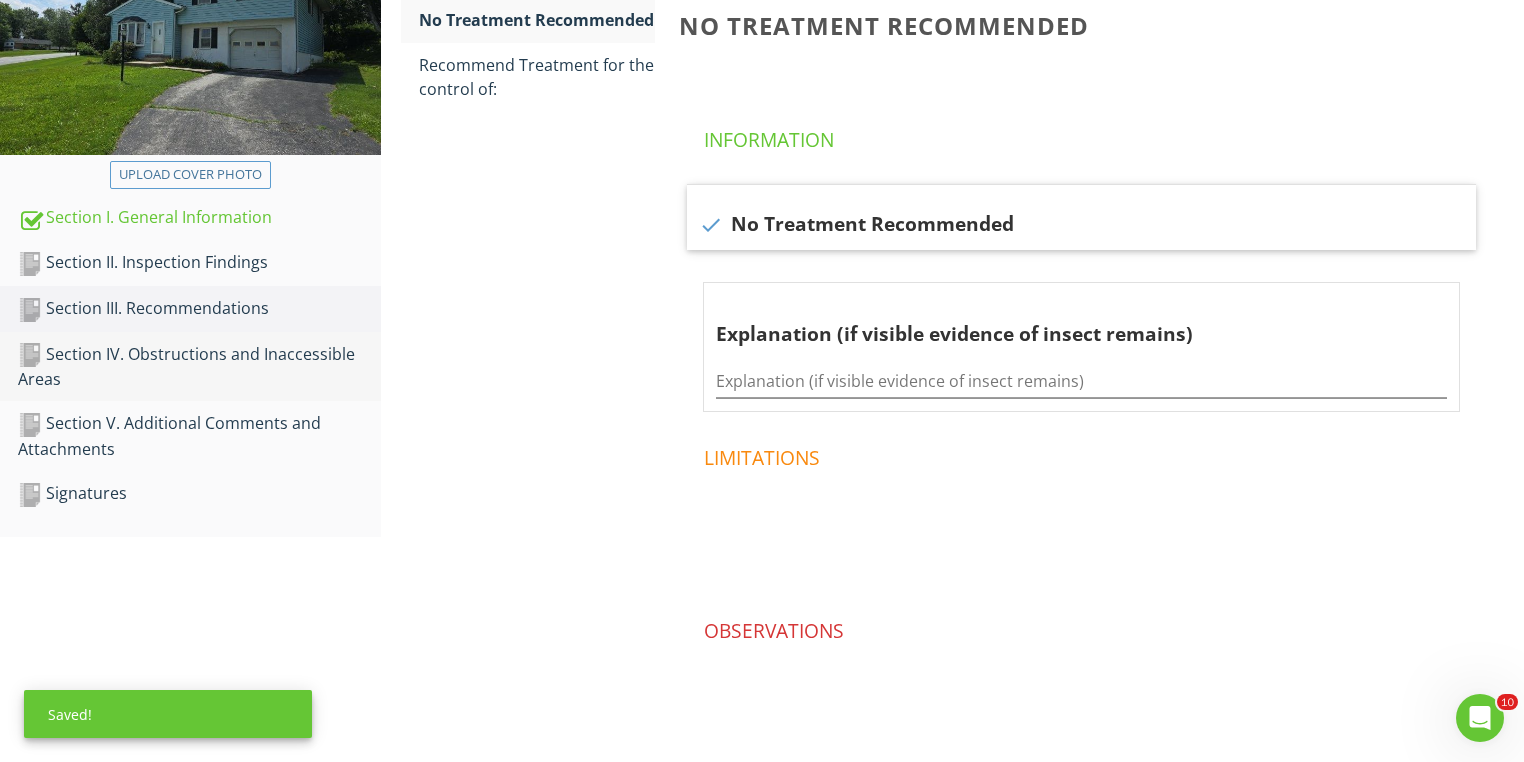 click on "Section IV. Obstructions and Inaccessible Areas" at bounding box center (199, 367) 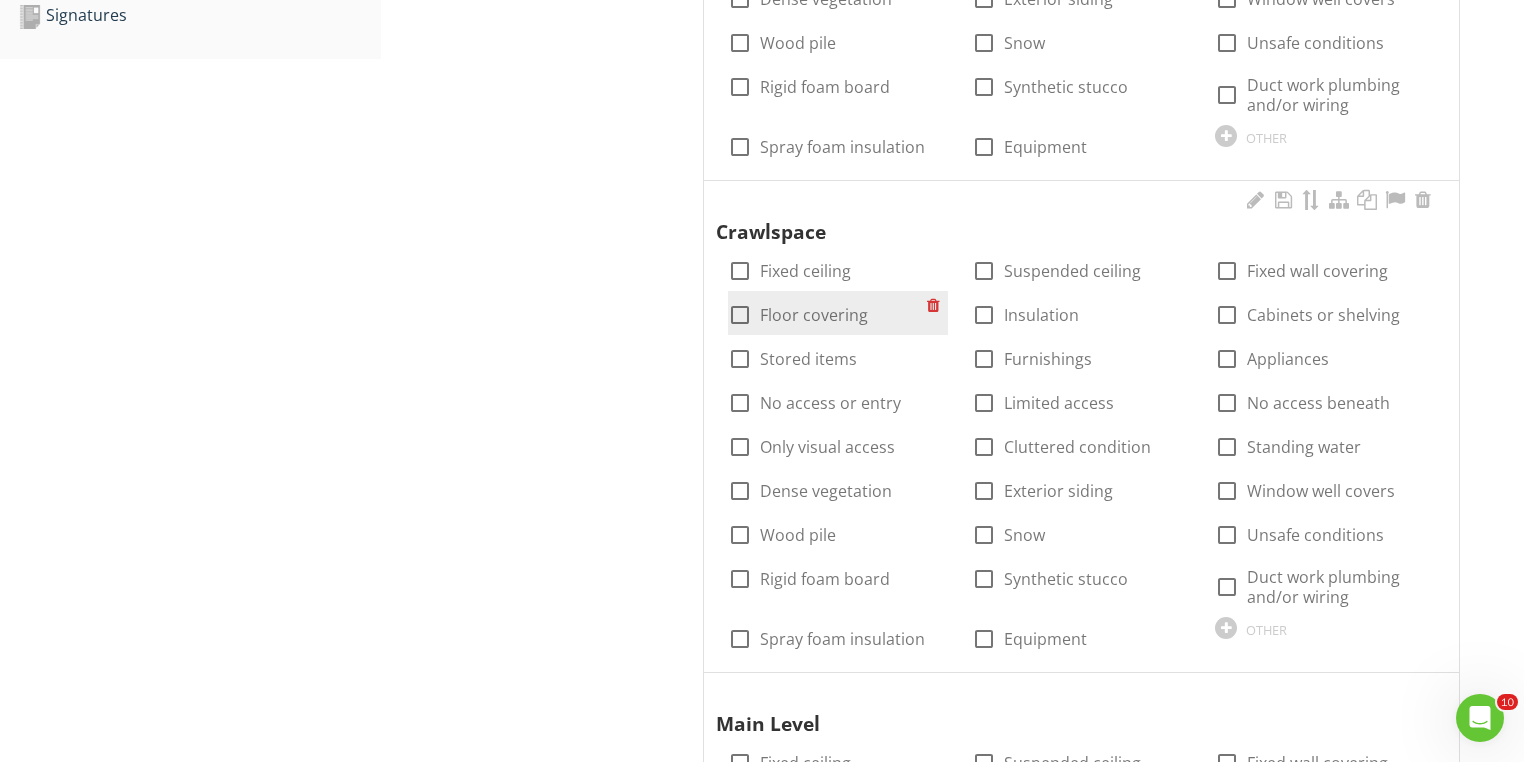 scroll, scrollTop: 800, scrollLeft: 0, axis: vertical 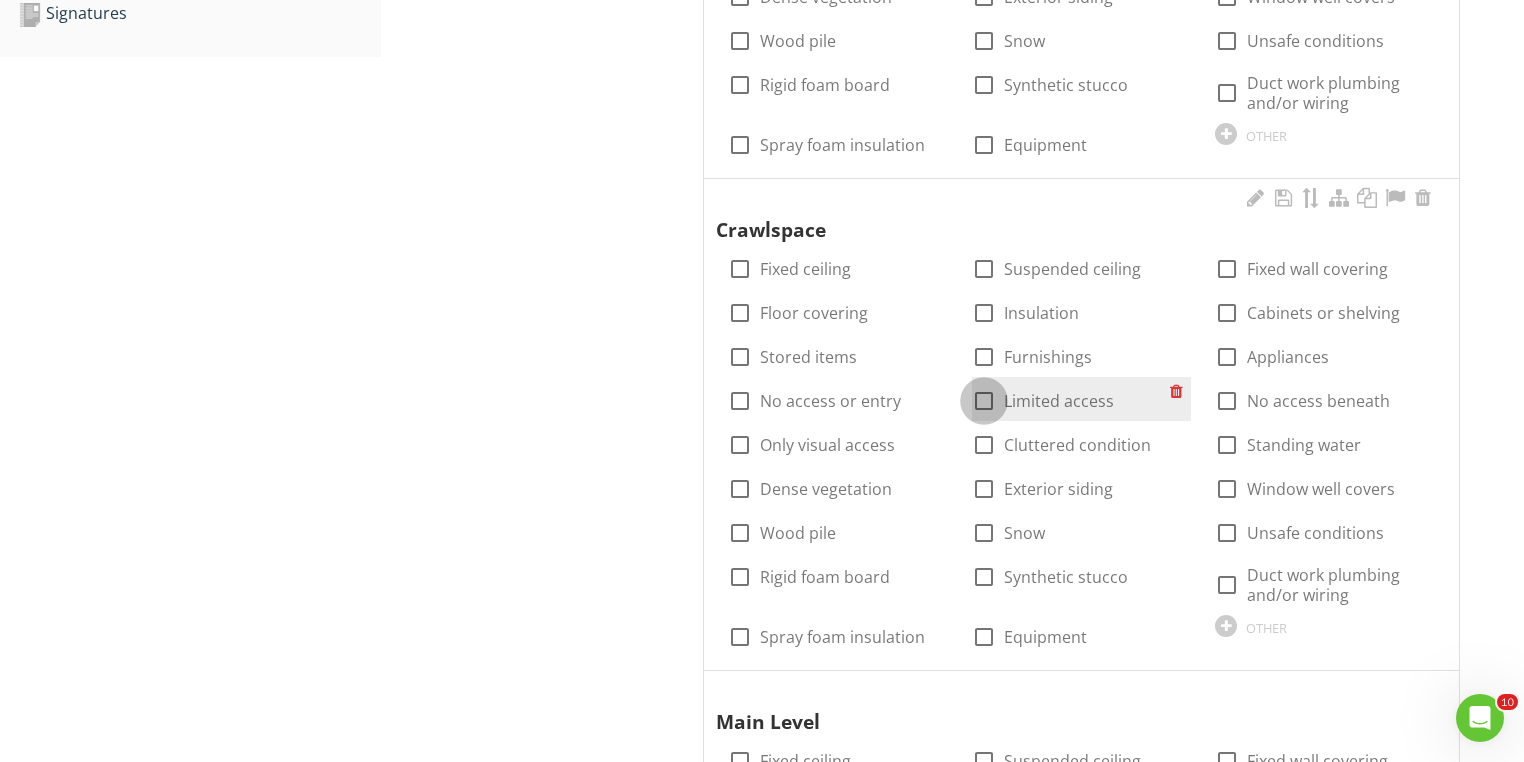 click at bounding box center (984, 401) 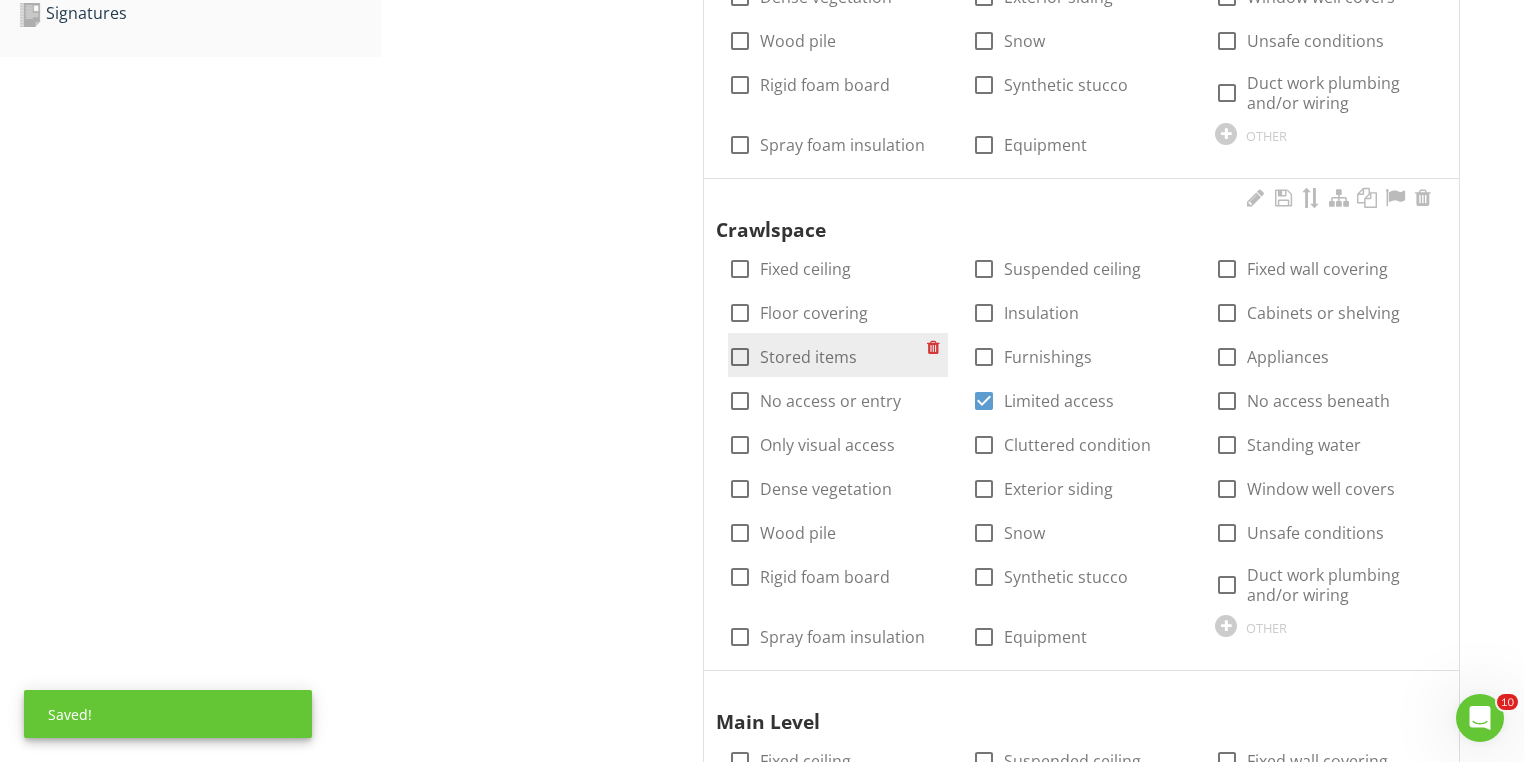 click at bounding box center (740, 357) 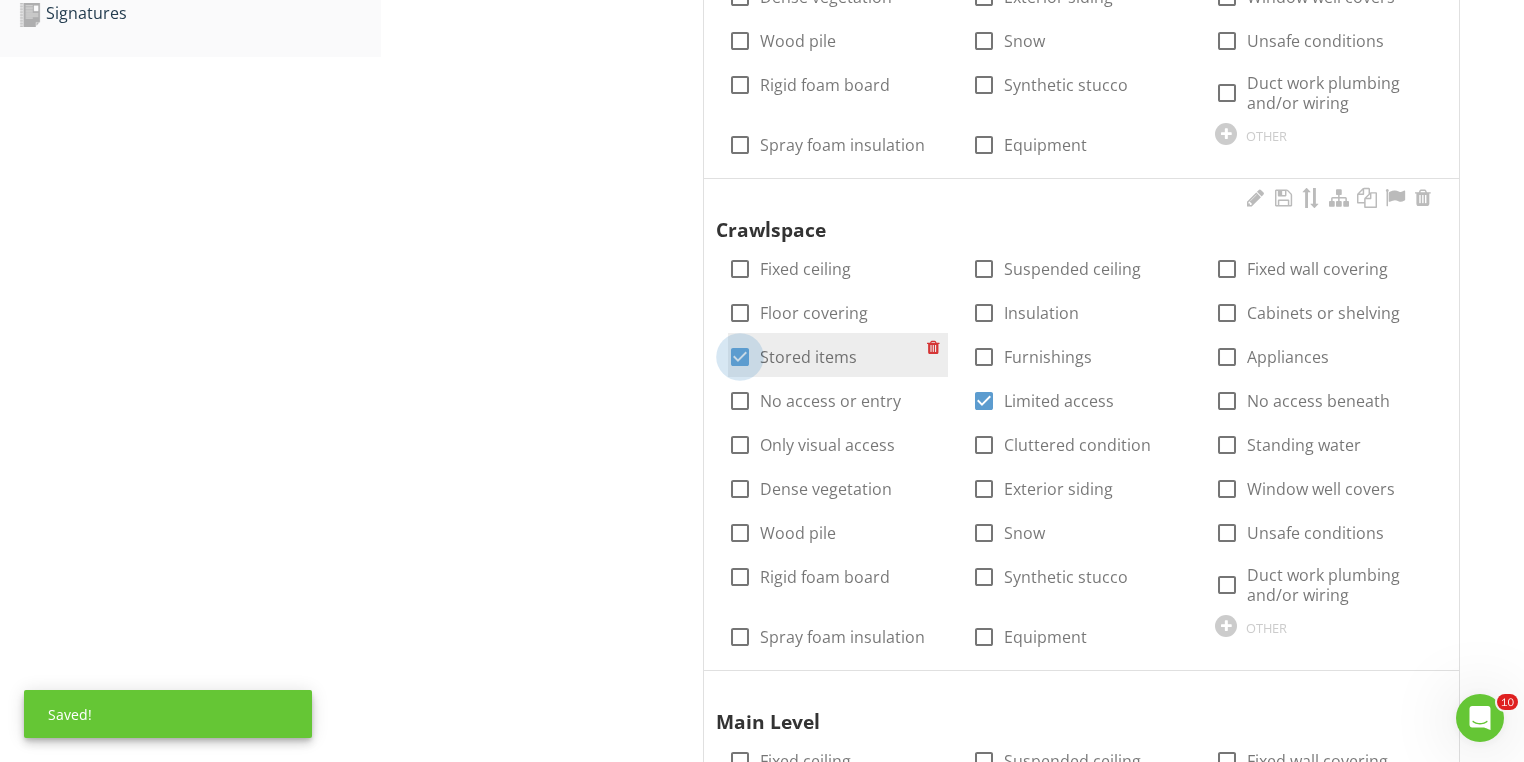 checkbox on "true" 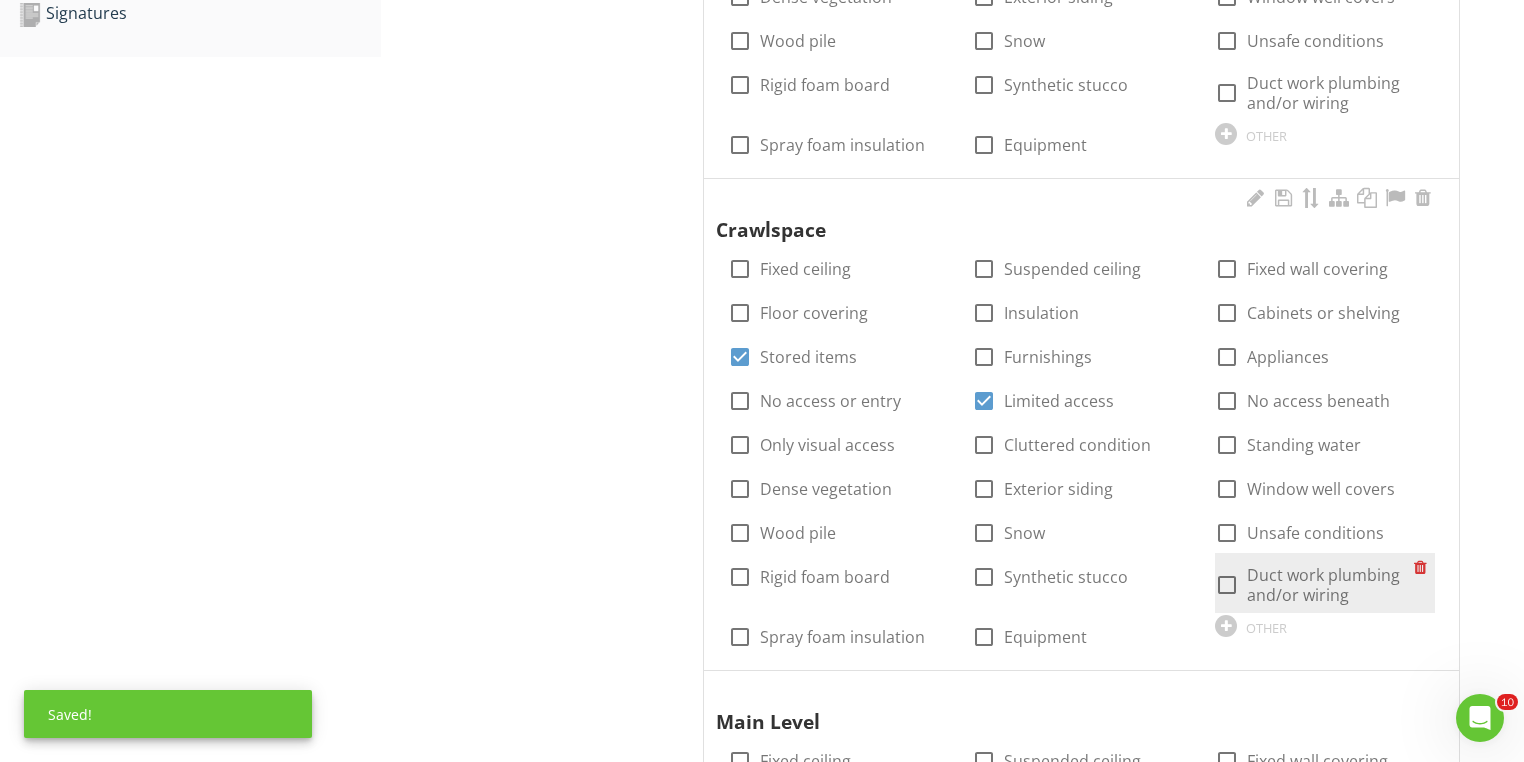 click at bounding box center (1227, 585) 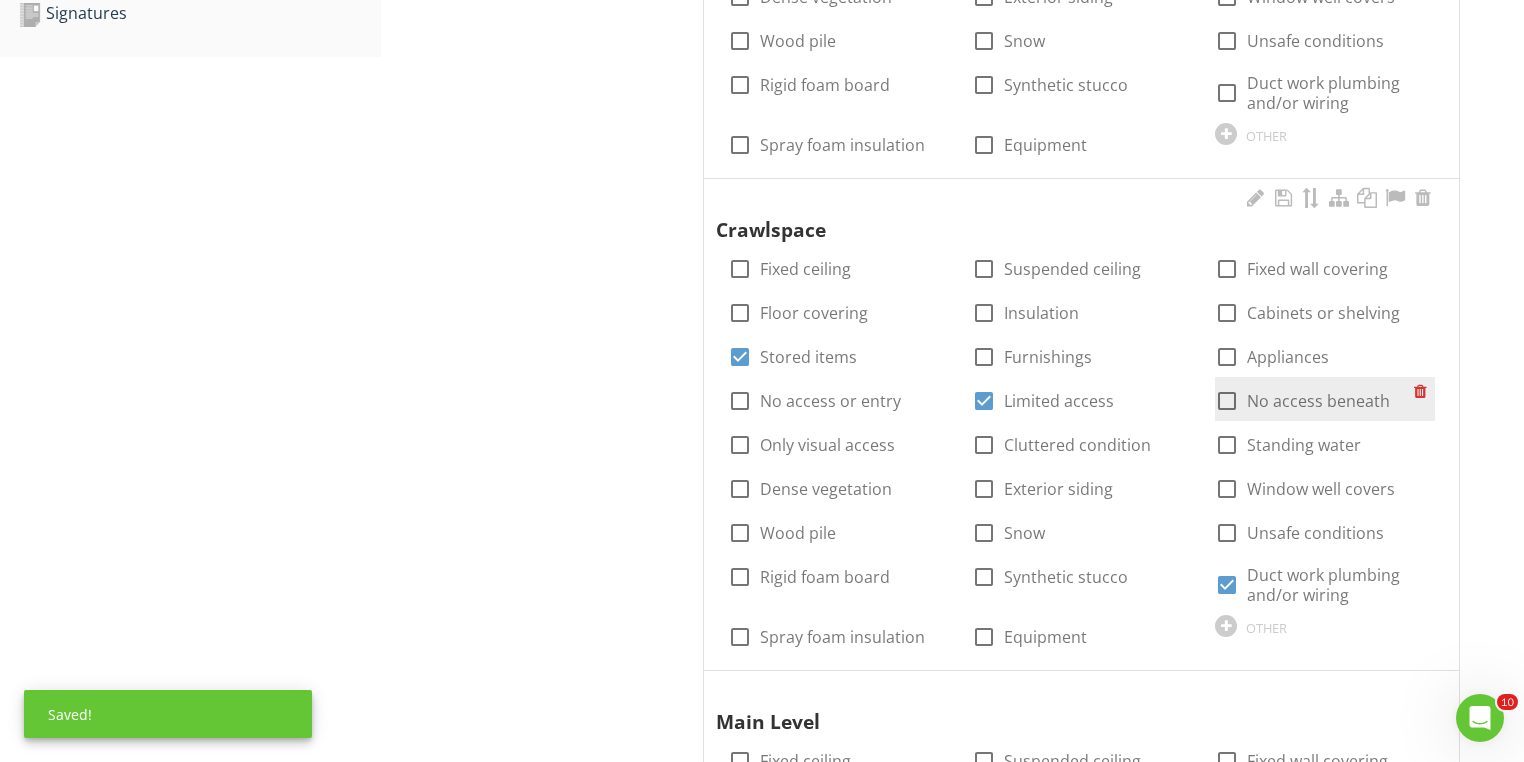 click at bounding box center (1227, 401) 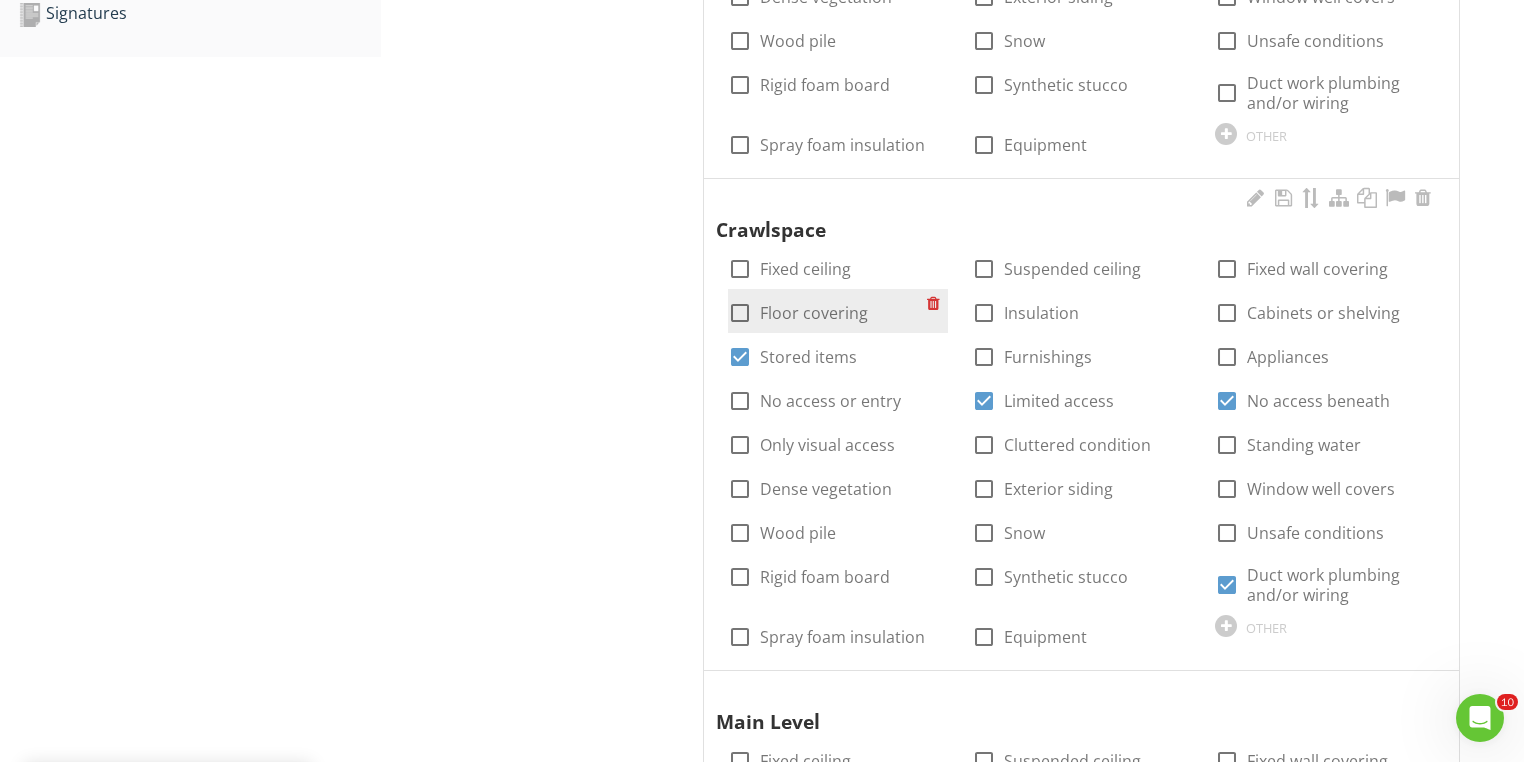click at bounding box center (740, 313) 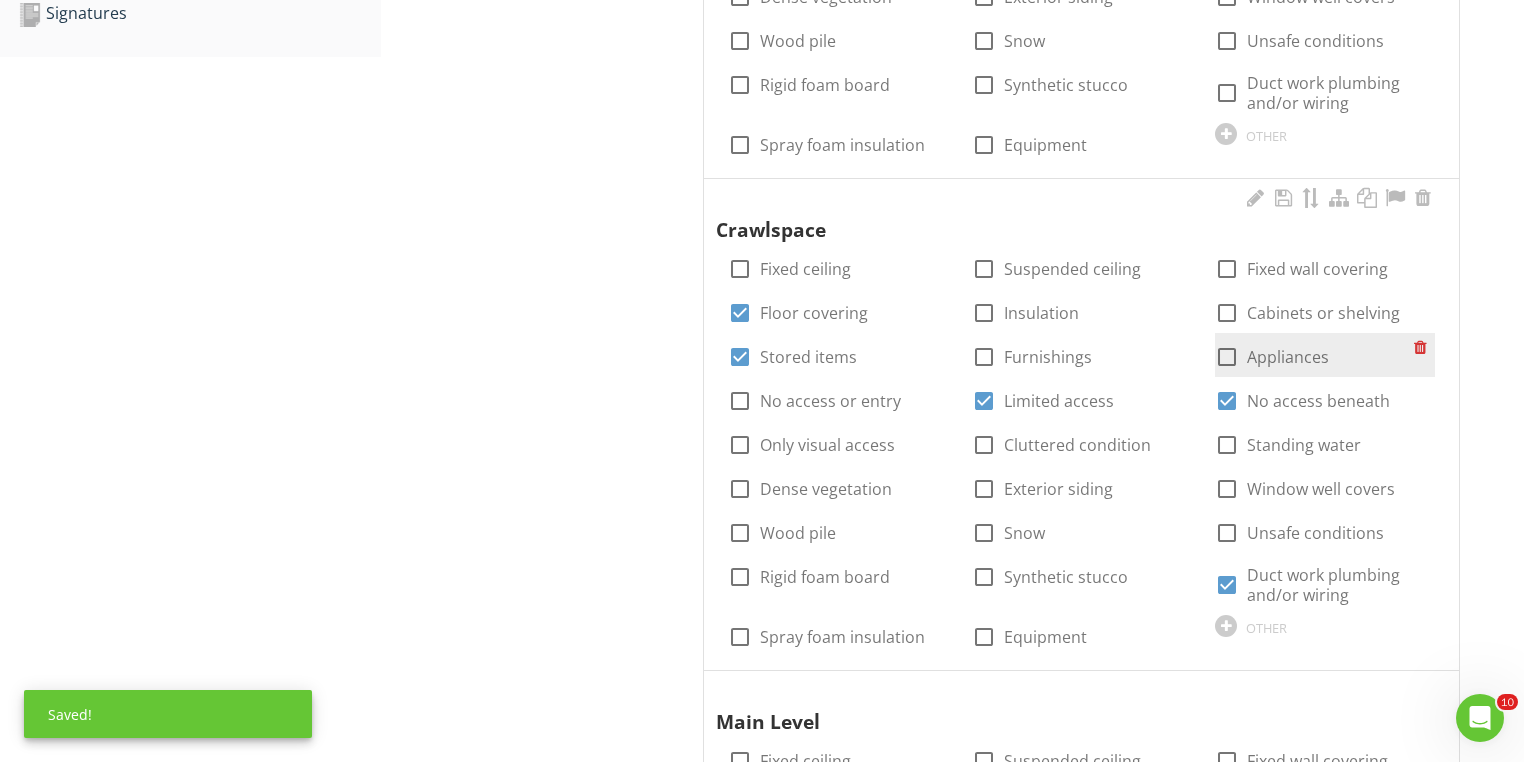 click at bounding box center [1227, 357] 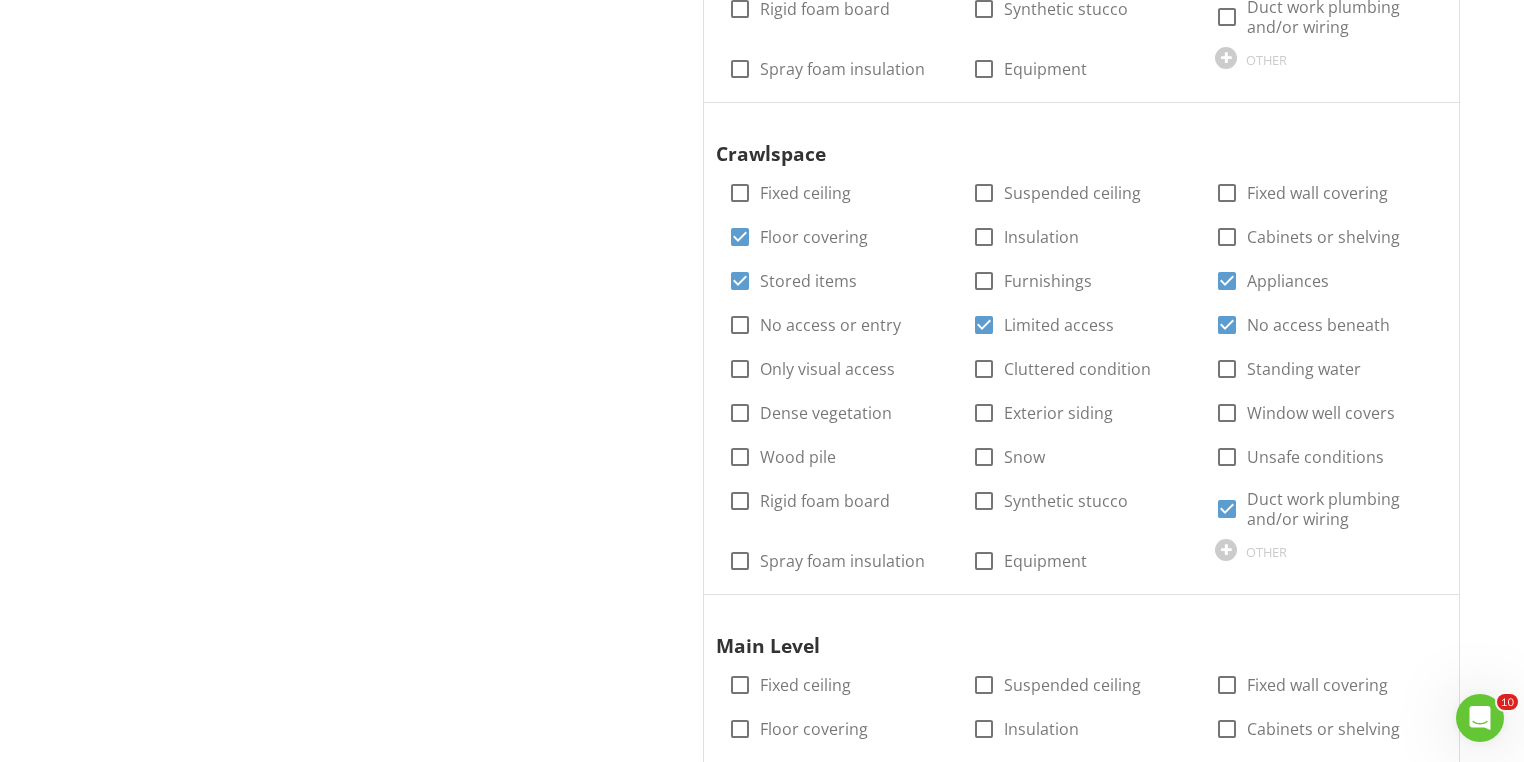 scroll, scrollTop: 1040, scrollLeft: 0, axis: vertical 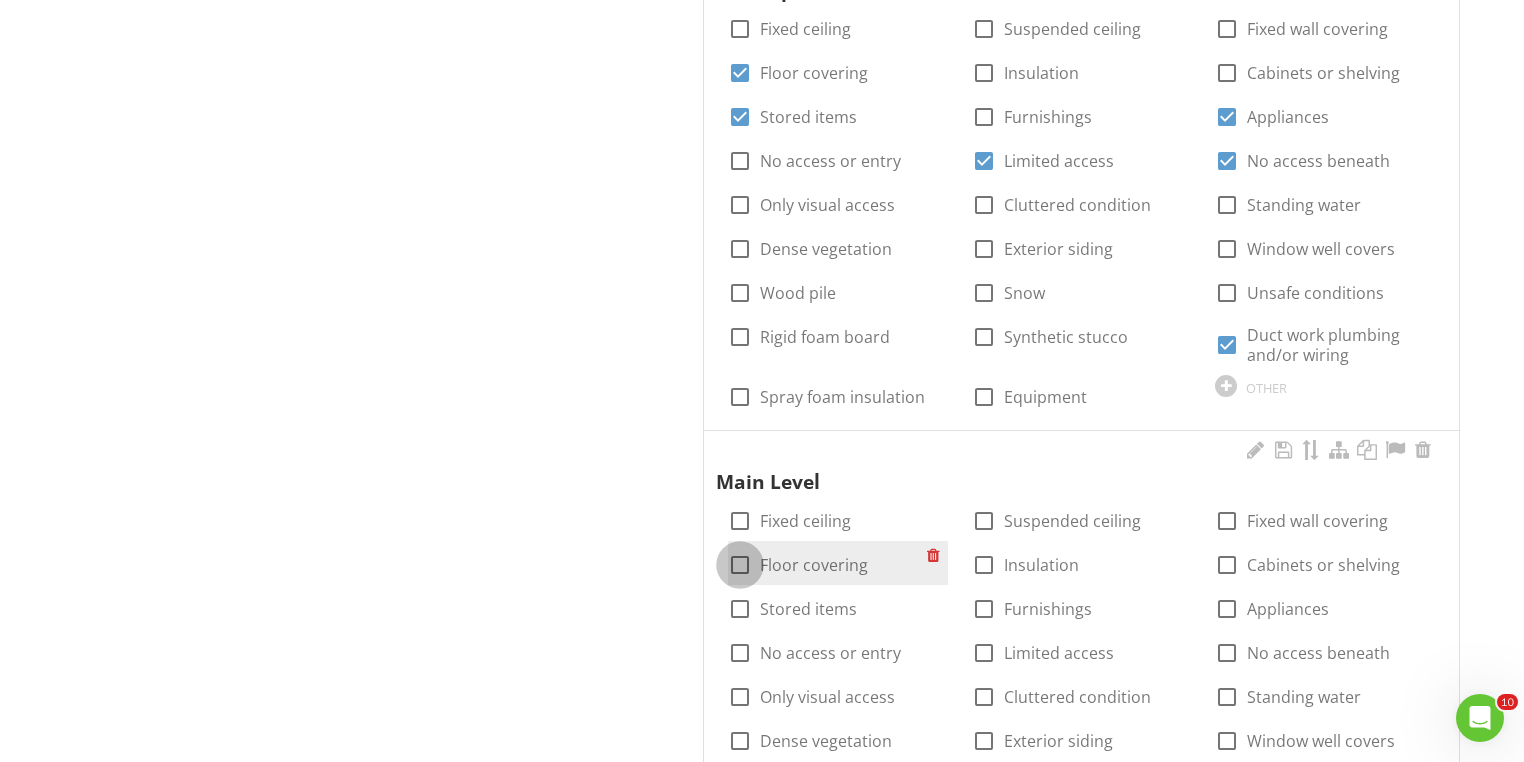 drag, startPoint x: 735, startPoint y: 566, endPoint x: 745, endPoint y: 575, distance: 13.453624 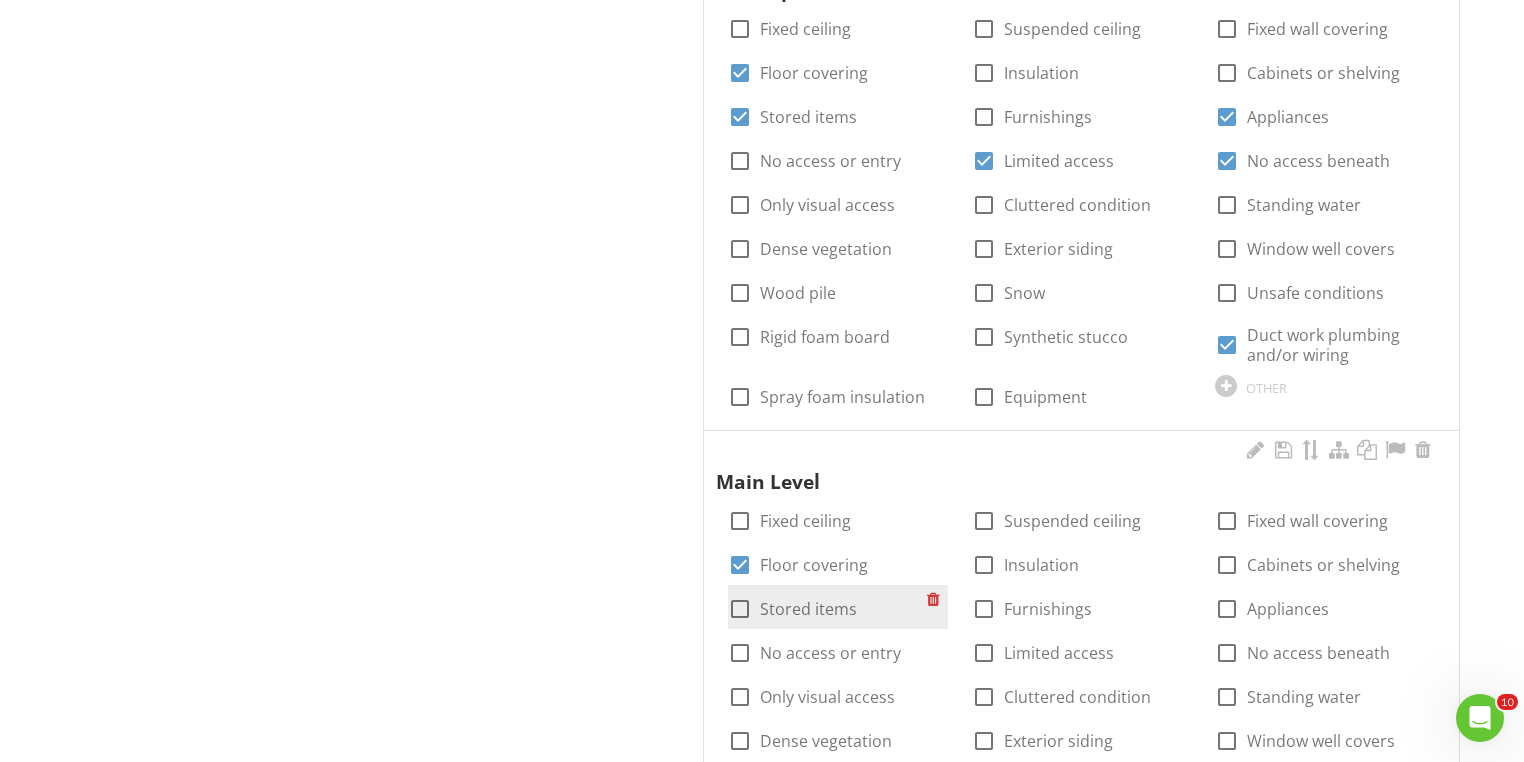 click at bounding box center (740, 609) 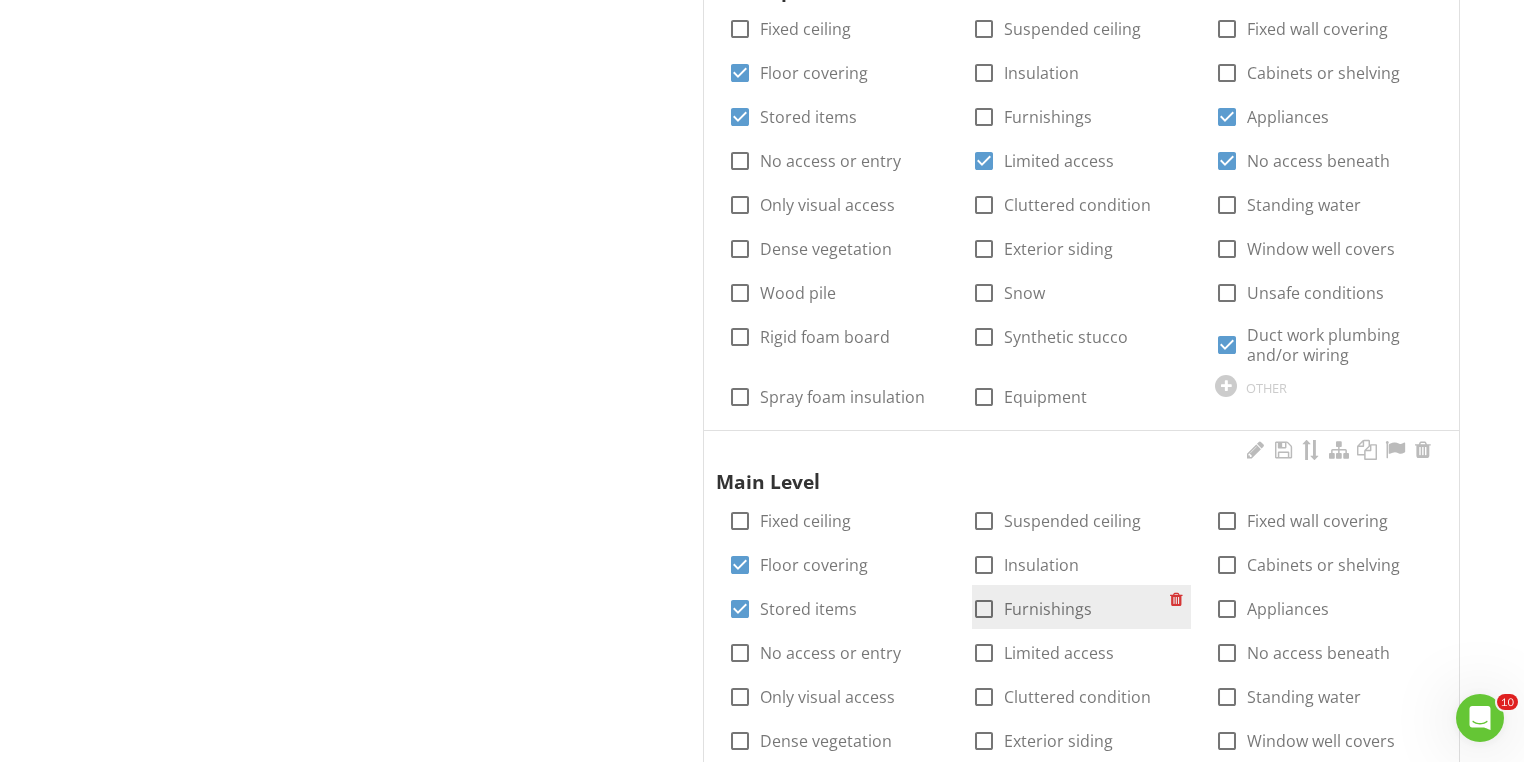 click at bounding box center [984, 609] 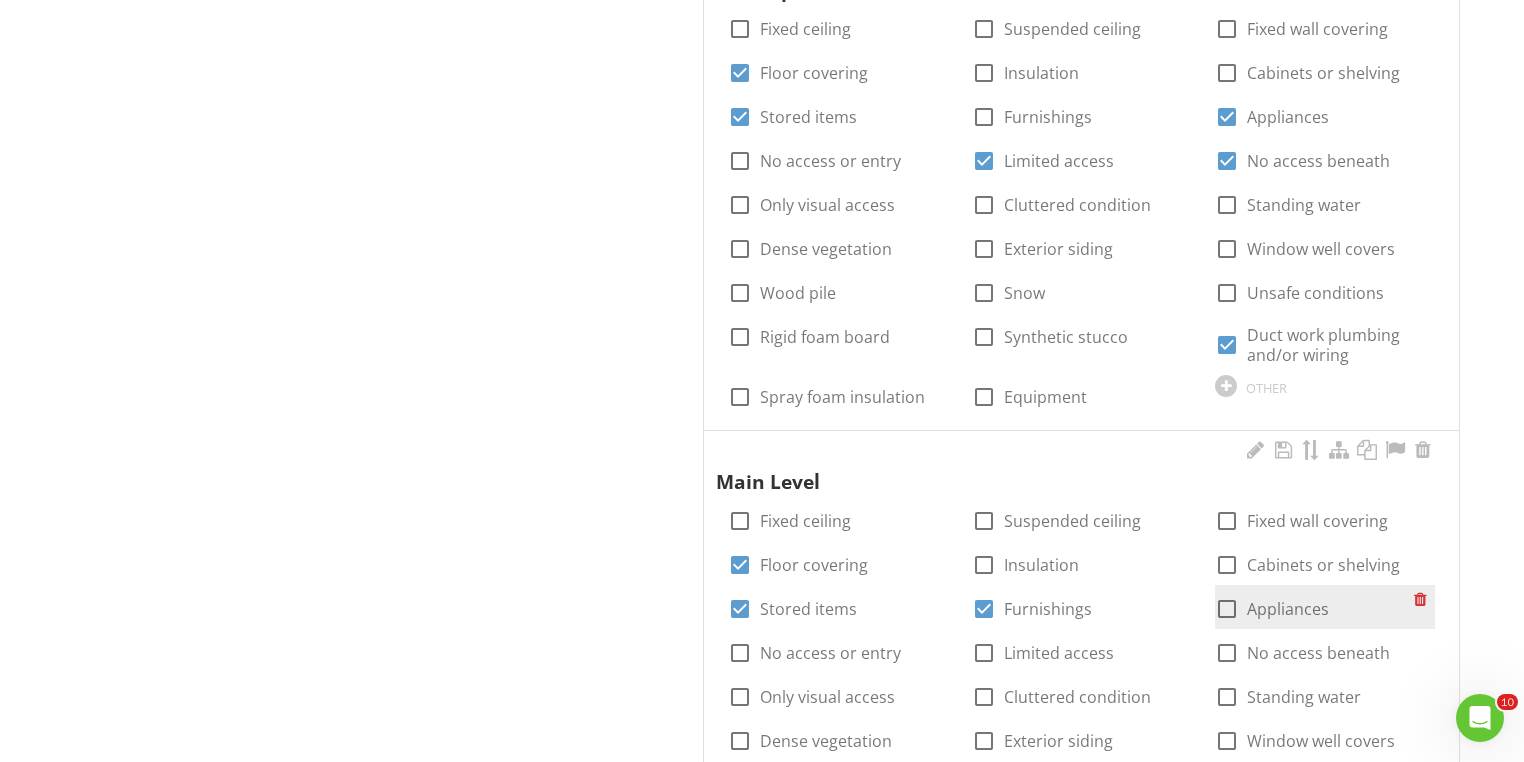 click at bounding box center [1227, 609] 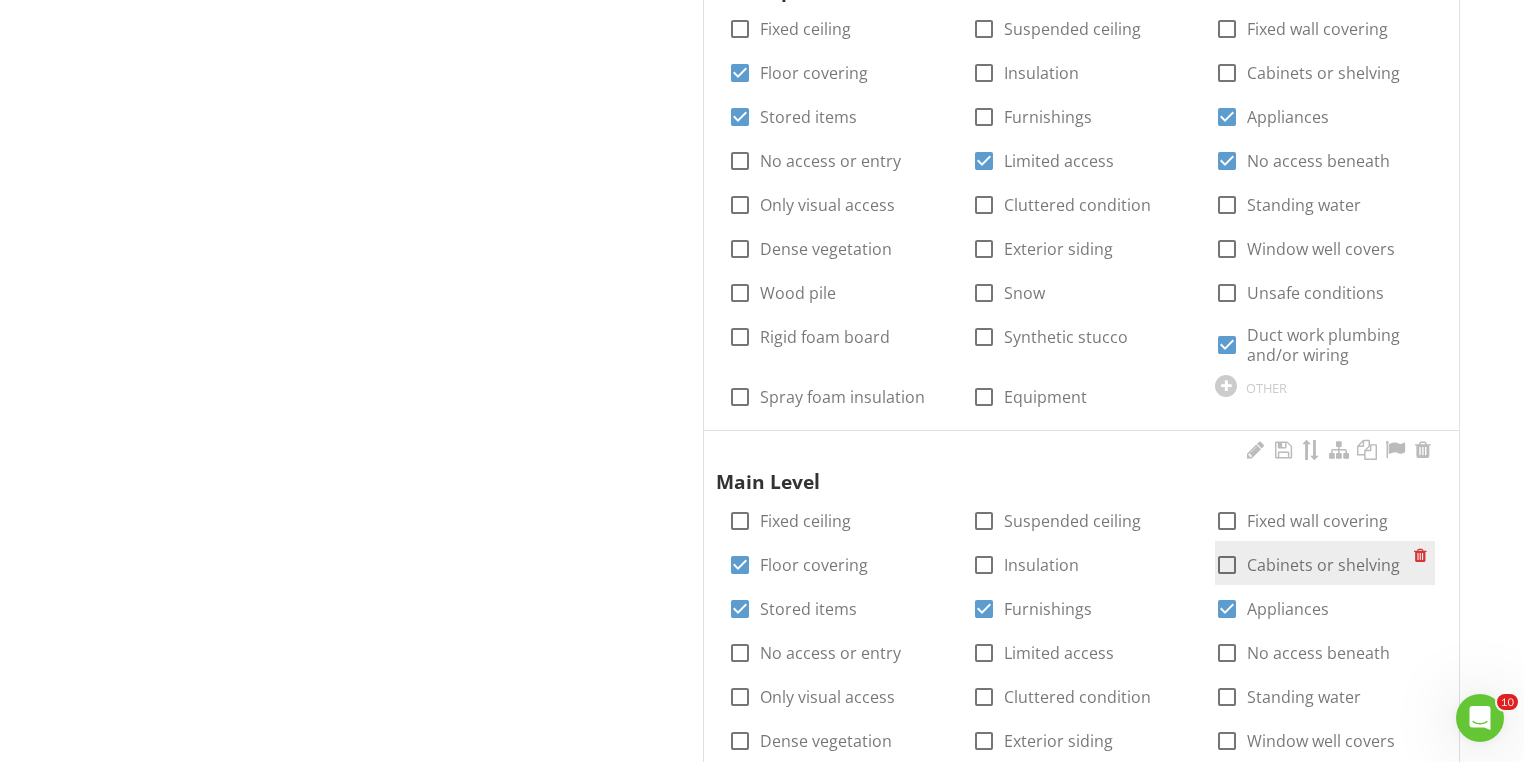 click at bounding box center [1227, 565] 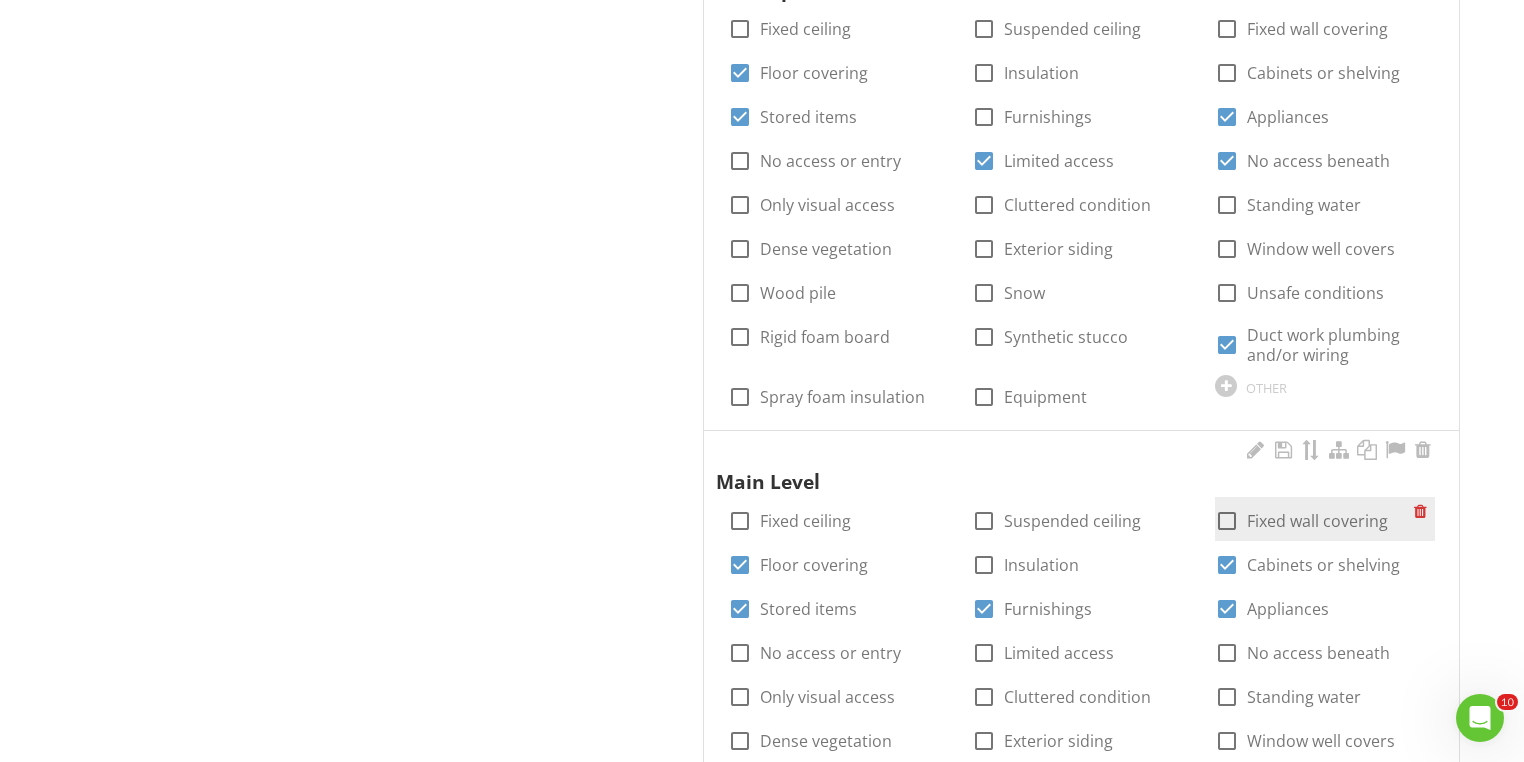 click at bounding box center [1227, 521] 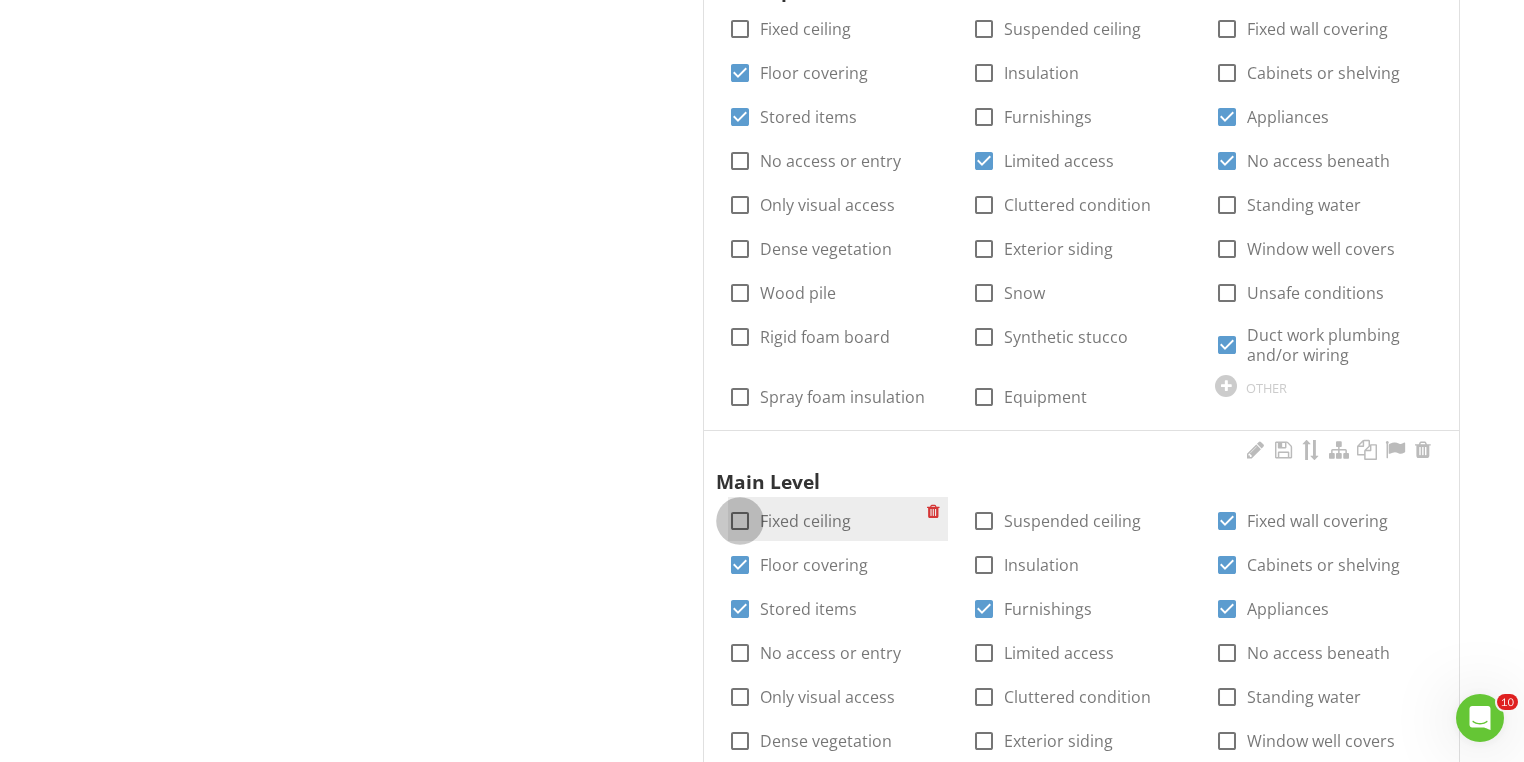drag, startPoint x: 742, startPoint y: 513, endPoint x: 757, endPoint y: 519, distance: 16.155495 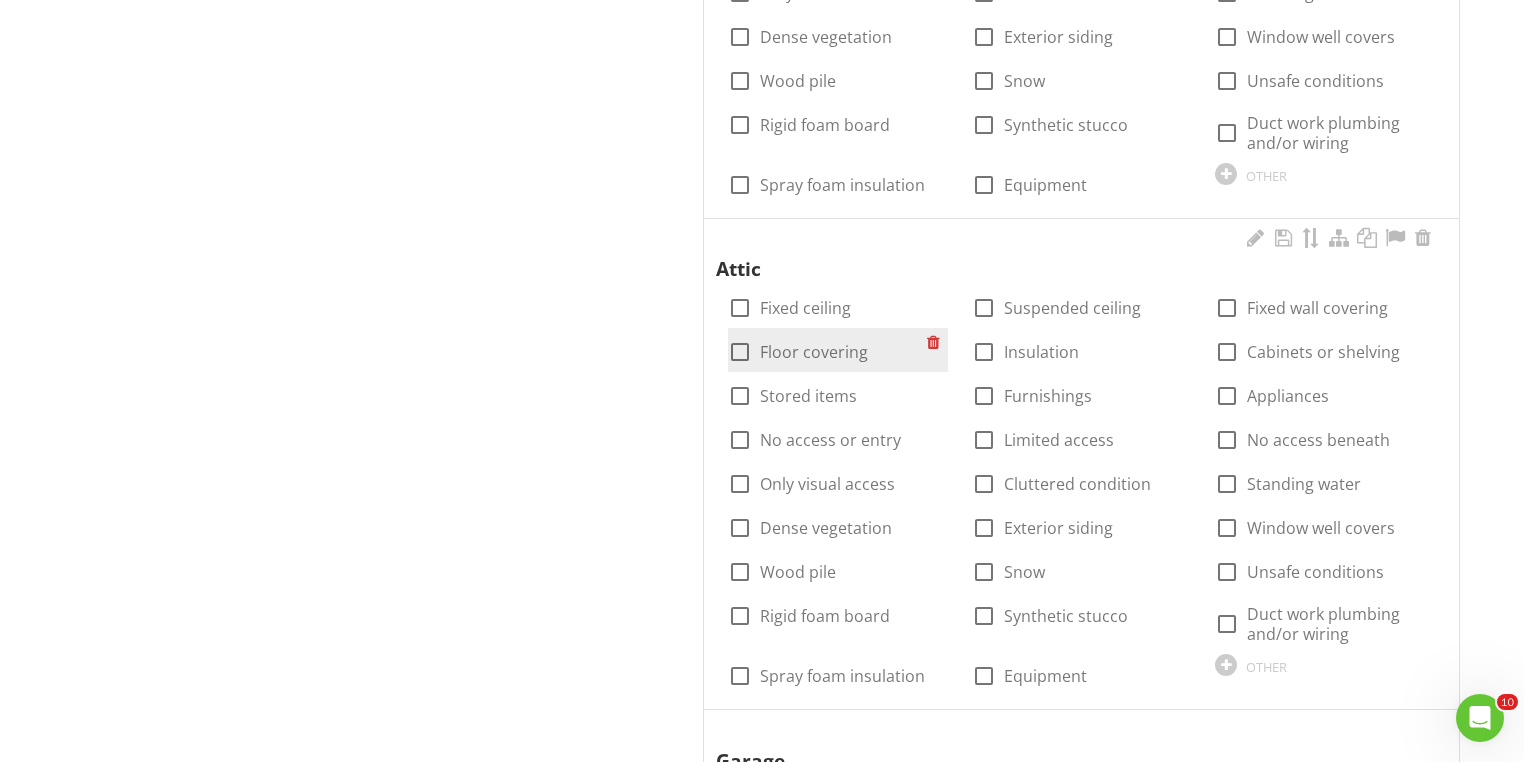 scroll, scrollTop: 1760, scrollLeft: 0, axis: vertical 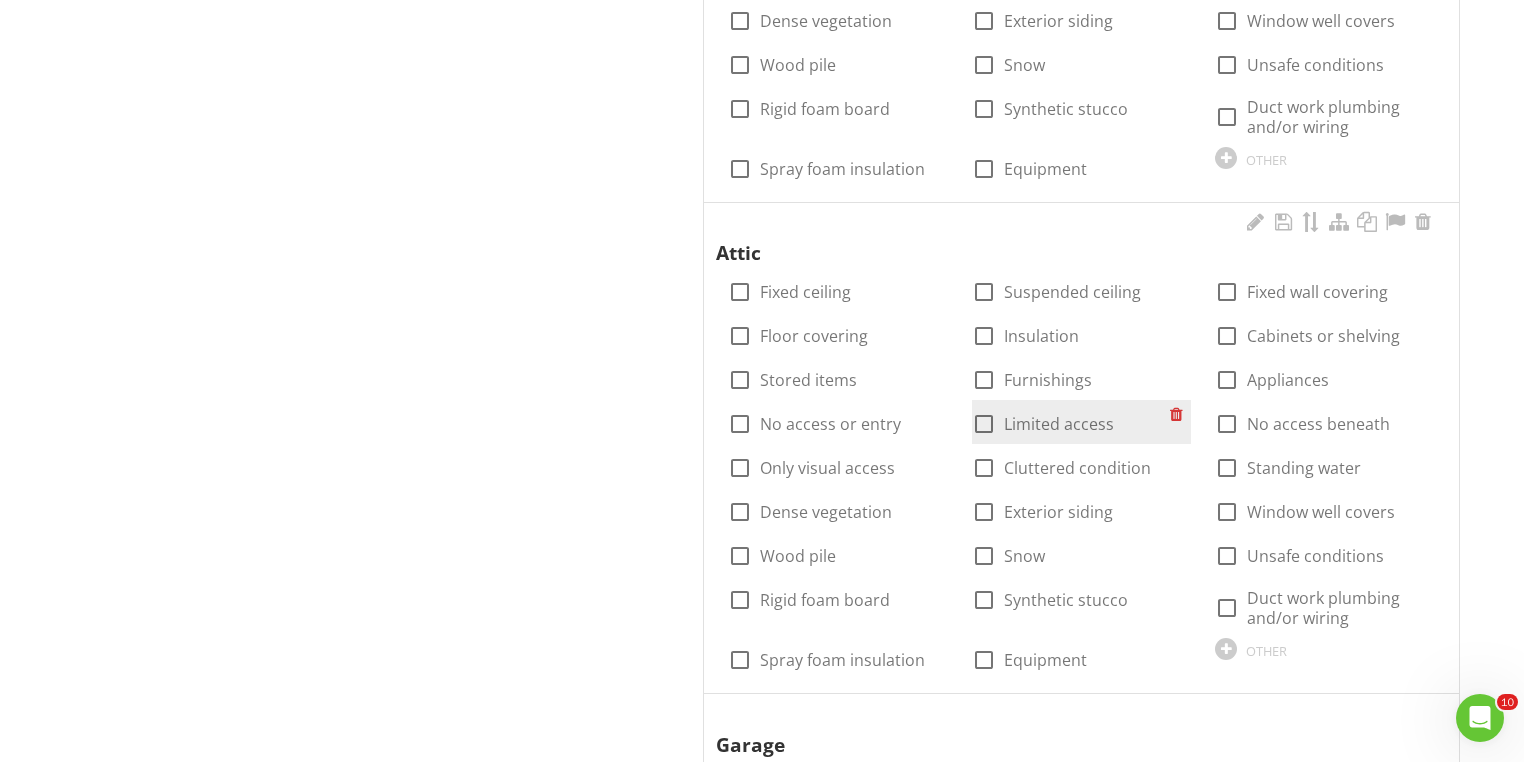click at bounding box center (984, 424) 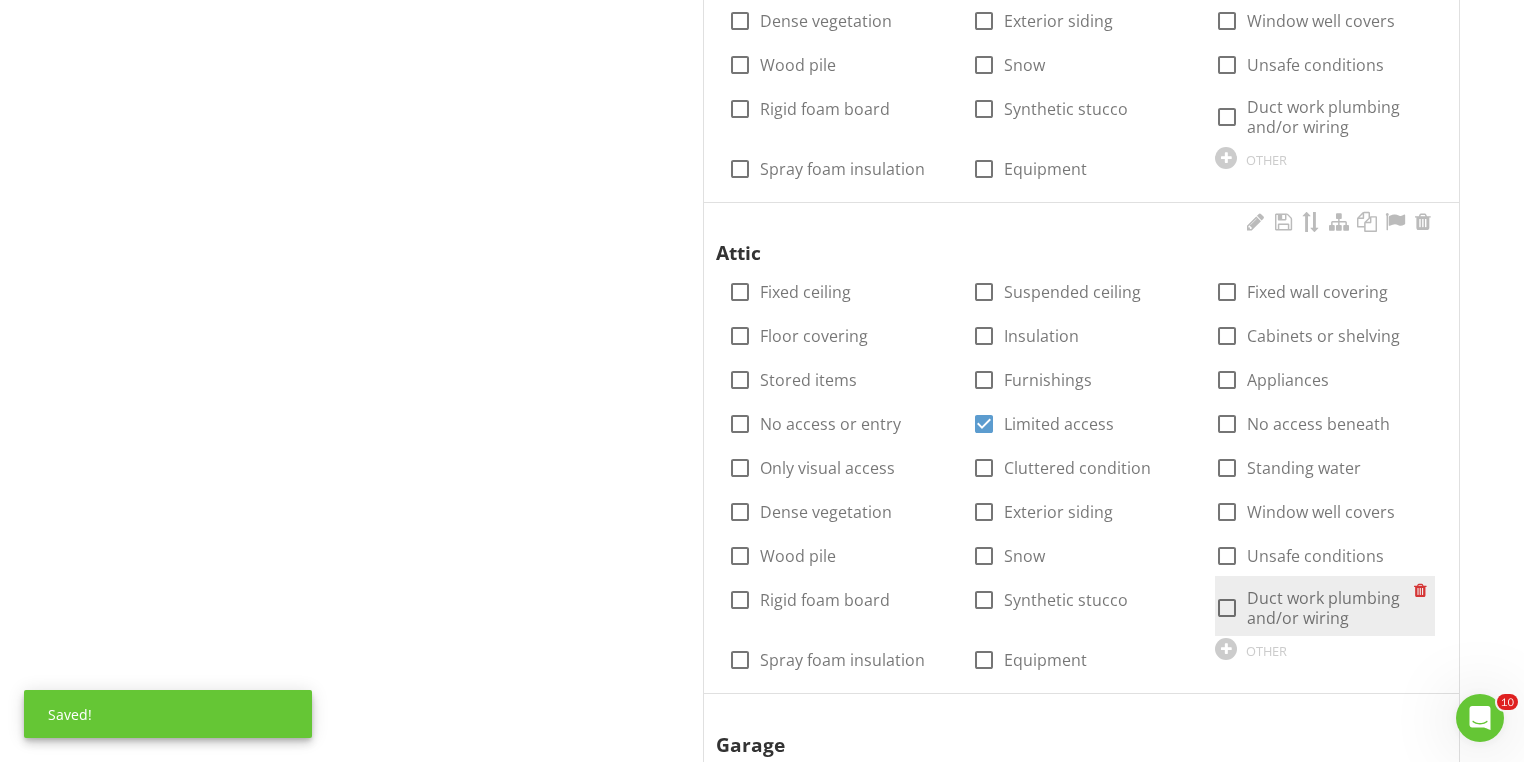 click at bounding box center (1227, 608) 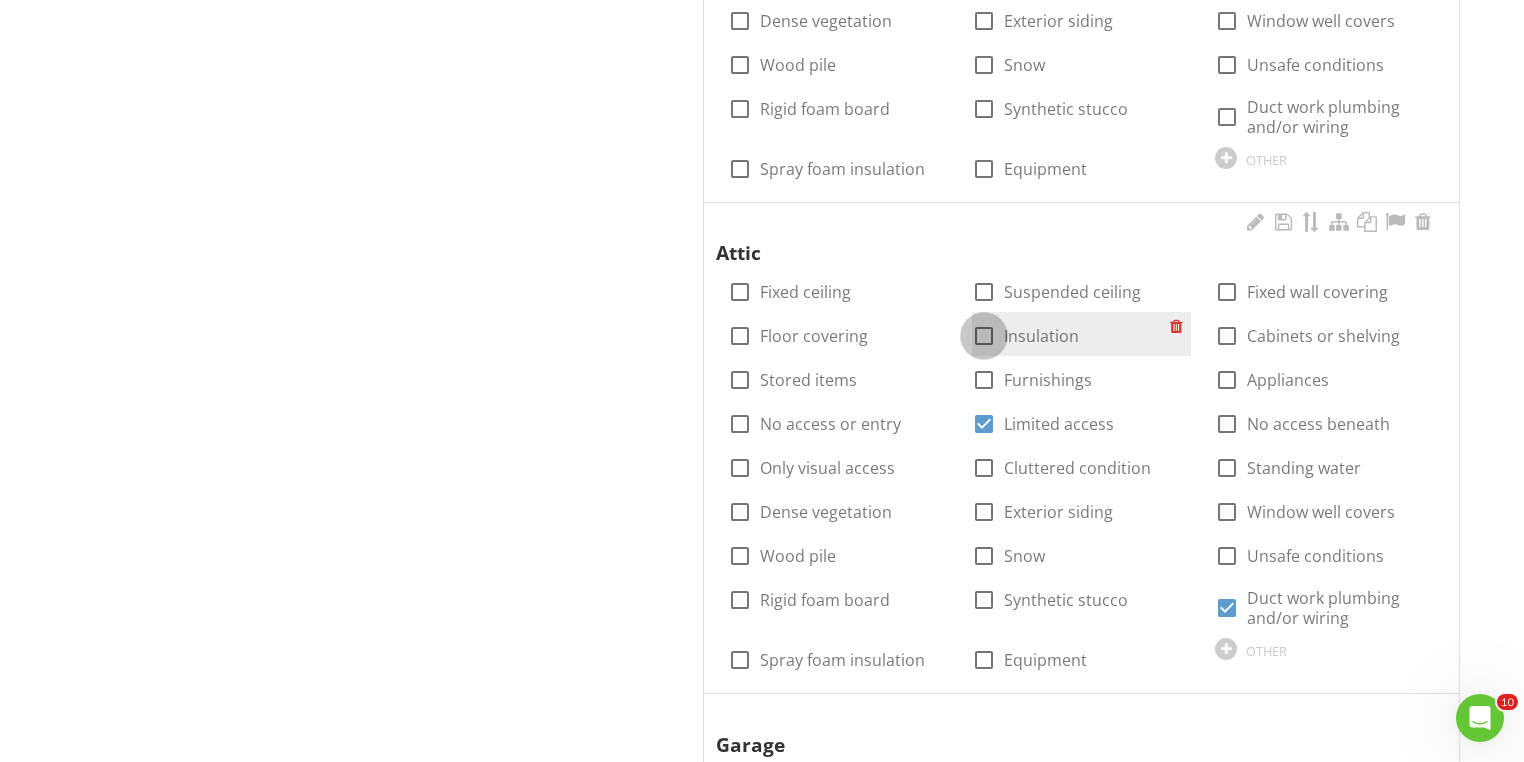 click at bounding box center [984, 336] 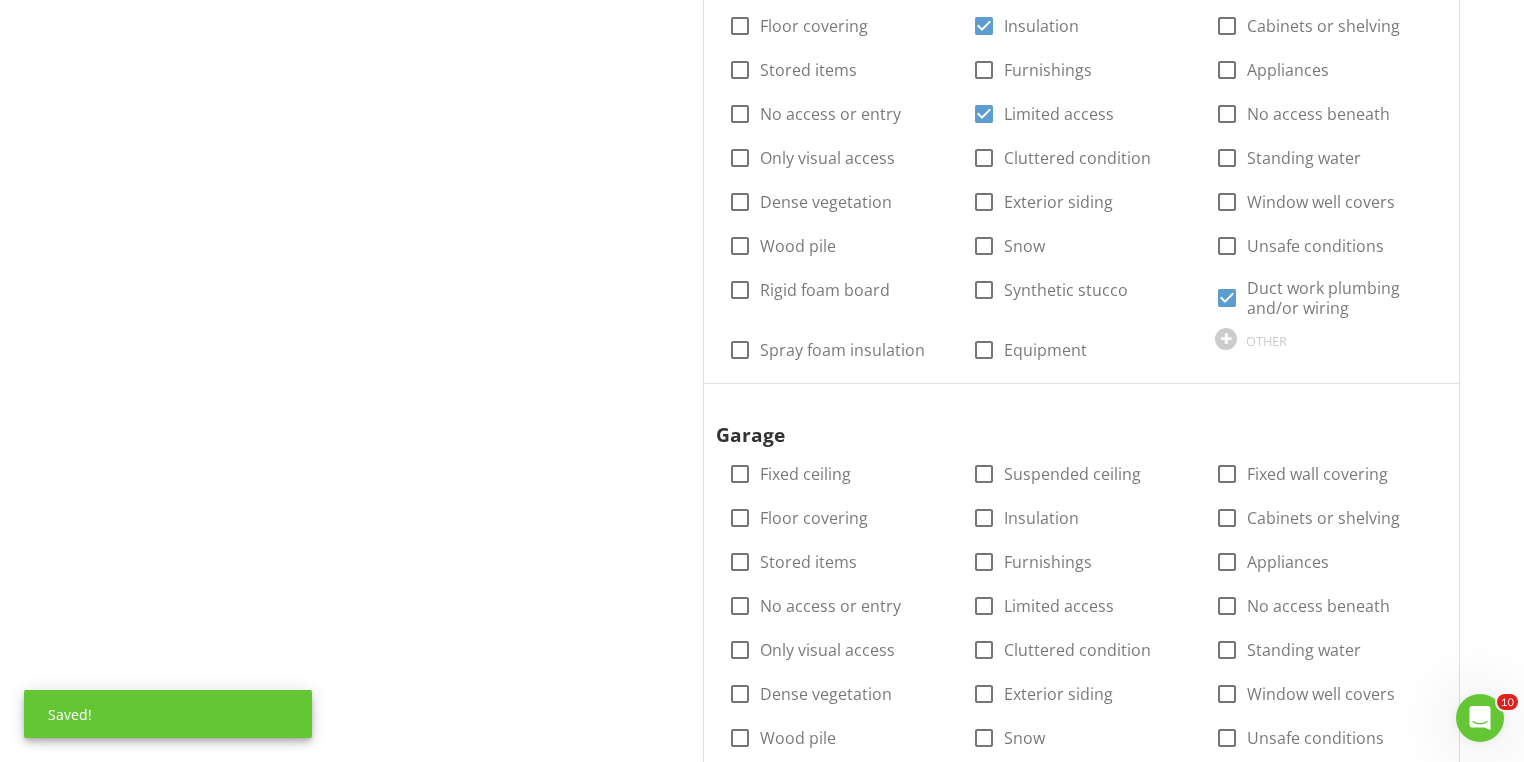 scroll, scrollTop: 2160, scrollLeft: 0, axis: vertical 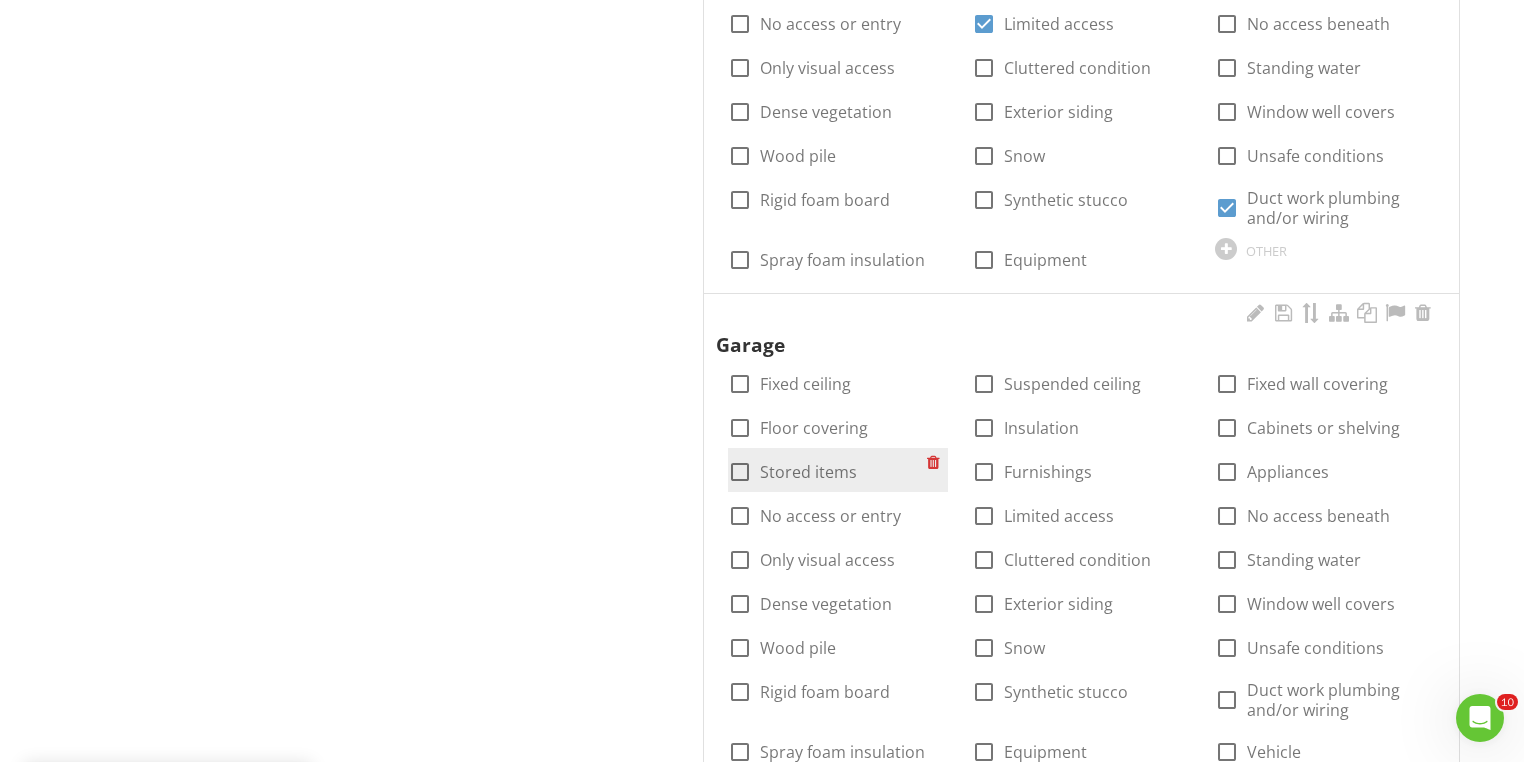 click at bounding box center [740, 472] 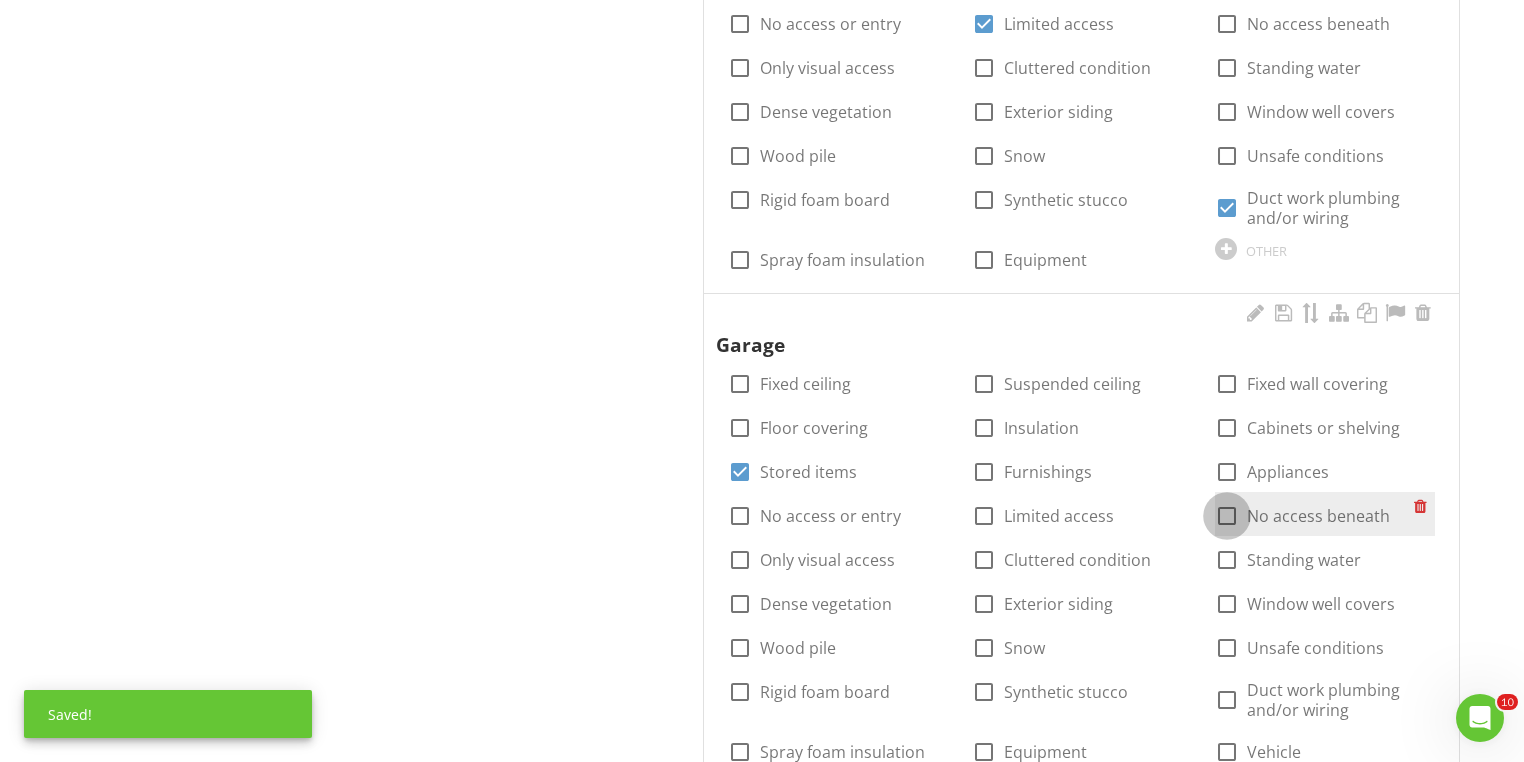 click at bounding box center [1227, 516] 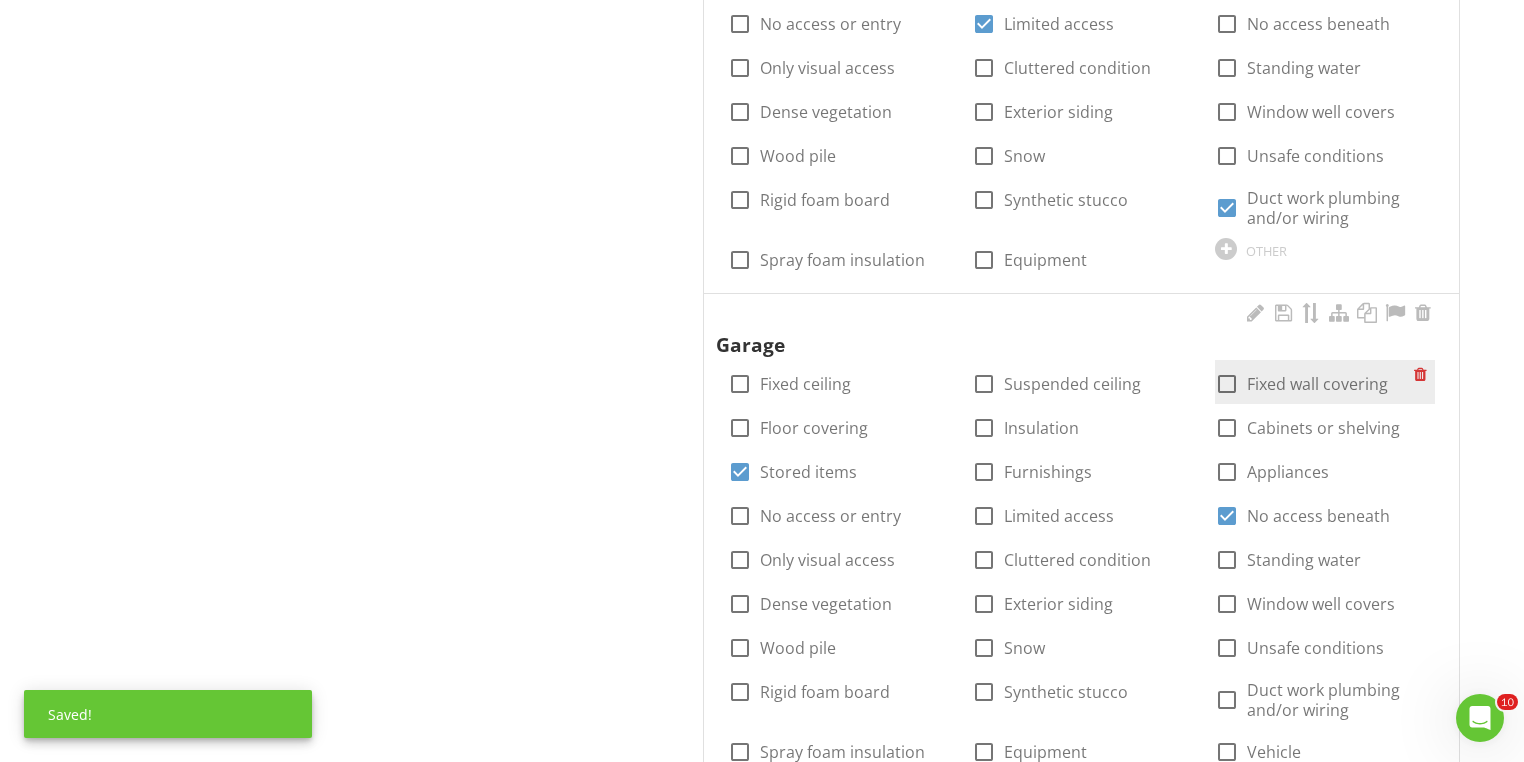 click at bounding box center (1227, 384) 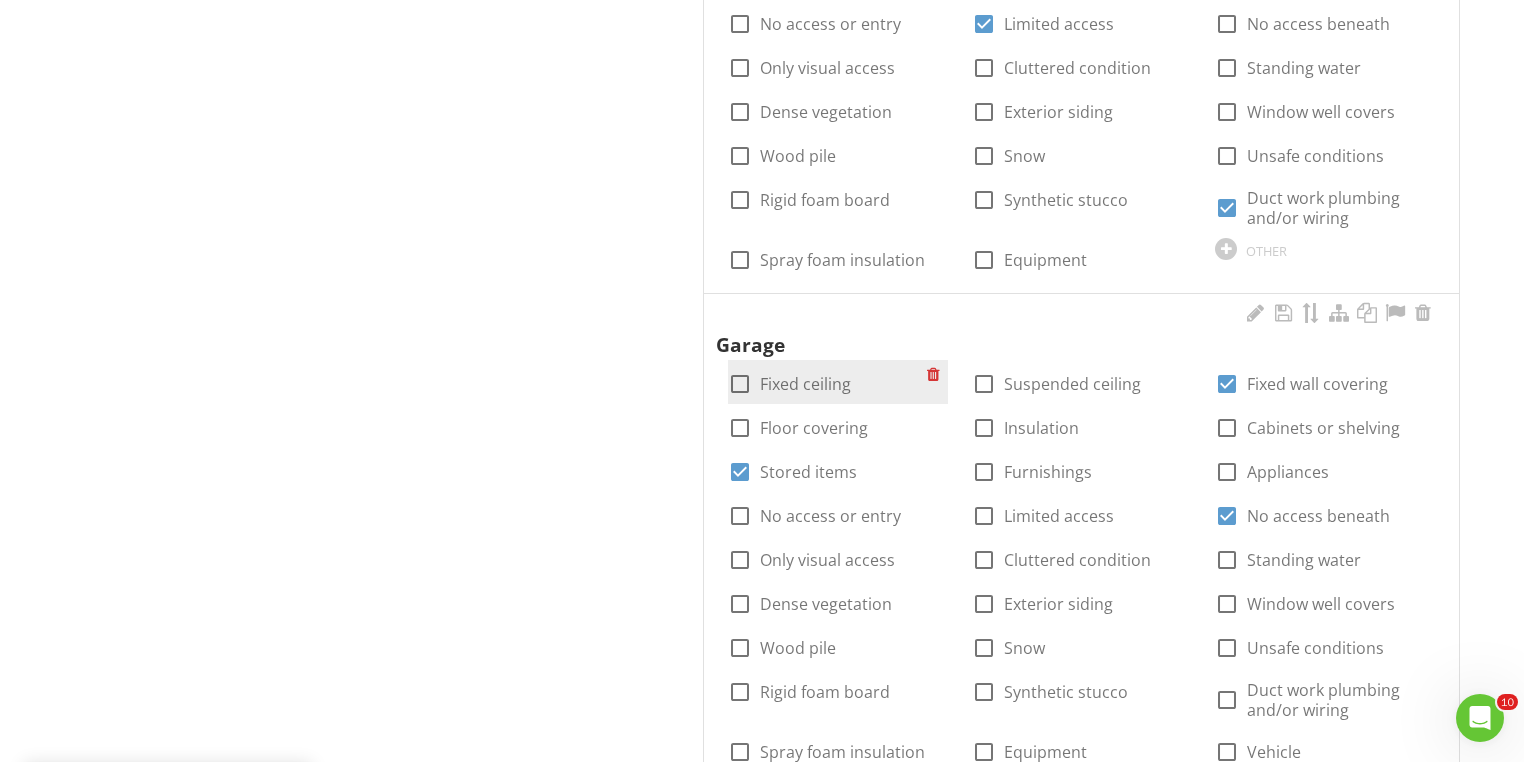 click at bounding box center [740, 384] 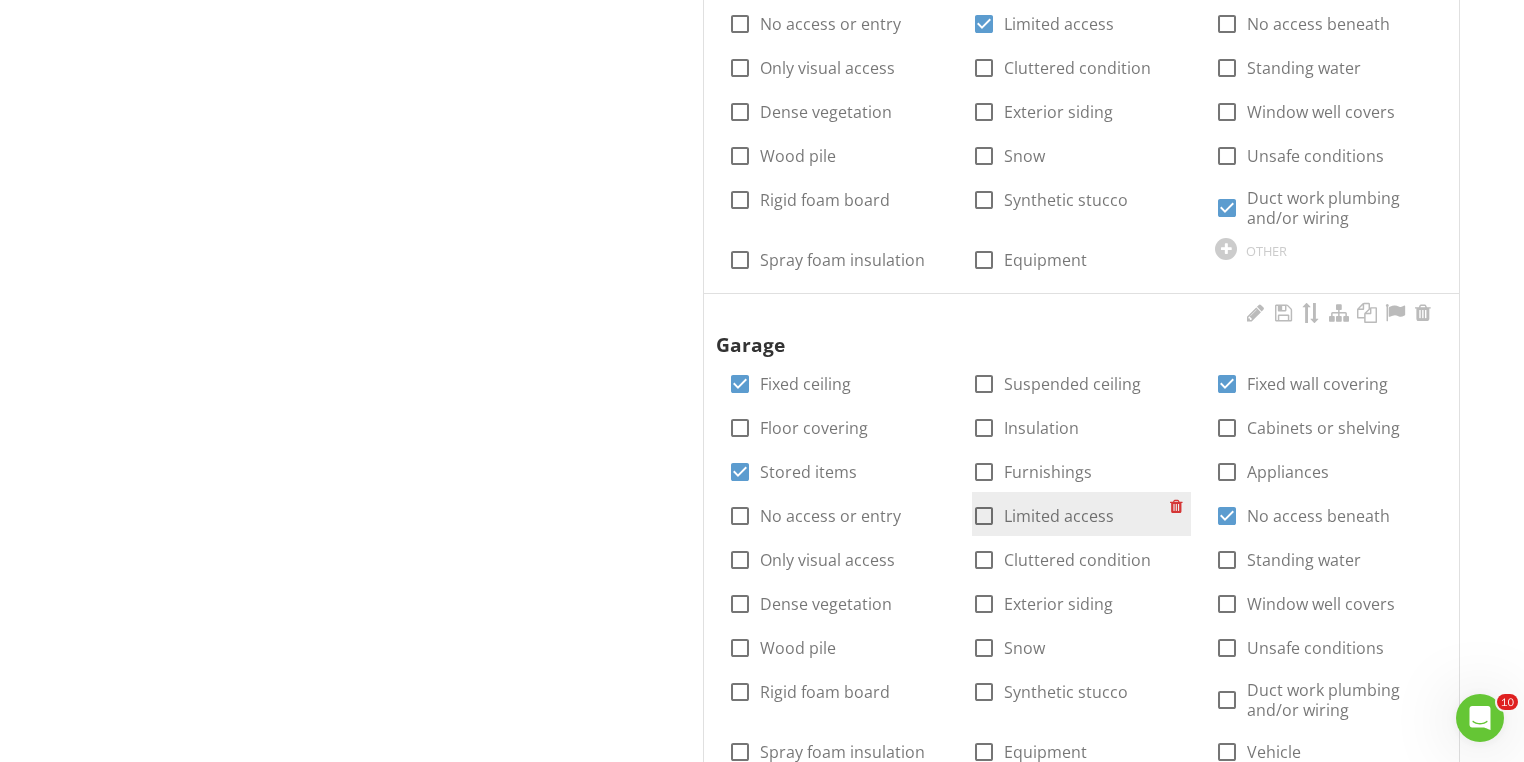 click at bounding box center [984, 516] 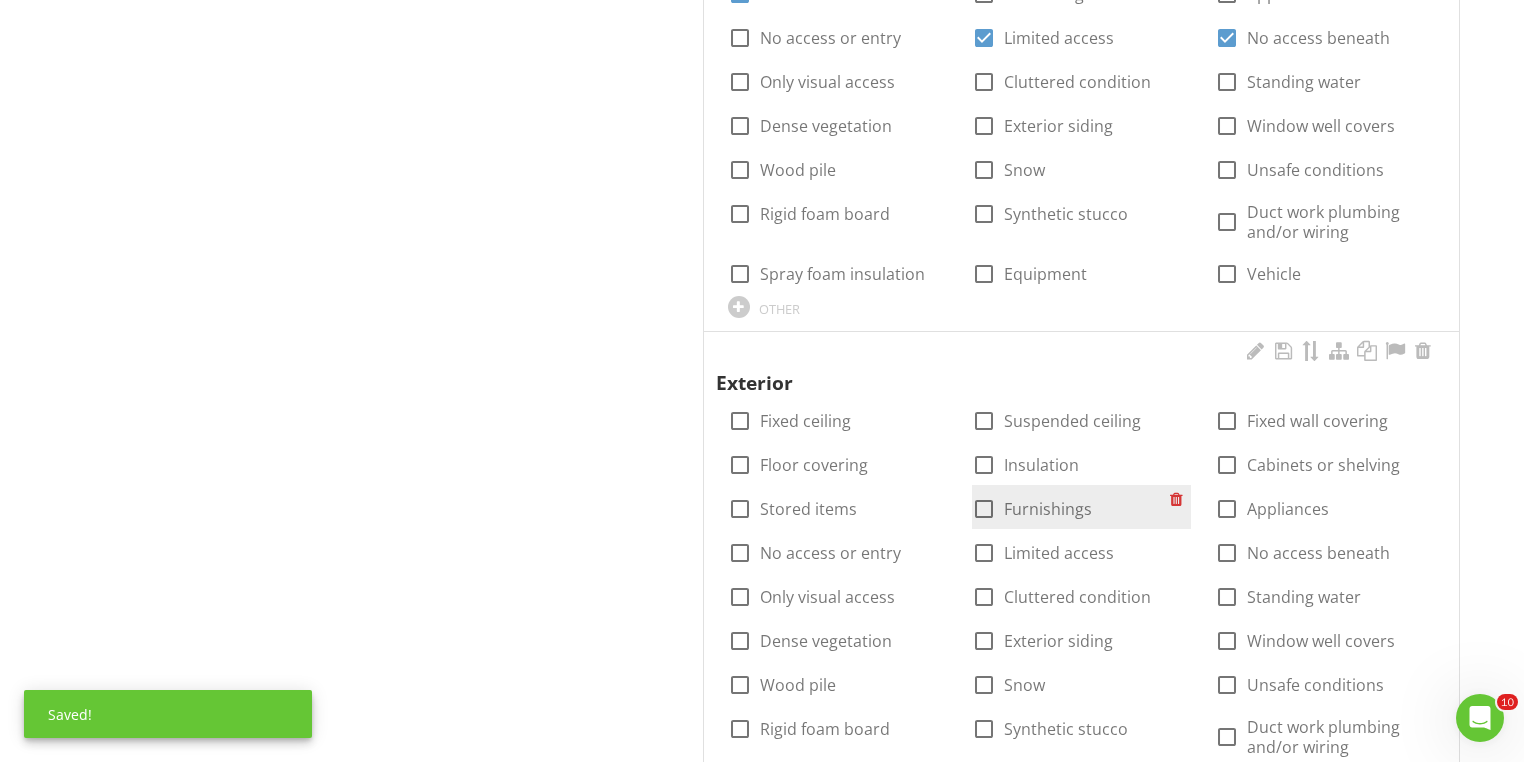scroll, scrollTop: 2640, scrollLeft: 0, axis: vertical 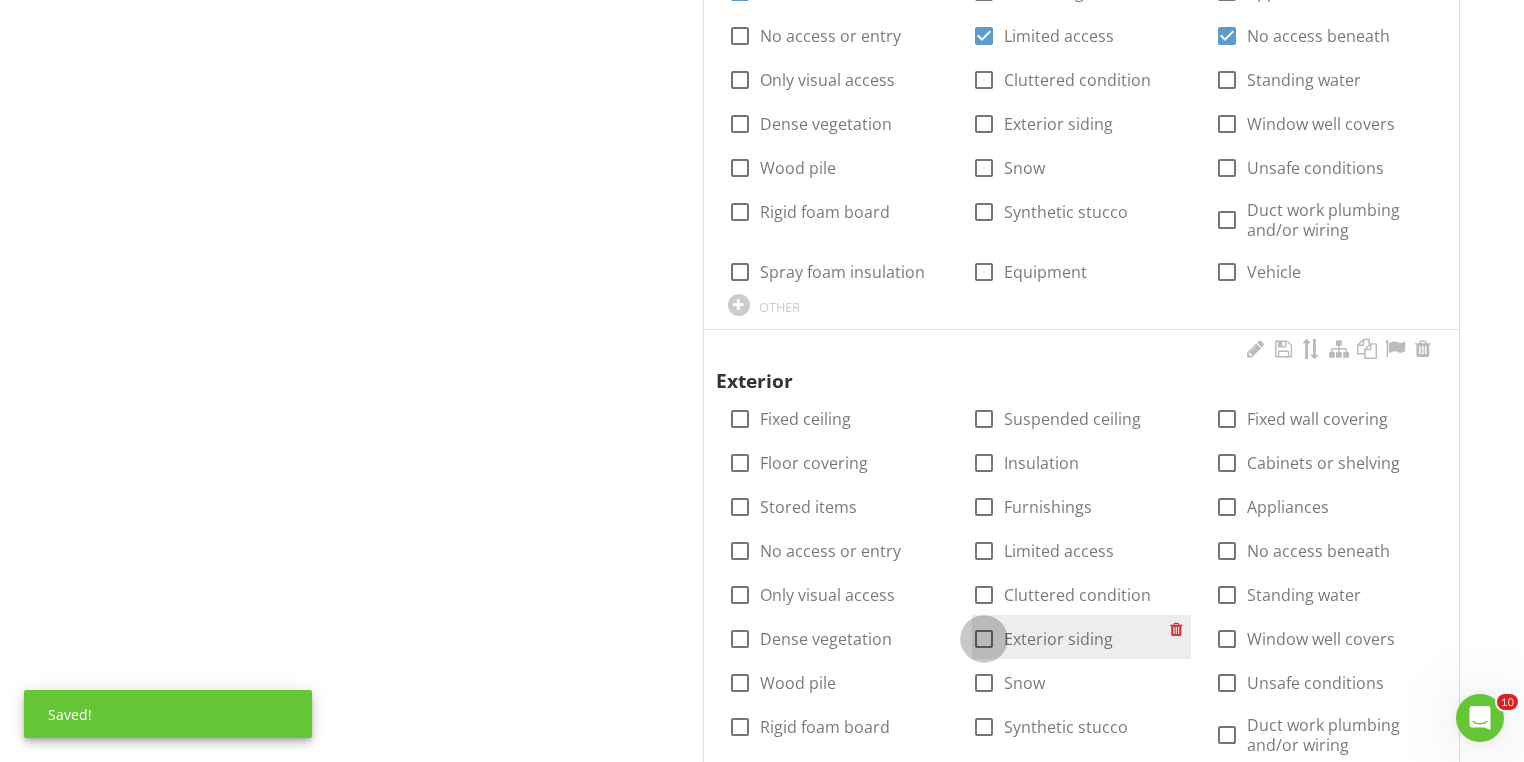 drag, startPoint x: 984, startPoint y: 641, endPoint x: 843, endPoint y: 607, distance: 145.04137 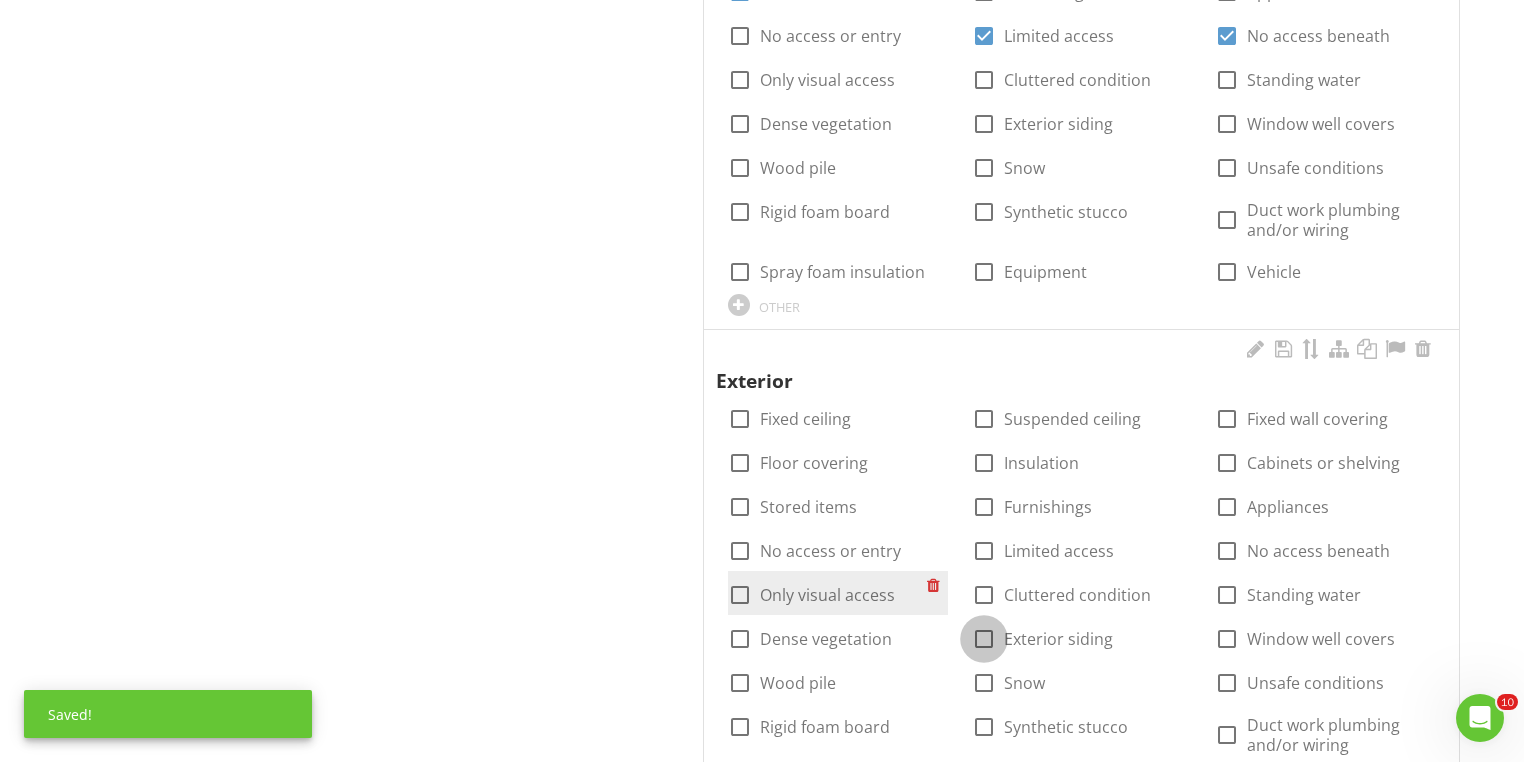 click at bounding box center [984, 639] 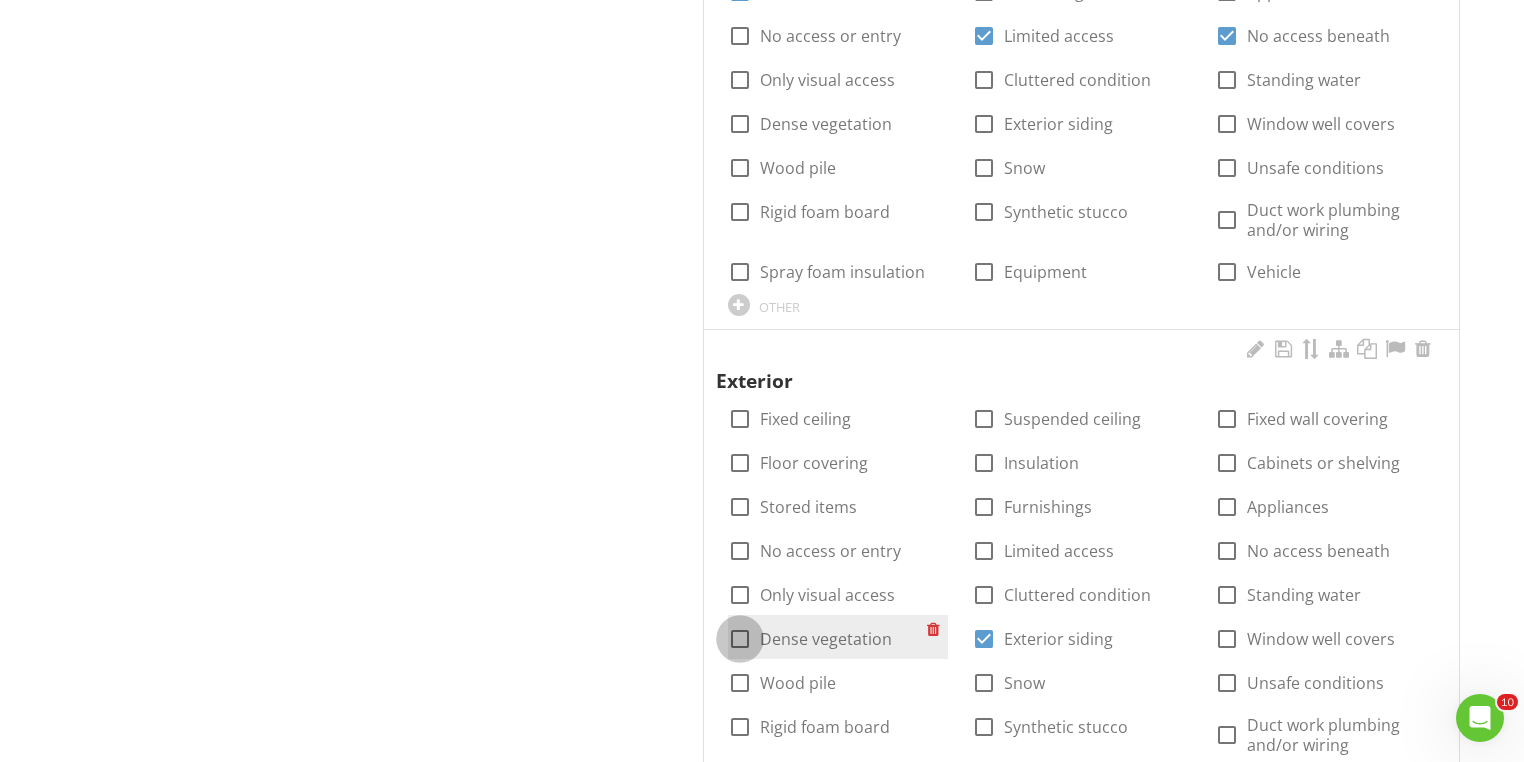 click at bounding box center (740, 639) 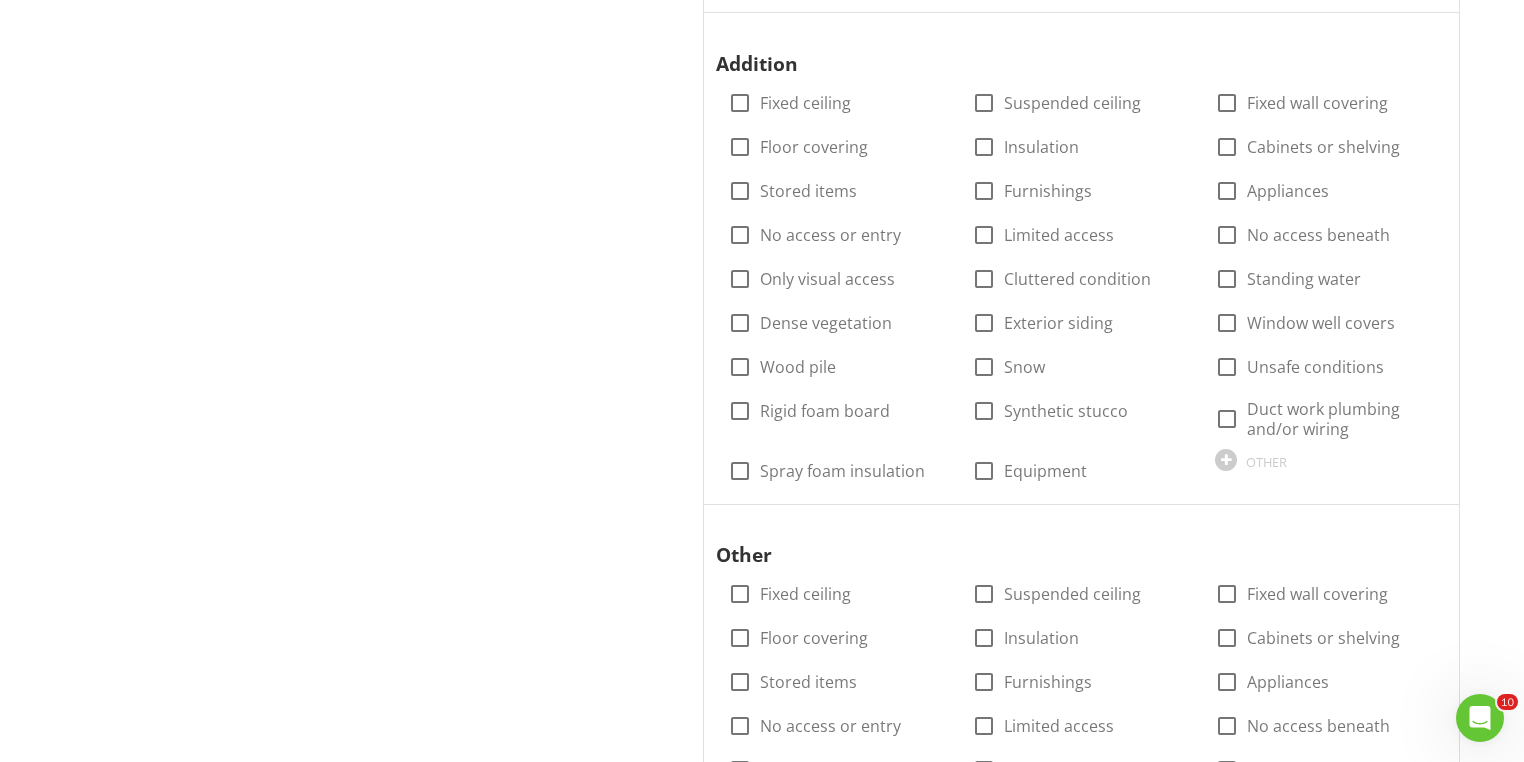 scroll, scrollTop: 4080, scrollLeft: 0, axis: vertical 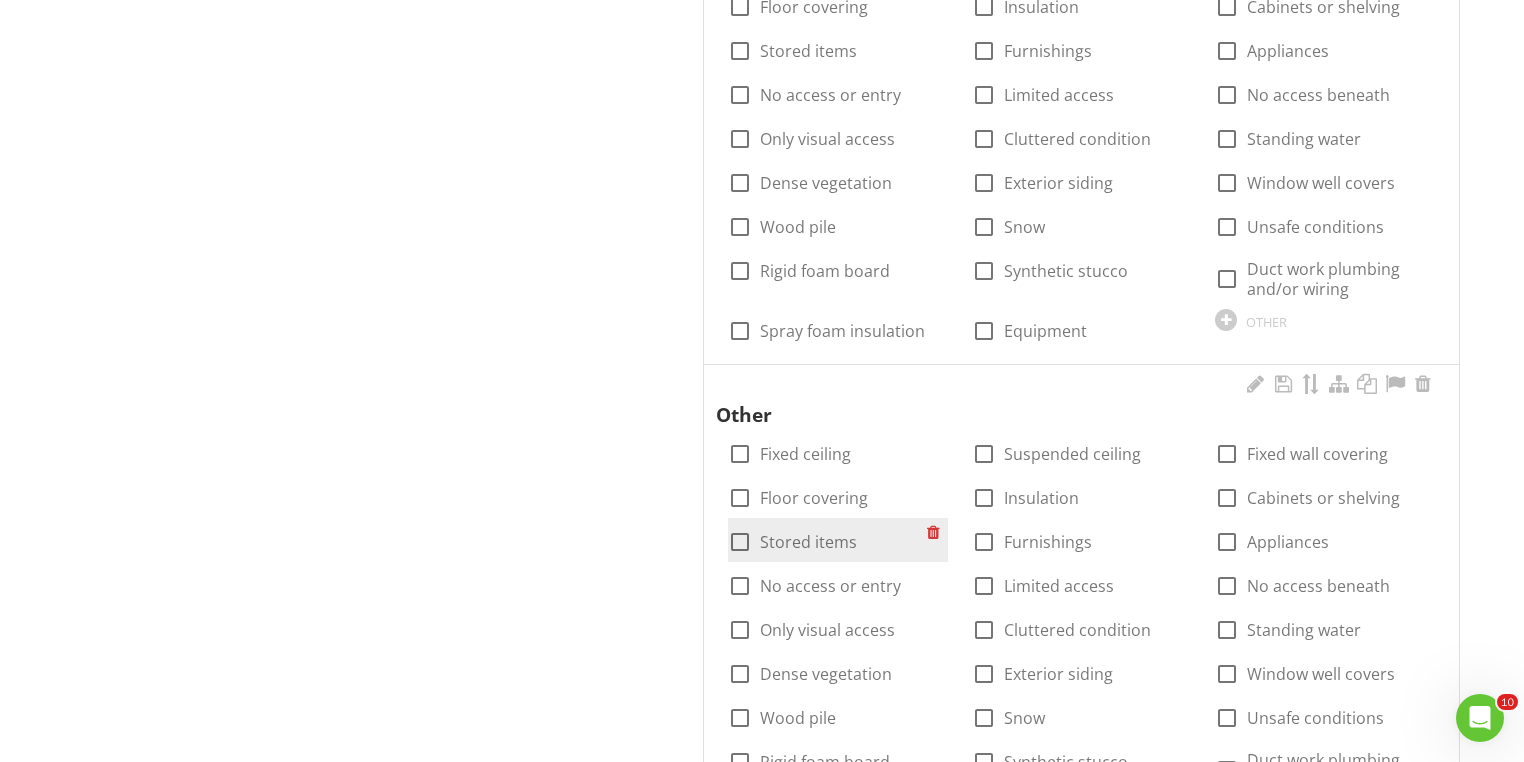 click at bounding box center [740, 542] 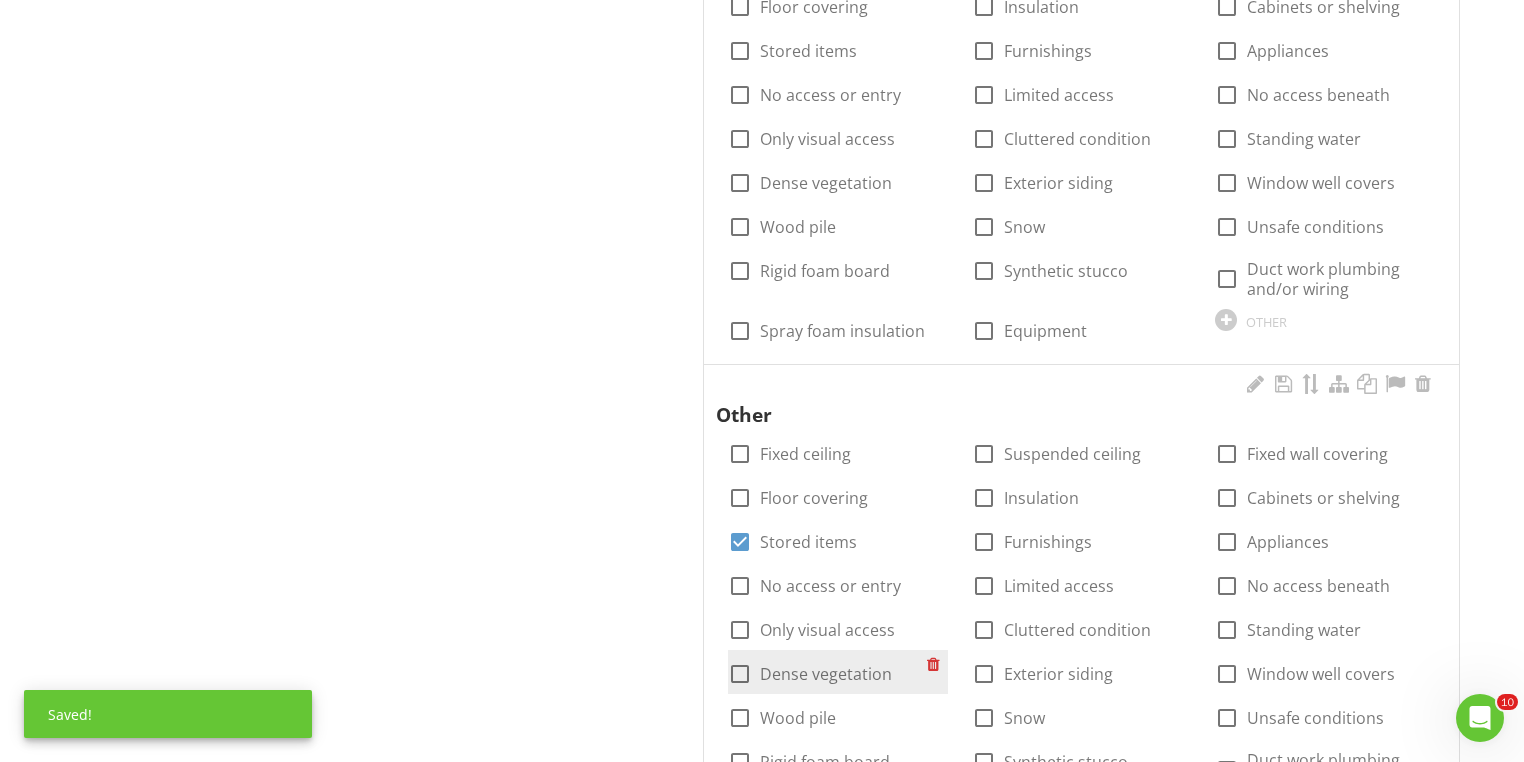 click at bounding box center (740, 674) 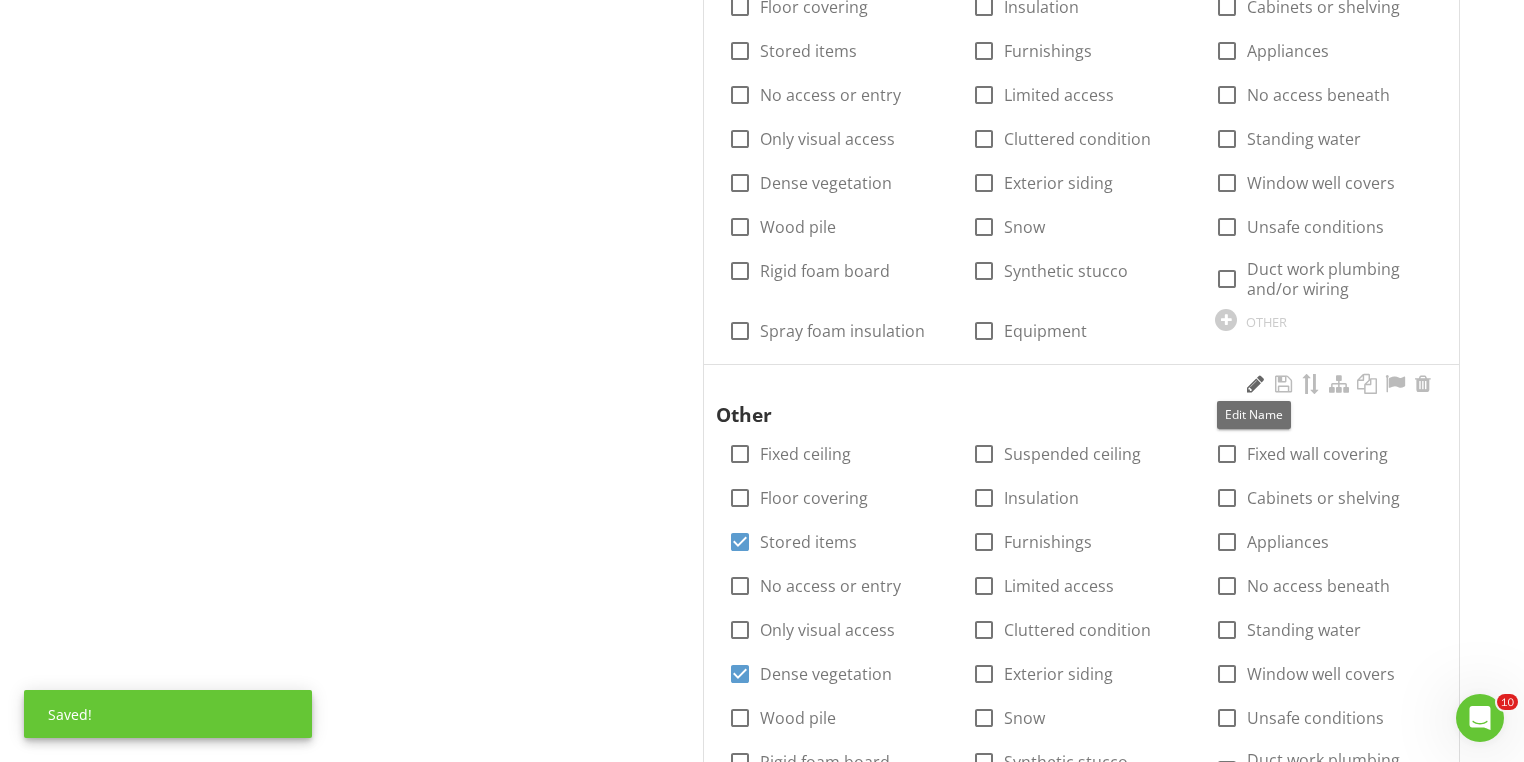 click at bounding box center [1255, 384] 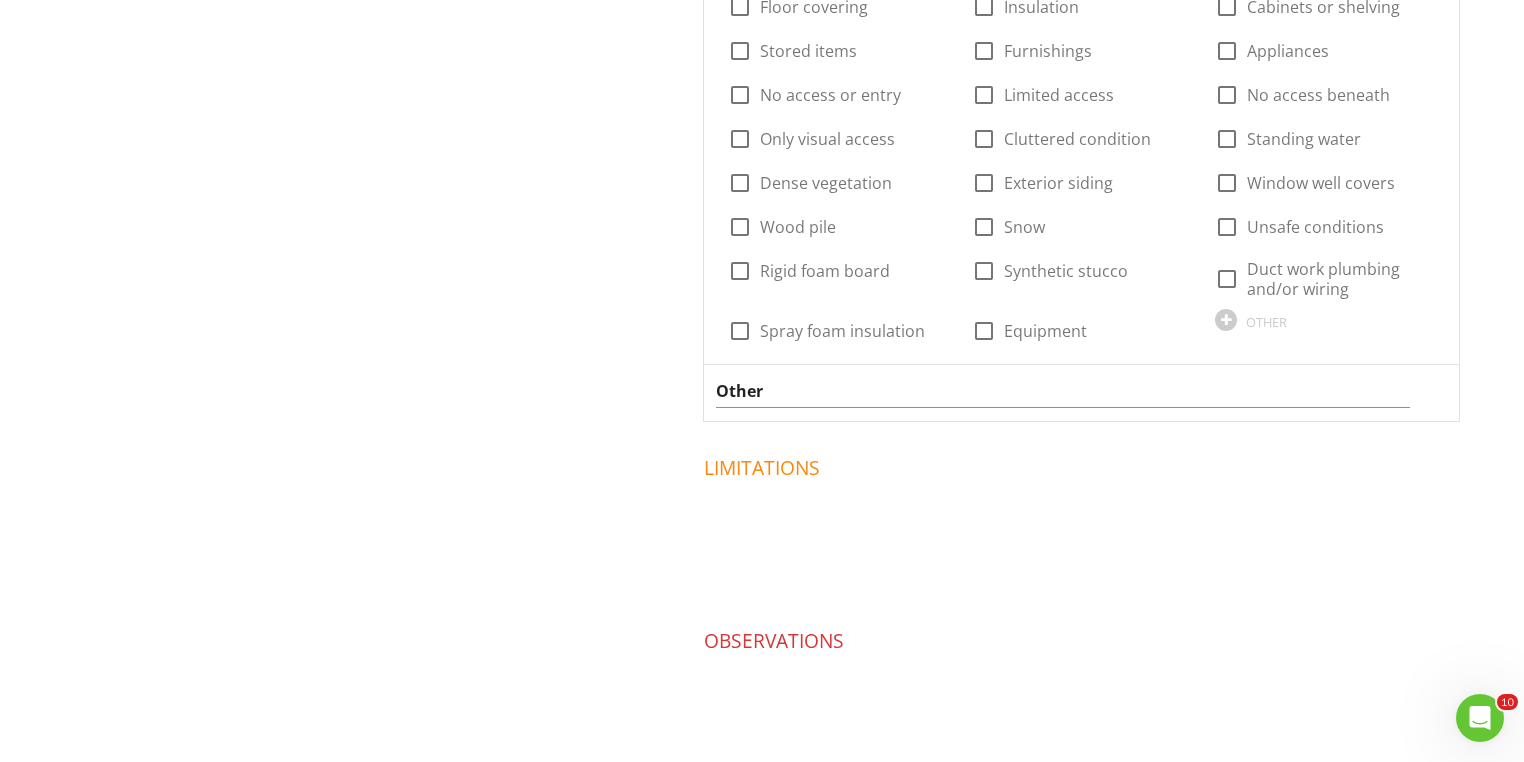 drag, startPoint x: 862, startPoint y: 389, endPoint x: 644, endPoint y: 379, distance: 218.22923 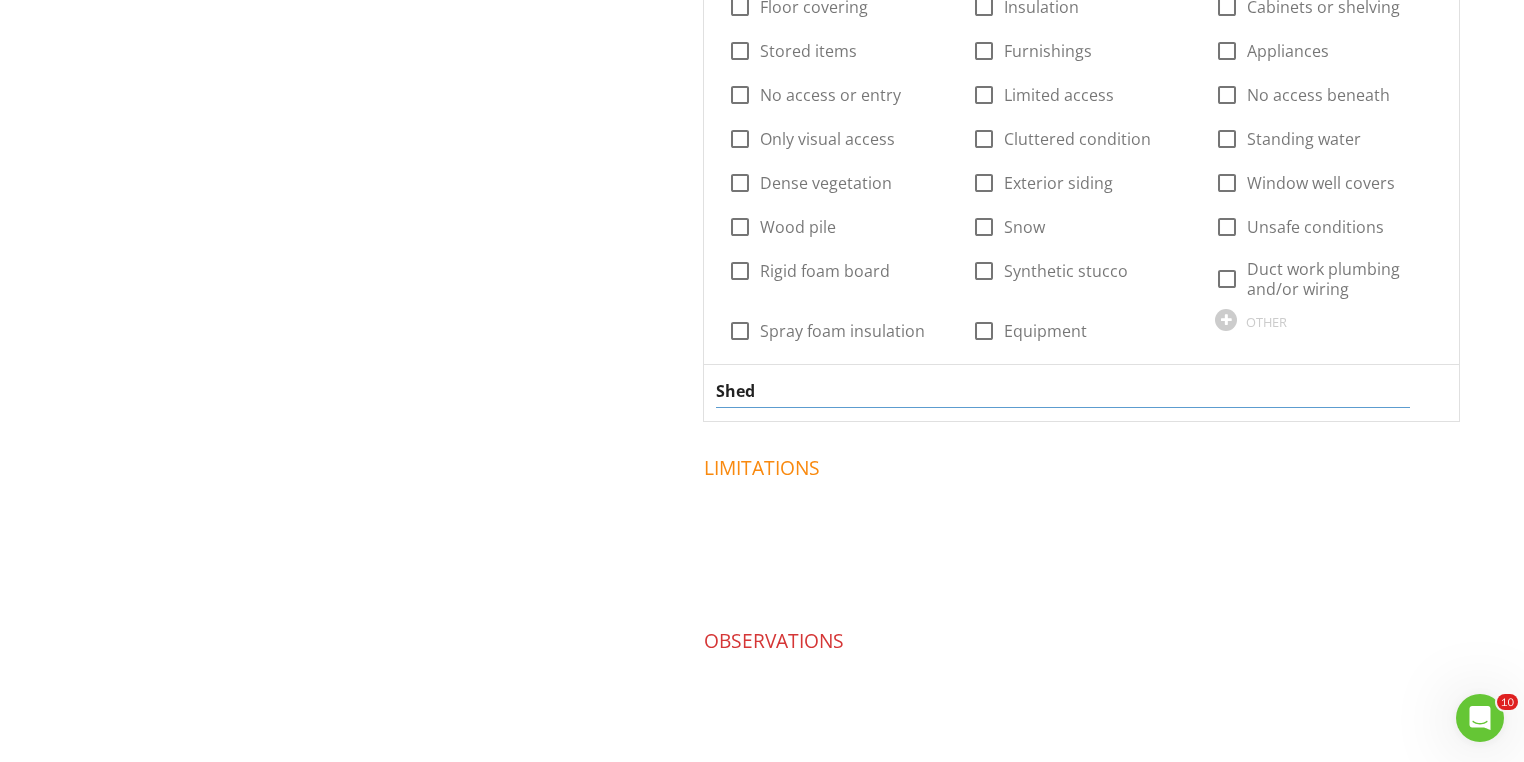 type on "Shed" 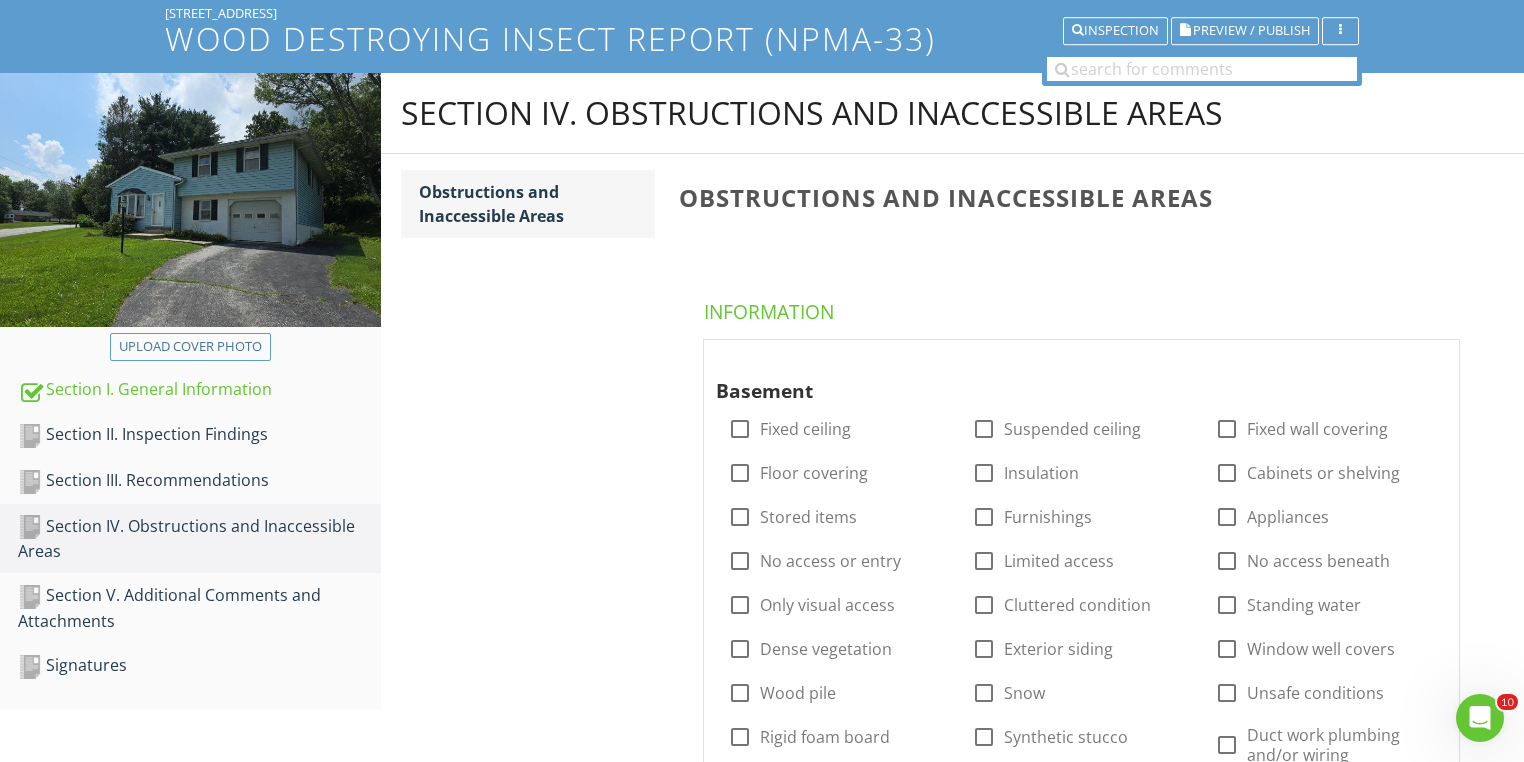 scroll, scrollTop: 8, scrollLeft: 0, axis: vertical 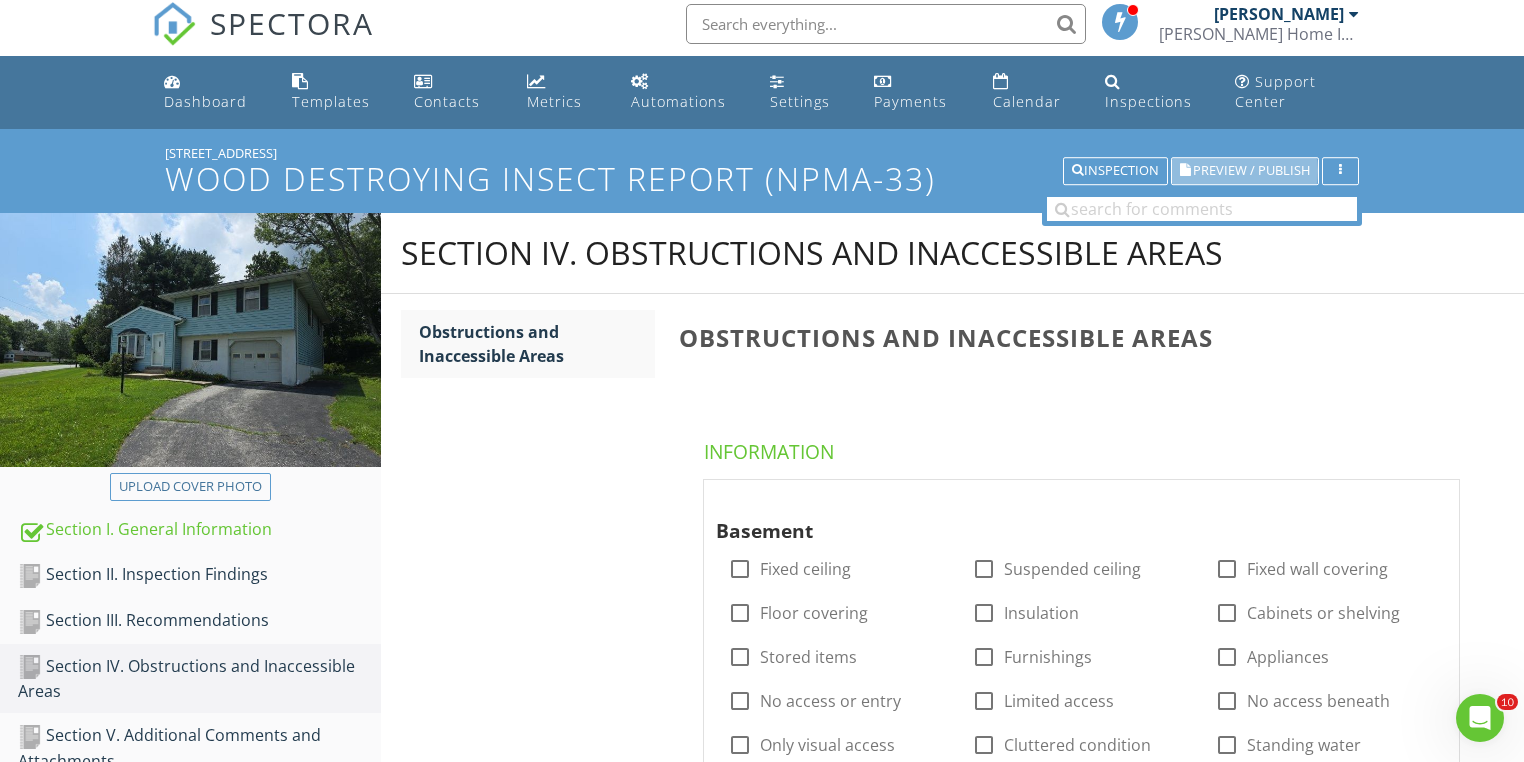 click on "Preview / Publish" at bounding box center [1251, 171] 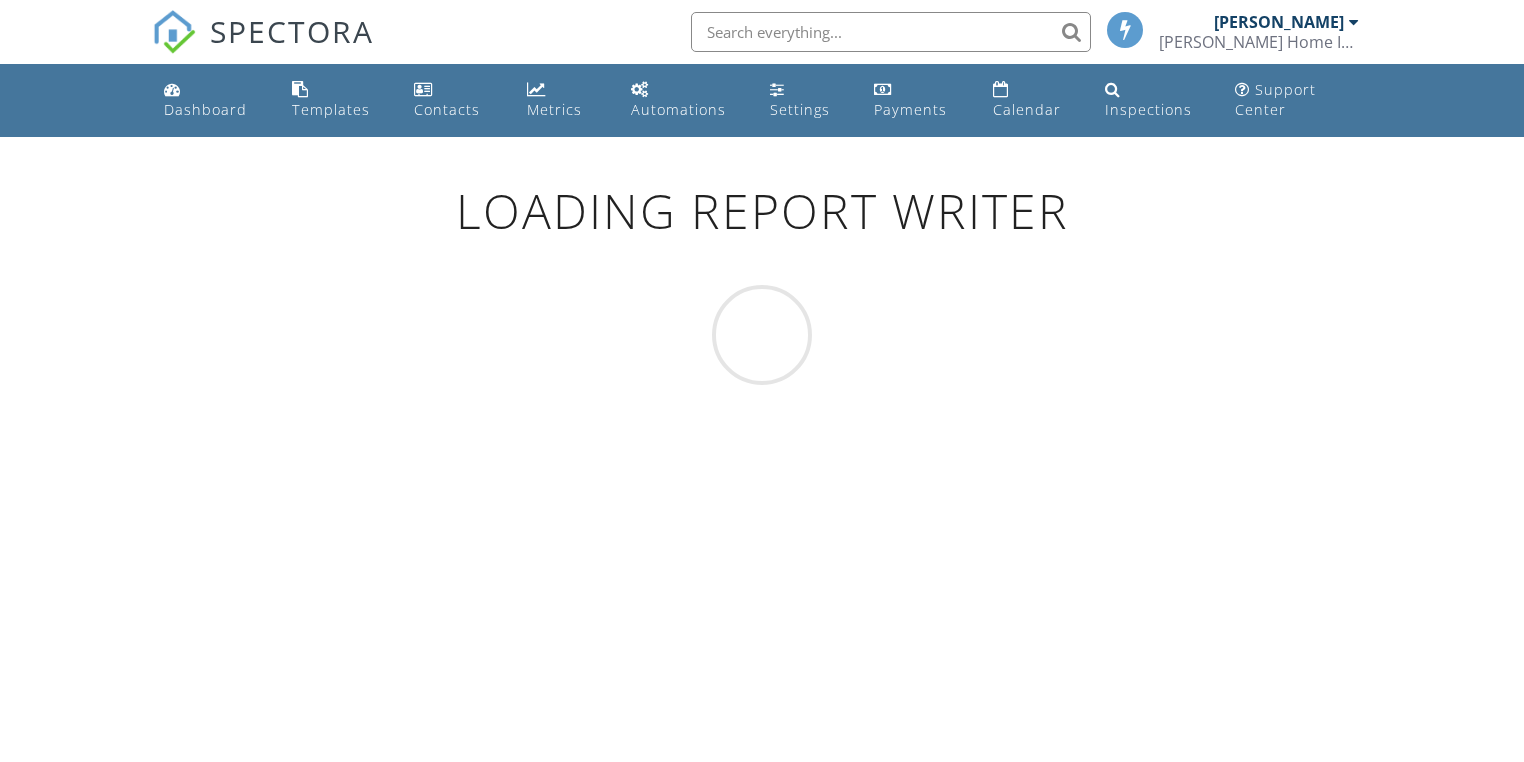 scroll, scrollTop: 8, scrollLeft: 0, axis: vertical 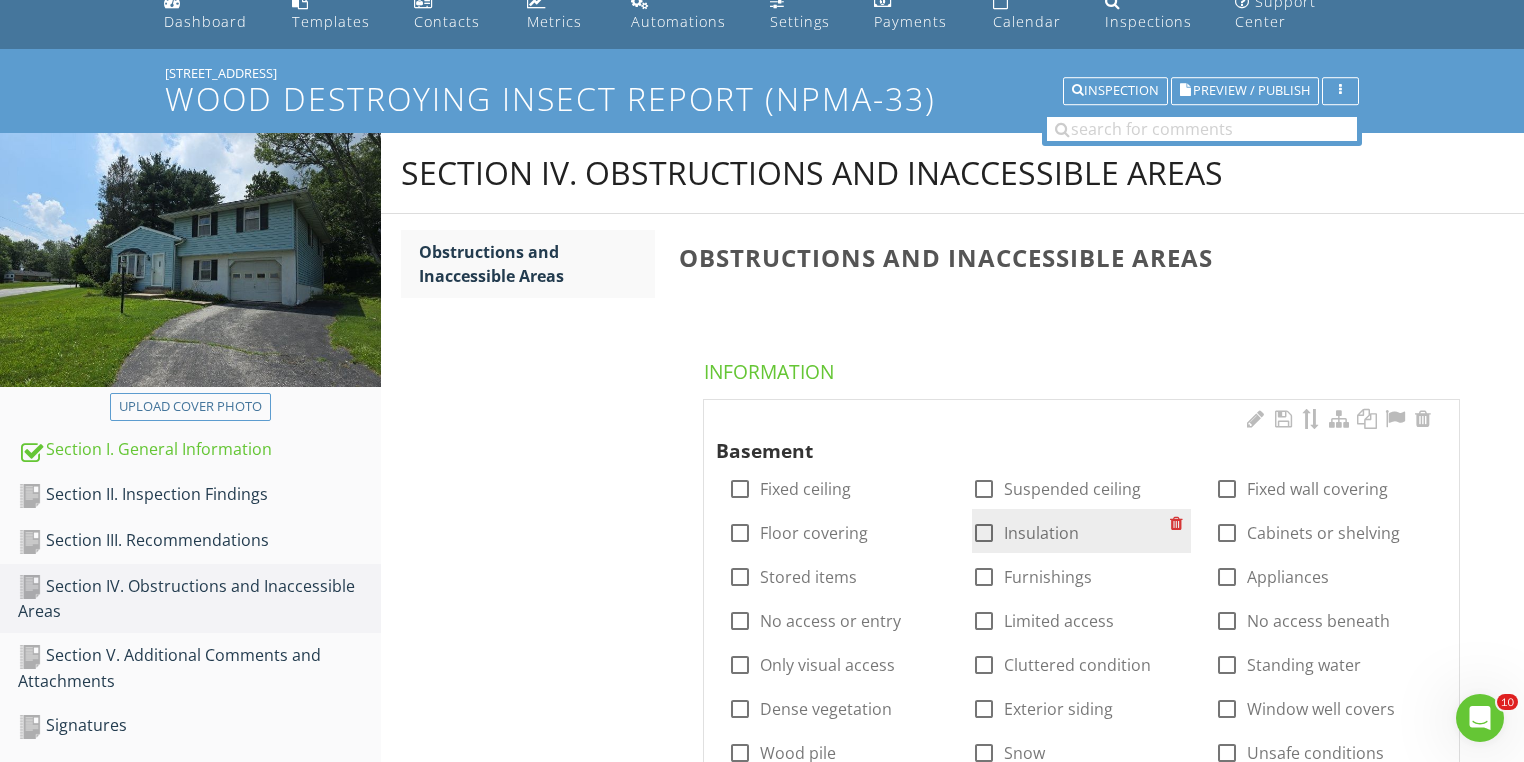 click at bounding box center (984, 533) 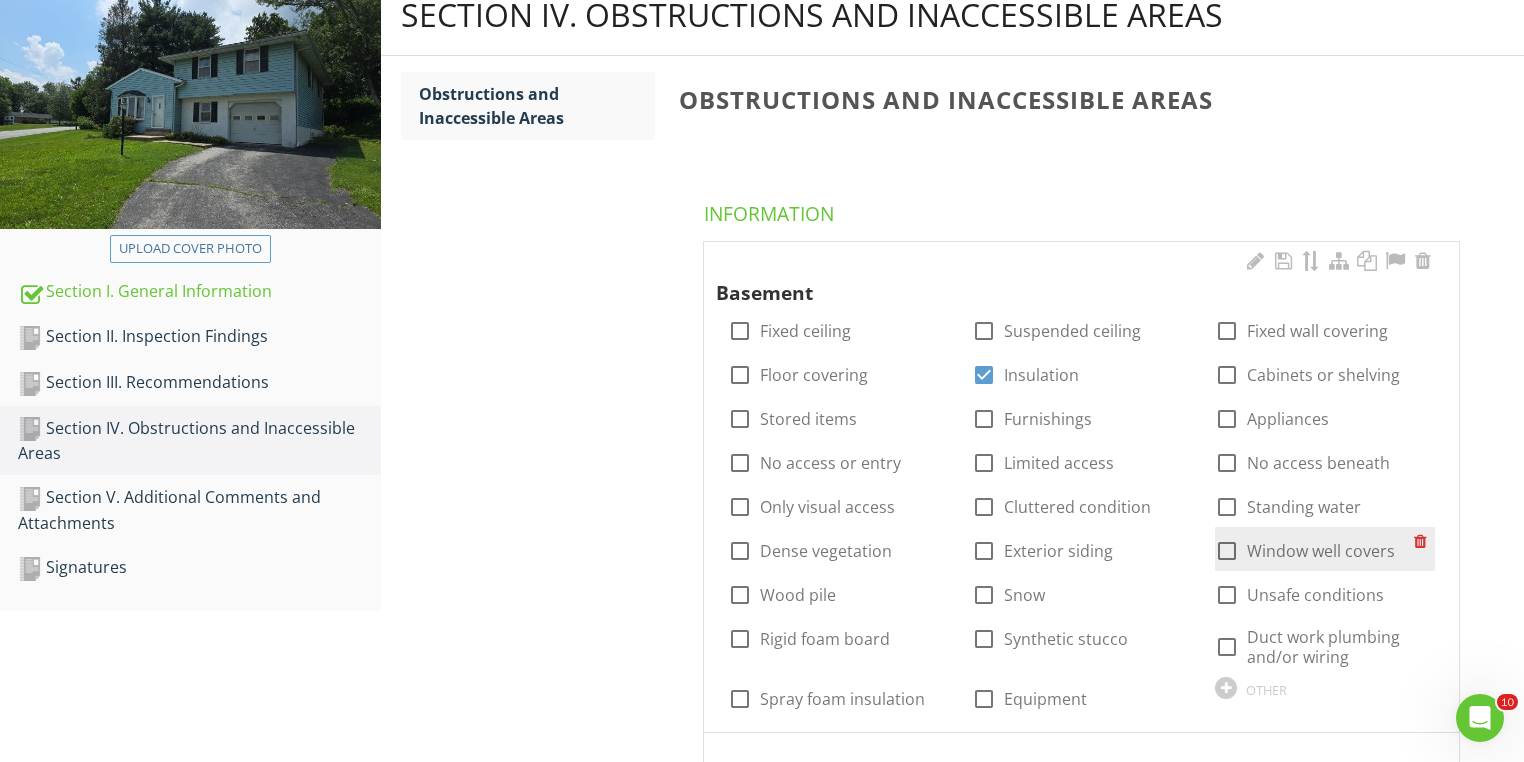 scroll, scrollTop: 248, scrollLeft: 0, axis: vertical 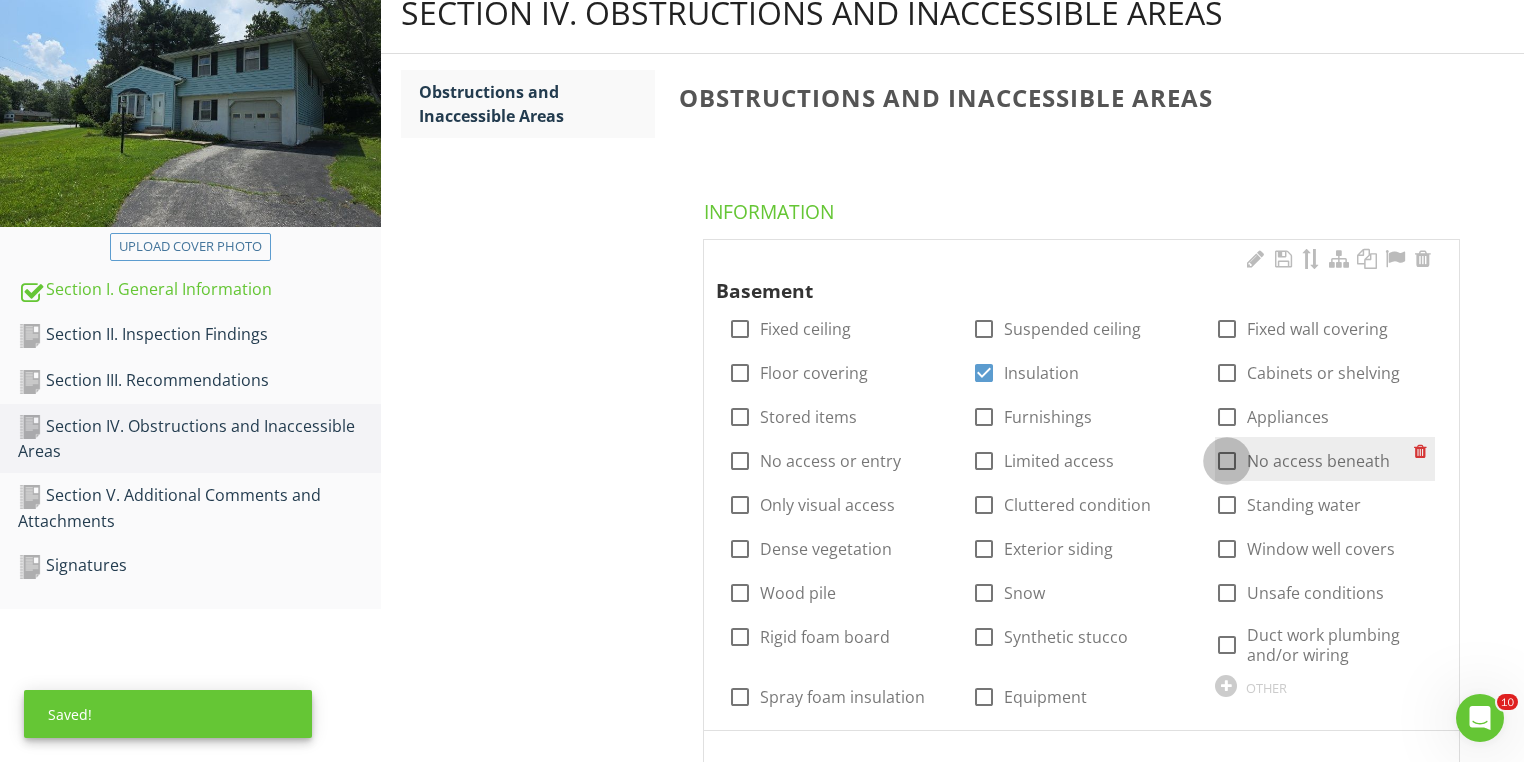 click at bounding box center (1227, 461) 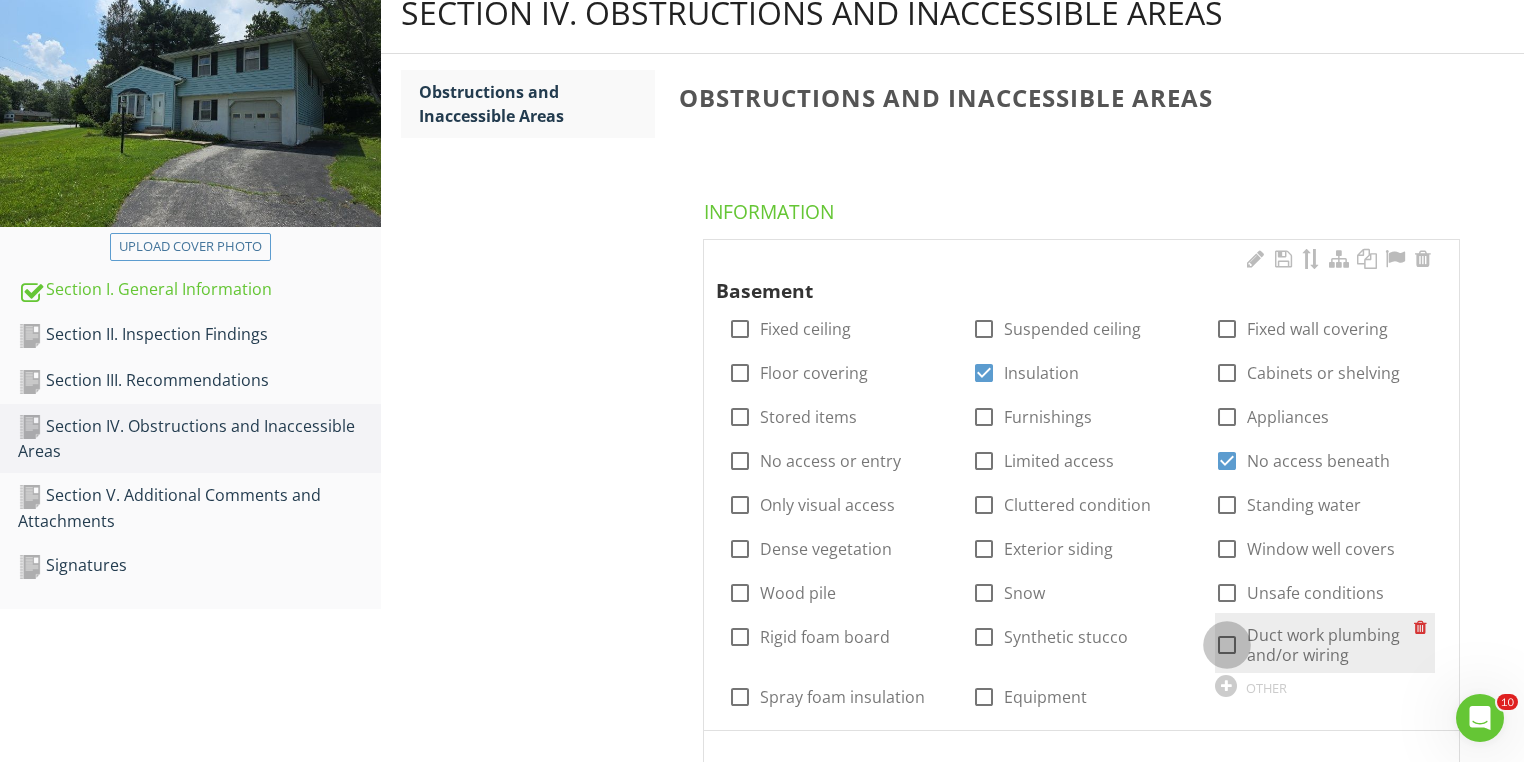 click at bounding box center [1227, 645] 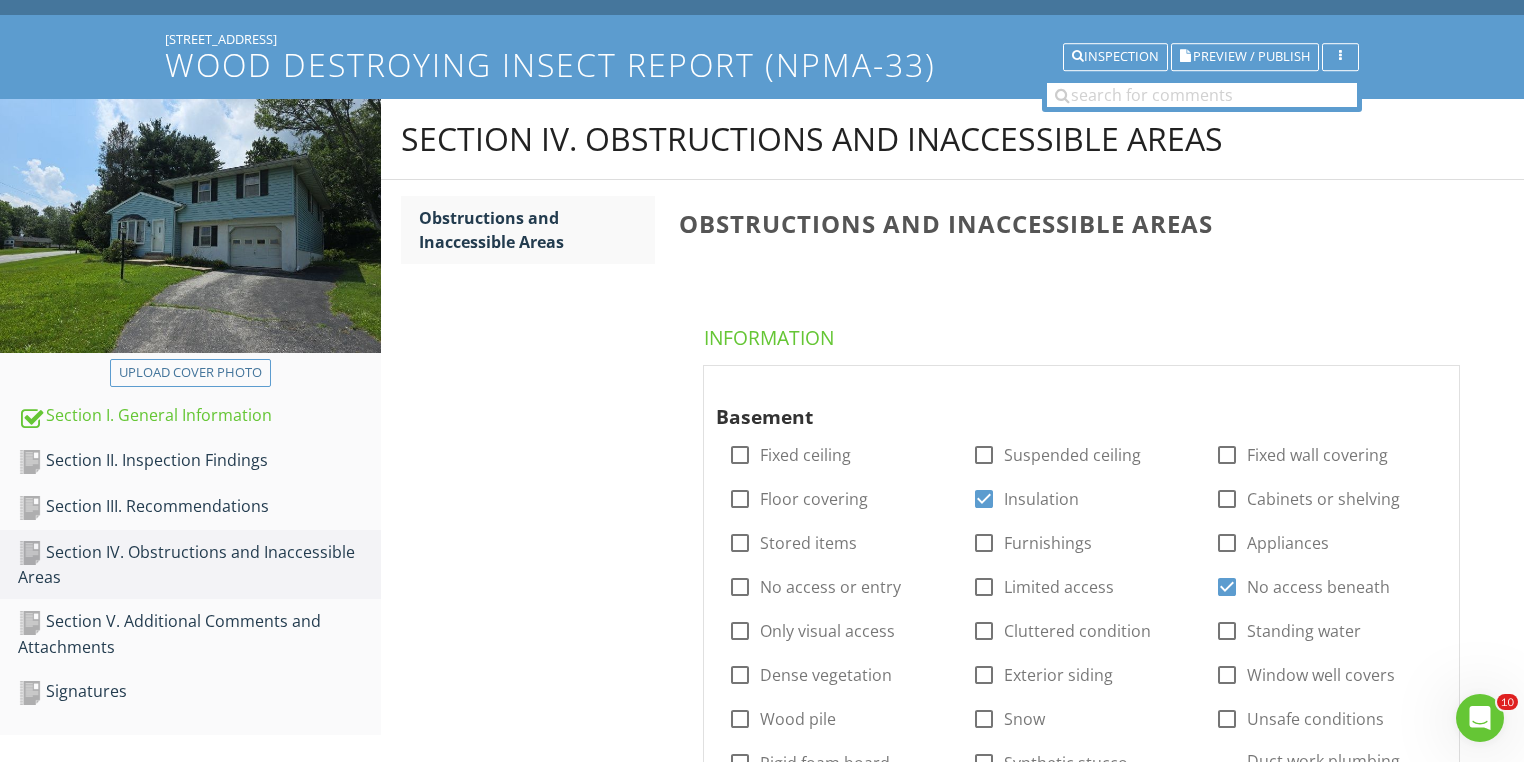 scroll, scrollTop: 8, scrollLeft: 0, axis: vertical 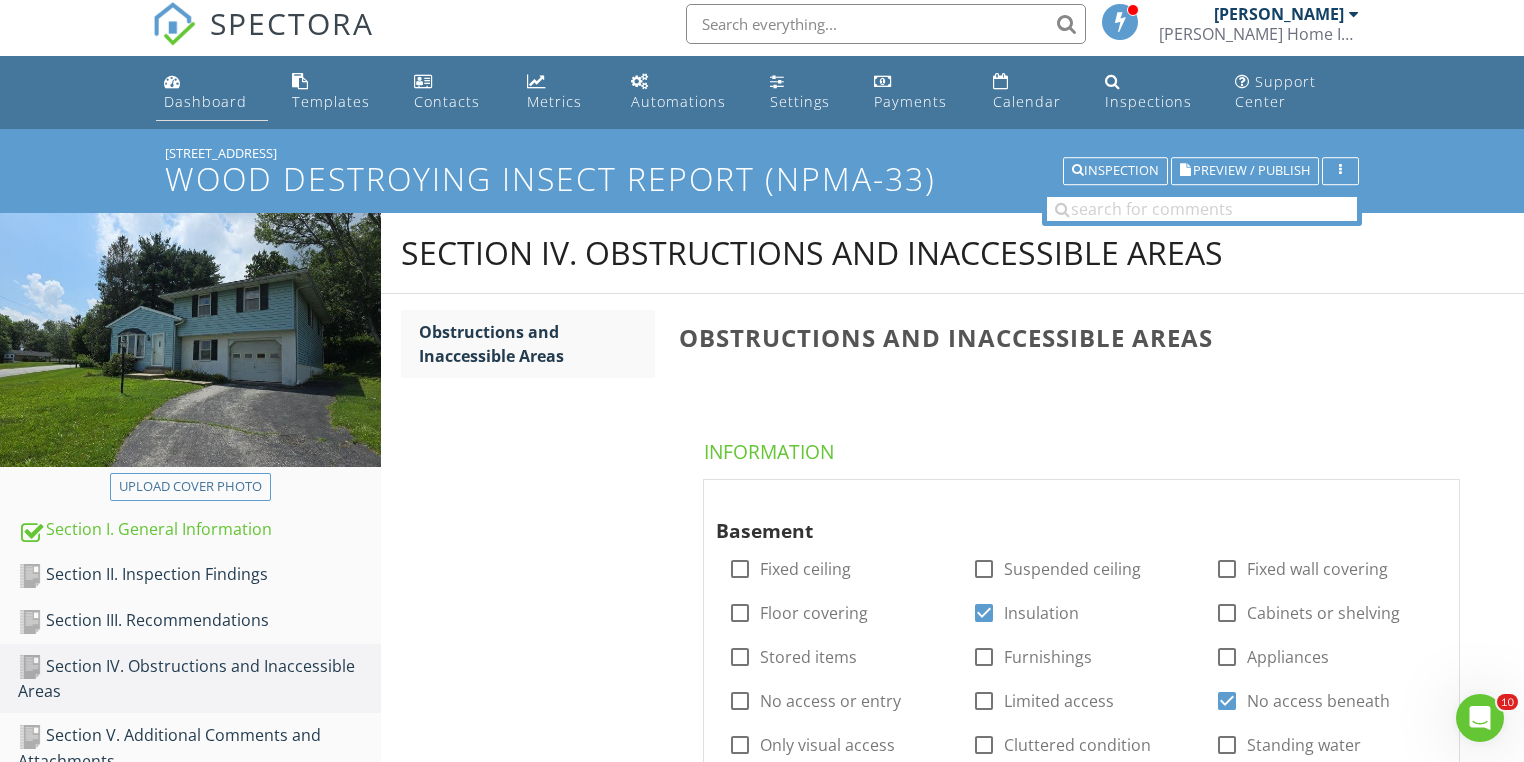 click on "Dashboard" at bounding box center [205, 101] 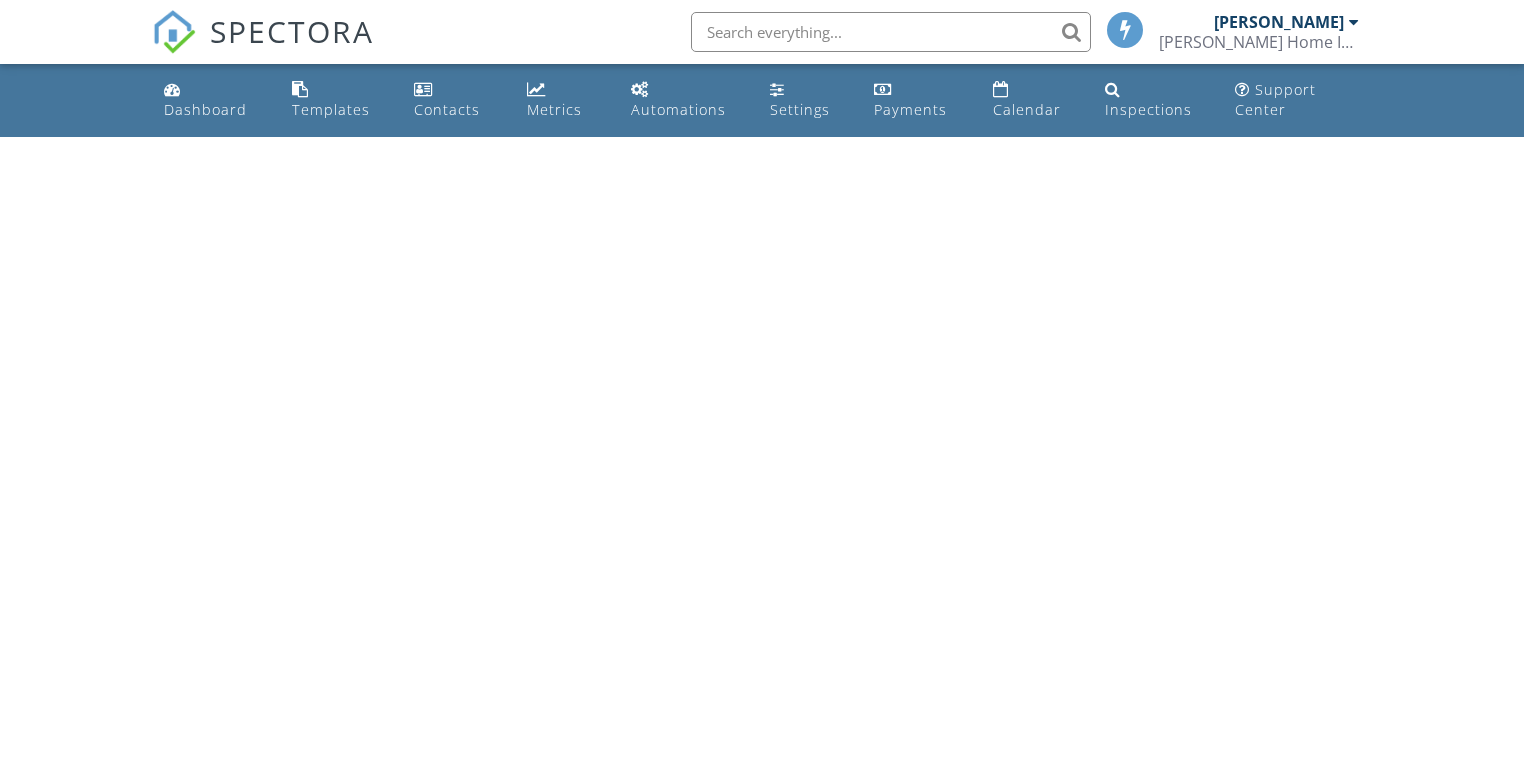 scroll, scrollTop: 0, scrollLeft: 0, axis: both 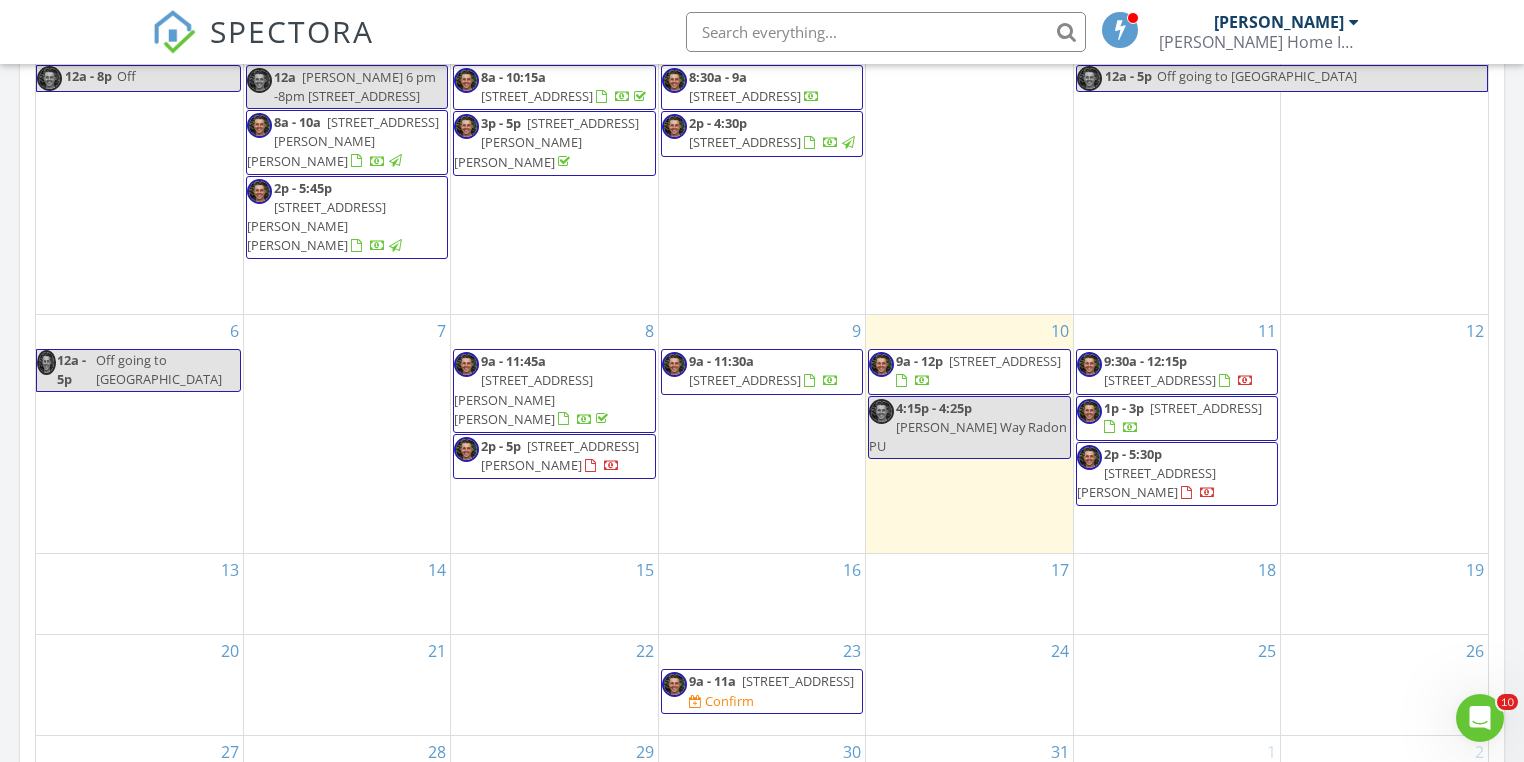 click on "2p - 5p
[STREET_ADDRESS][PERSON_NAME]" at bounding box center [554, 456] 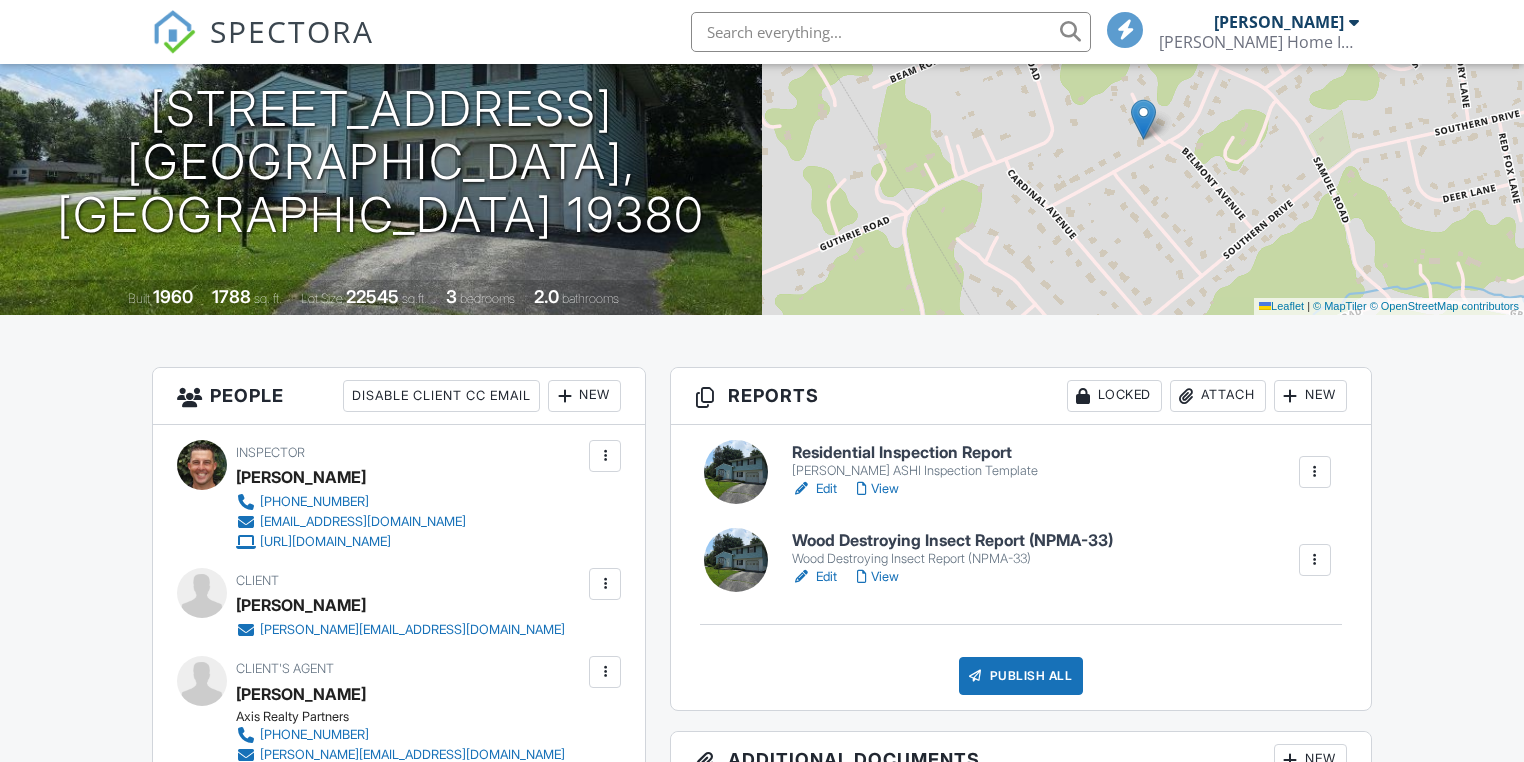 scroll, scrollTop: 420, scrollLeft: 0, axis: vertical 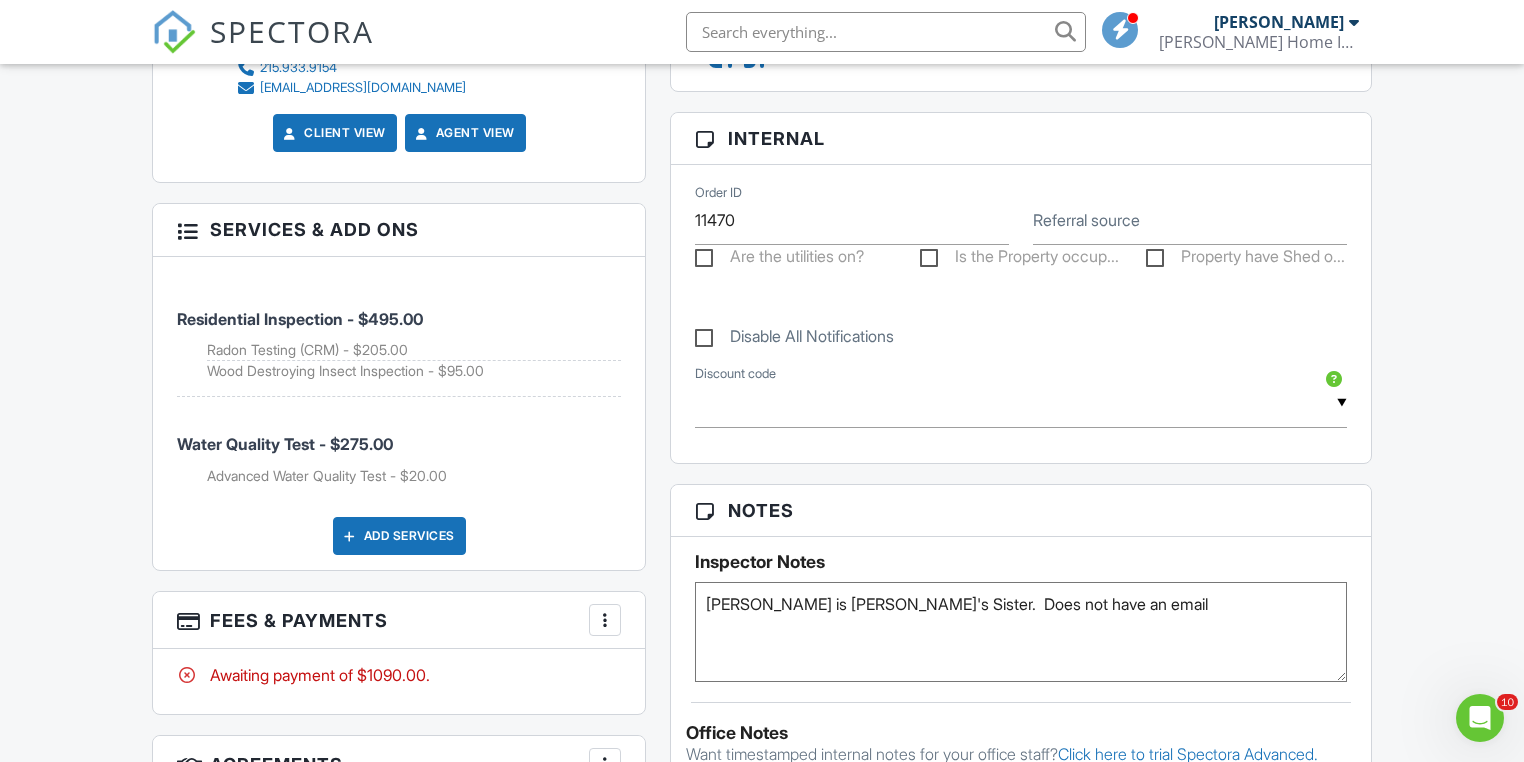 click at bounding box center [187, 229] 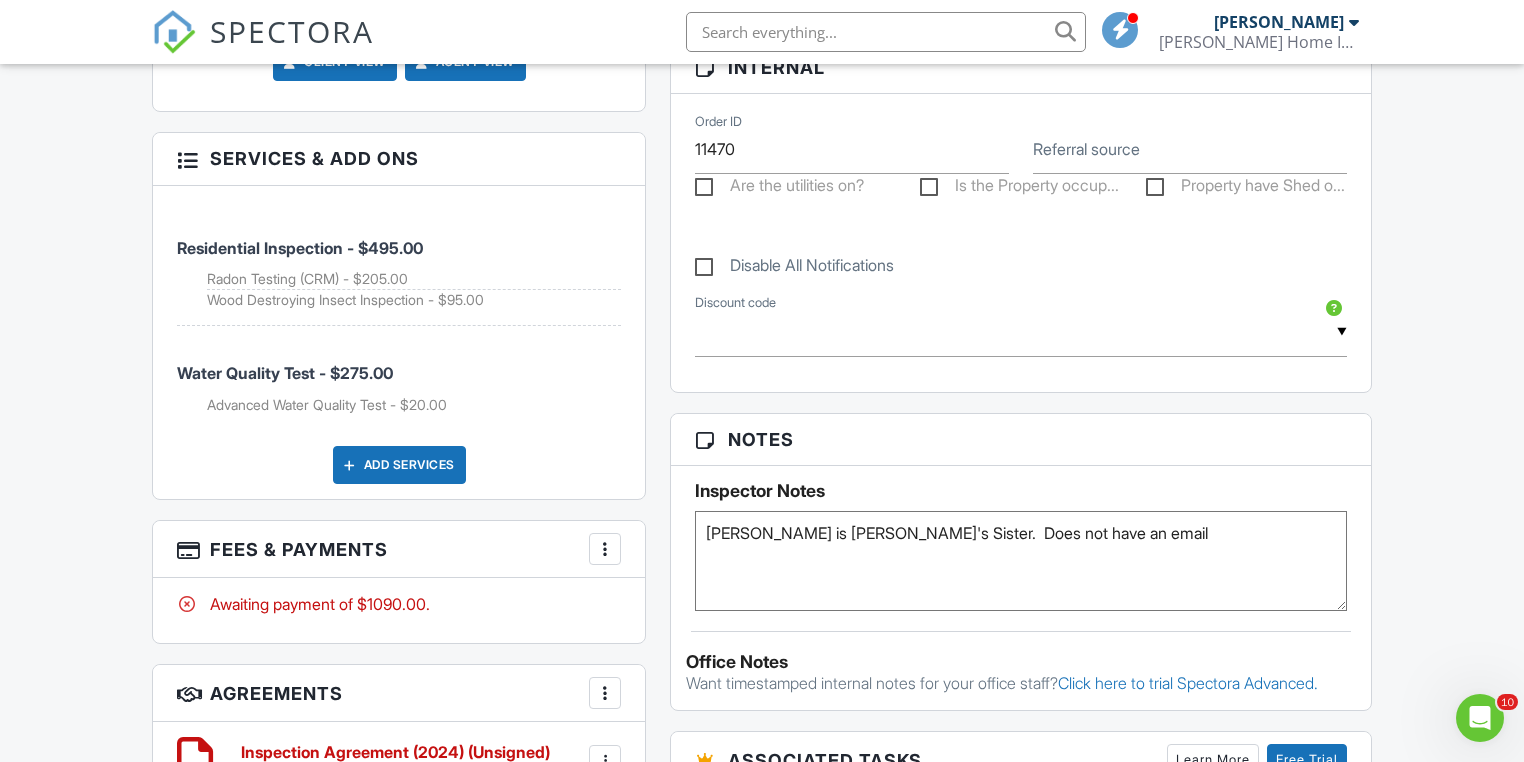scroll, scrollTop: 1200, scrollLeft: 0, axis: vertical 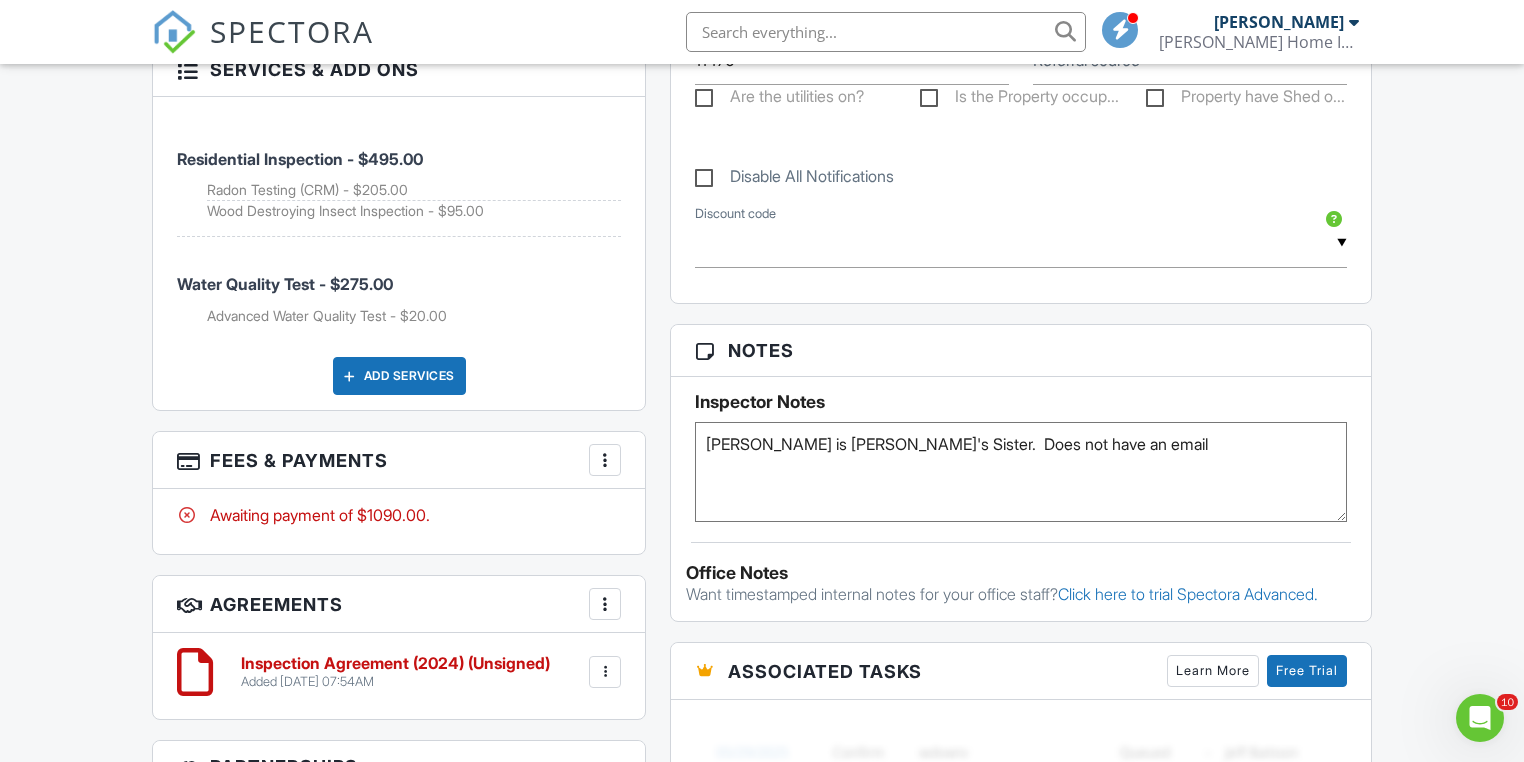 click at bounding box center (605, 460) 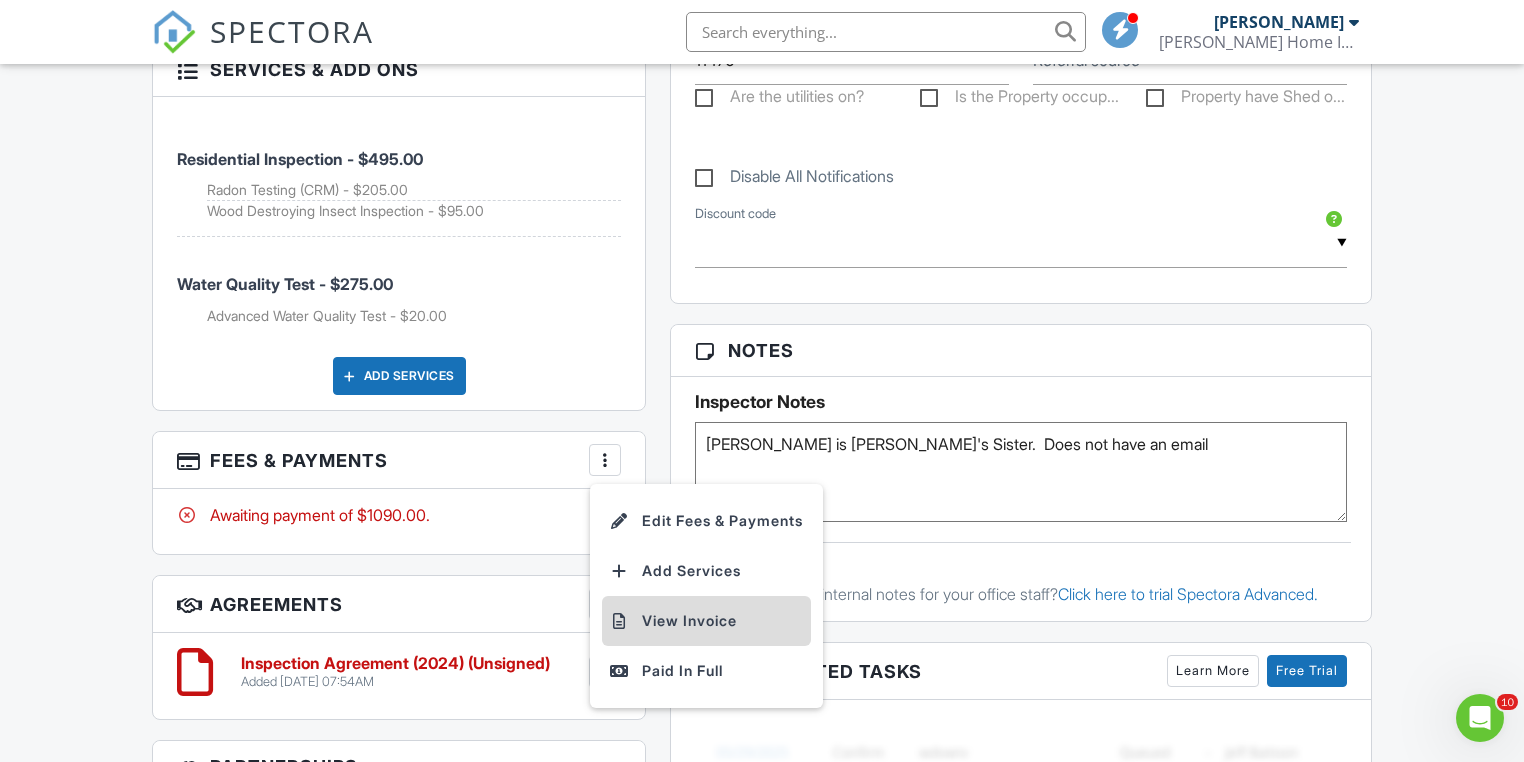 click on "View Invoice" at bounding box center [706, 621] 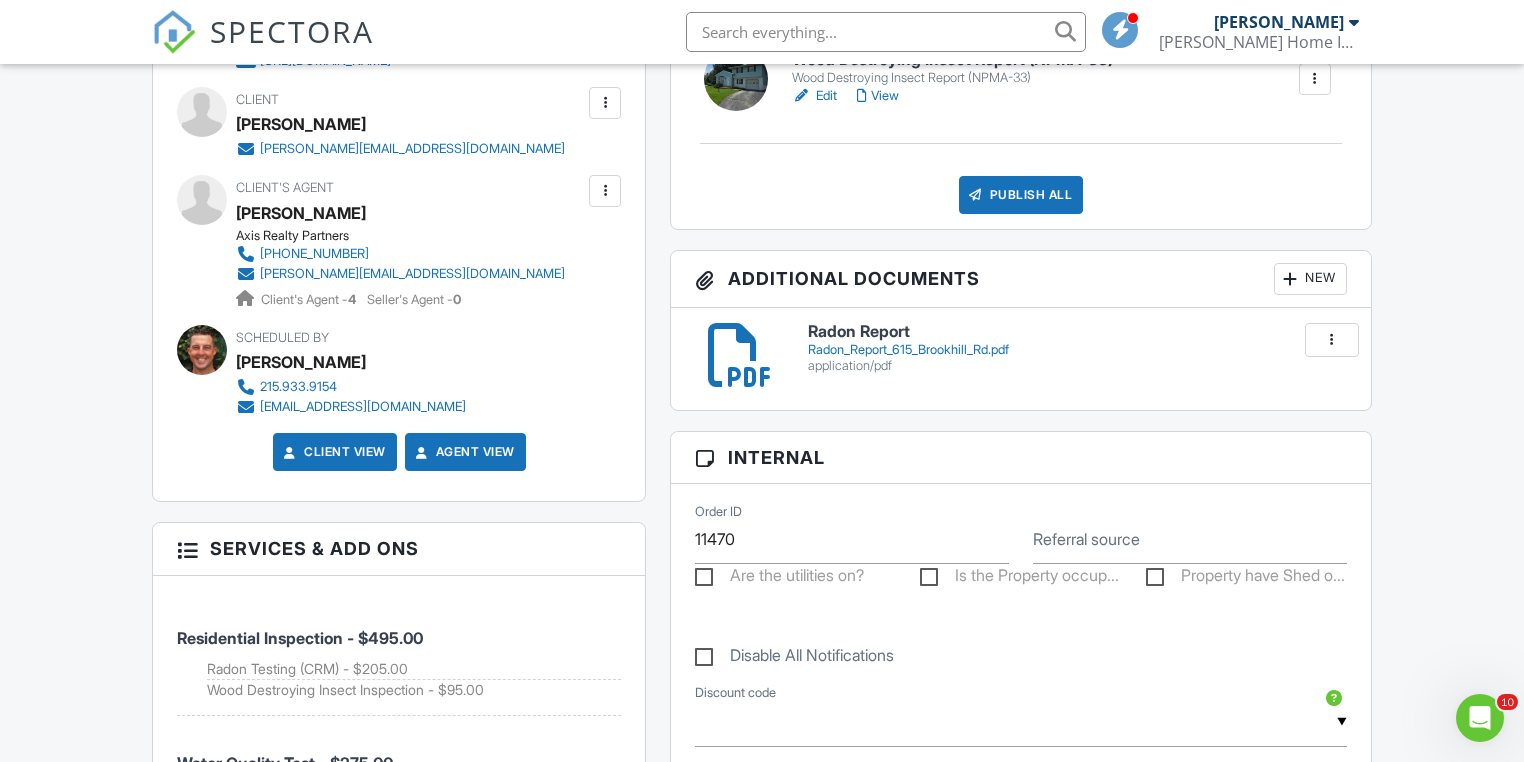 scroll, scrollTop: 720, scrollLeft: 0, axis: vertical 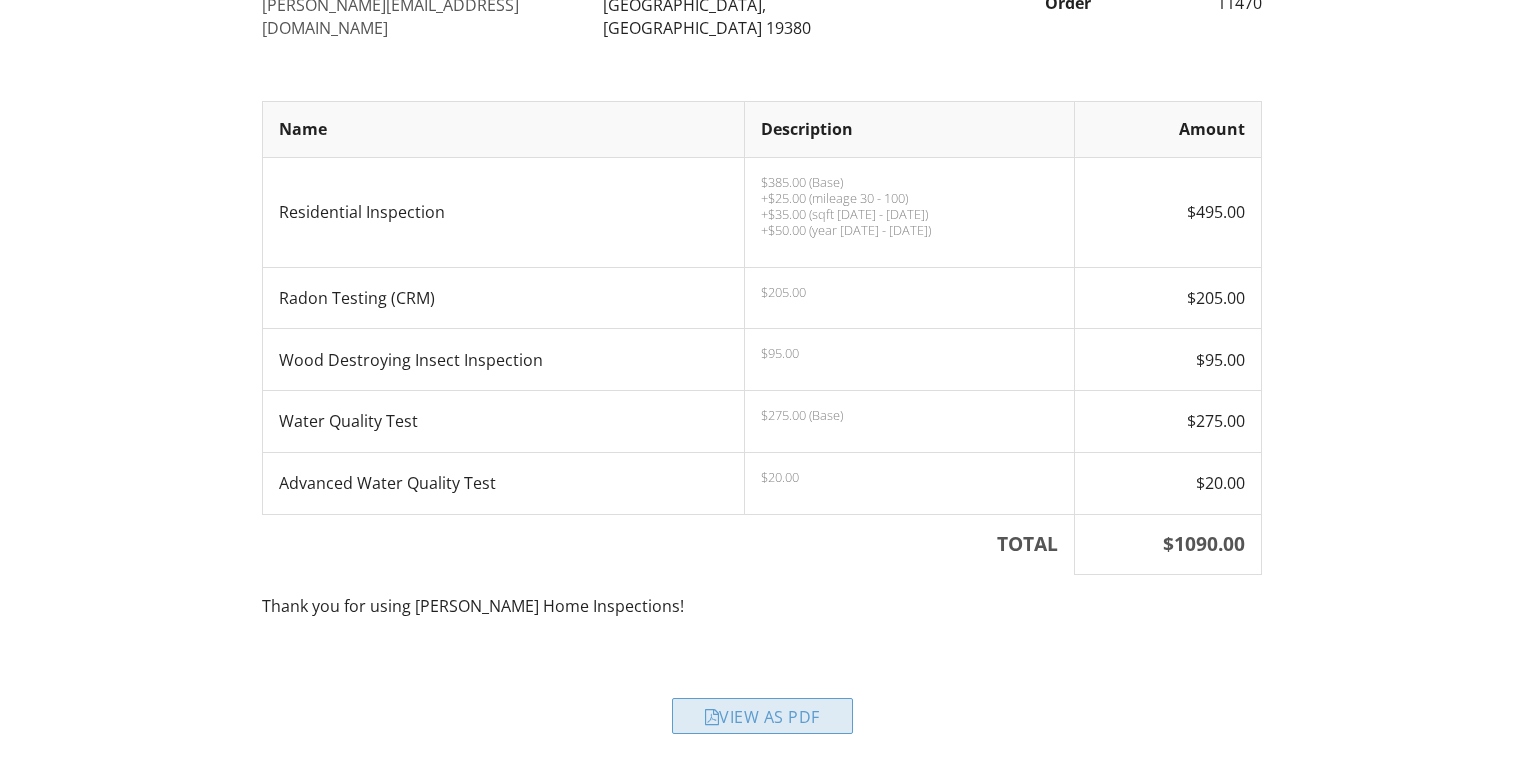 click on "View as PDF" at bounding box center [762, 716] 